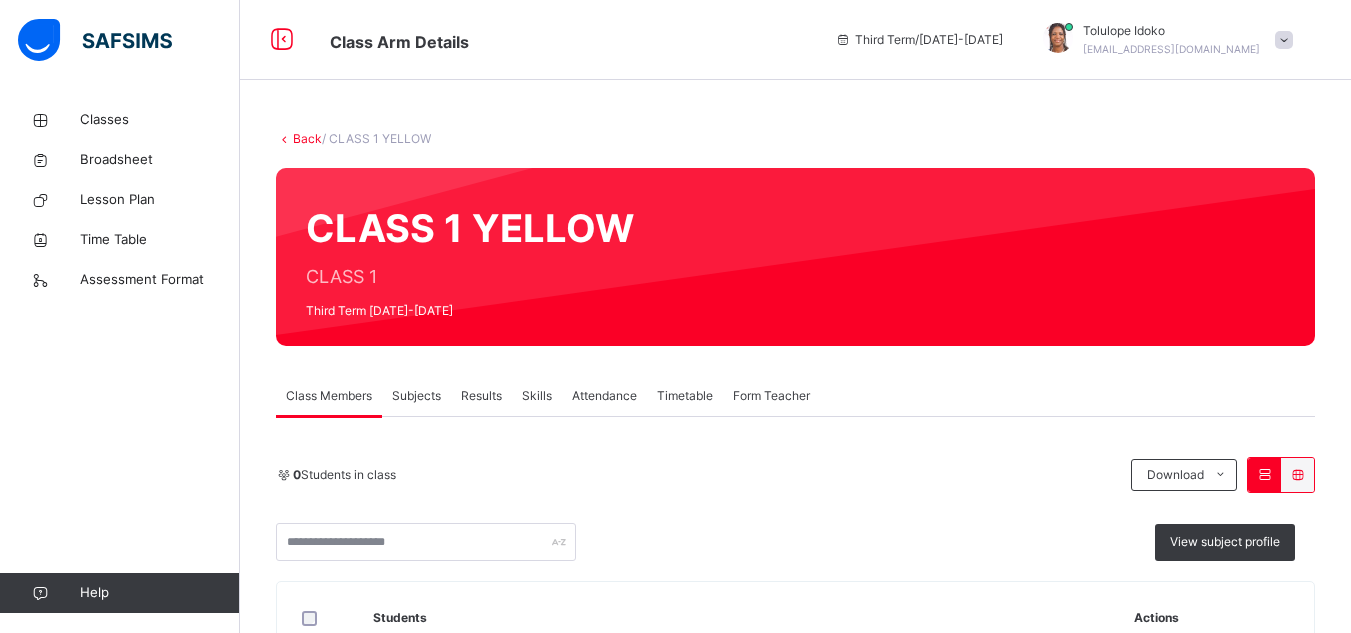 scroll, scrollTop: 0, scrollLeft: 0, axis: both 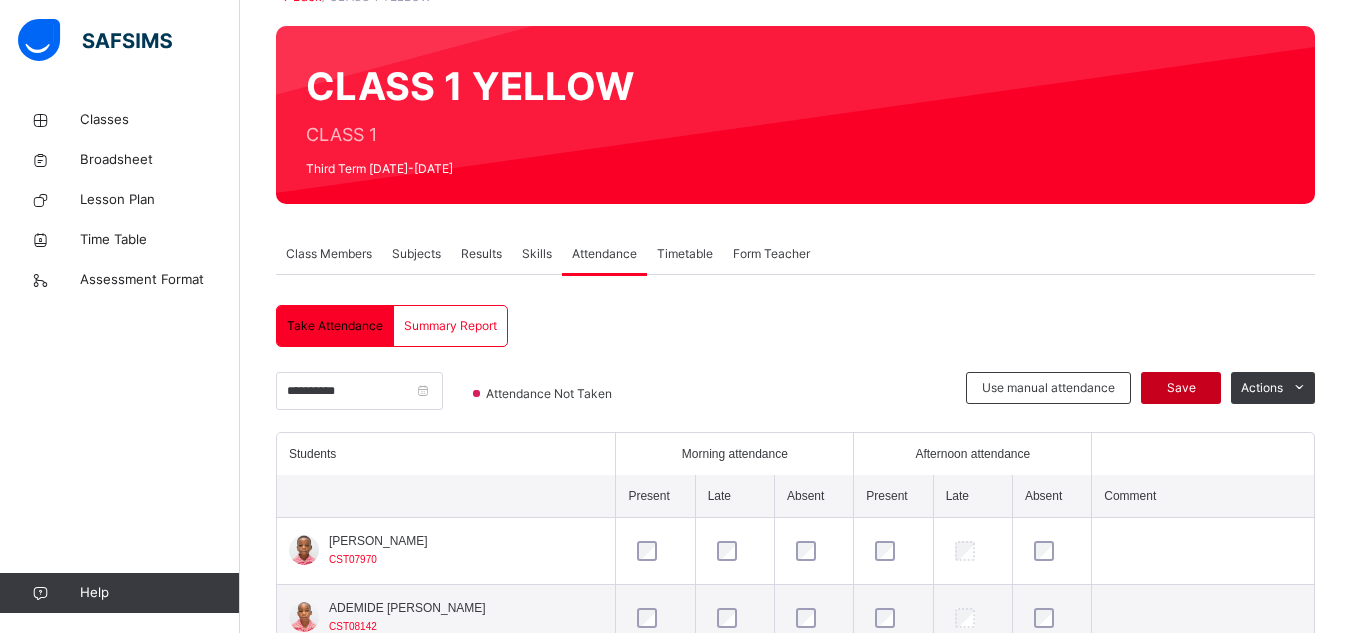 click on "Save" at bounding box center [1181, 388] 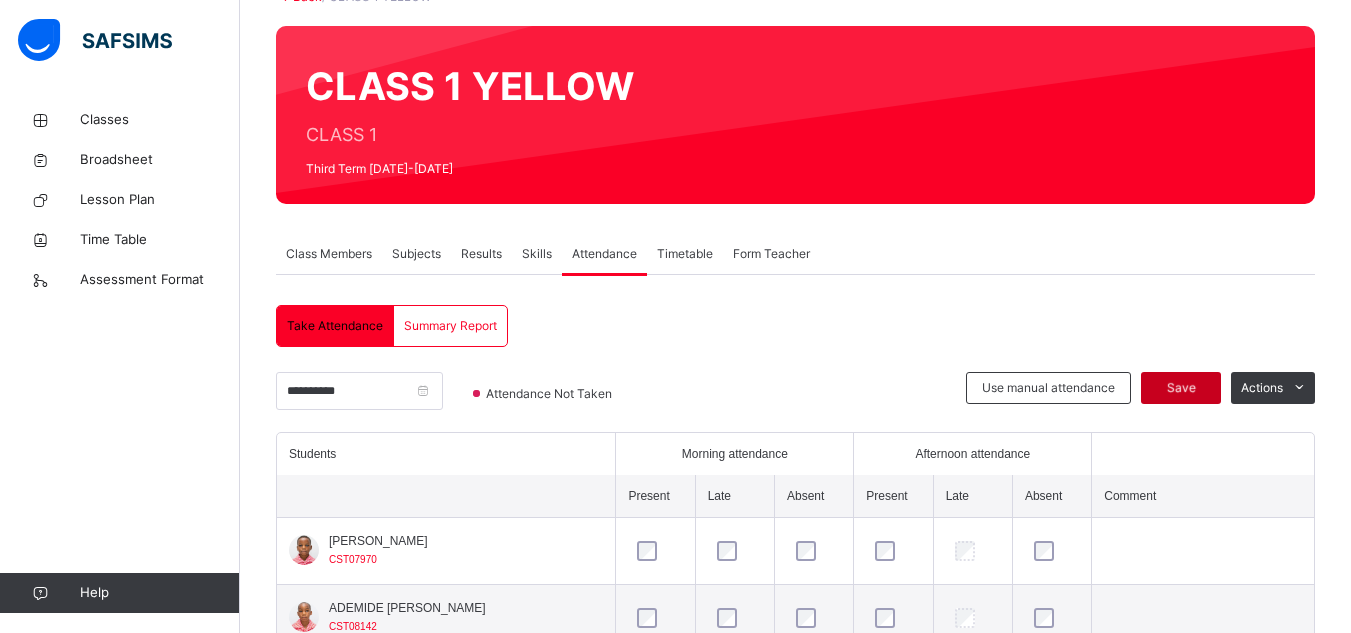 click on "Save" at bounding box center [1181, 388] 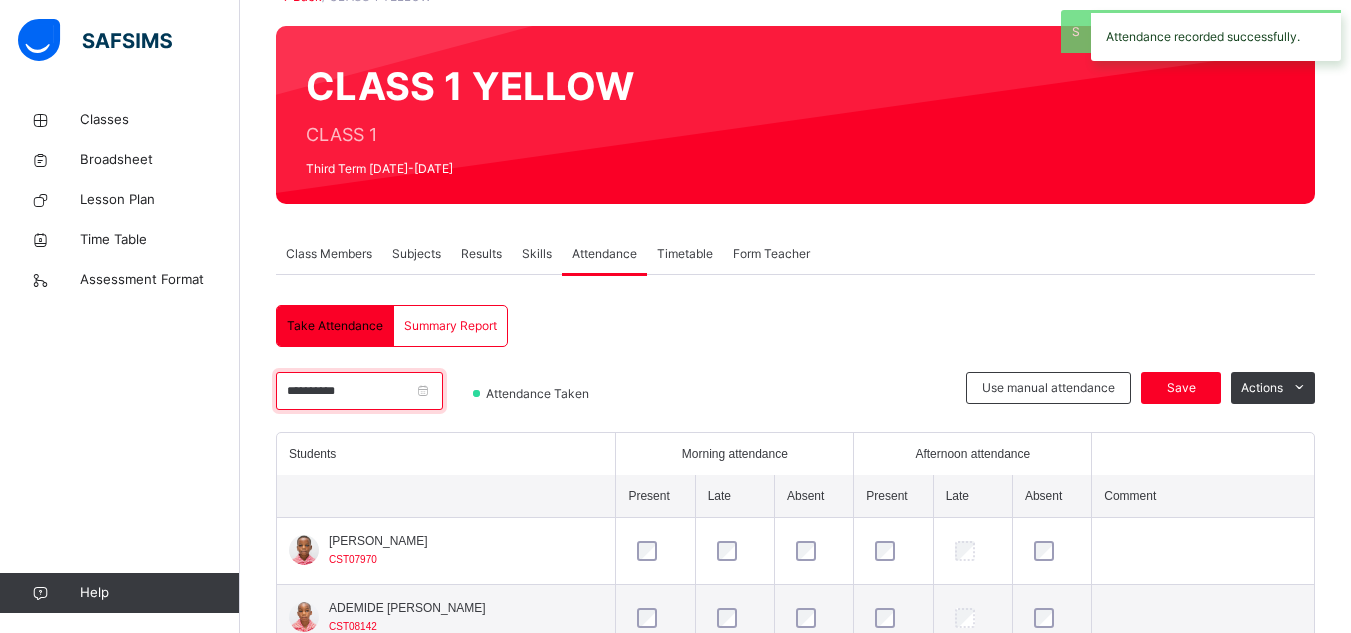 click on "**********" at bounding box center [359, 391] 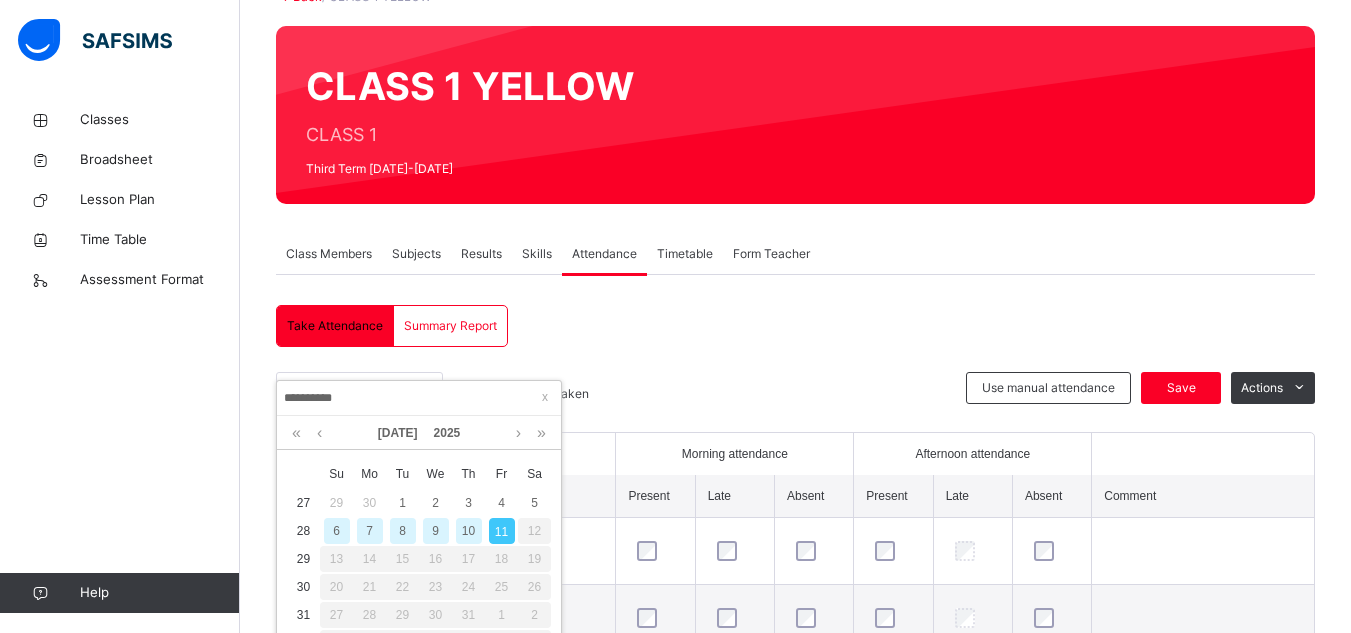 click on "10" at bounding box center (469, 531) 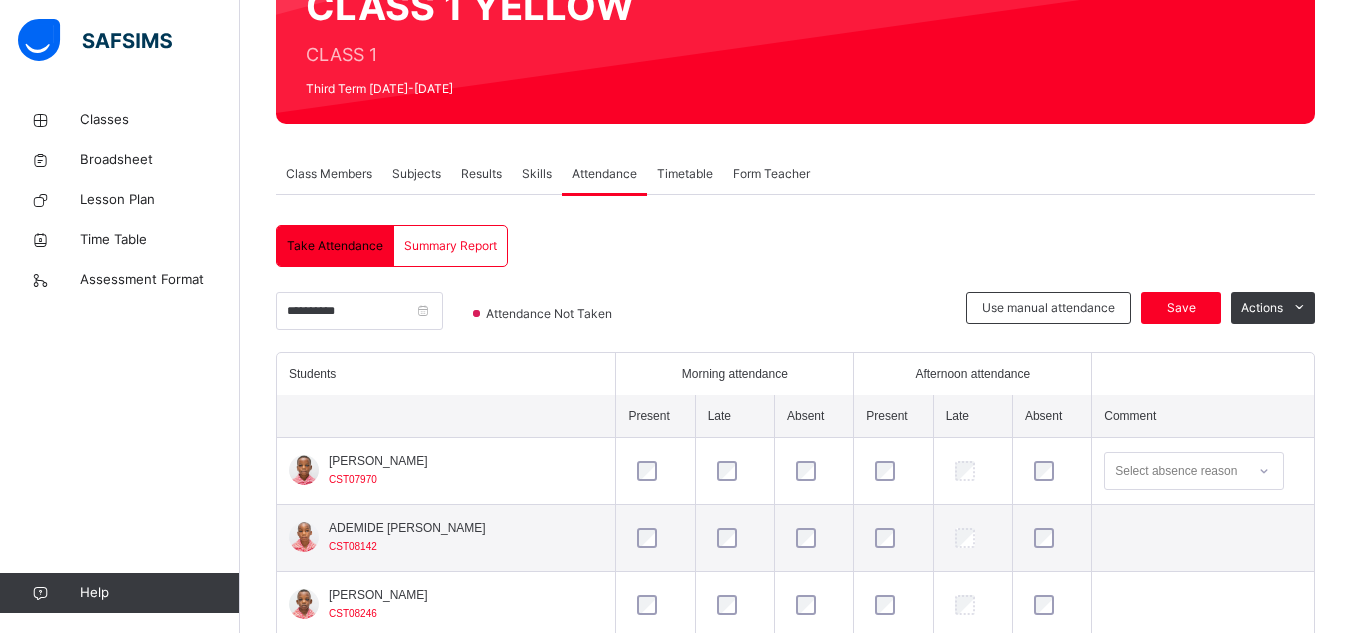 scroll, scrollTop: 262, scrollLeft: 0, axis: vertical 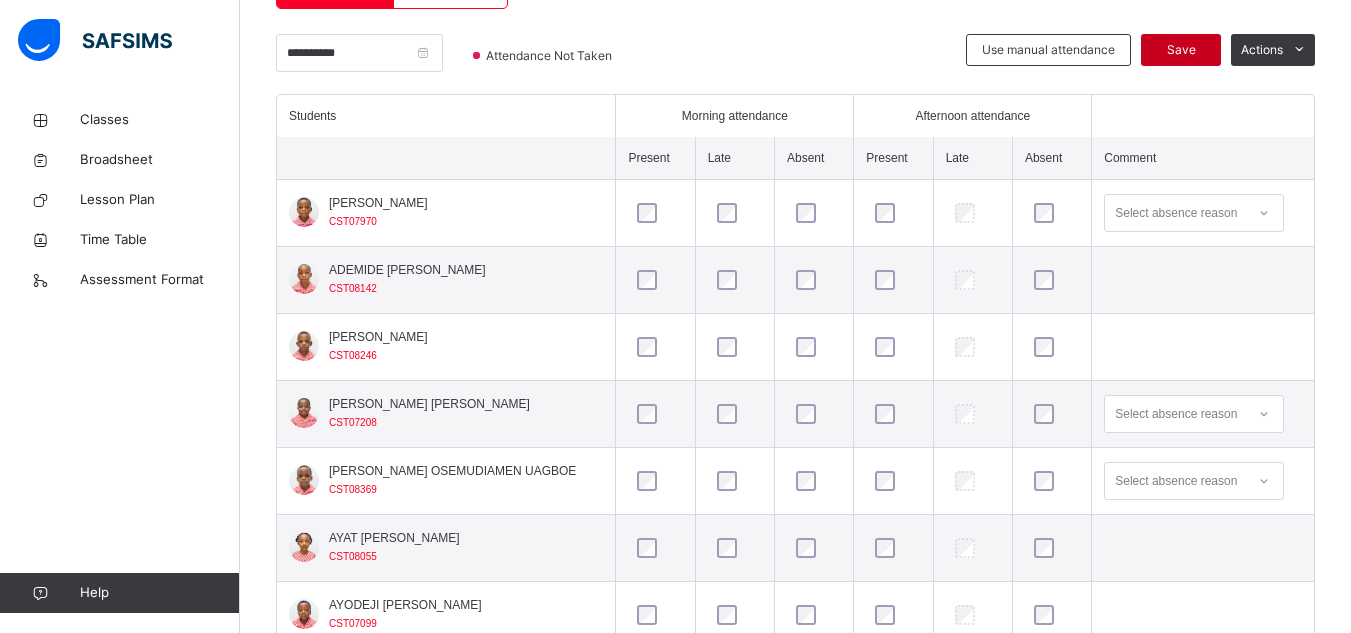 click on "Save" at bounding box center [1181, 50] 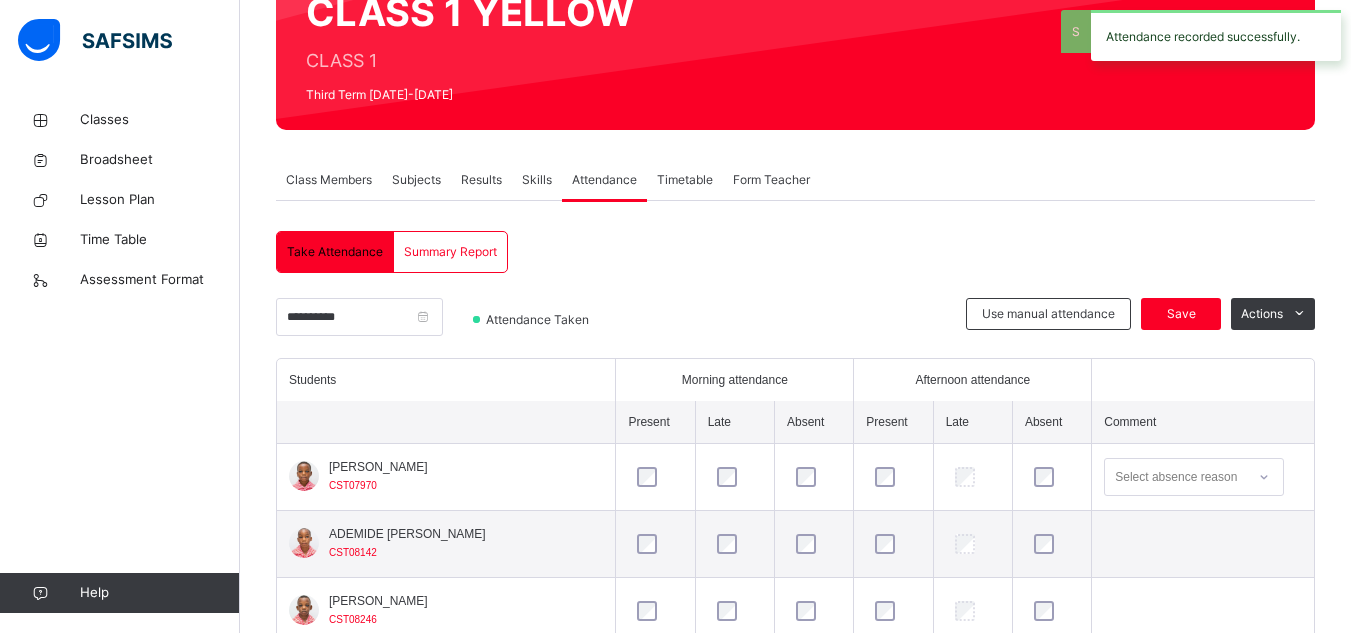 scroll, scrollTop: 480, scrollLeft: 0, axis: vertical 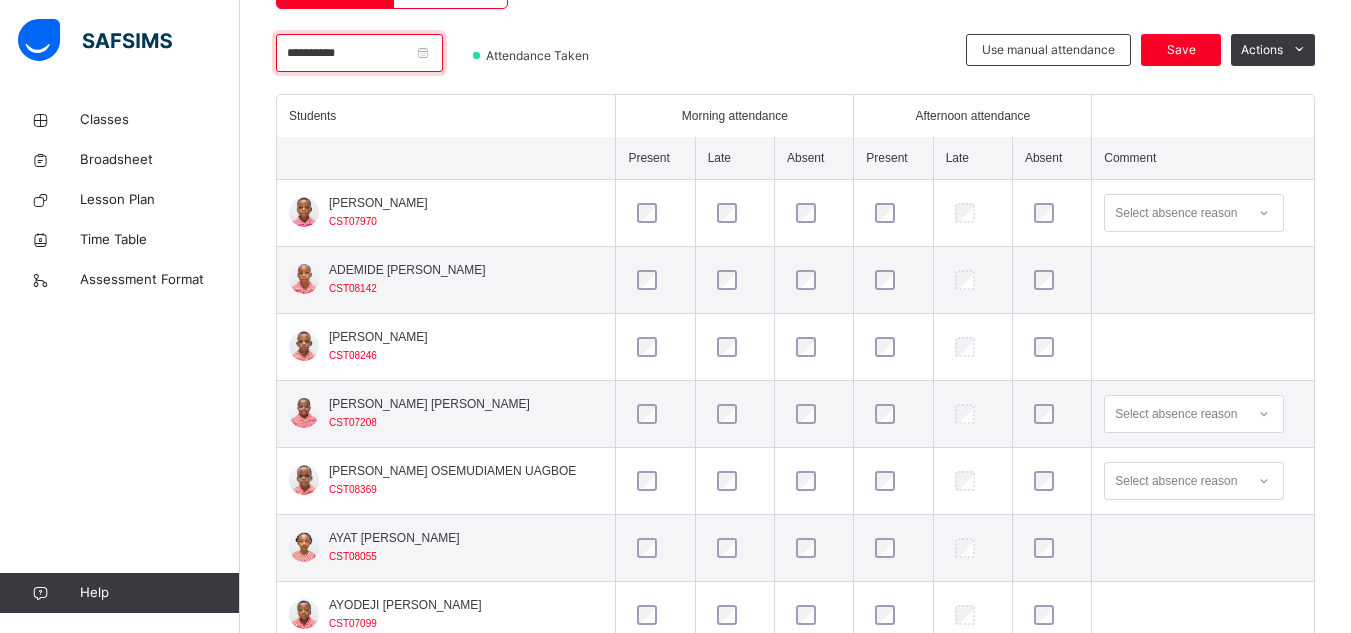 click on "**********" at bounding box center [359, 53] 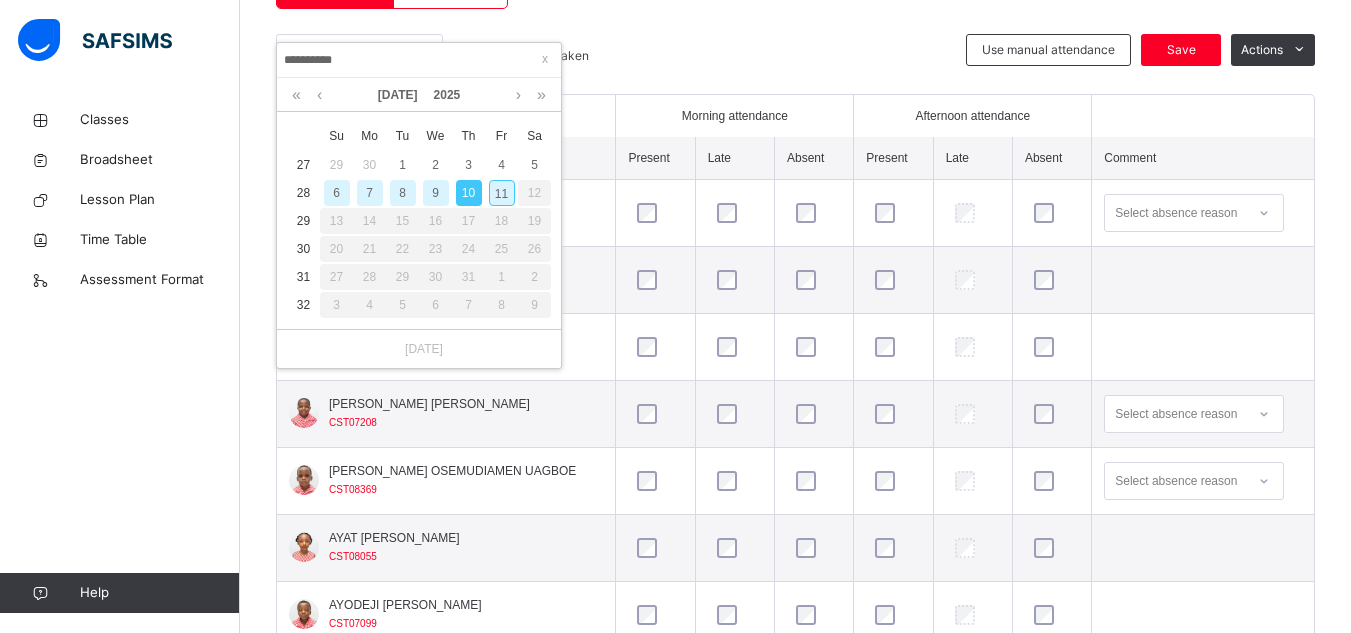click on "9" at bounding box center (436, 193) 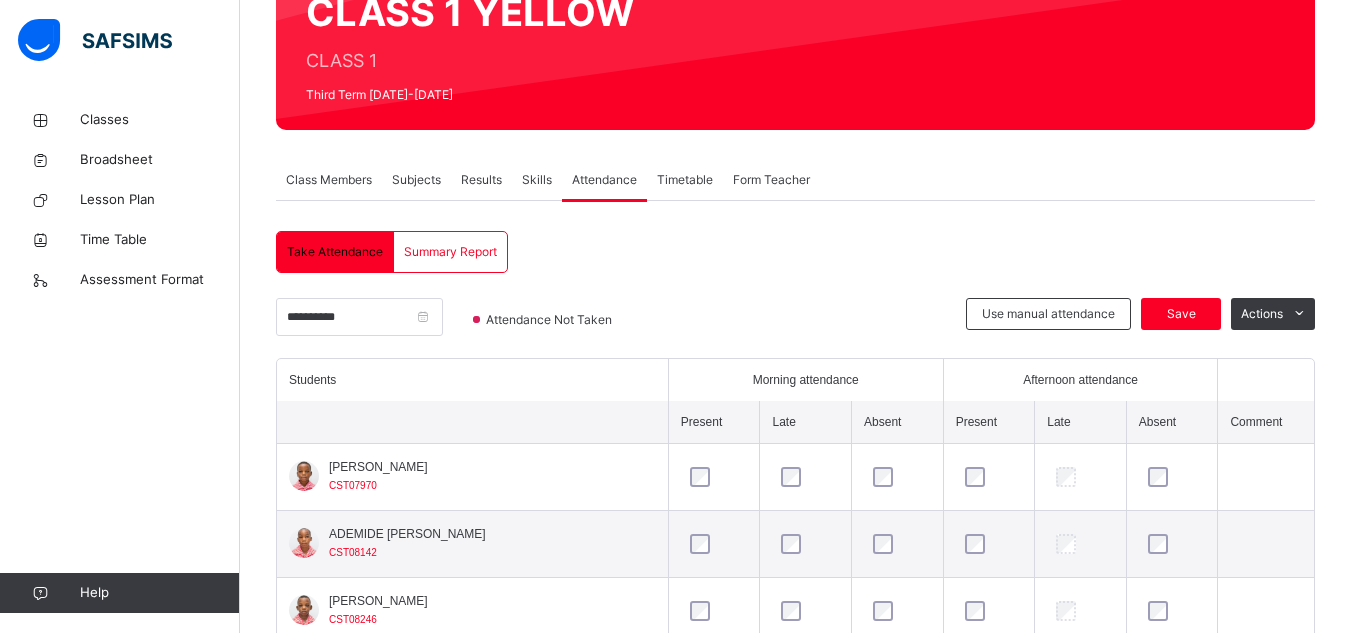scroll, scrollTop: 480, scrollLeft: 0, axis: vertical 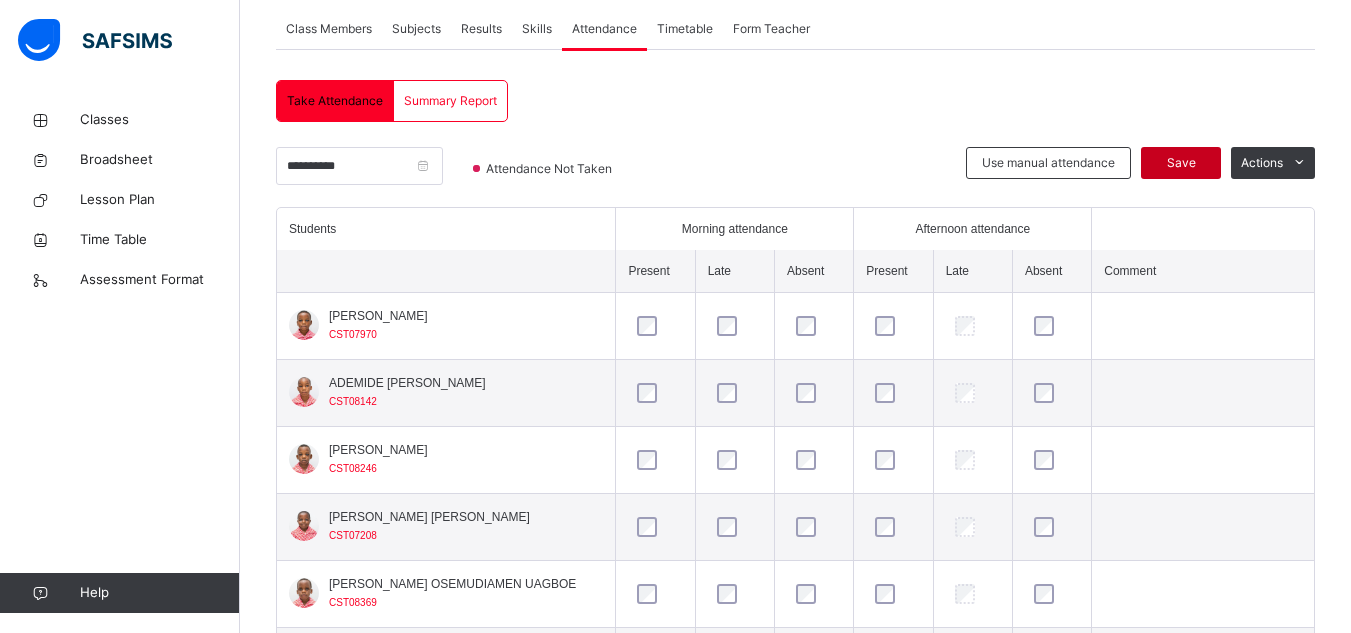 click on "Save" at bounding box center [1181, 163] 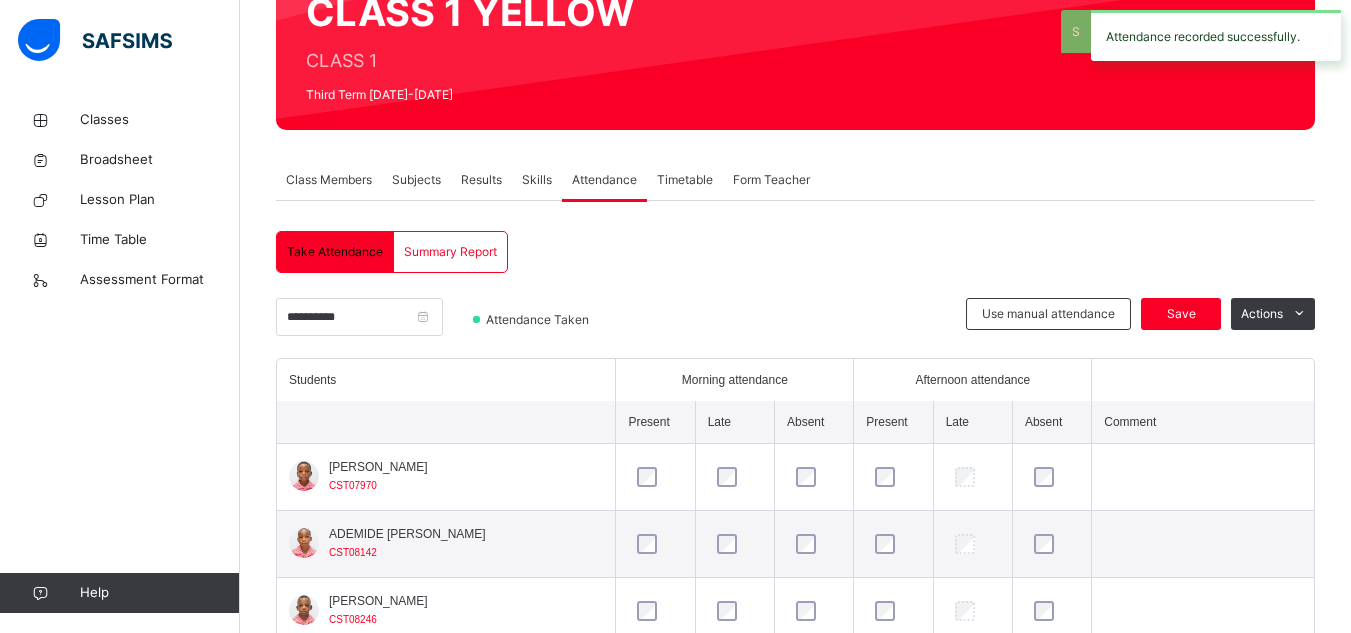 scroll, scrollTop: 367, scrollLeft: 0, axis: vertical 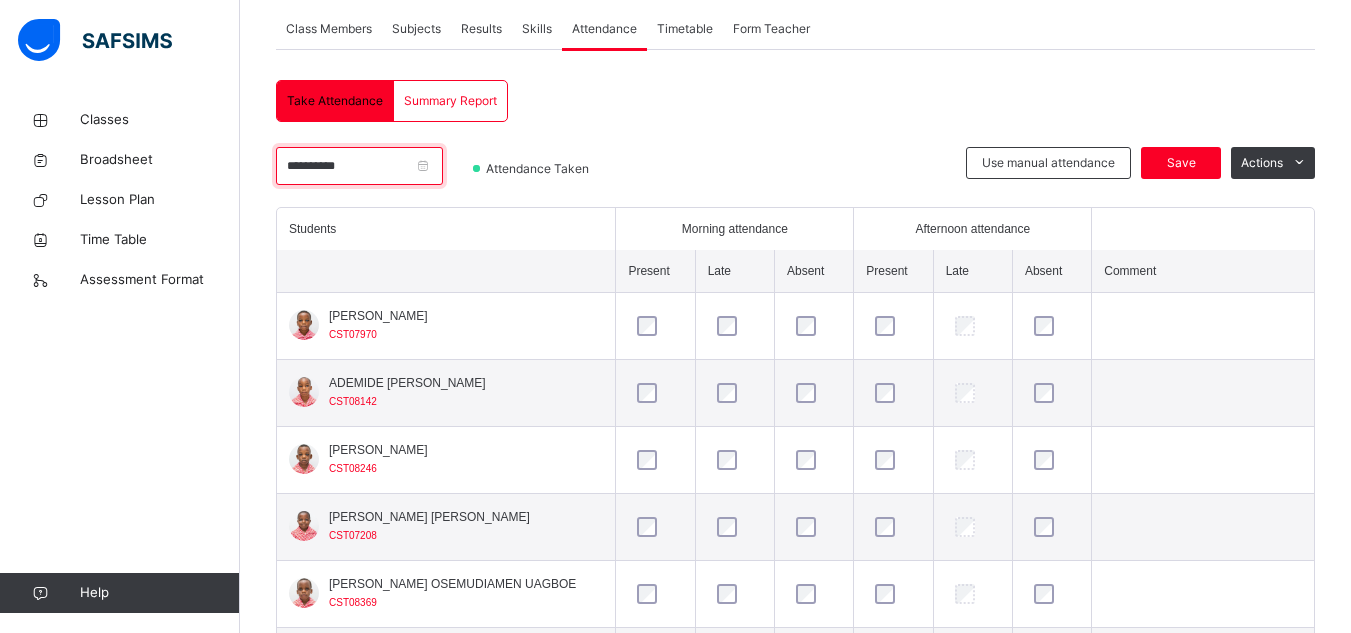 click on "**********" at bounding box center [359, 166] 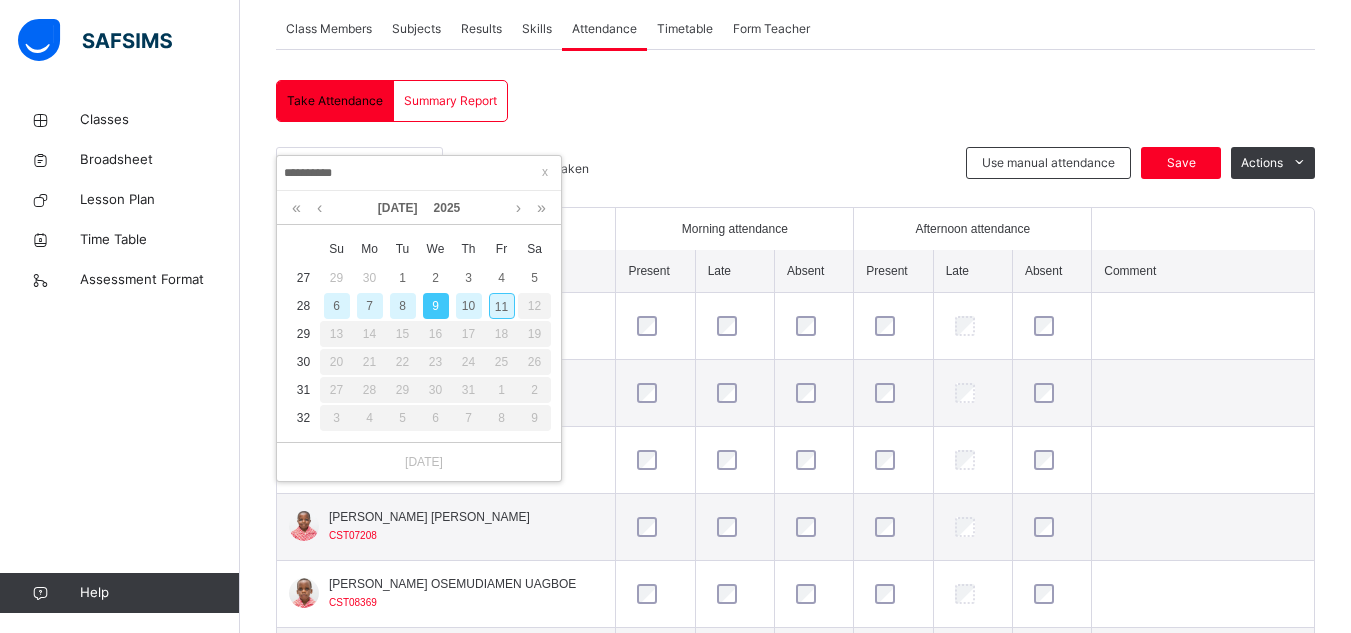 click on "8" at bounding box center (403, 306) 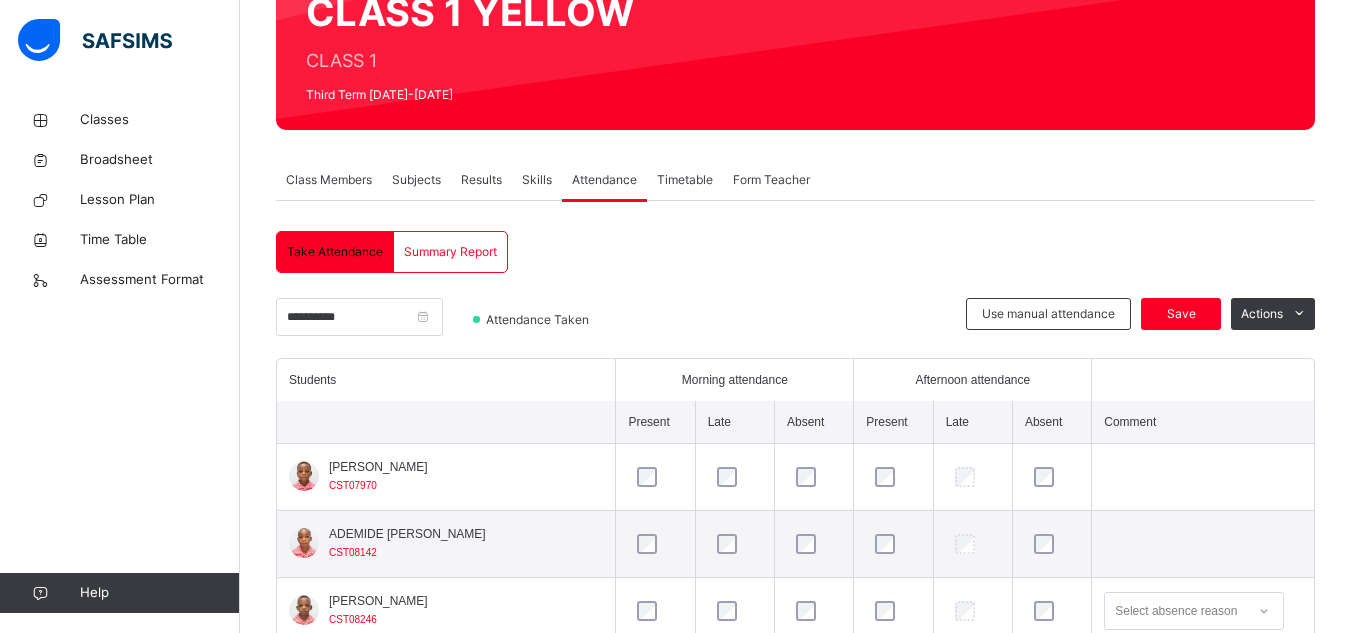 scroll, scrollTop: 367, scrollLeft: 0, axis: vertical 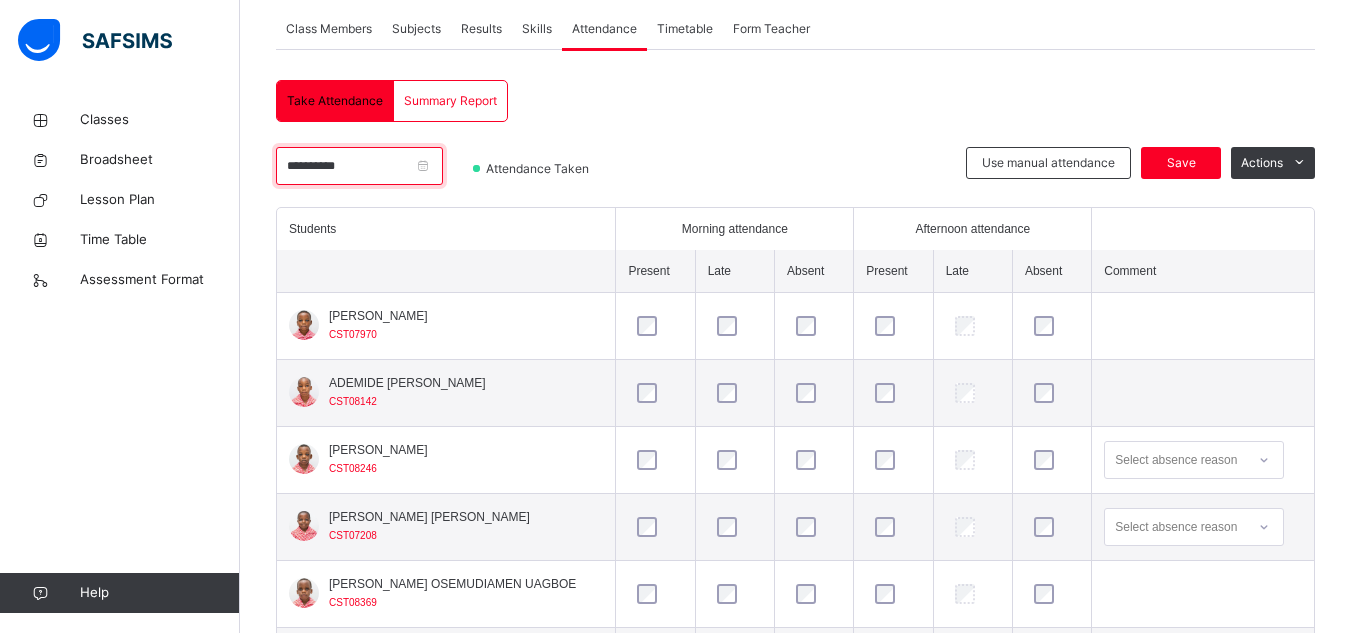 click on "**********" at bounding box center (359, 166) 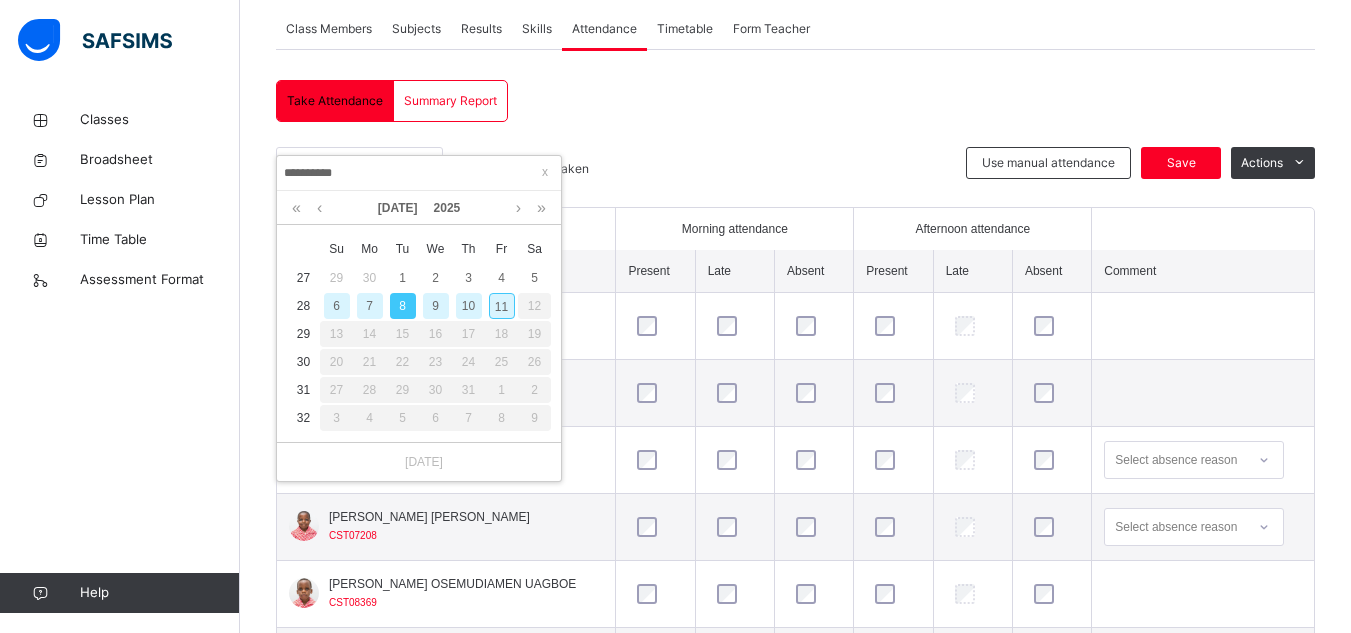 click on "7" at bounding box center [370, 306] 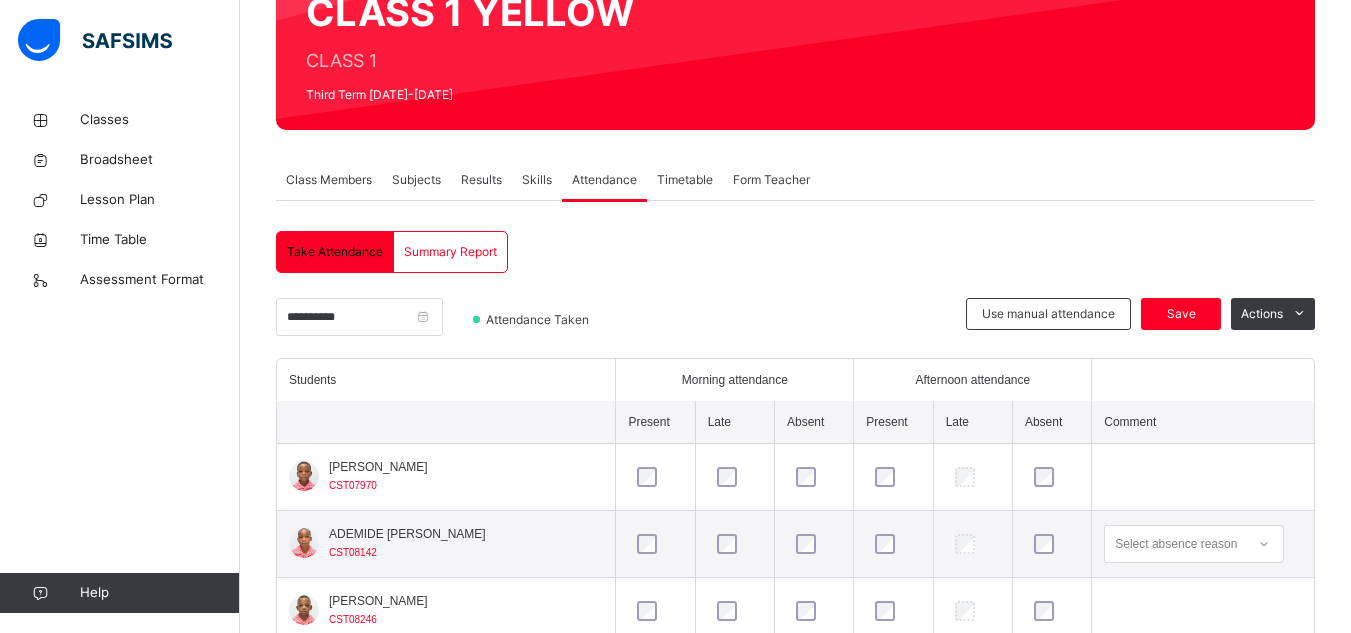scroll, scrollTop: 367, scrollLeft: 0, axis: vertical 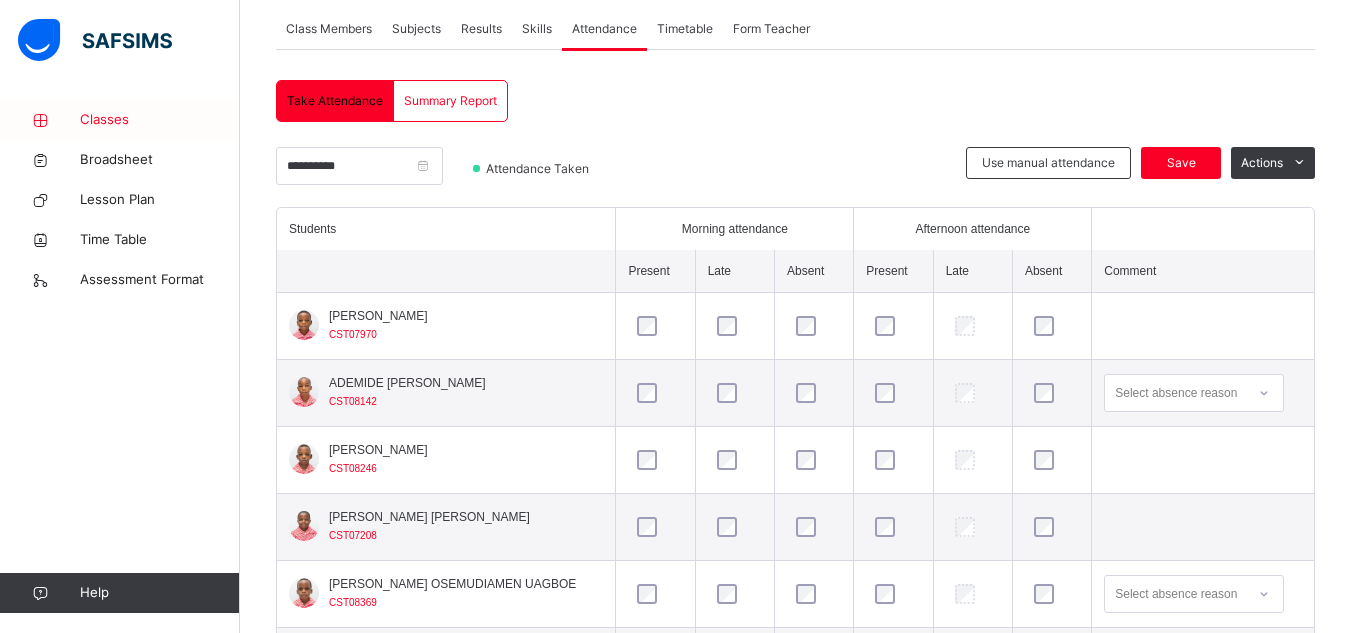 click on "Classes" at bounding box center [160, 120] 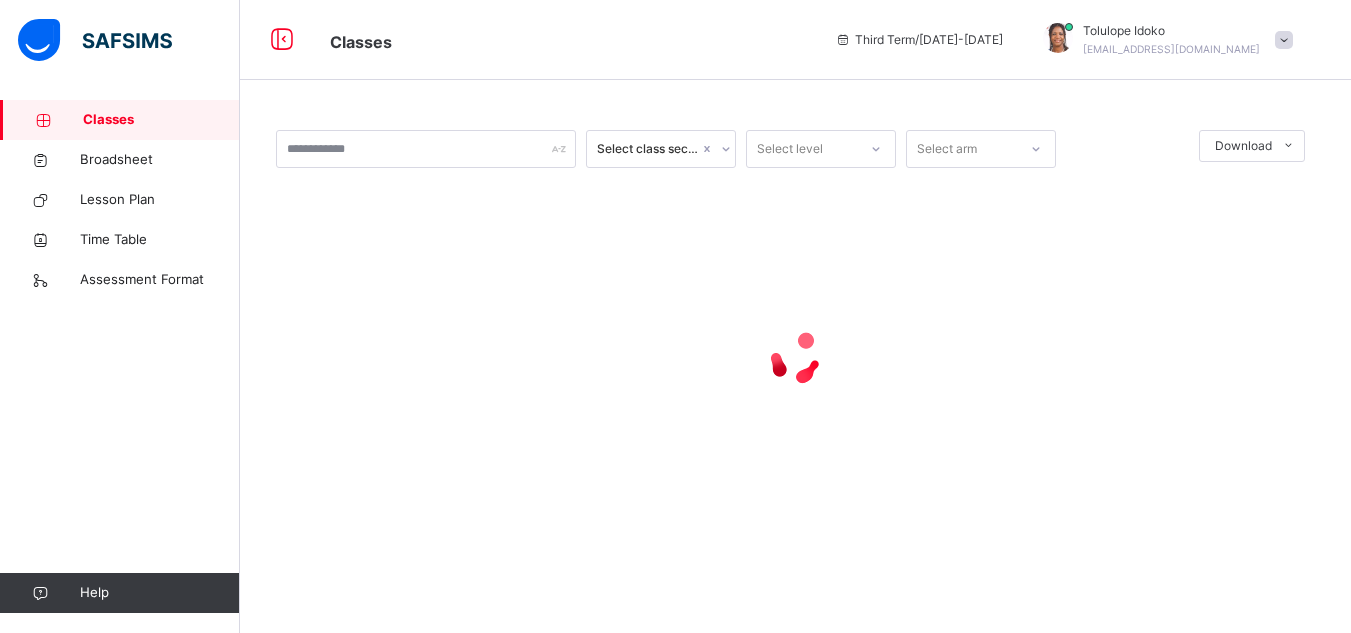 scroll, scrollTop: 0, scrollLeft: 0, axis: both 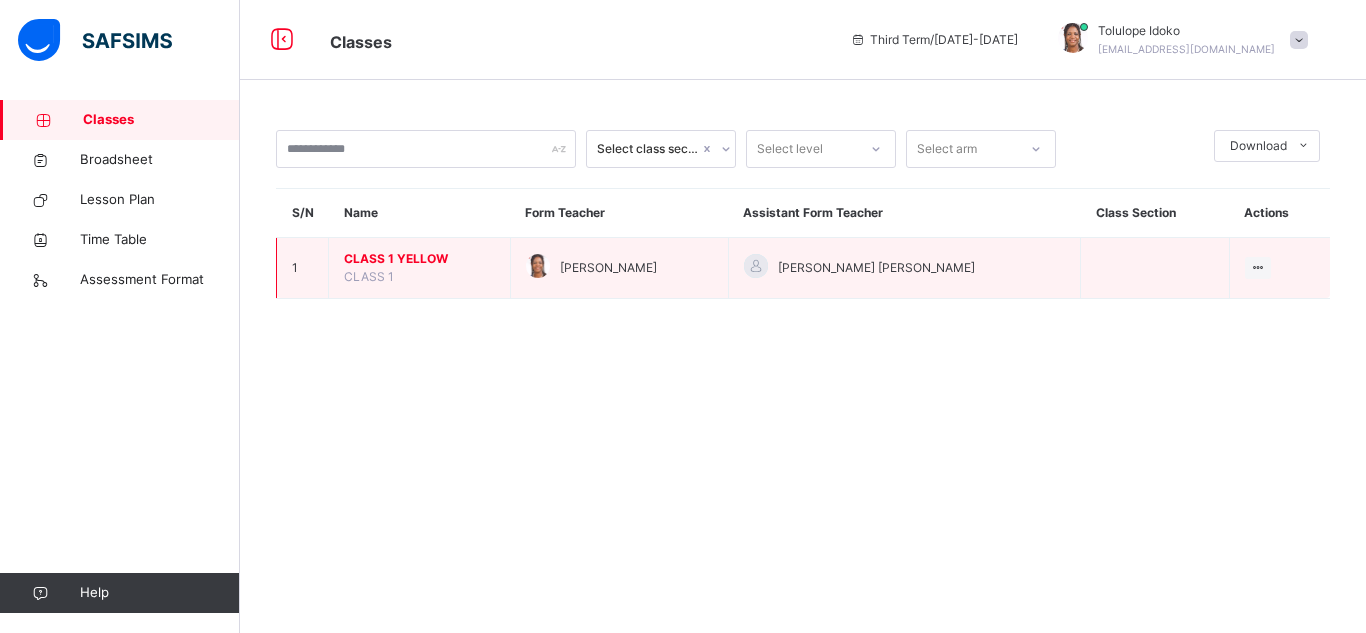 click on "CLASS 1   YELLOW" at bounding box center [419, 259] 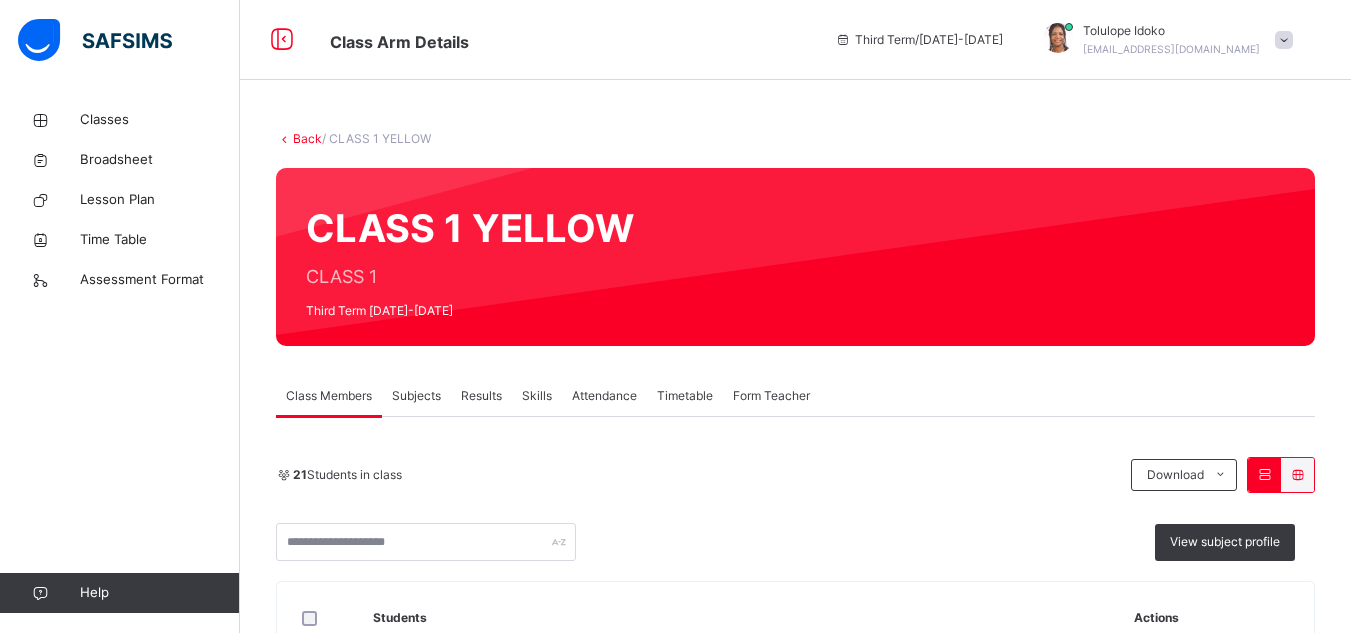 click on "Subjects" at bounding box center (416, 396) 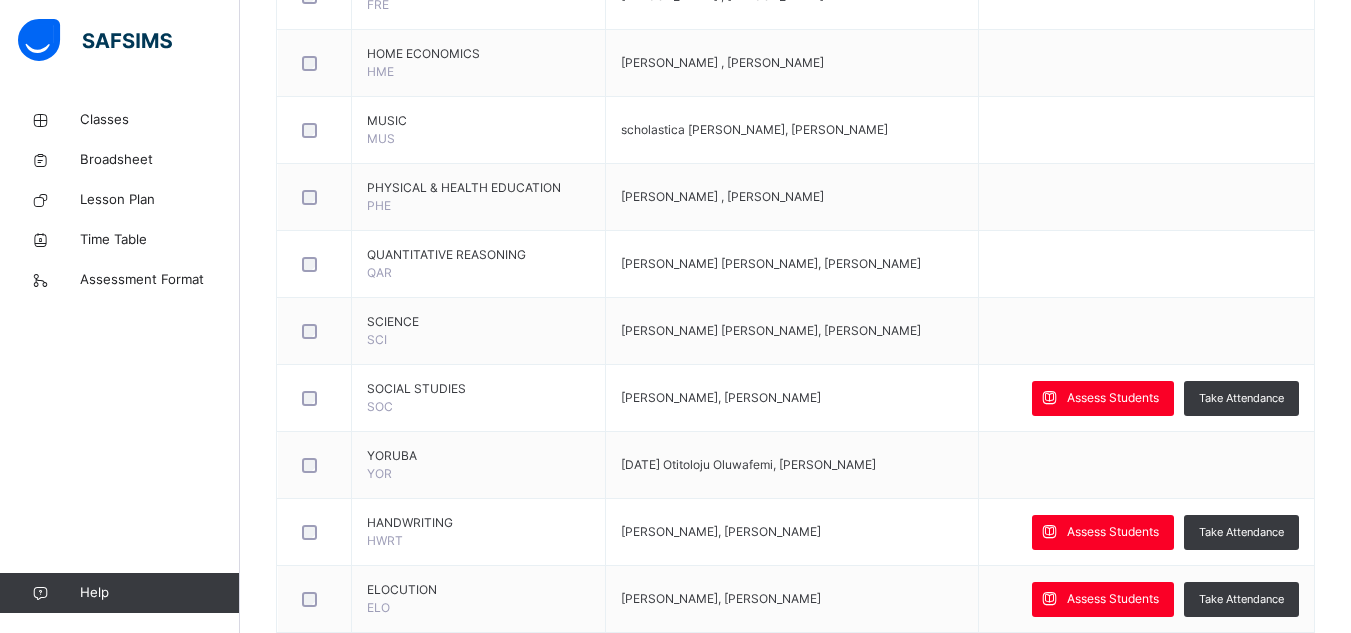 scroll, scrollTop: 826, scrollLeft: 0, axis: vertical 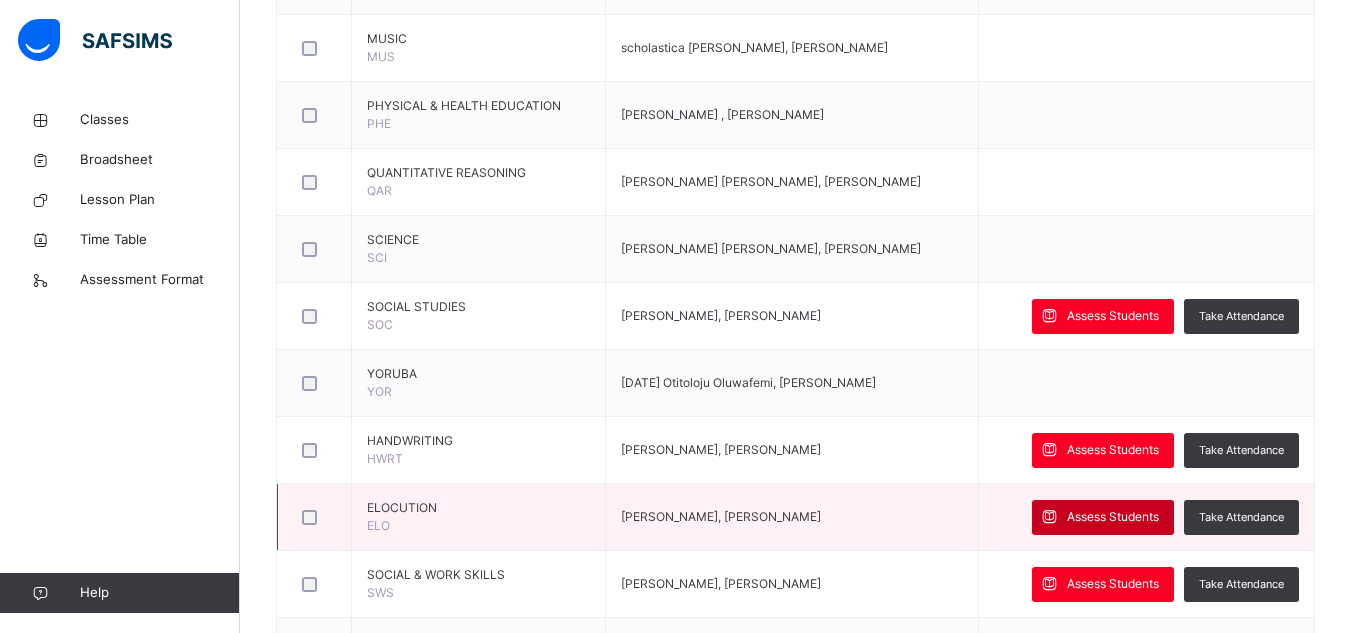 click on "Assess Students" at bounding box center [1113, 517] 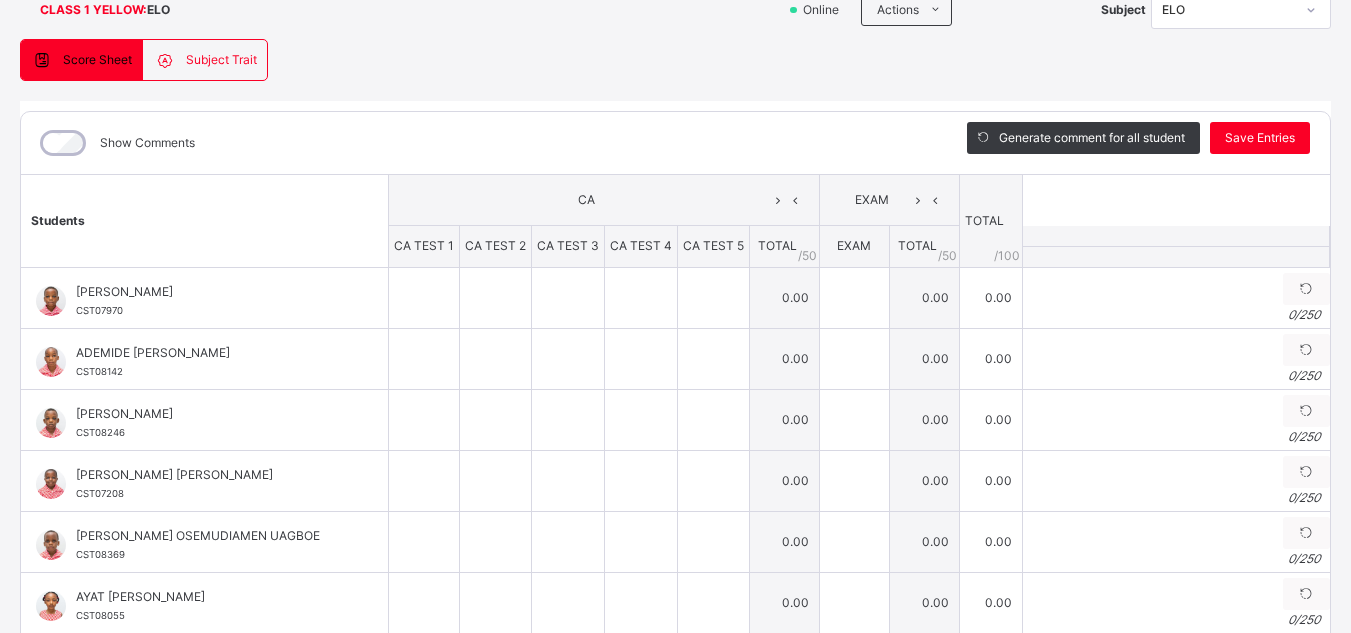 scroll, scrollTop: 170, scrollLeft: 0, axis: vertical 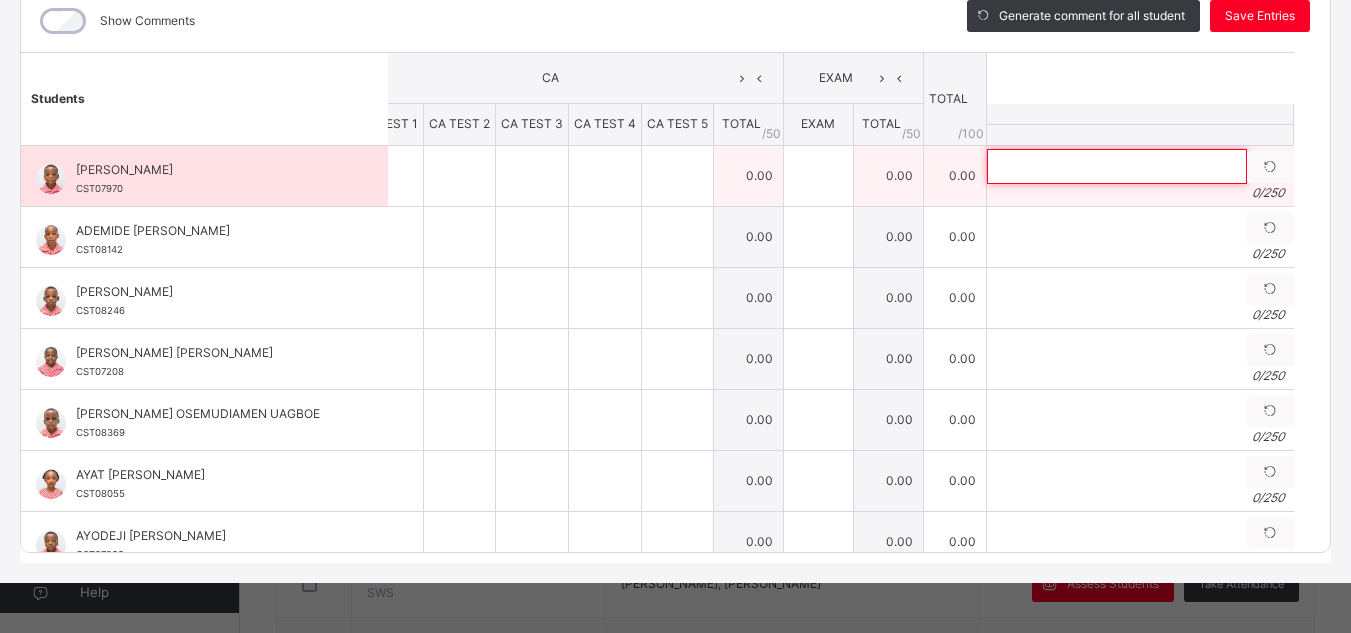 click at bounding box center [1117, 166] 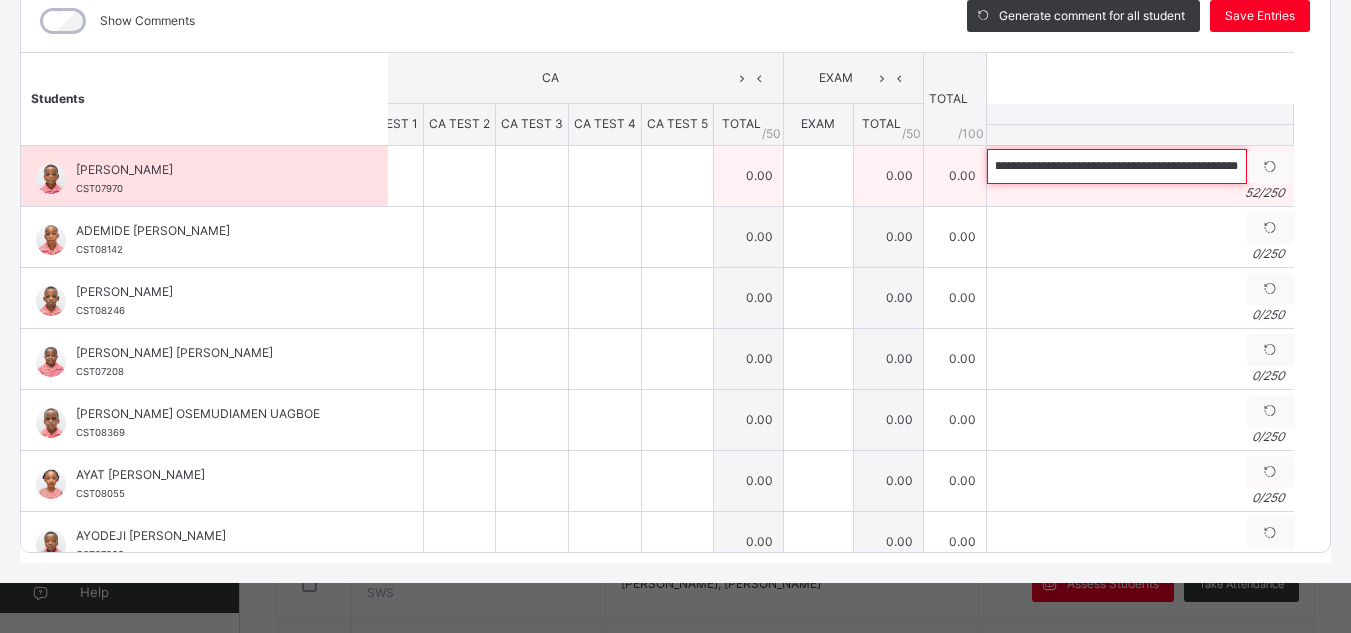 scroll, scrollTop: 0, scrollLeft: 55, axis: horizontal 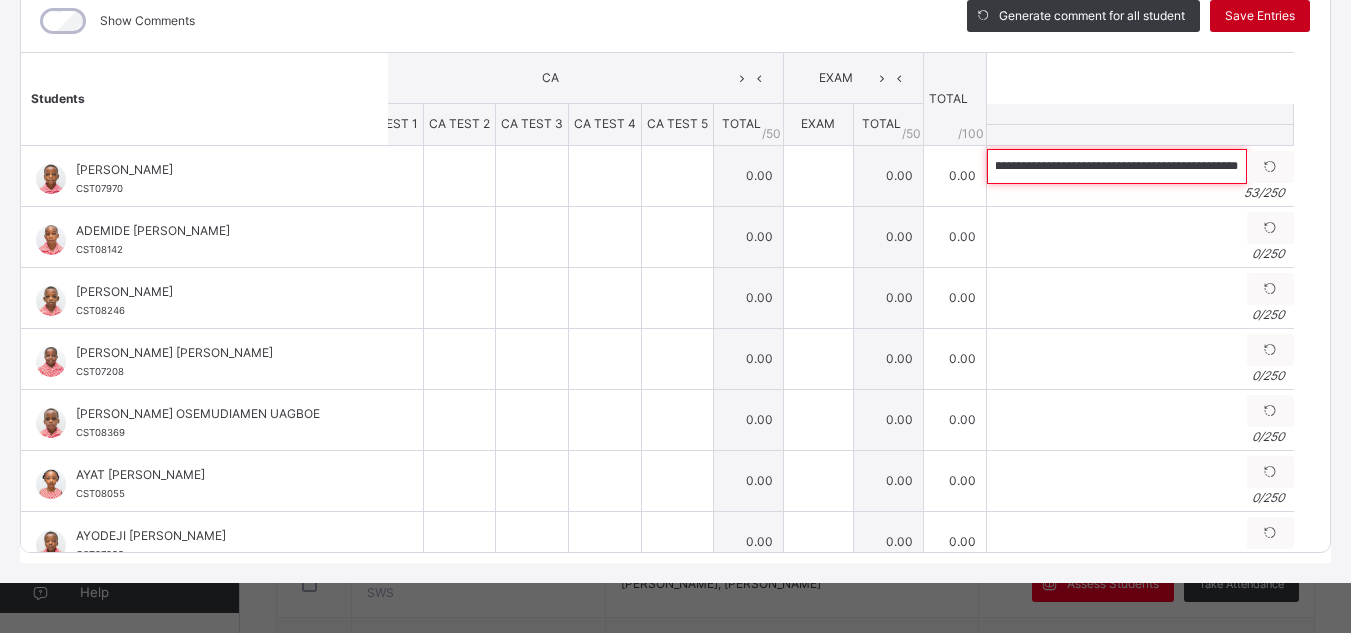 type on "**********" 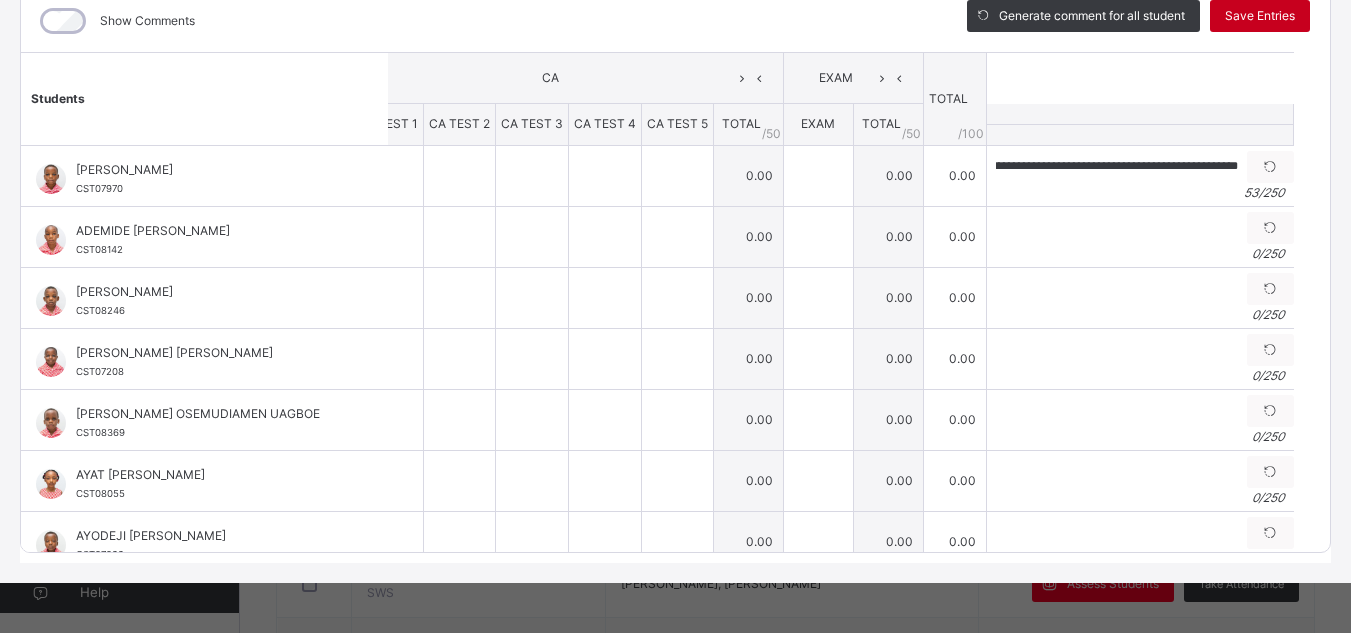 click on "Save Entries" at bounding box center [1260, 16] 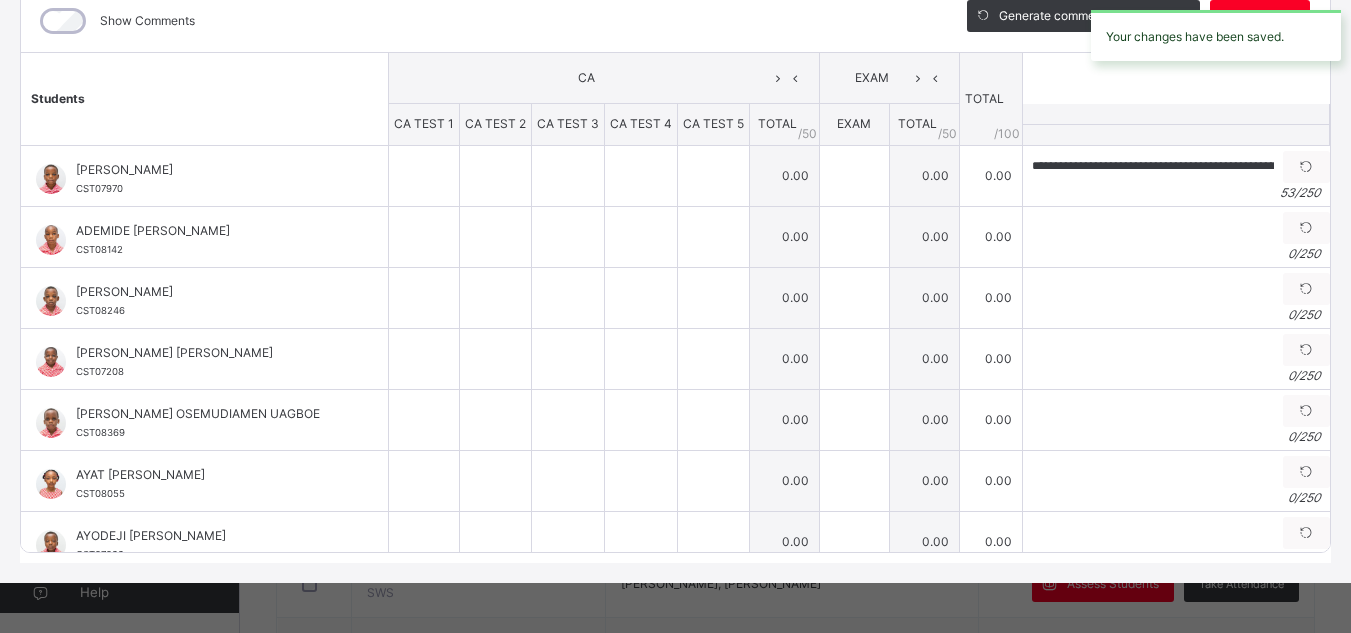click on "Your changes have been saved." at bounding box center [1216, 35] 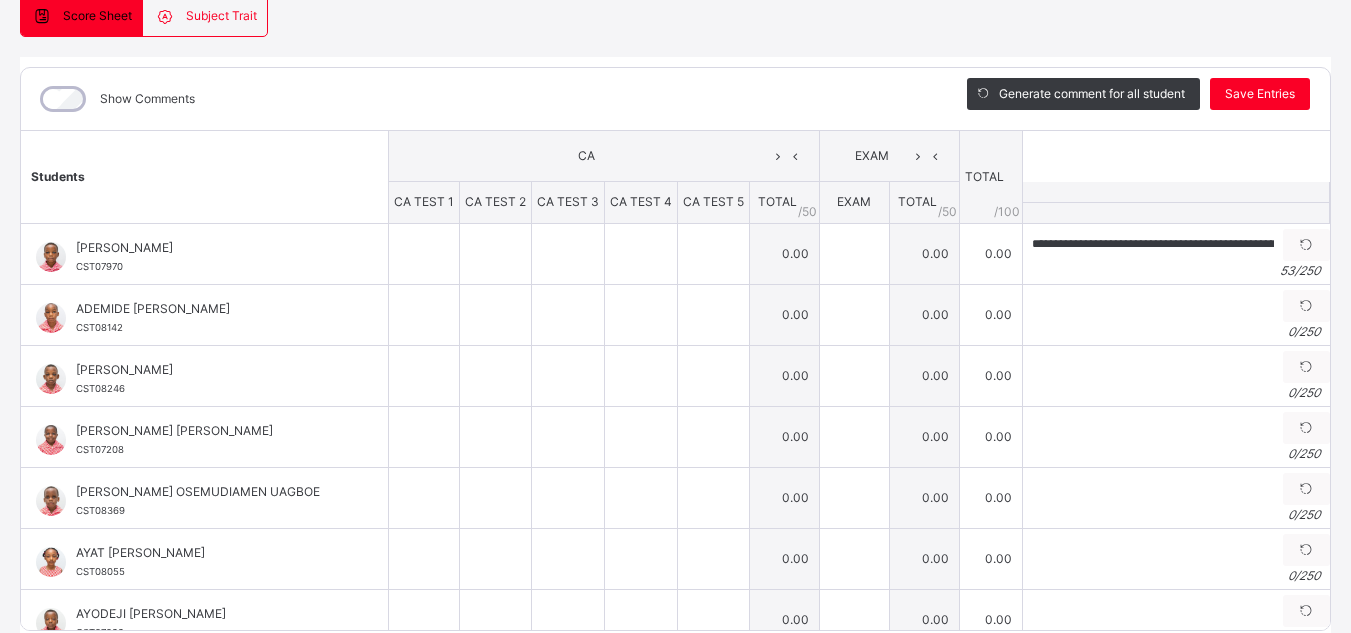 scroll, scrollTop: 195, scrollLeft: 0, axis: vertical 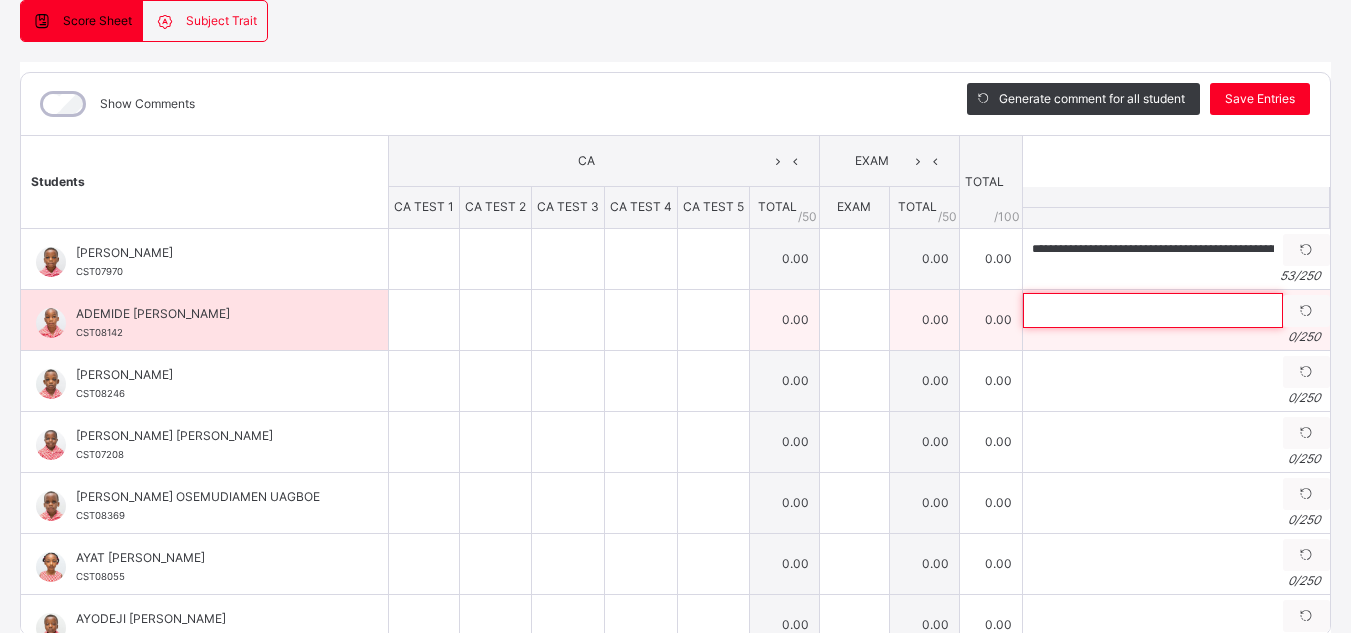 click at bounding box center [1153, 310] 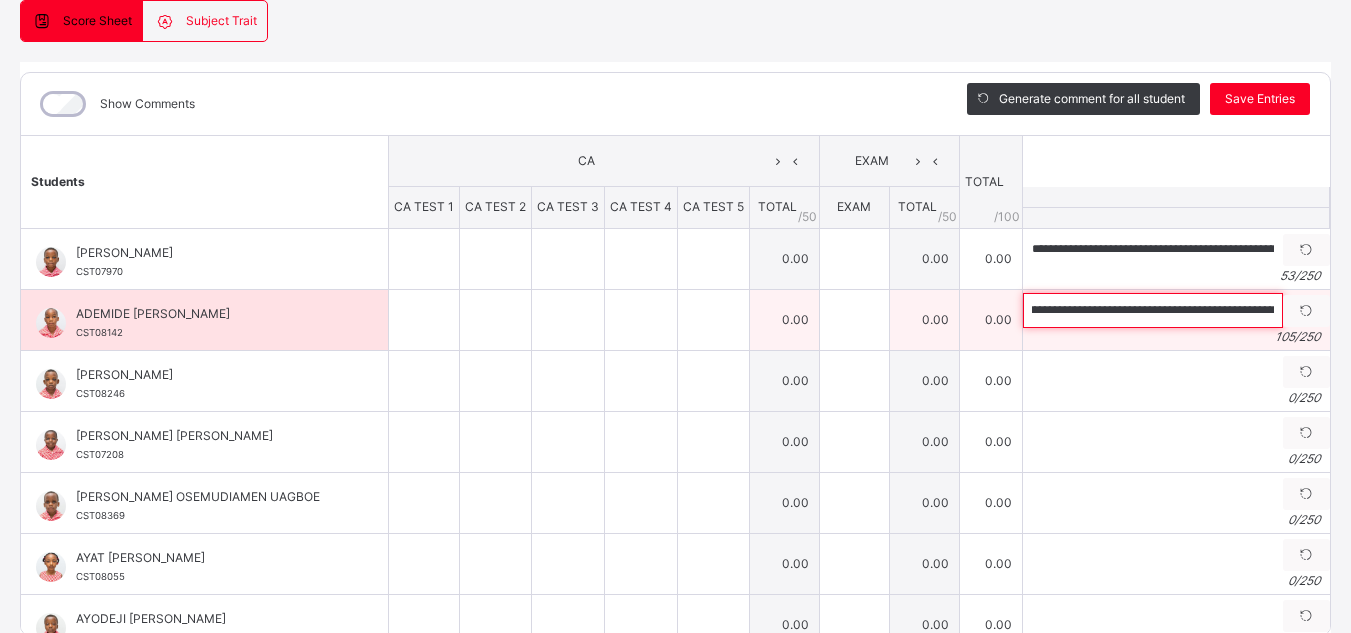 scroll, scrollTop: 0, scrollLeft: 168, axis: horizontal 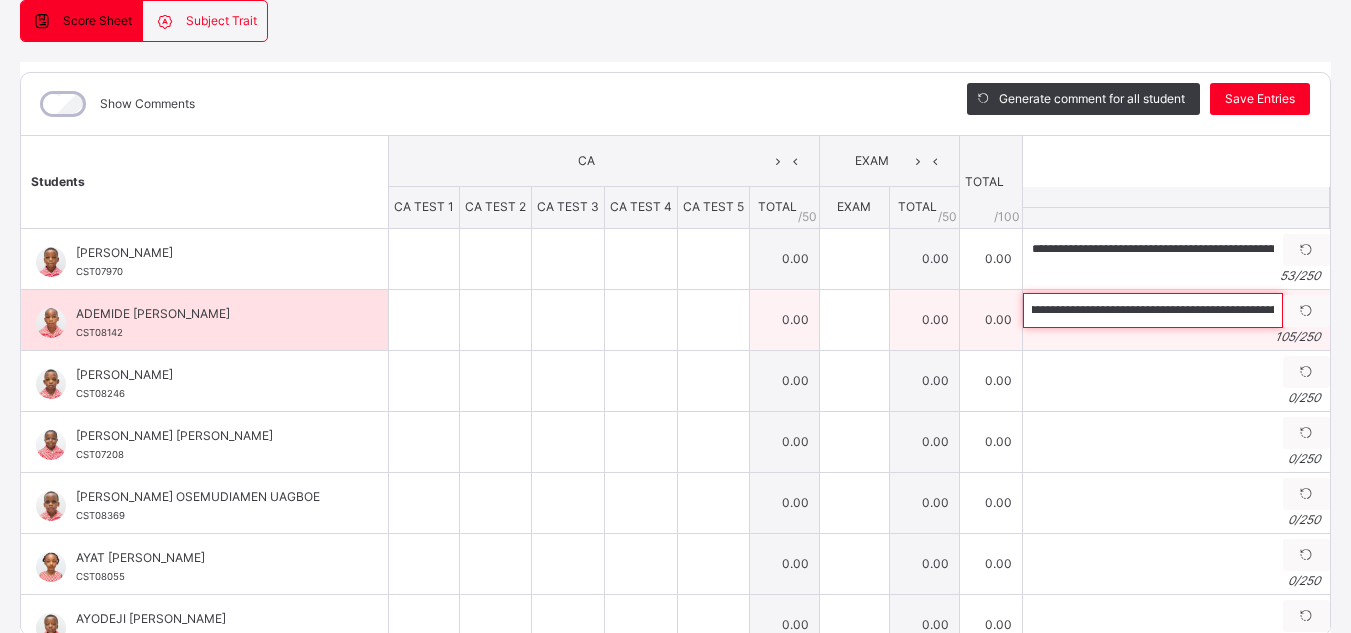 click on "**********" at bounding box center (1153, 310) 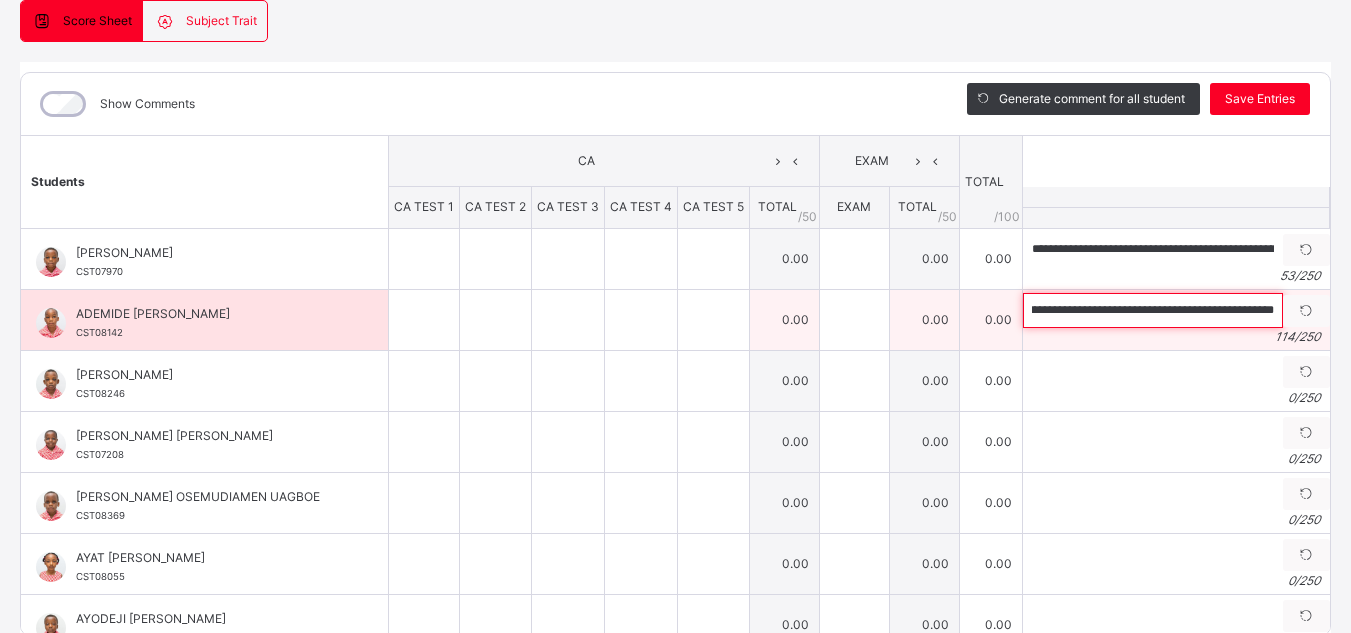 scroll, scrollTop: 0, scrollLeft: 421, axis: horizontal 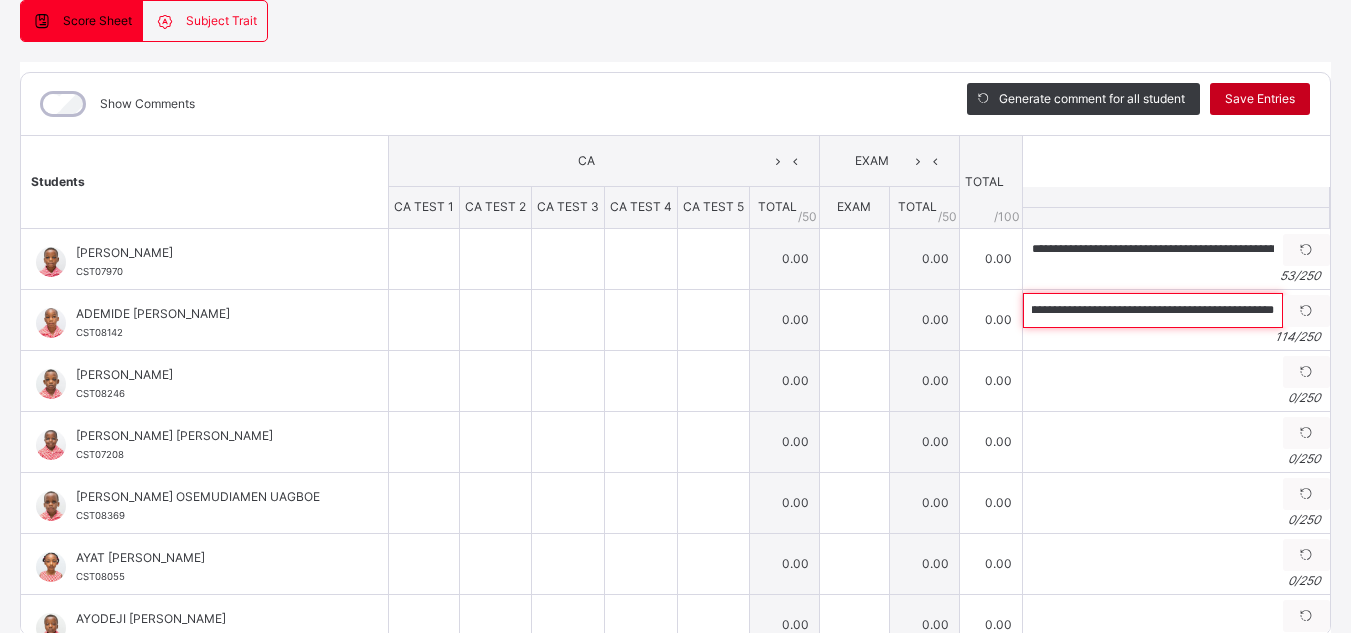 type on "**********" 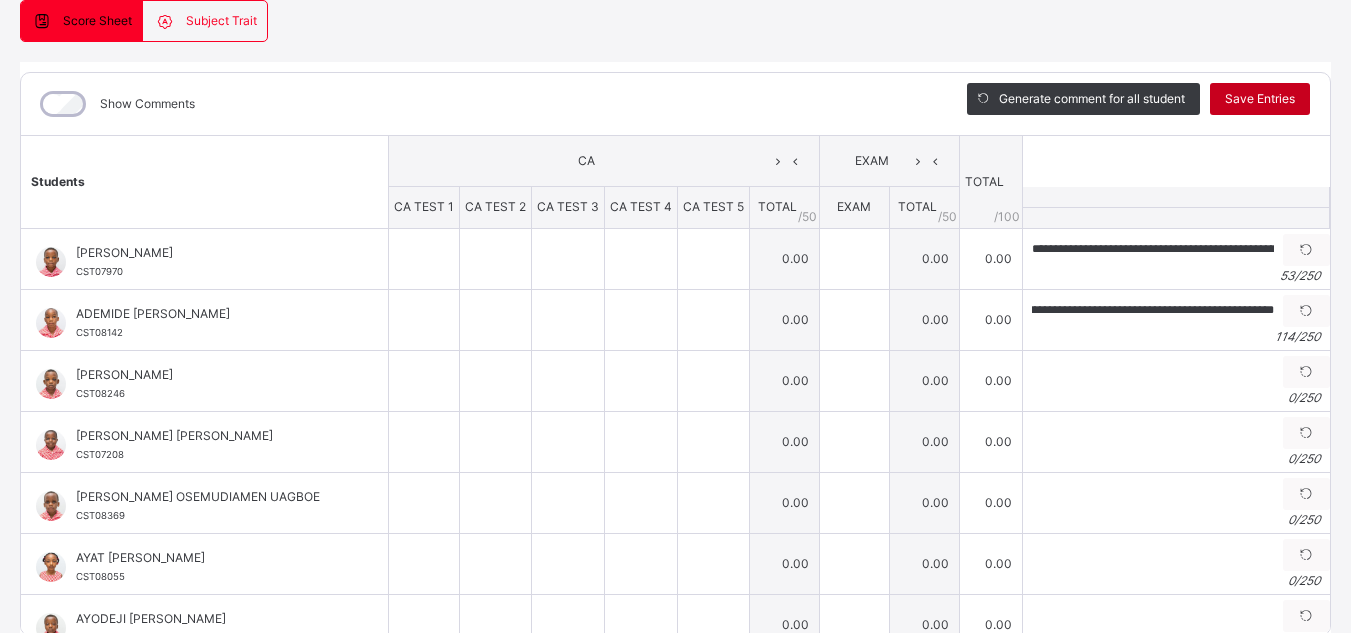 click on "Save Entries" at bounding box center [1260, 99] 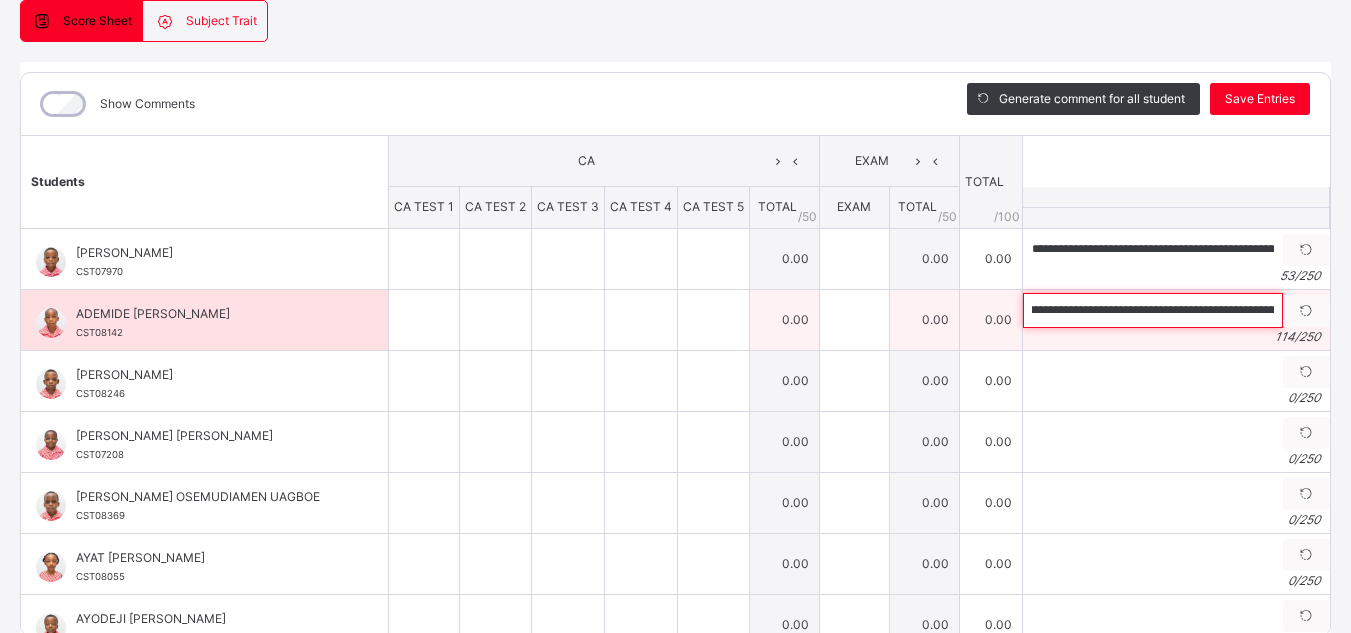 scroll, scrollTop: 0, scrollLeft: 422, axis: horizontal 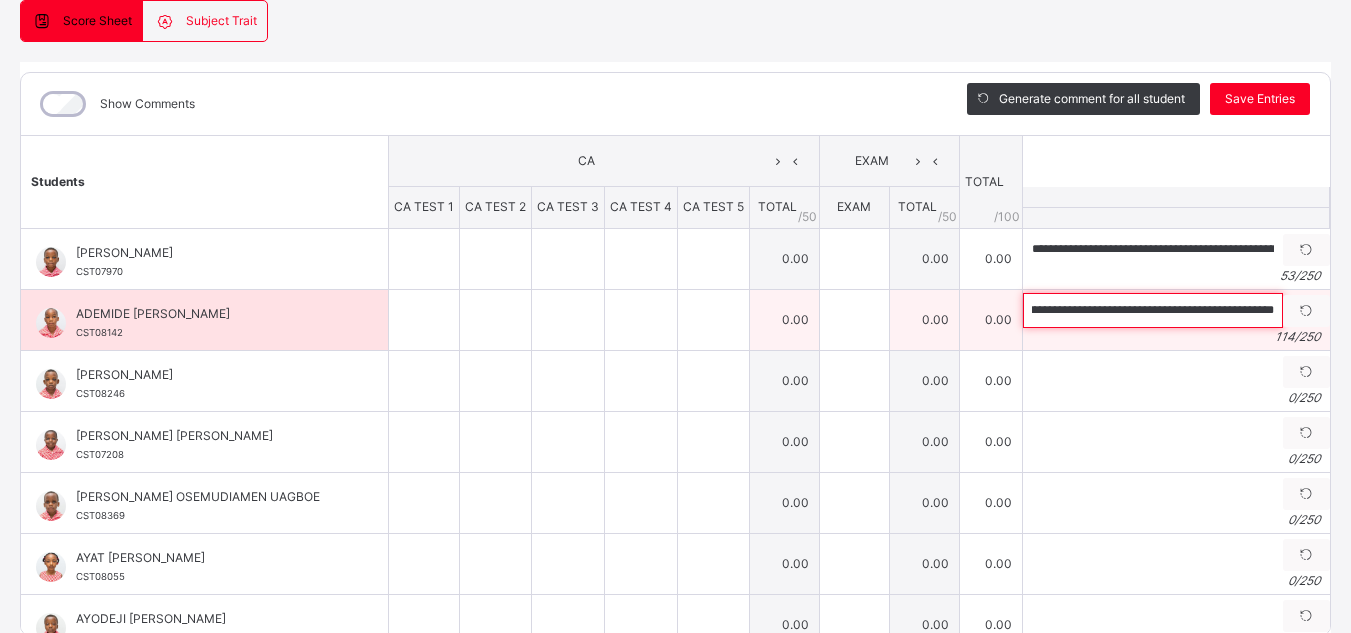 drag, startPoint x: 1063, startPoint y: 311, endPoint x: 1241, endPoint y: 315, distance: 178.04494 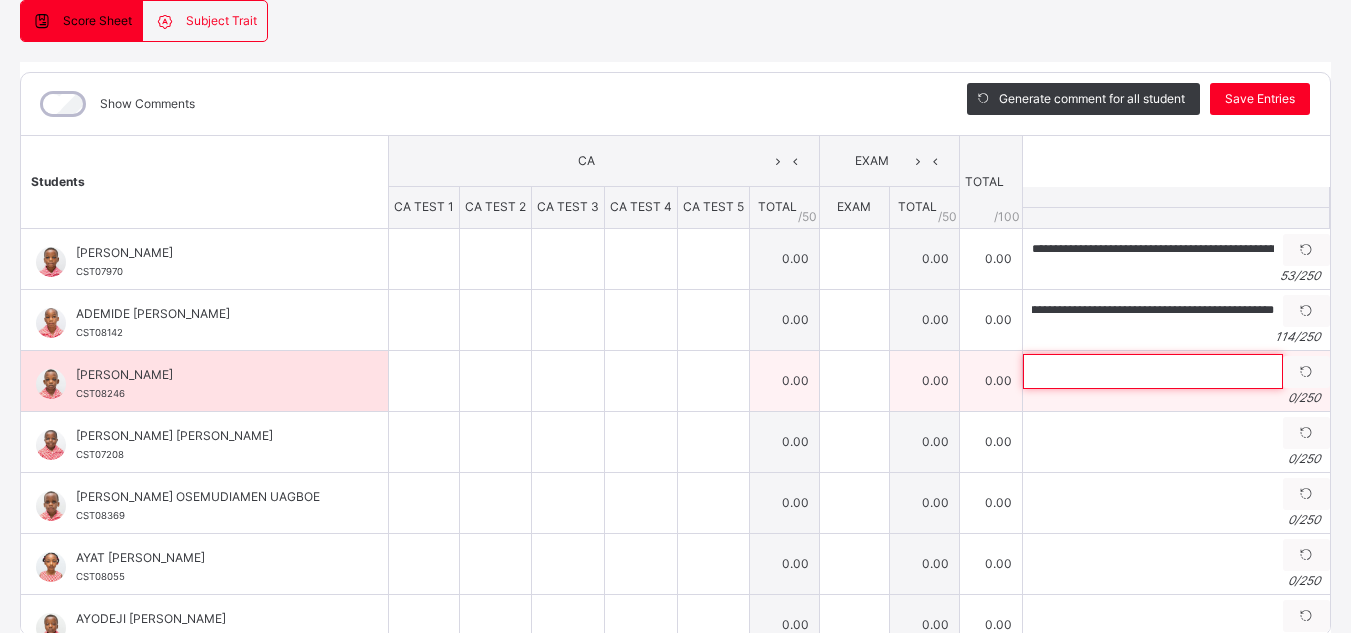 click at bounding box center (1153, 371) 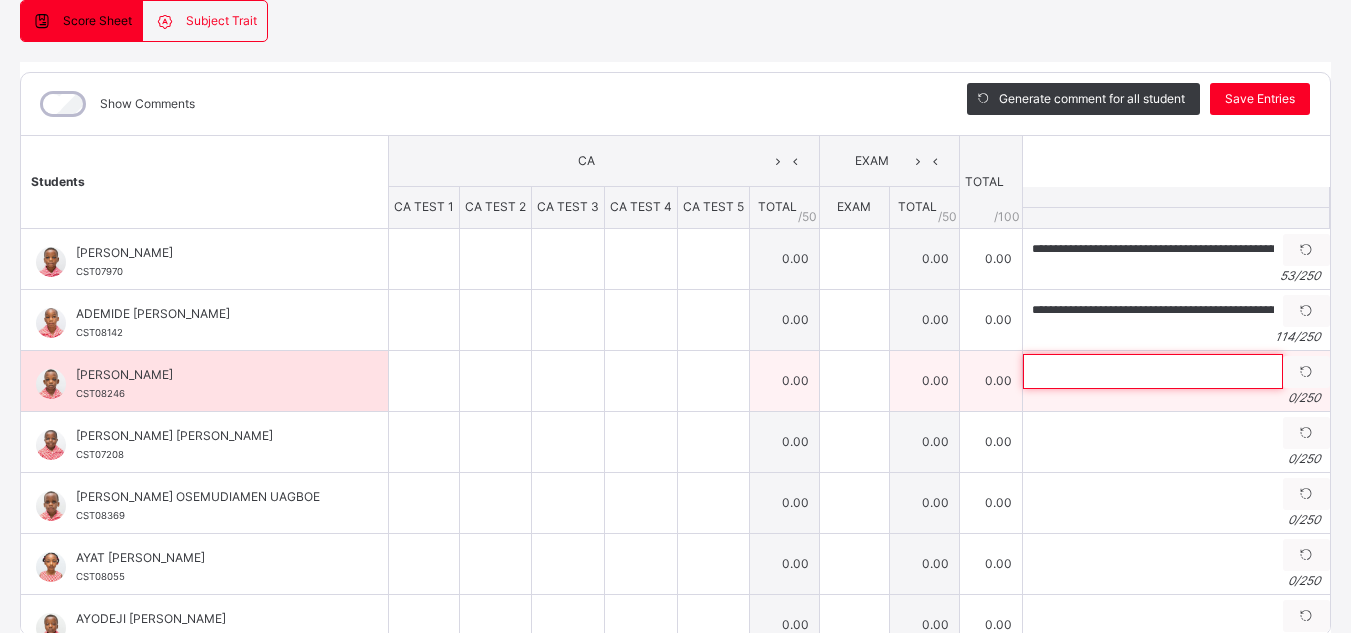paste on "**********" 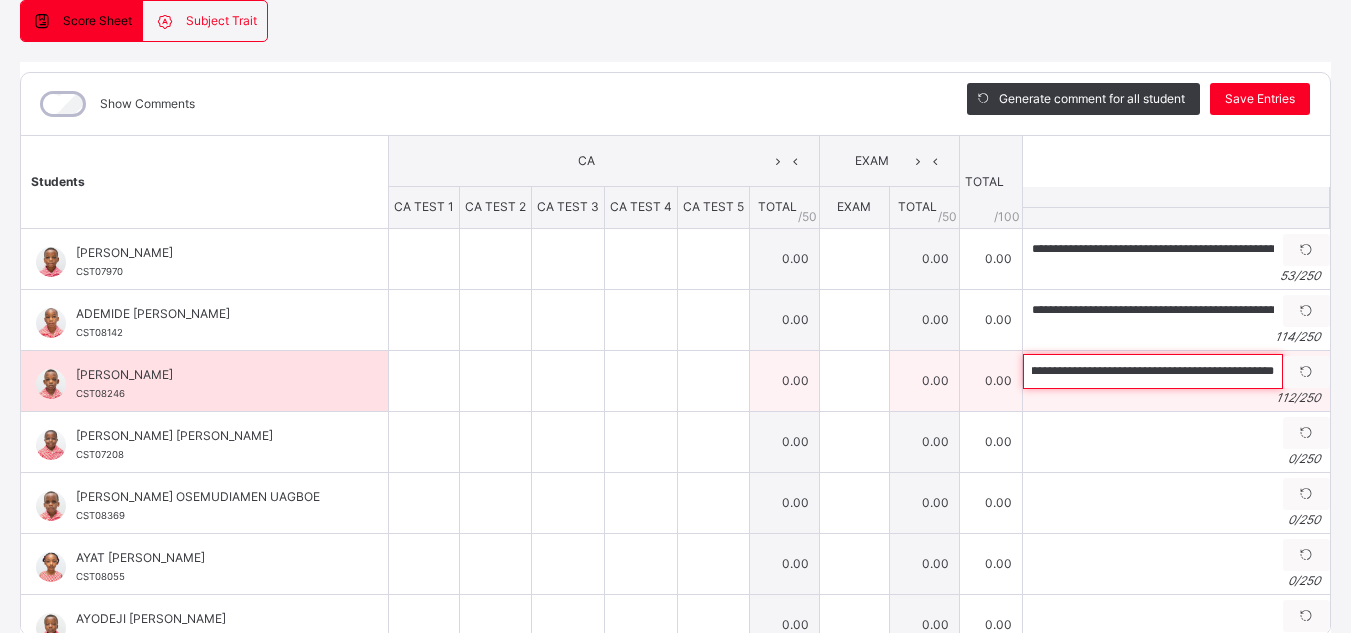scroll, scrollTop: 0, scrollLeft: 409, axis: horizontal 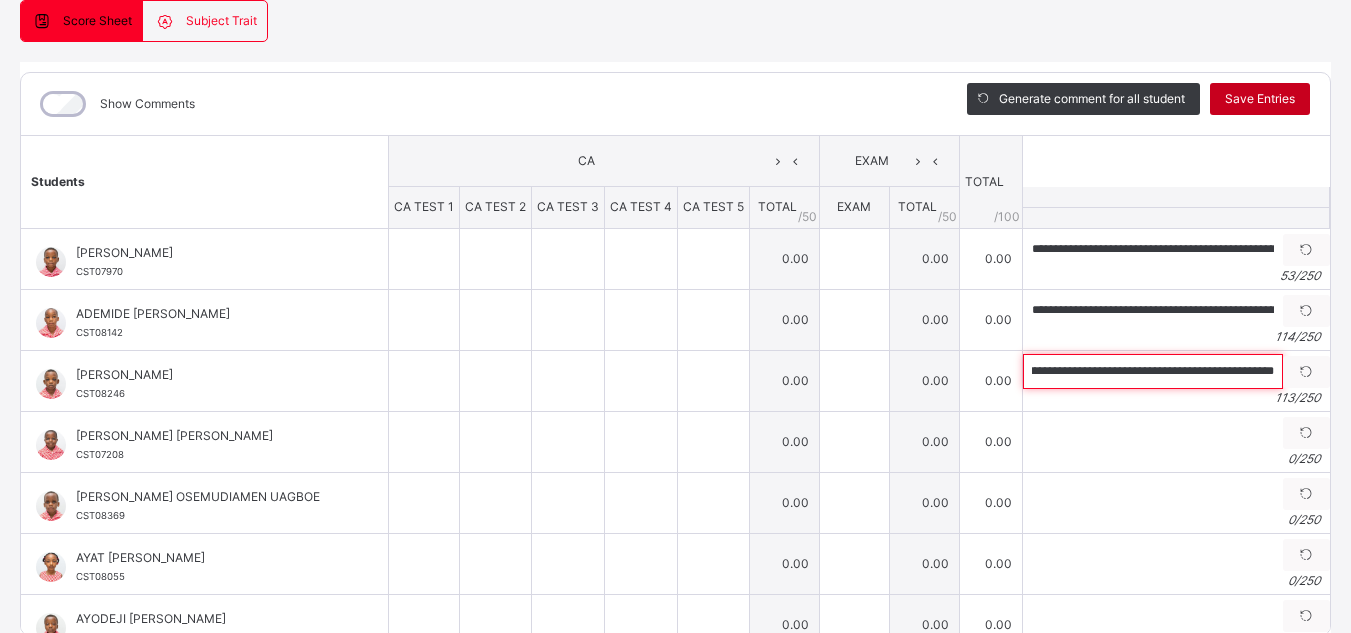 type on "**********" 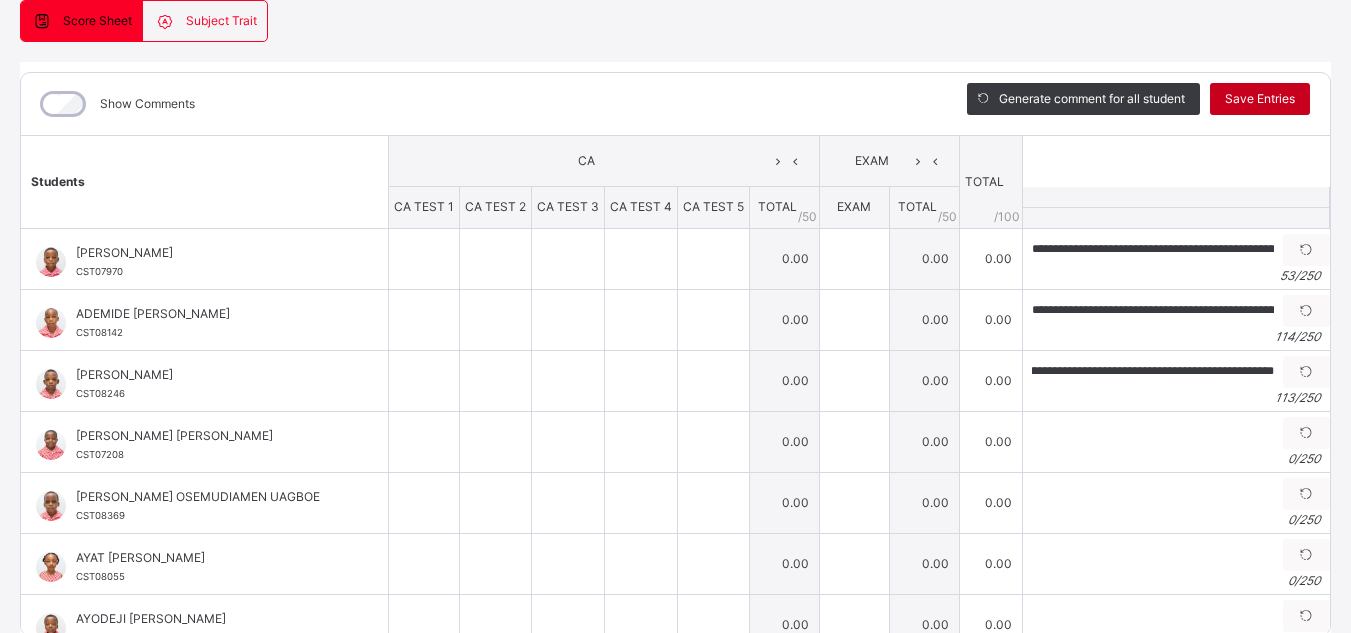 click on "Save Entries" at bounding box center (1260, 99) 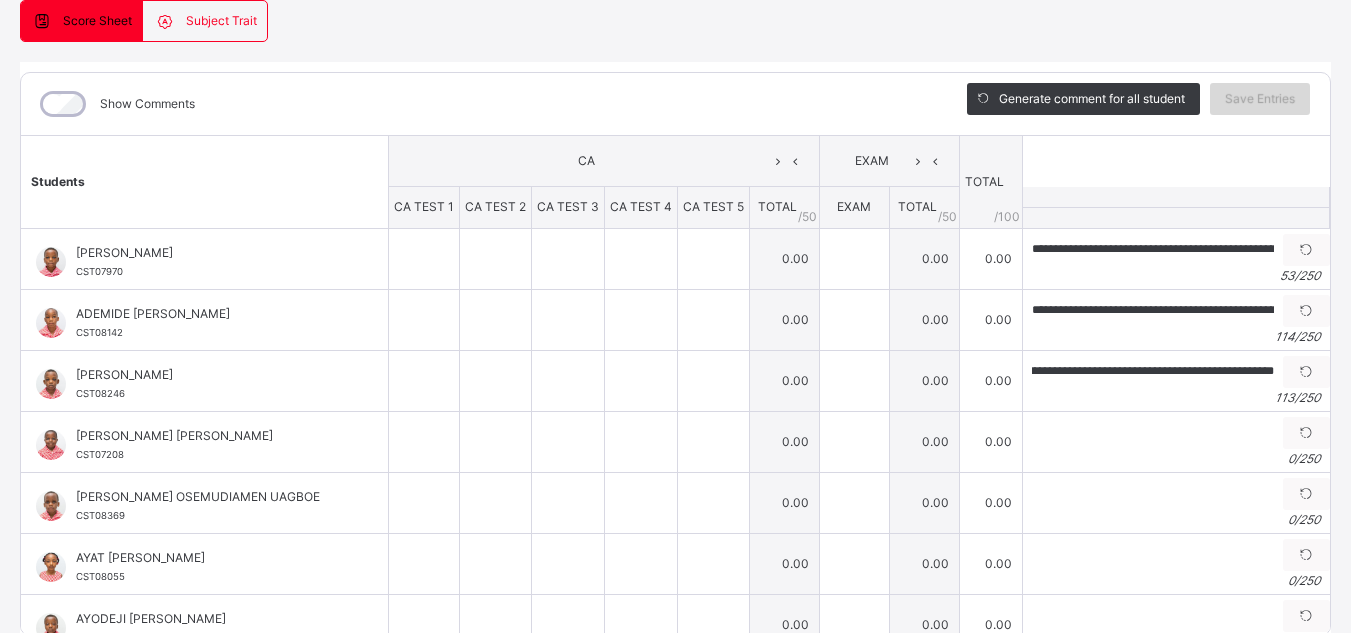 scroll, scrollTop: 0, scrollLeft: 0, axis: both 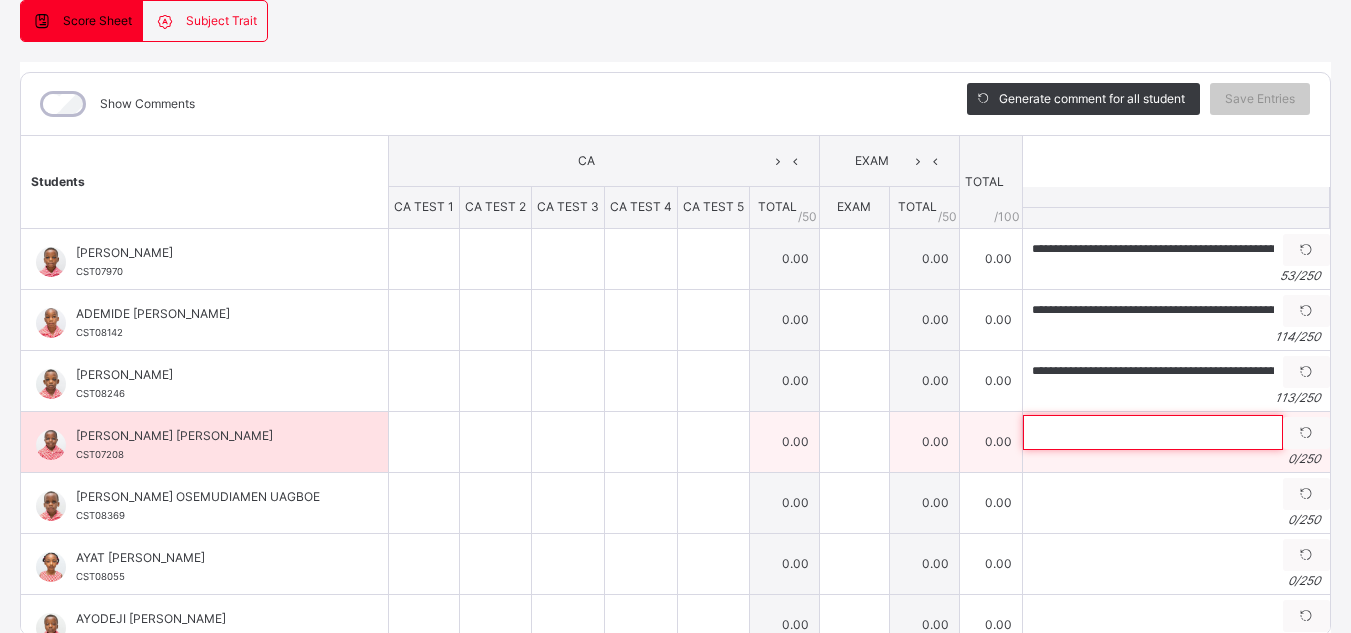 click at bounding box center [1153, 432] 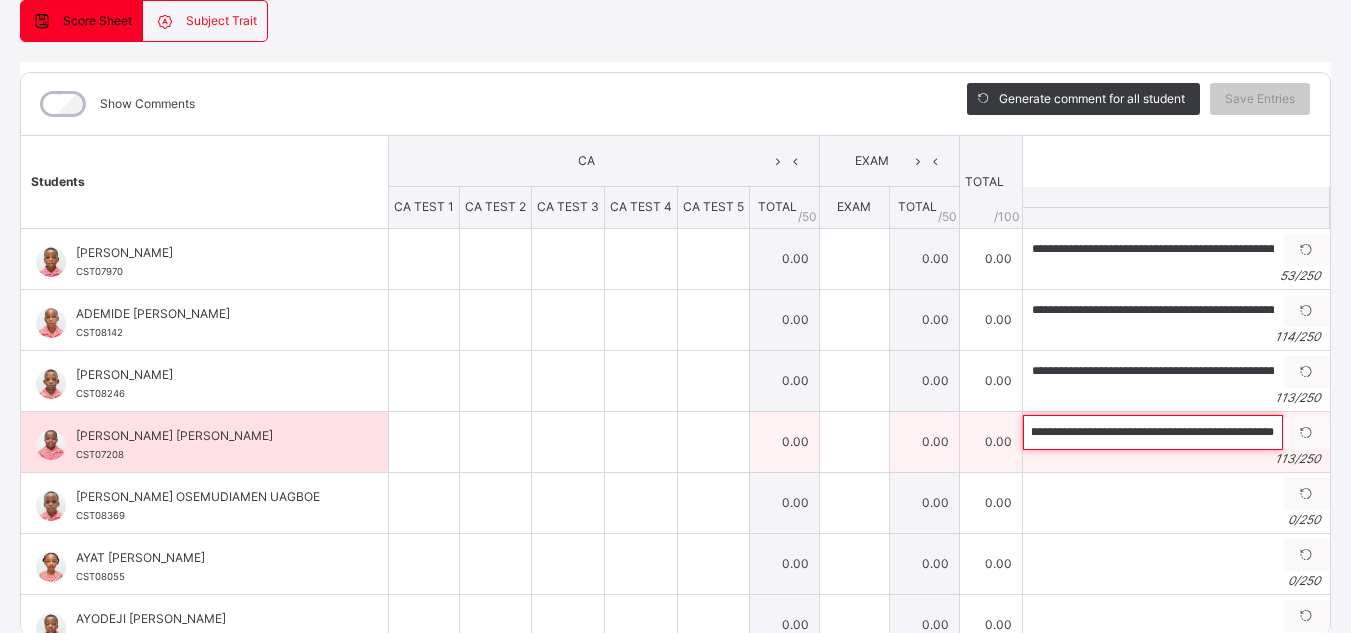 scroll, scrollTop: 0, scrollLeft: 412, axis: horizontal 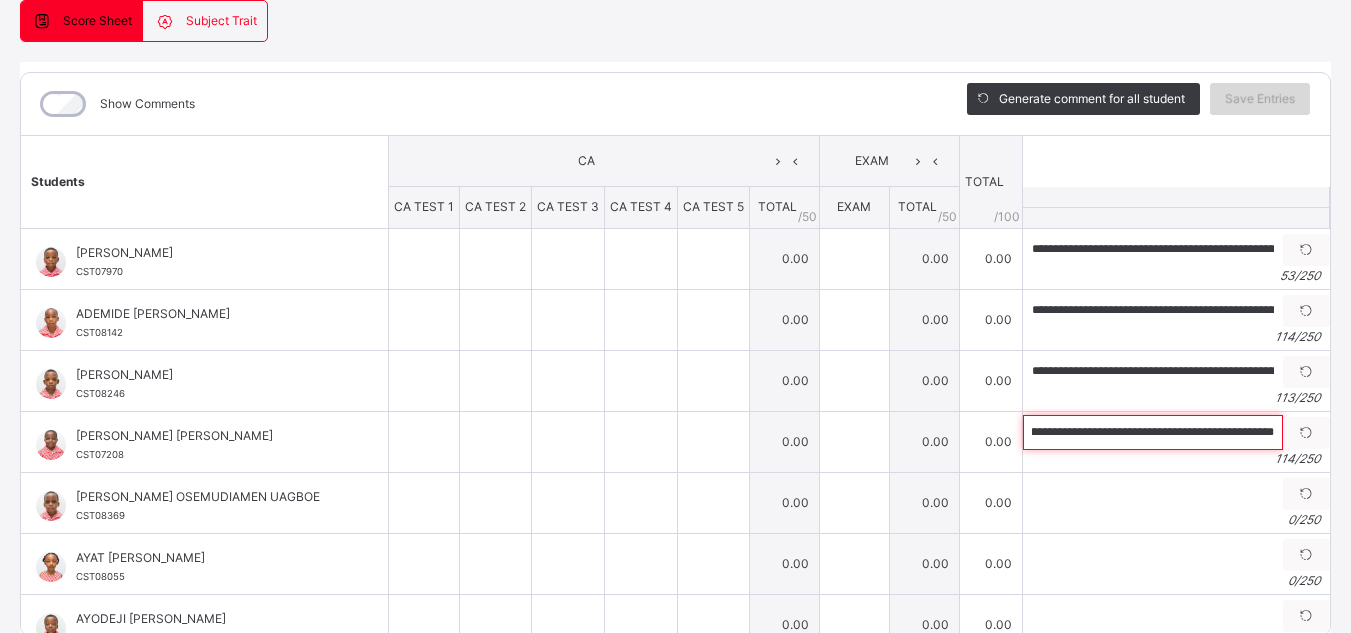 type on "**********" 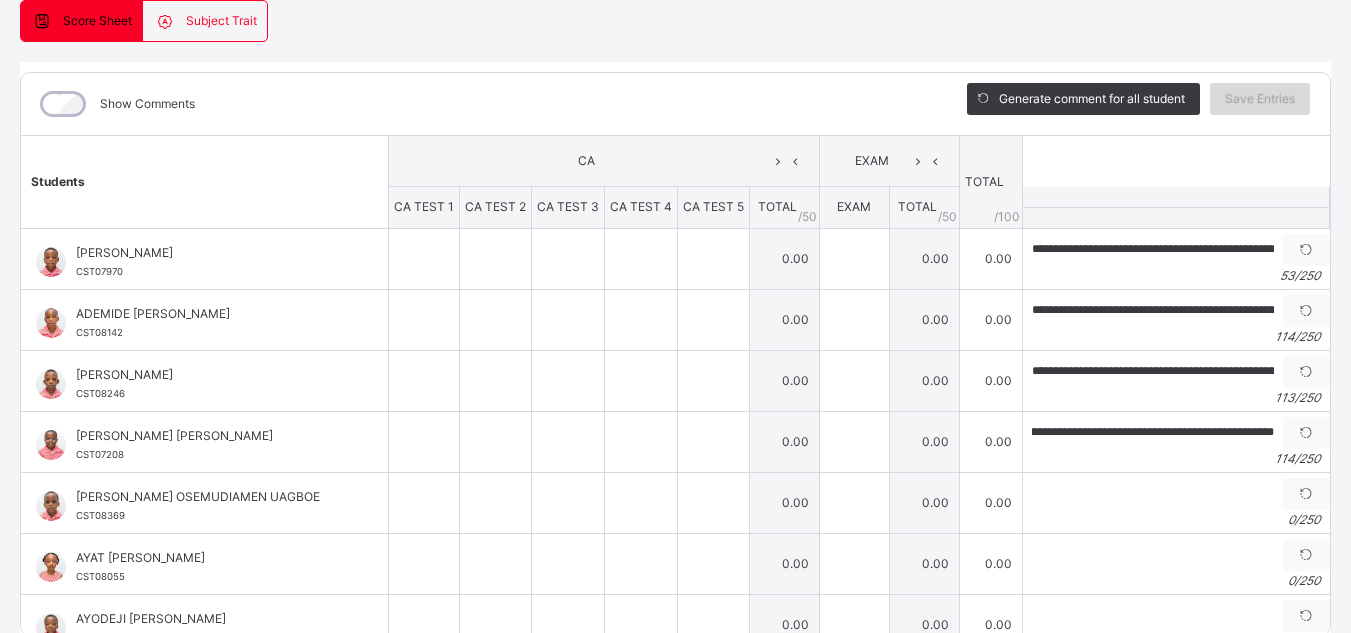 scroll, scrollTop: 0, scrollLeft: 0, axis: both 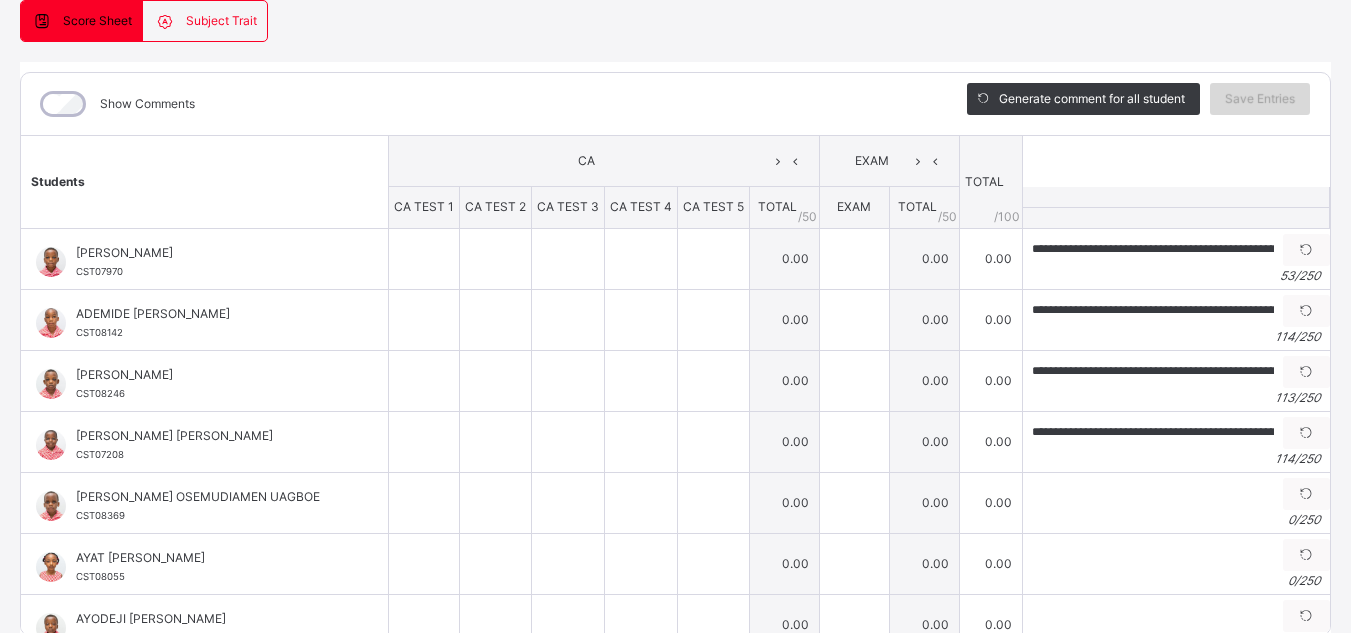 click on "Save Entries" at bounding box center (1260, 99) 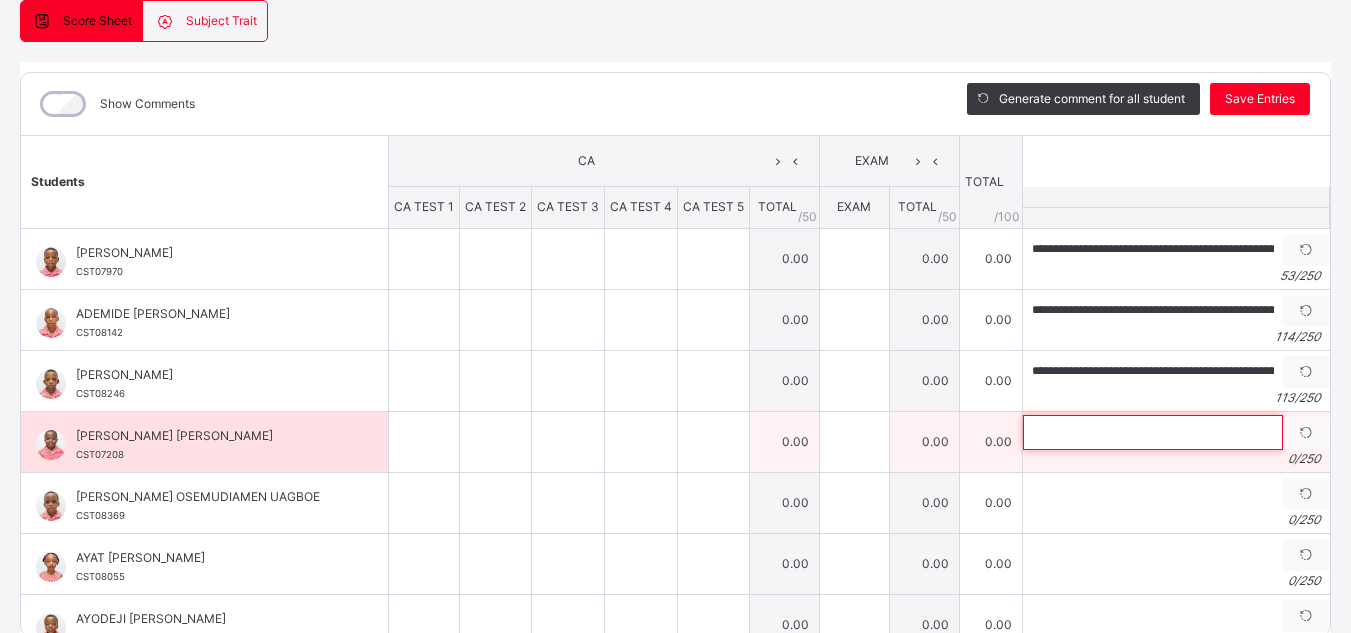 click at bounding box center (1153, 432) 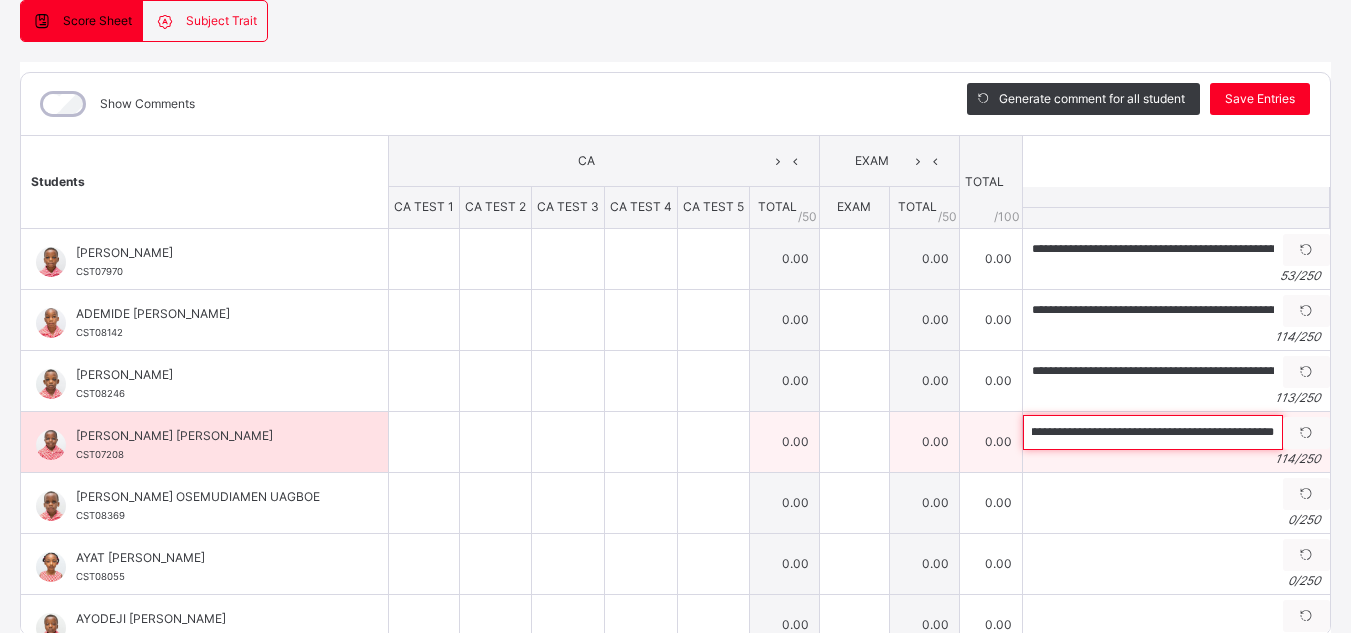 scroll, scrollTop: 0, scrollLeft: 412, axis: horizontal 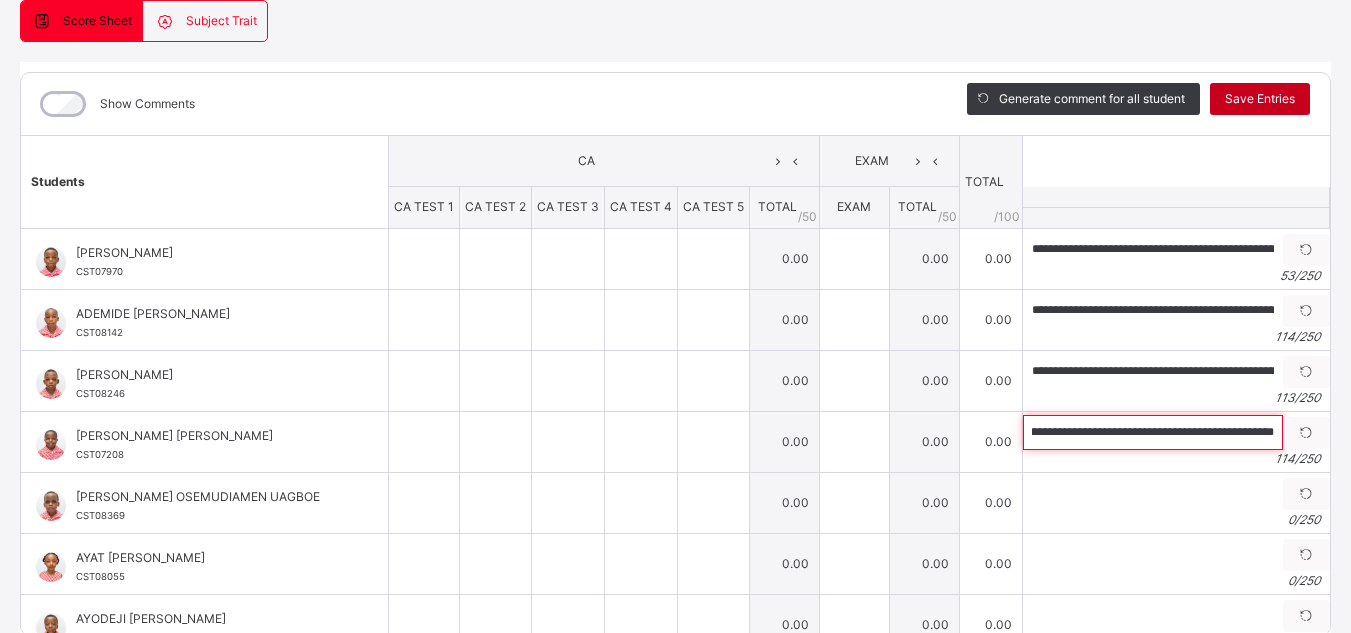 type on "**********" 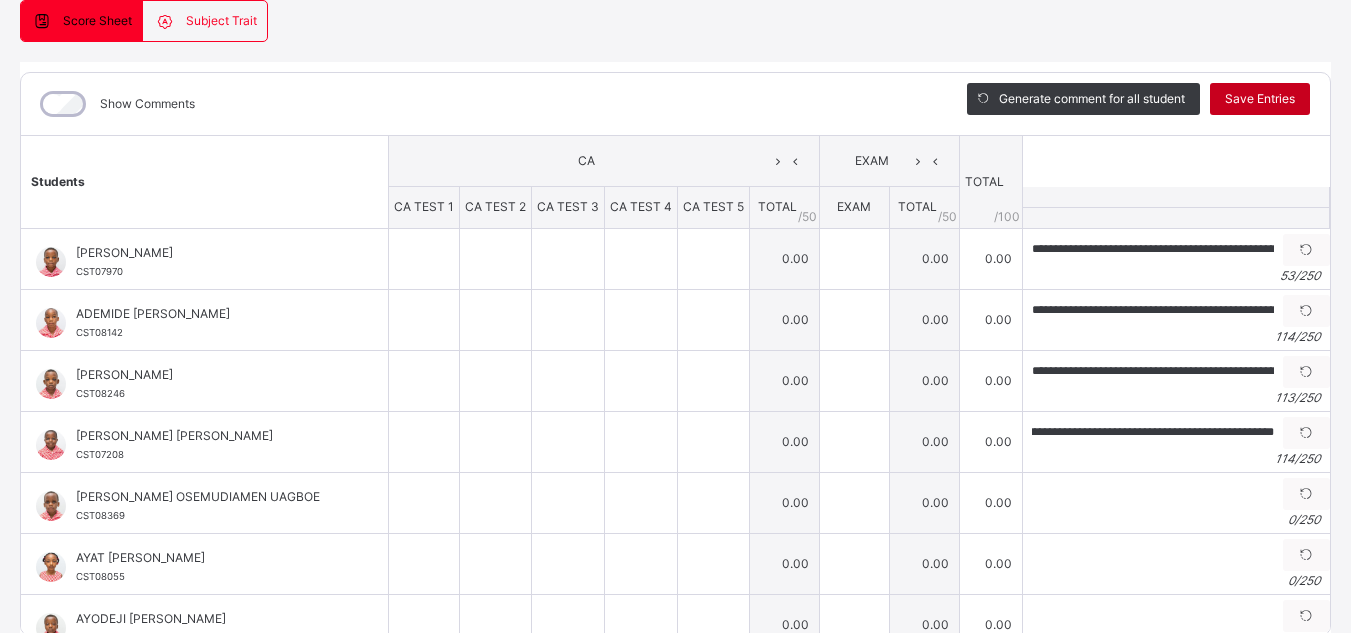 click on "Save Entries" at bounding box center (1260, 99) 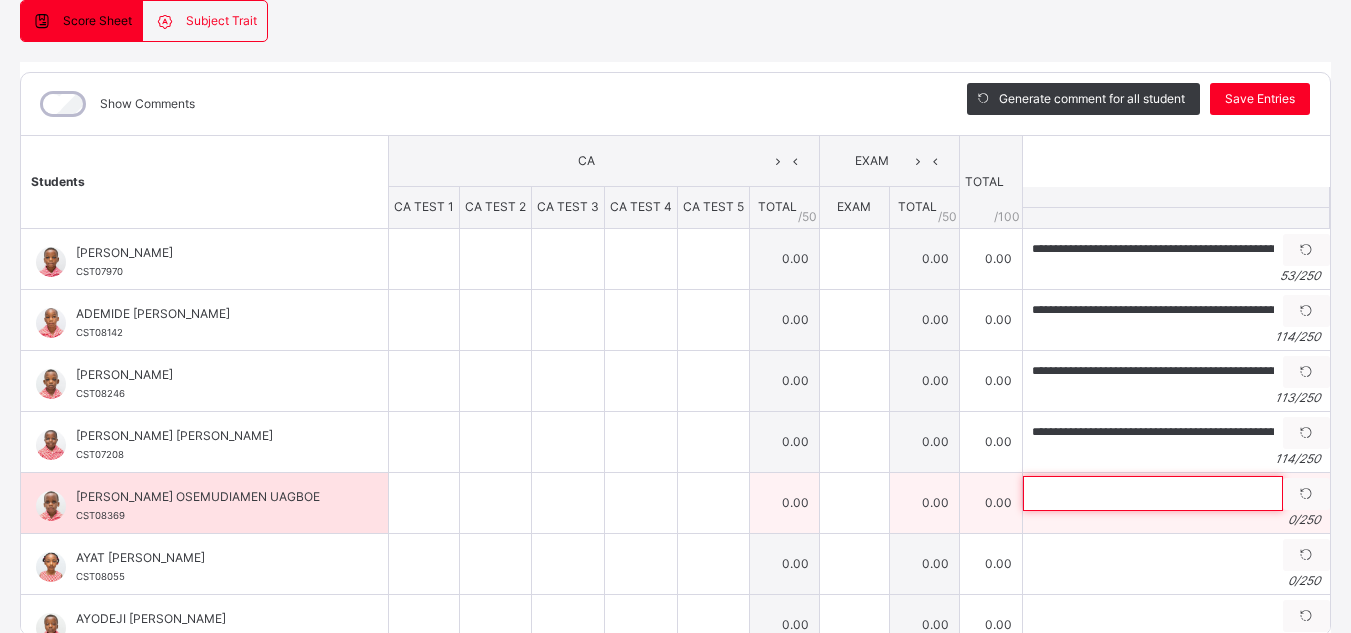 click at bounding box center (1153, 493) 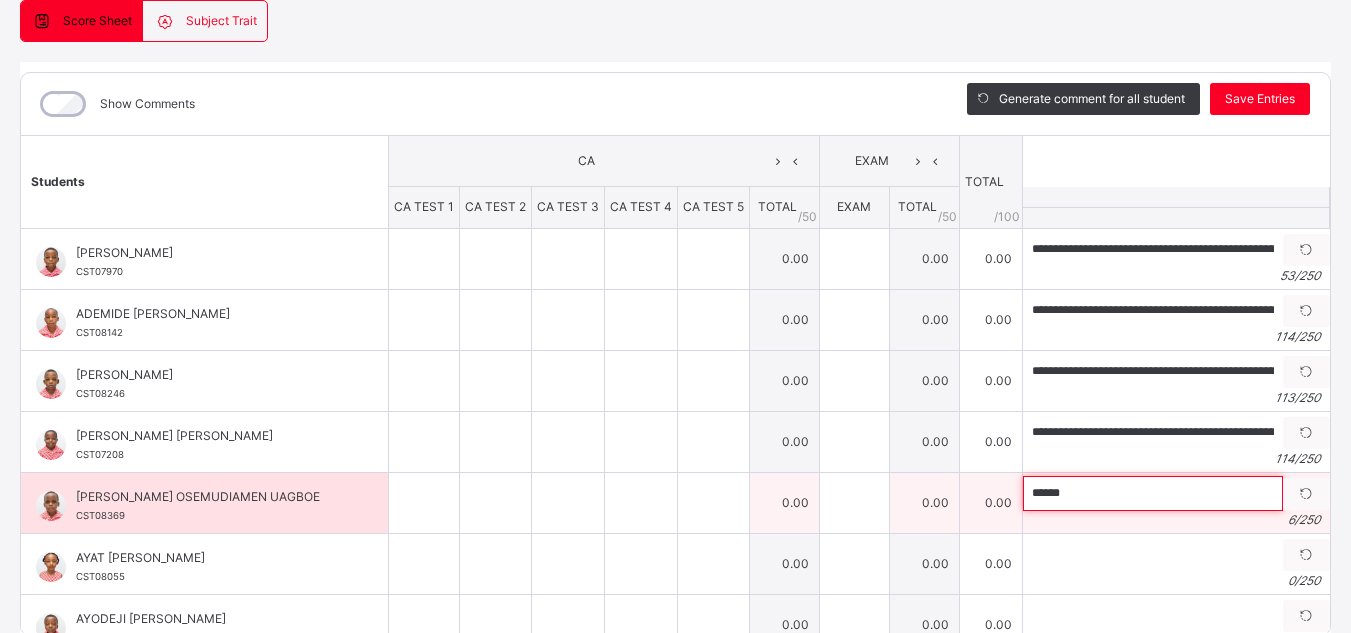 paste on "**********" 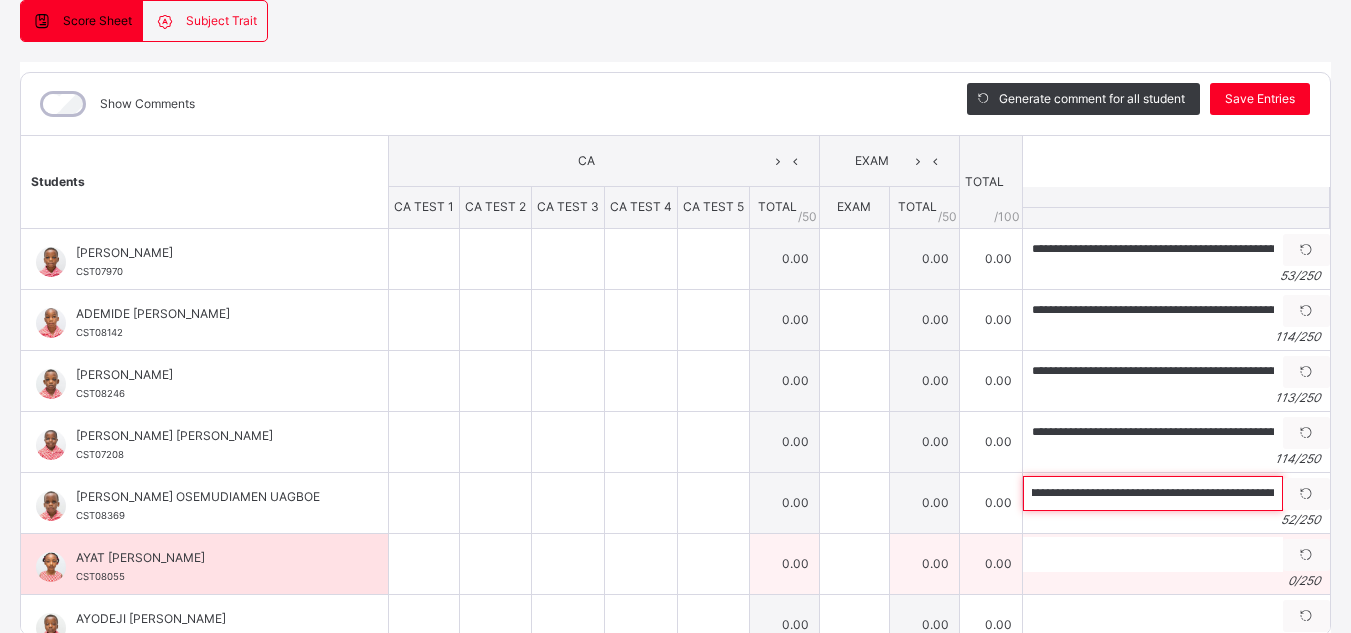 scroll, scrollTop: 0, scrollLeft: 0, axis: both 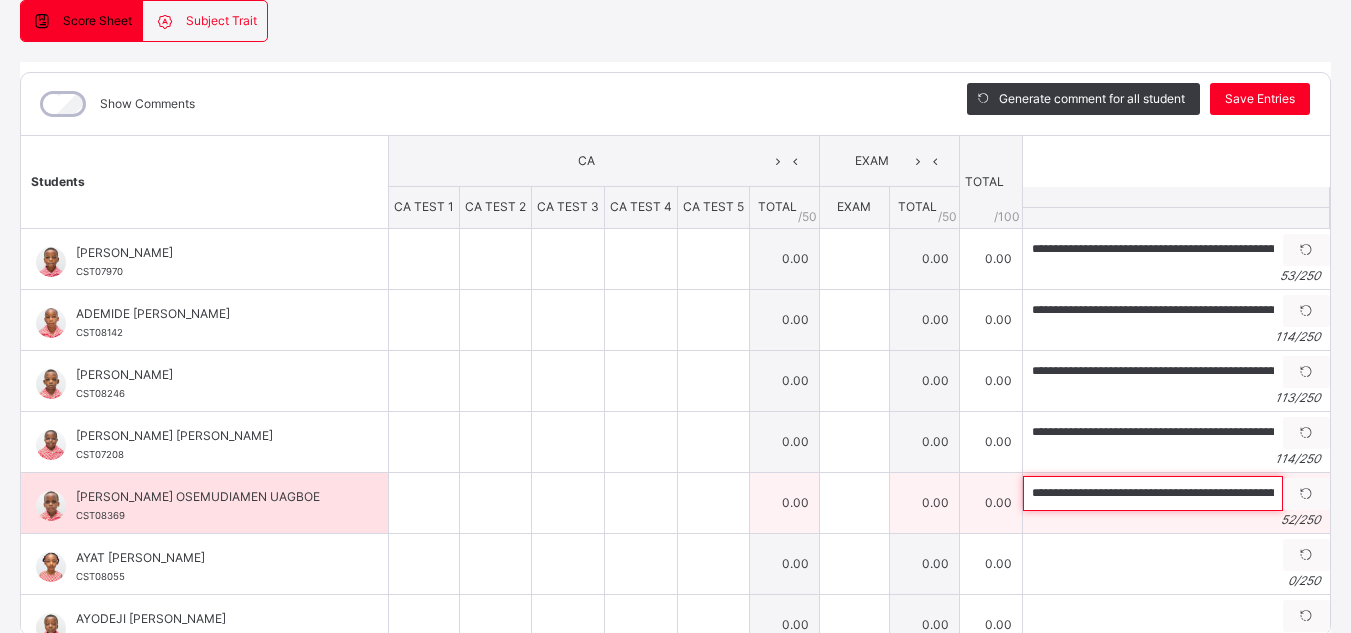 click on "**********" at bounding box center [1153, 493] 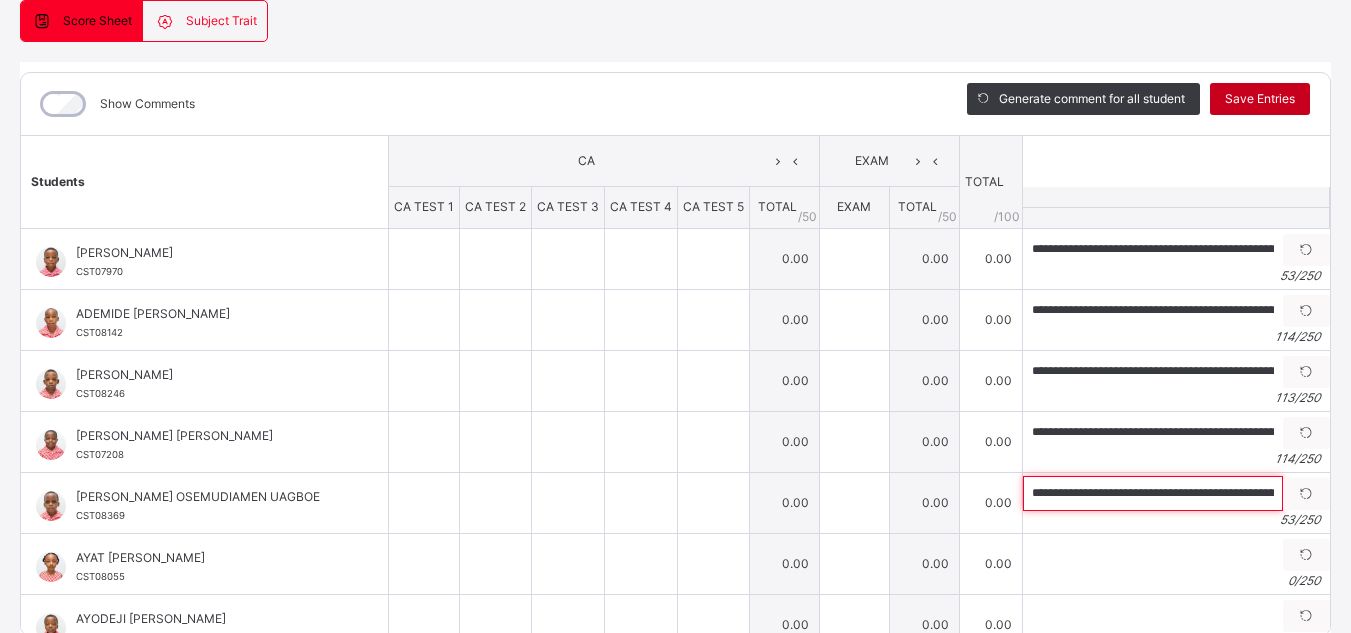 type on "**********" 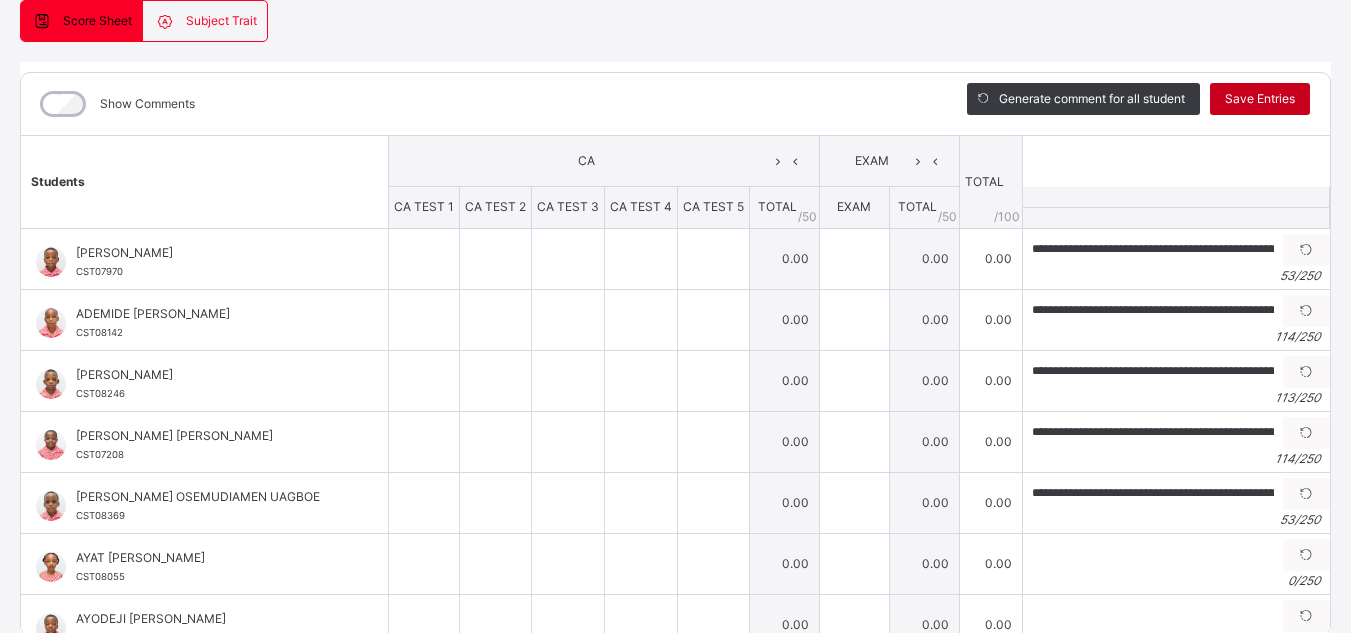 click on "Save Entries" at bounding box center [1260, 99] 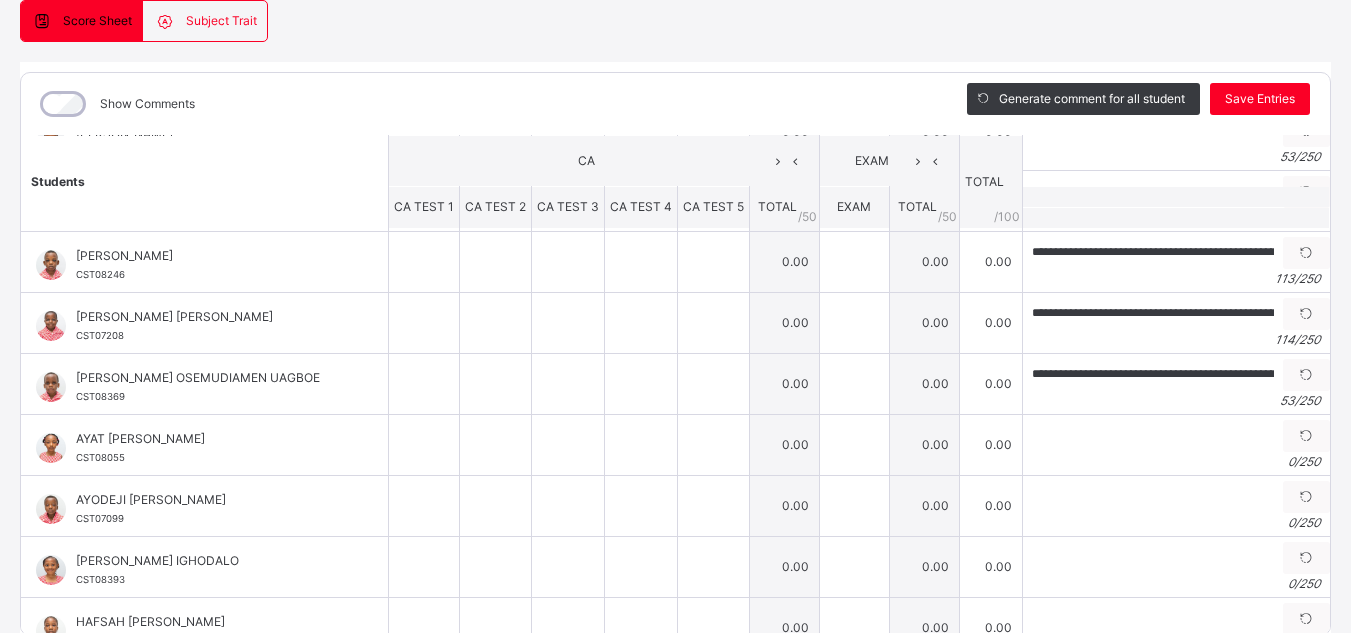 scroll, scrollTop: 141, scrollLeft: 0, axis: vertical 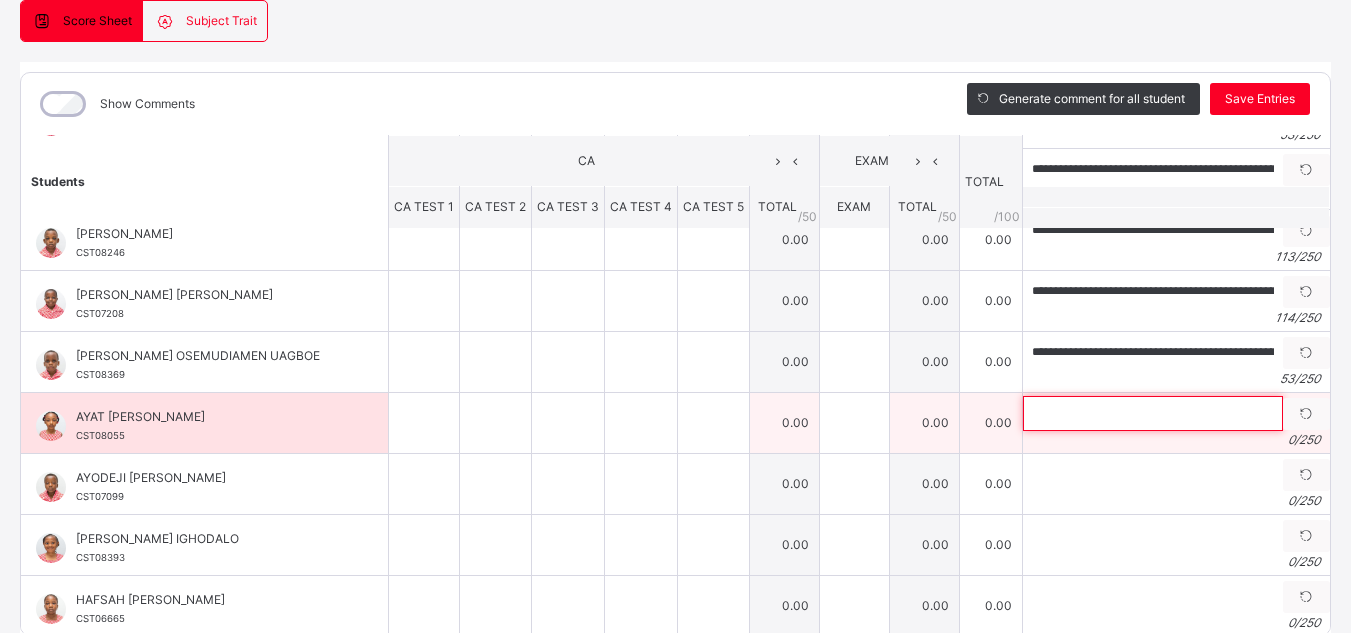 click at bounding box center [1153, 413] 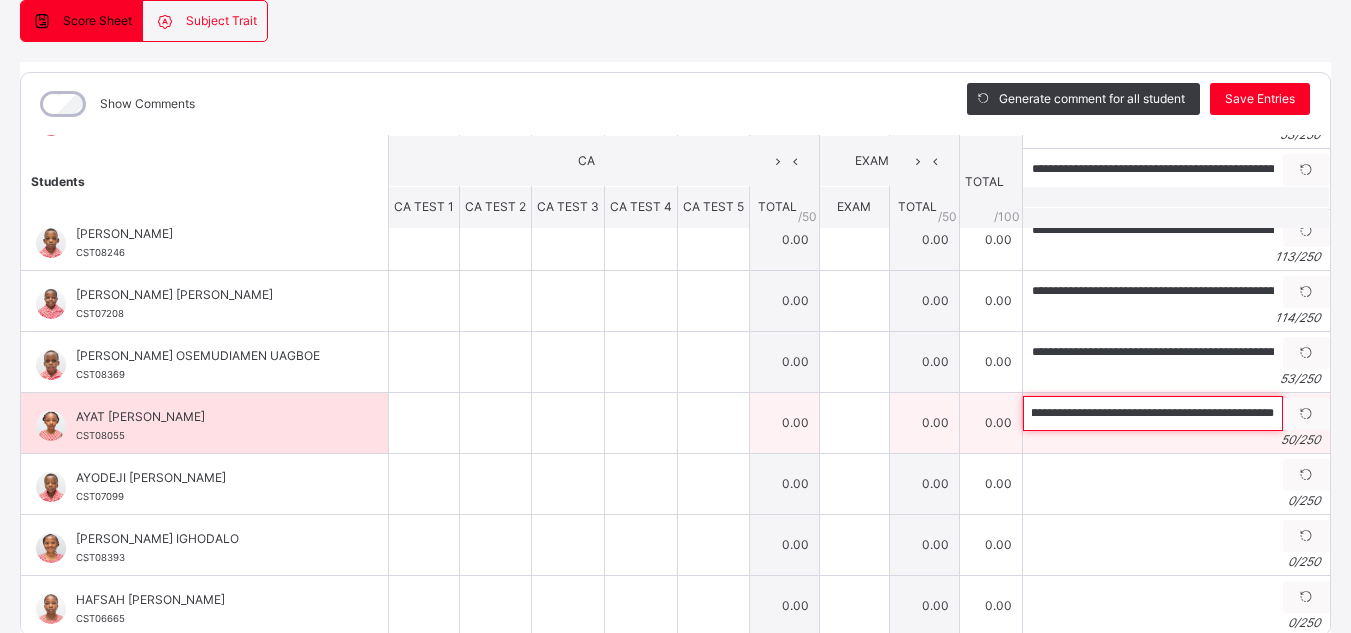 scroll, scrollTop: 0, scrollLeft: 33, axis: horizontal 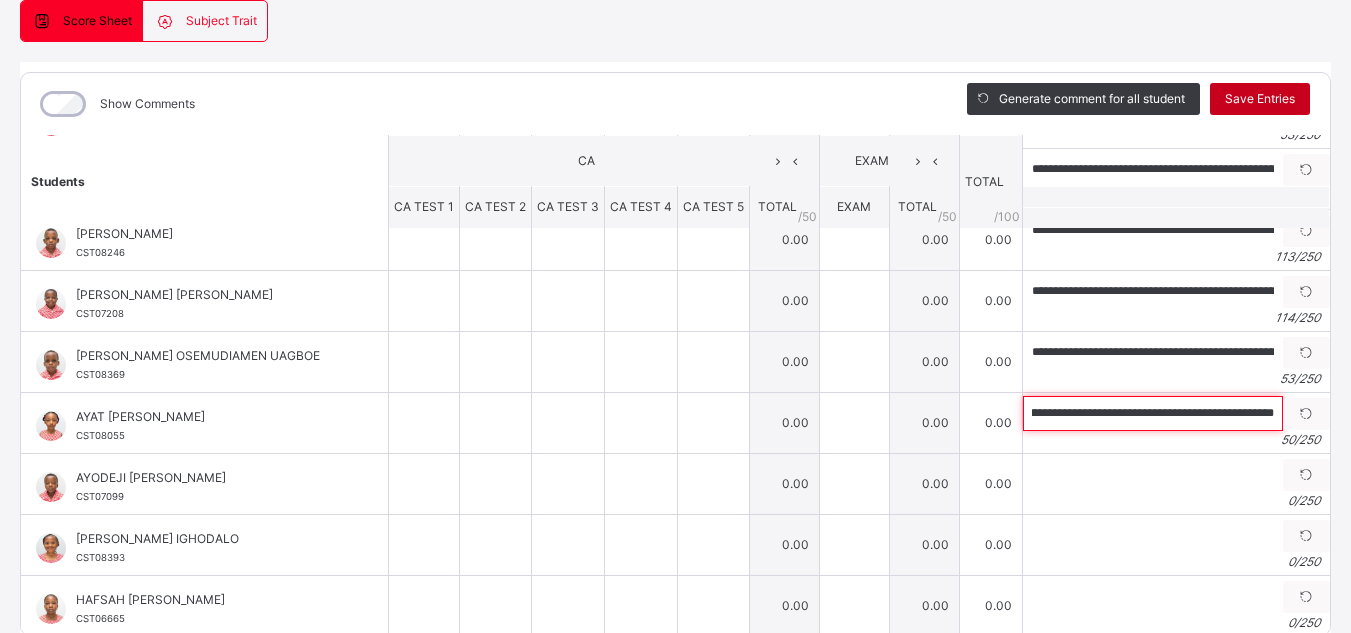 type on "**********" 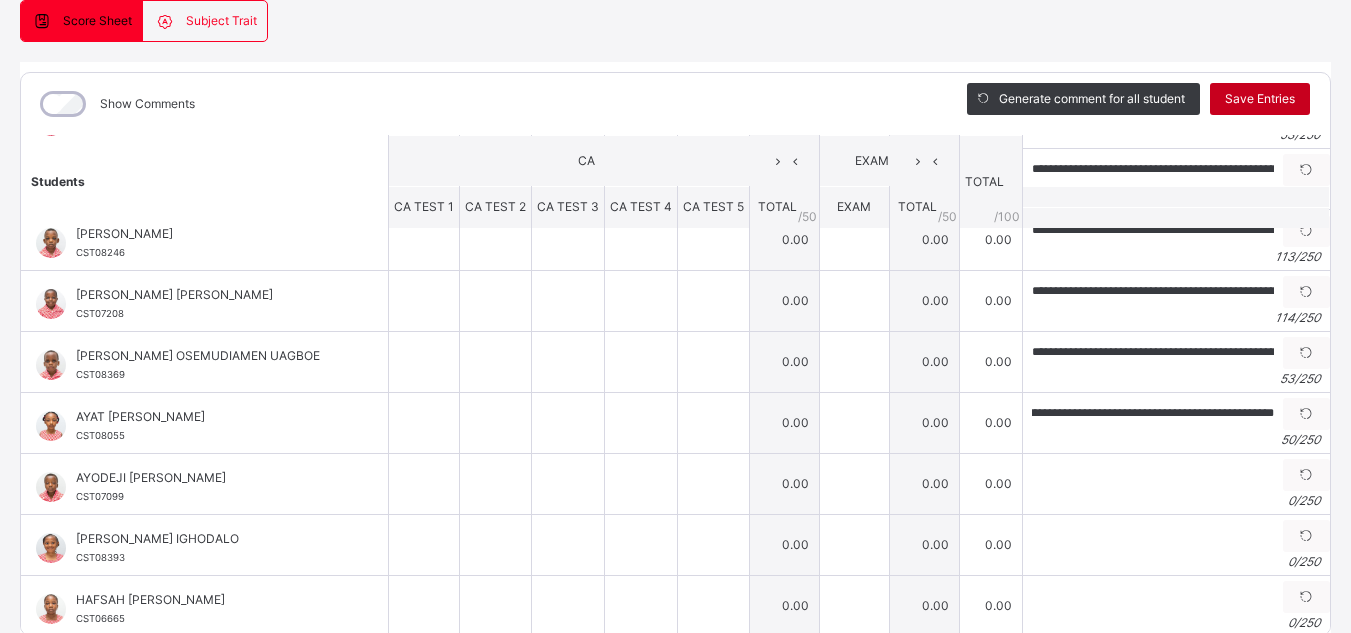 click on "Save Entries" at bounding box center [1260, 99] 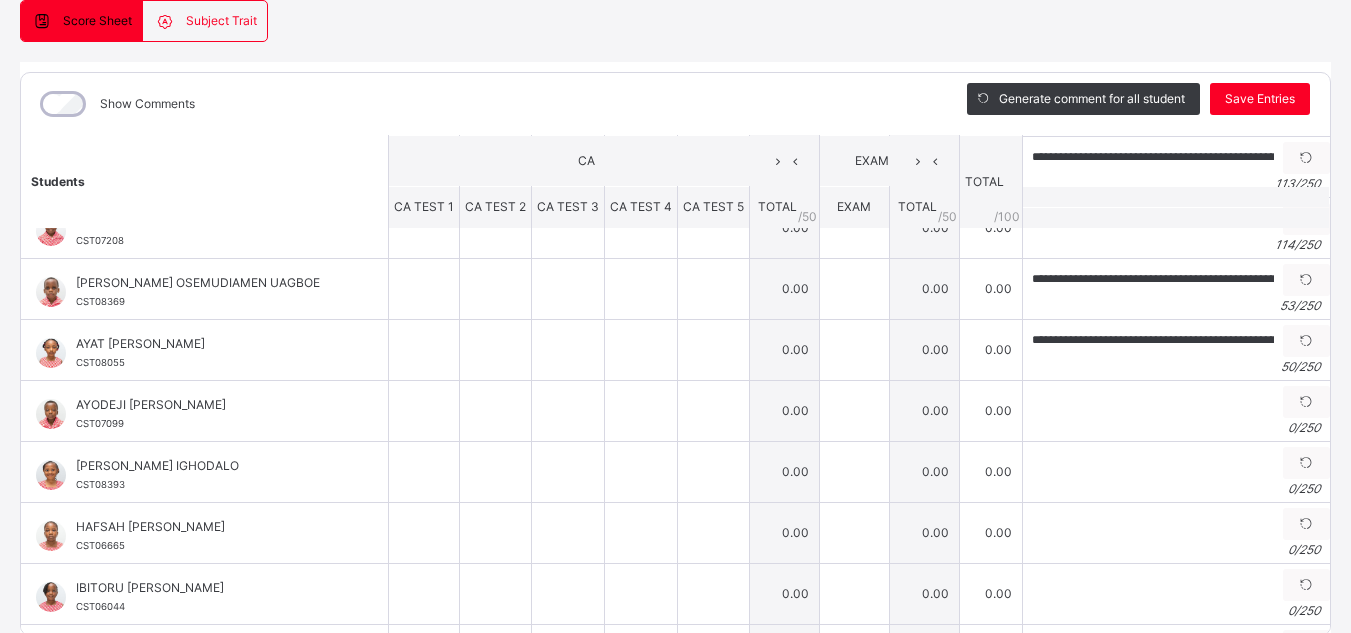 scroll, scrollTop: 223, scrollLeft: 0, axis: vertical 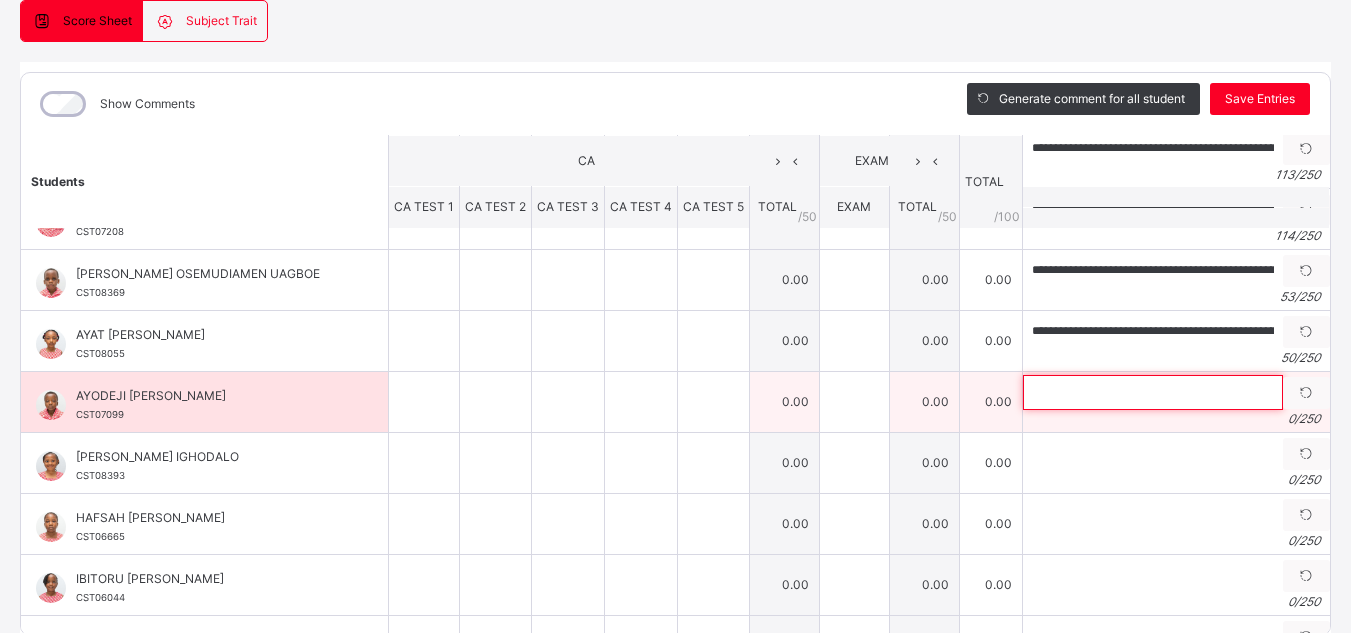 click at bounding box center (1153, 392) 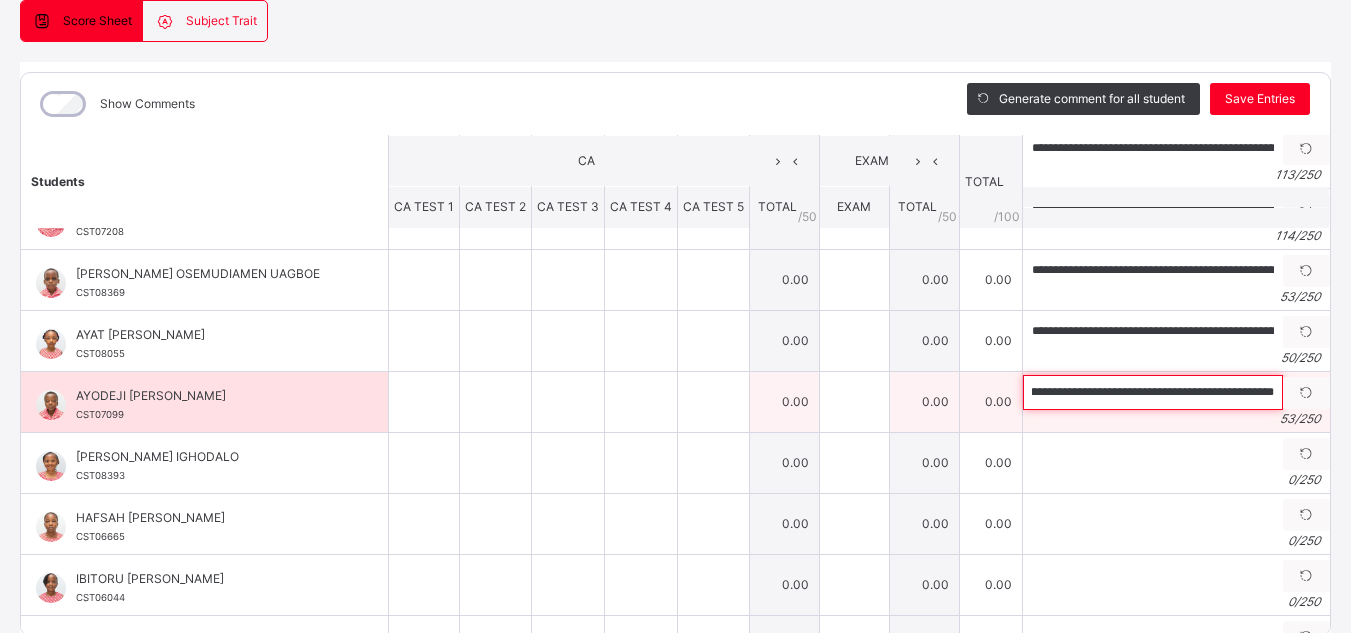 scroll, scrollTop: 0, scrollLeft: 49, axis: horizontal 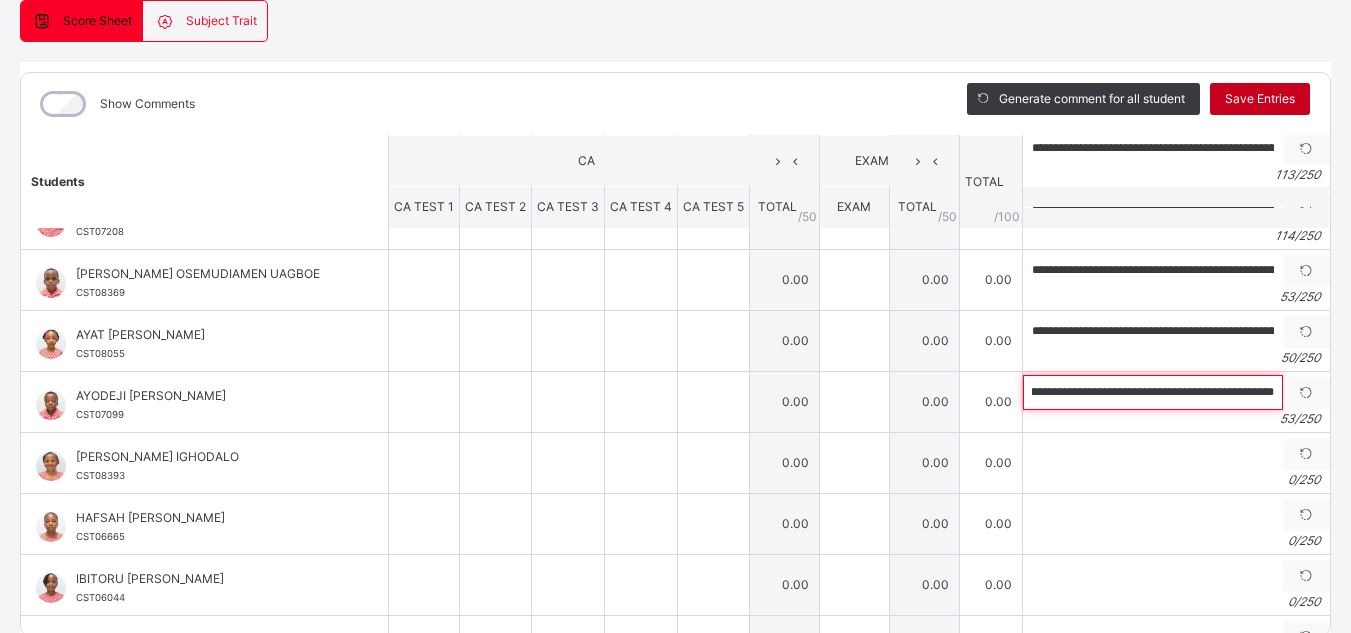type on "**********" 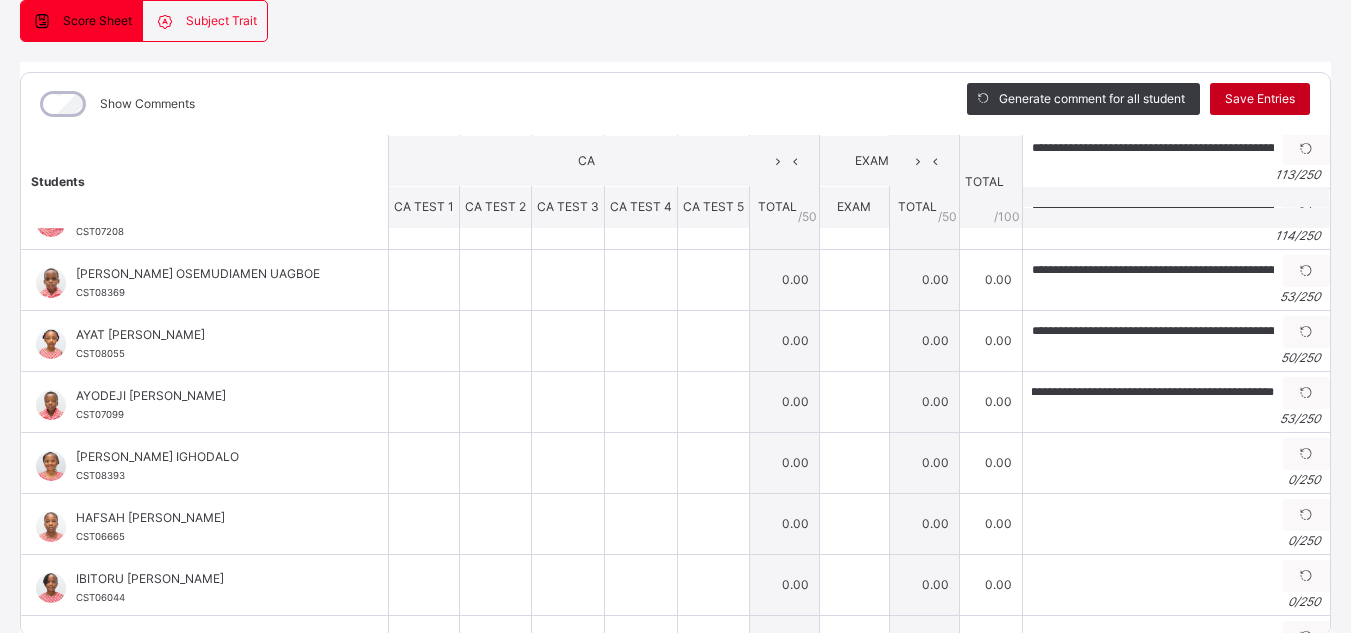 click on "Save Entries" at bounding box center [1260, 99] 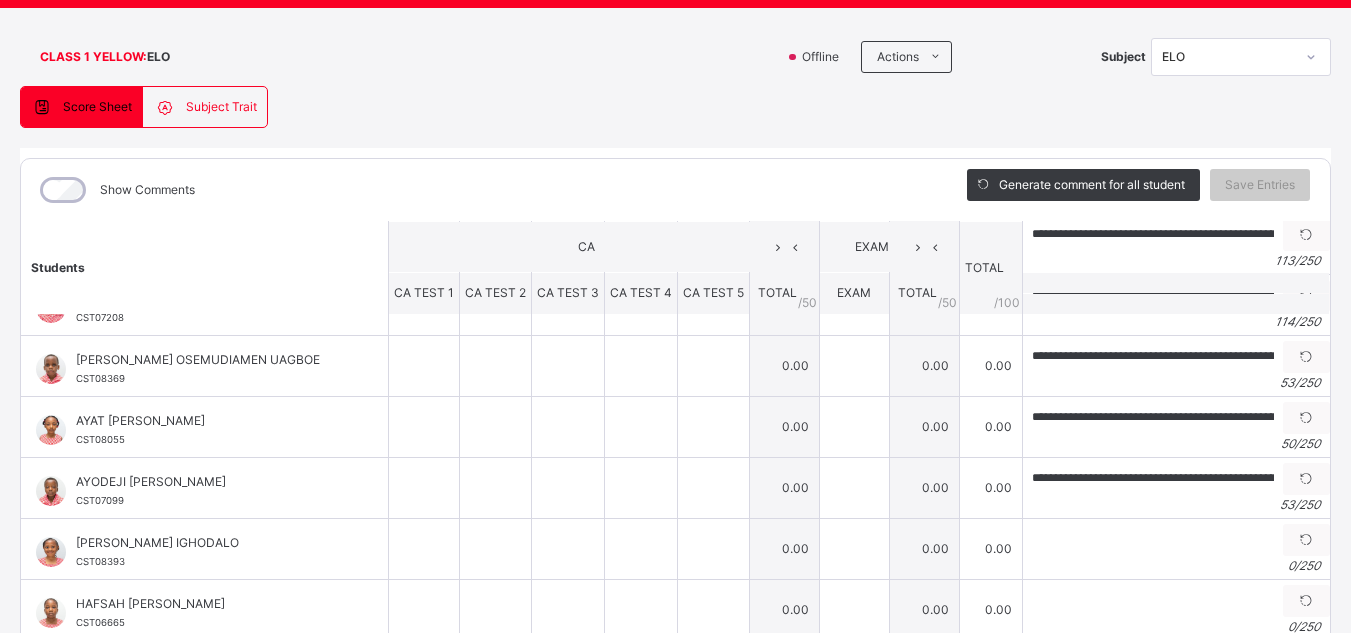 scroll, scrollTop: 107, scrollLeft: 0, axis: vertical 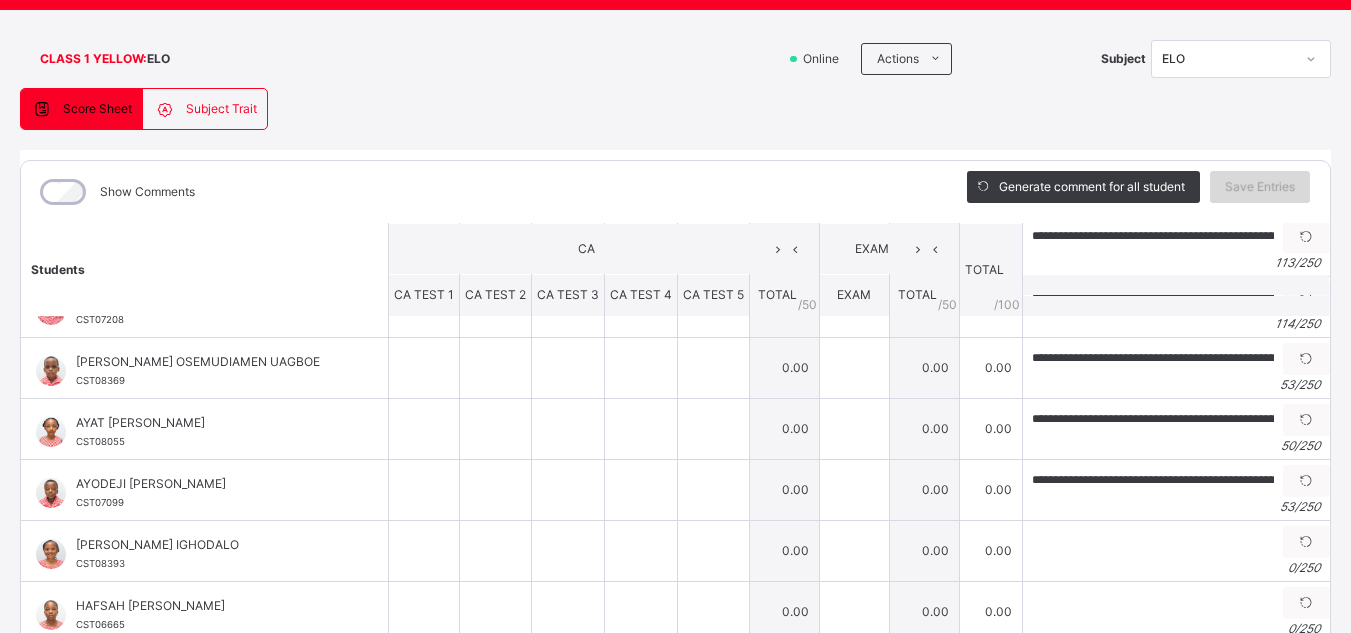 click on "Save Entries" at bounding box center (1260, 187) 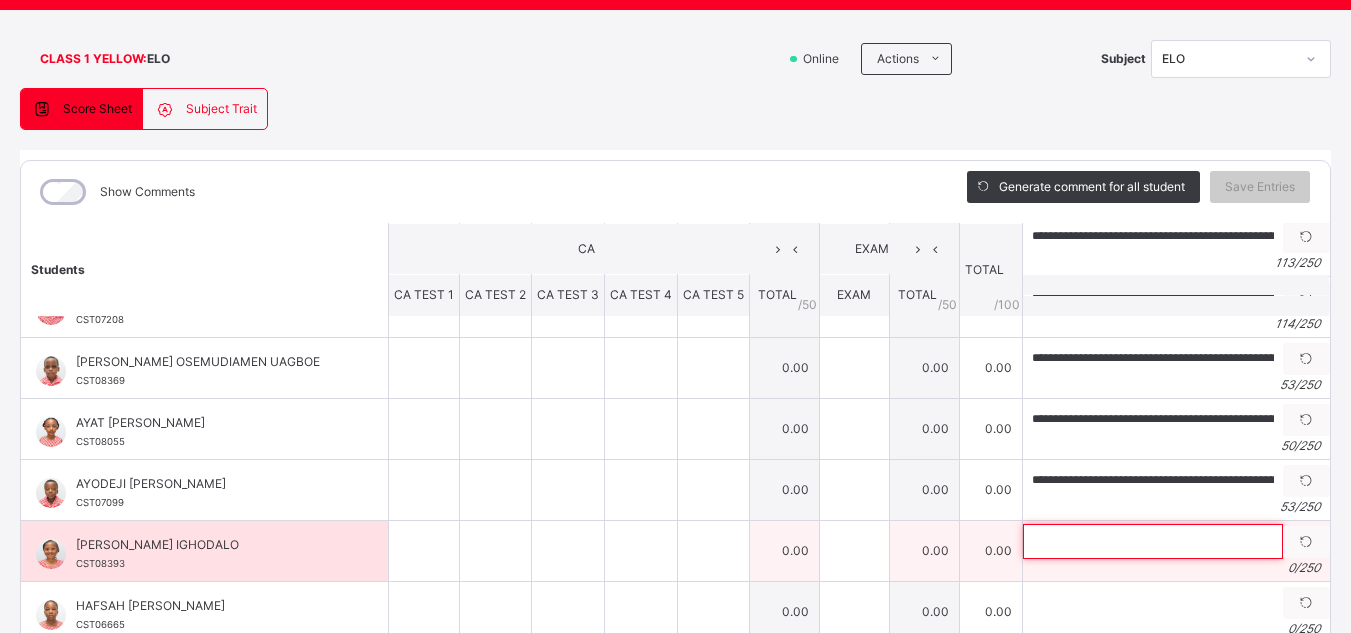 click at bounding box center (1153, 541) 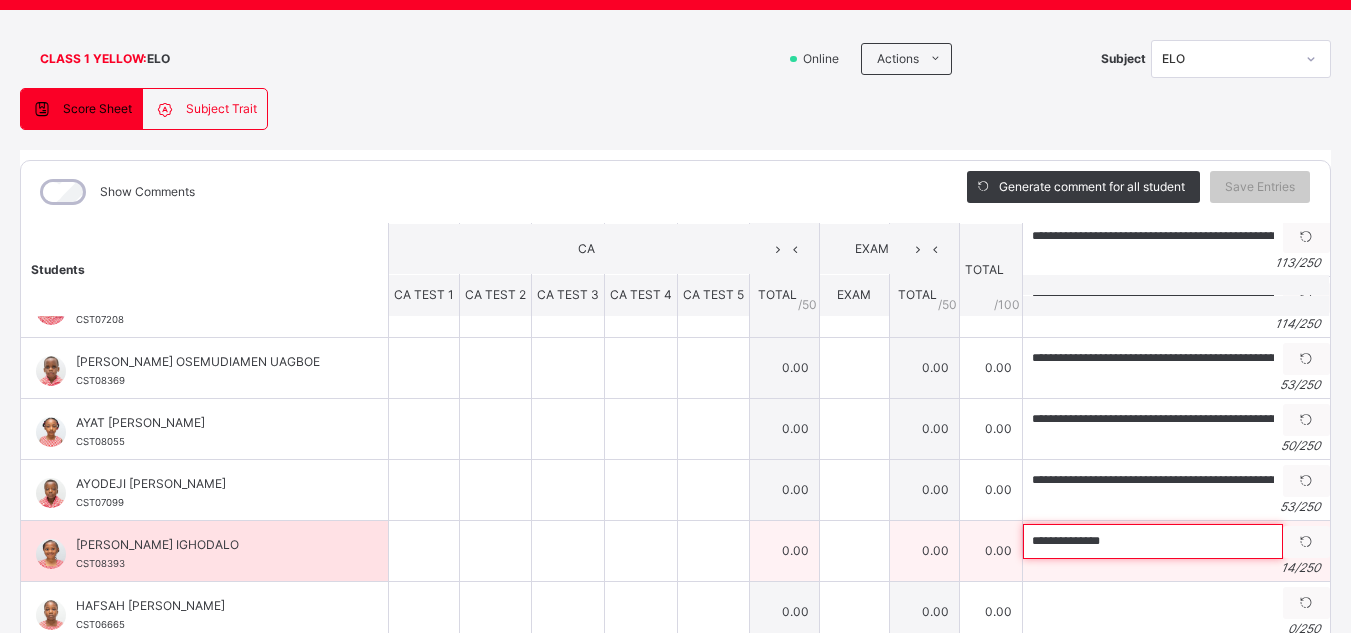 type on "**********" 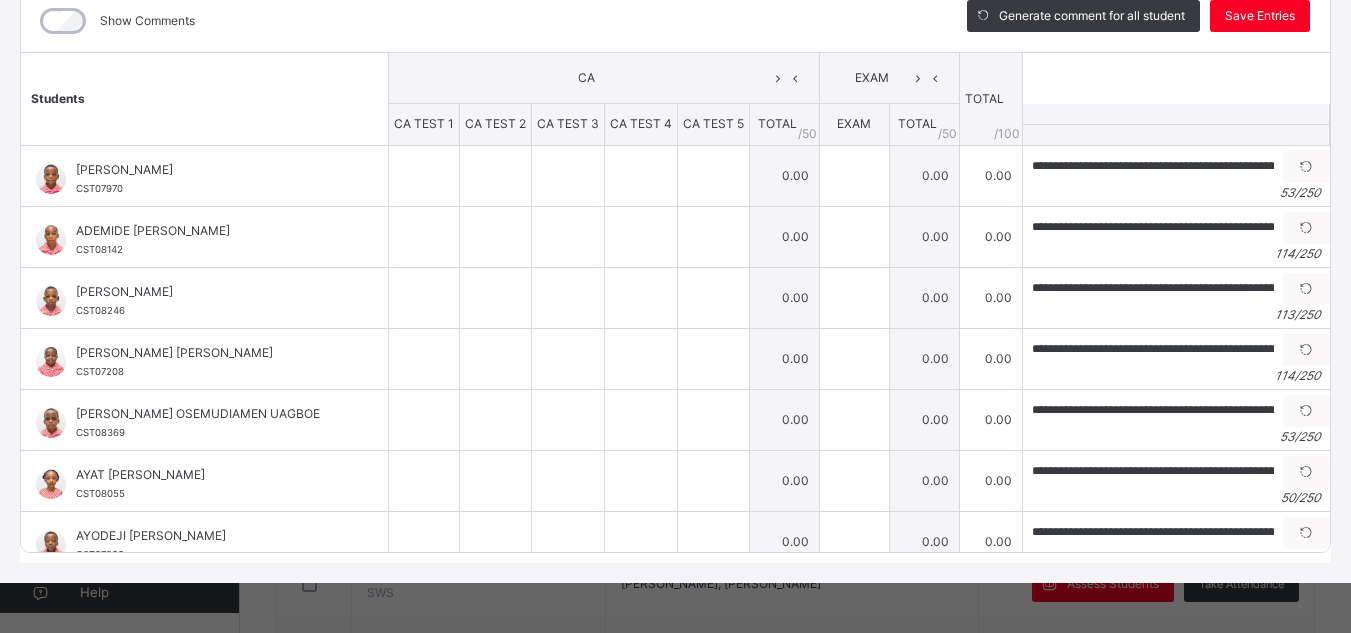 scroll, scrollTop: 278, scrollLeft: 0, axis: vertical 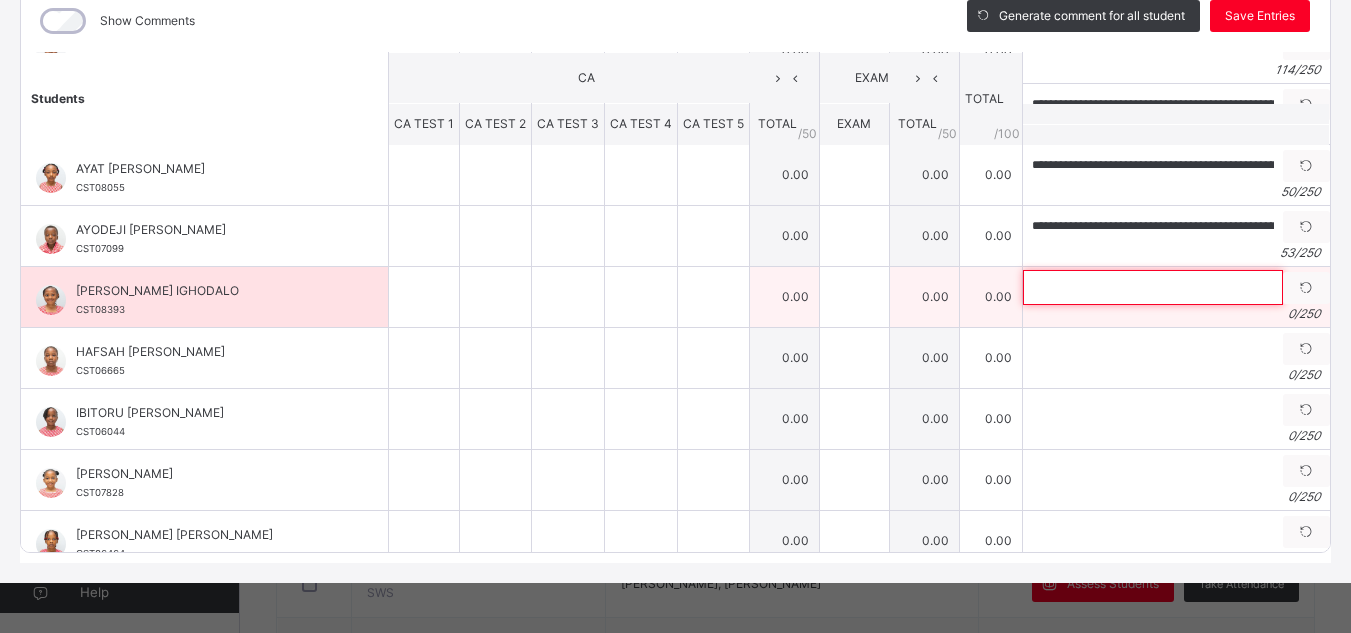 click at bounding box center [1153, 287] 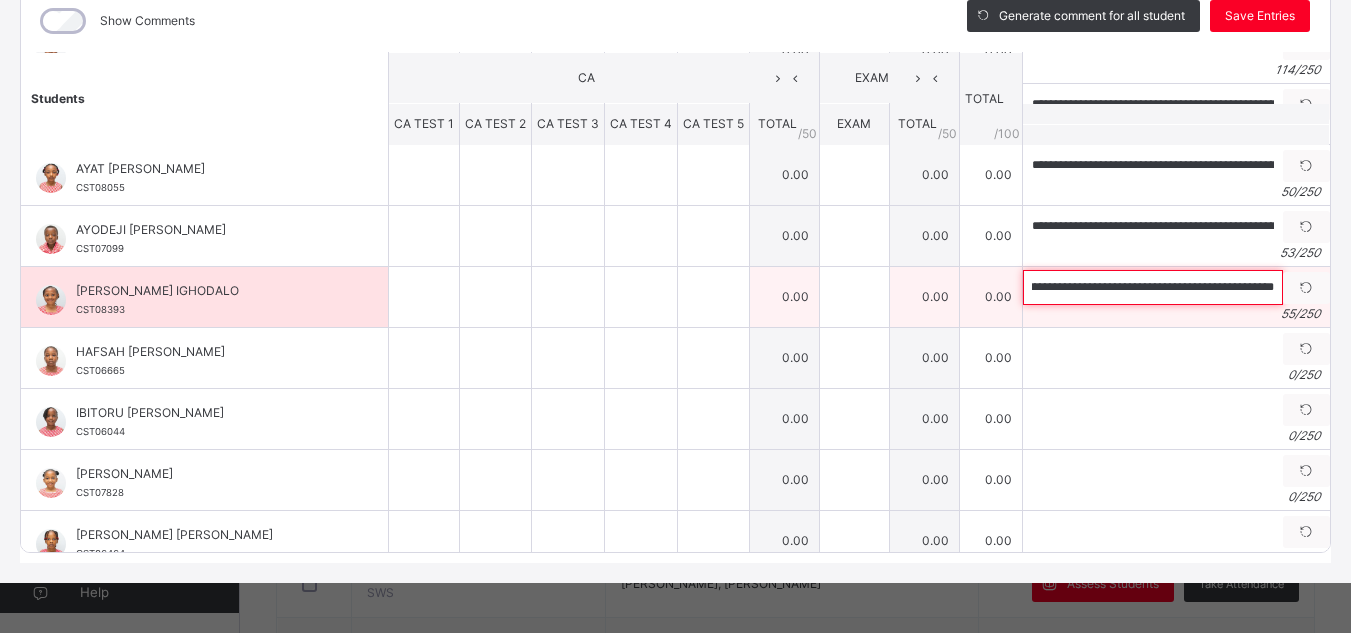 scroll, scrollTop: 0, scrollLeft: 77, axis: horizontal 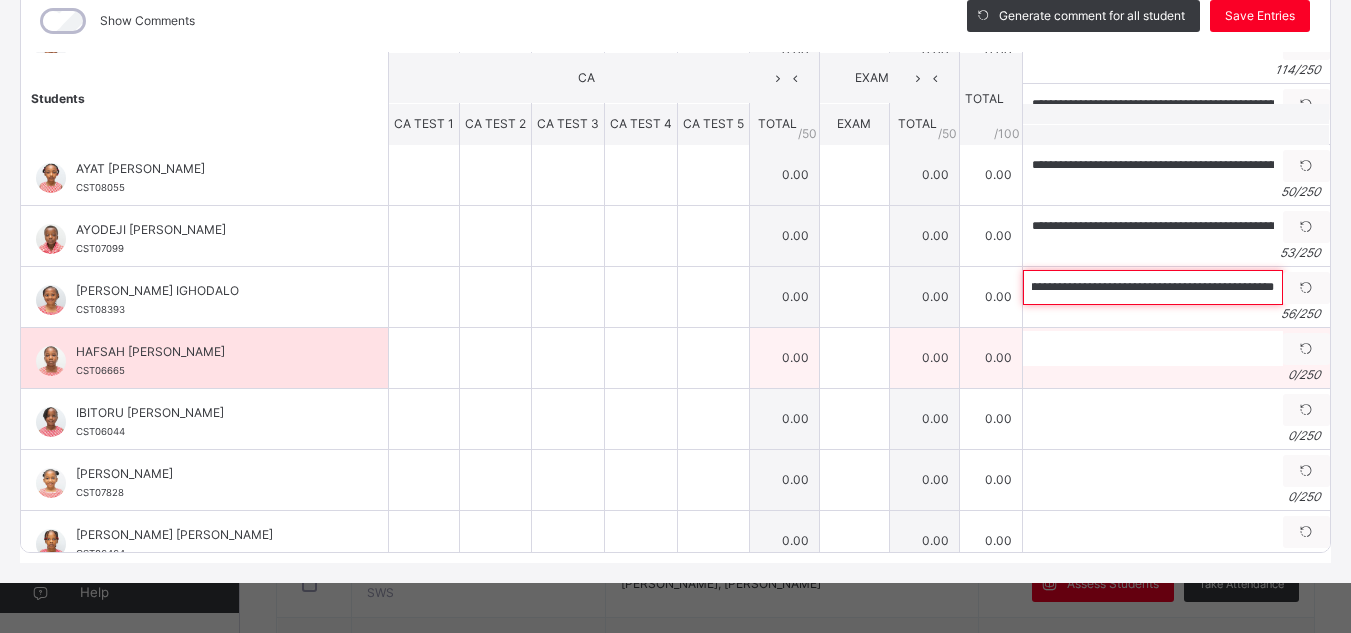 type on "**********" 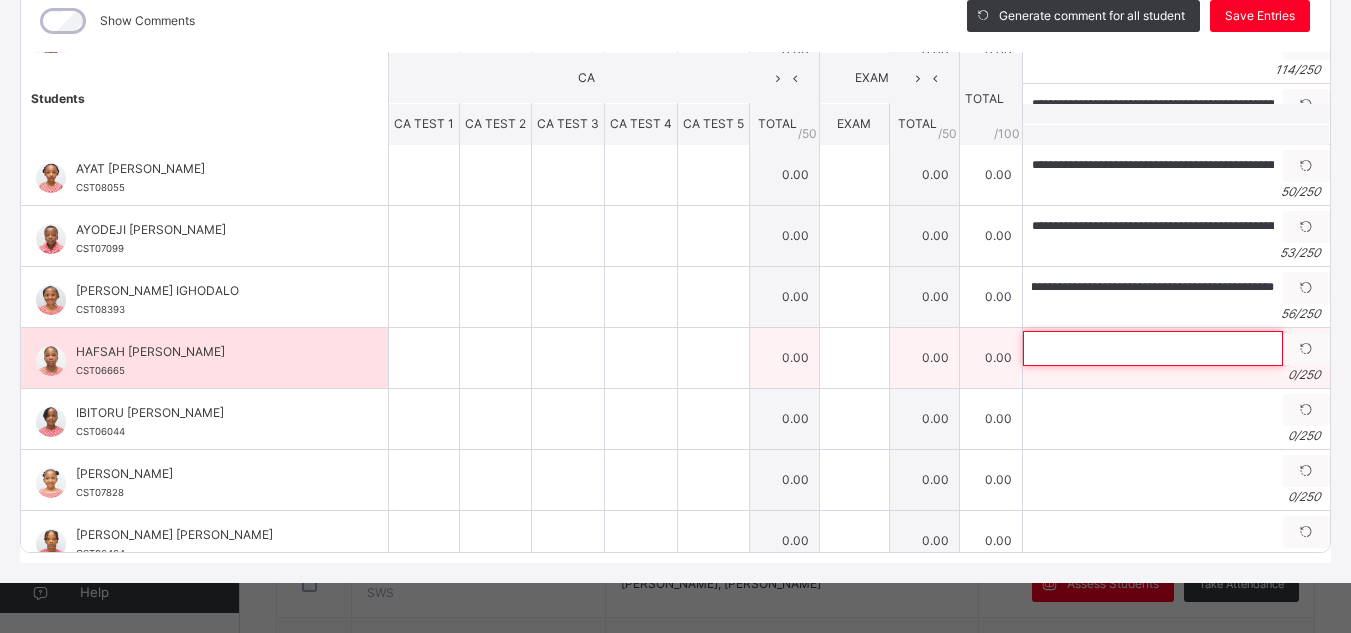scroll, scrollTop: 0, scrollLeft: 0, axis: both 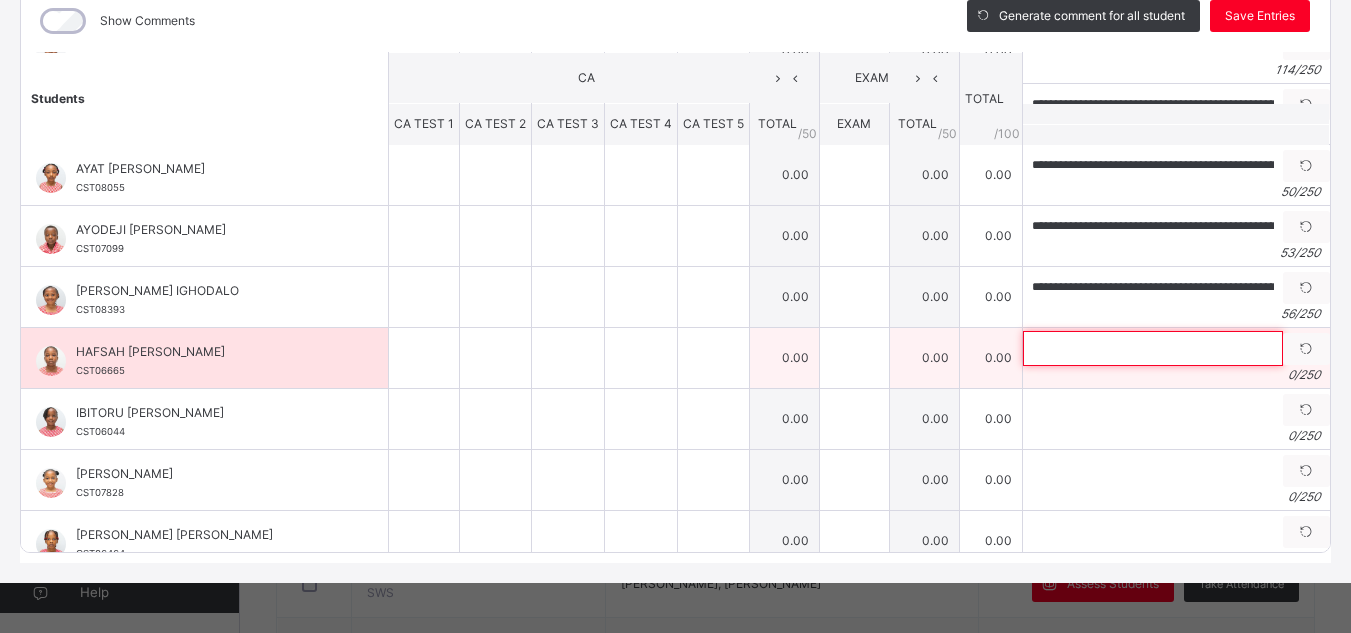 click at bounding box center [1153, 348] 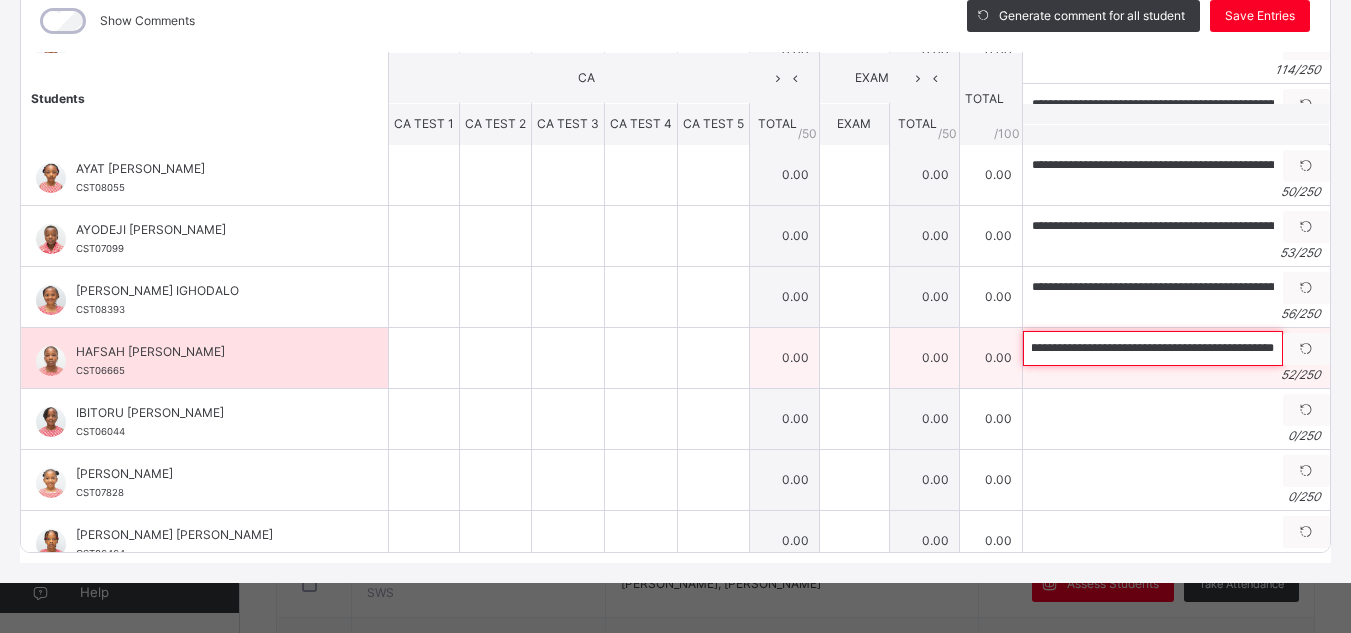 scroll, scrollTop: 0, scrollLeft: 55, axis: horizontal 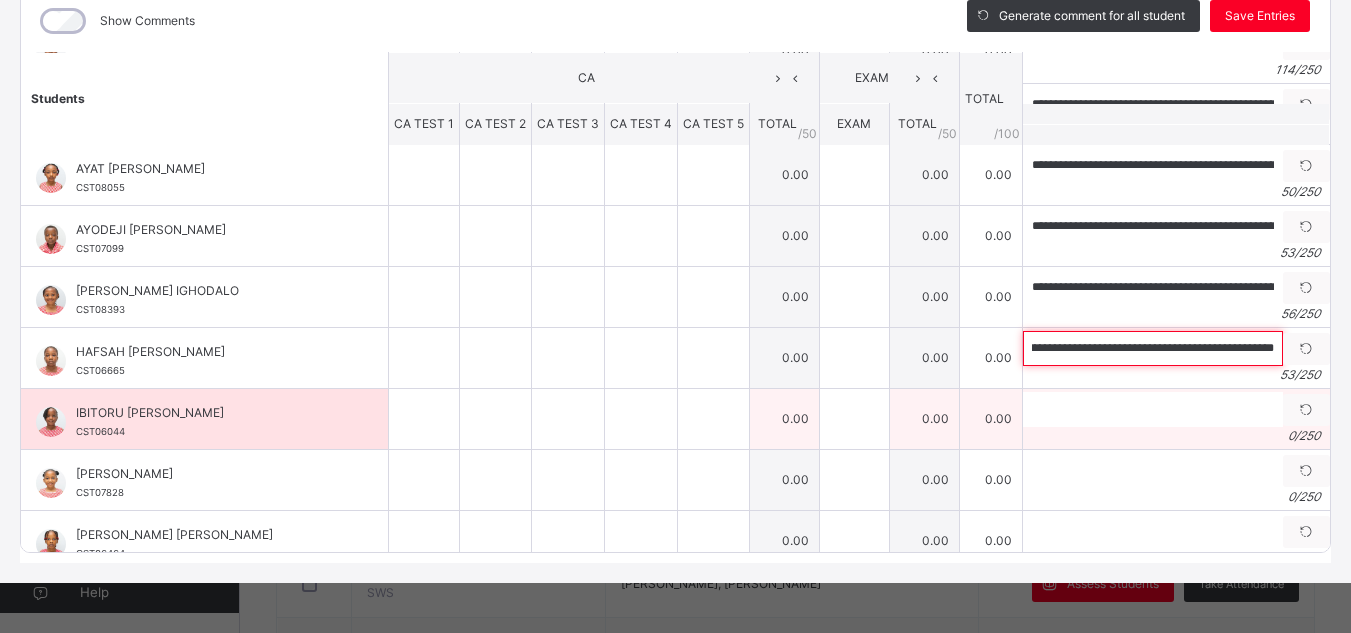 type on "**********" 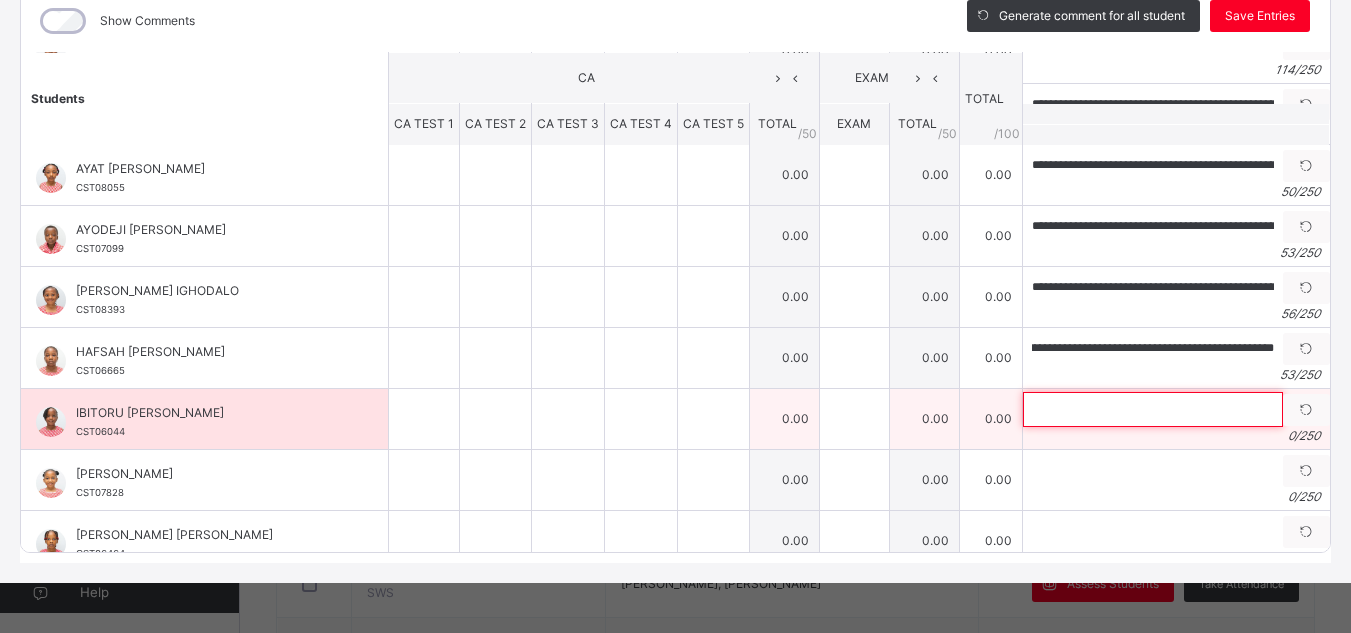 click at bounding box center (1153, 409) 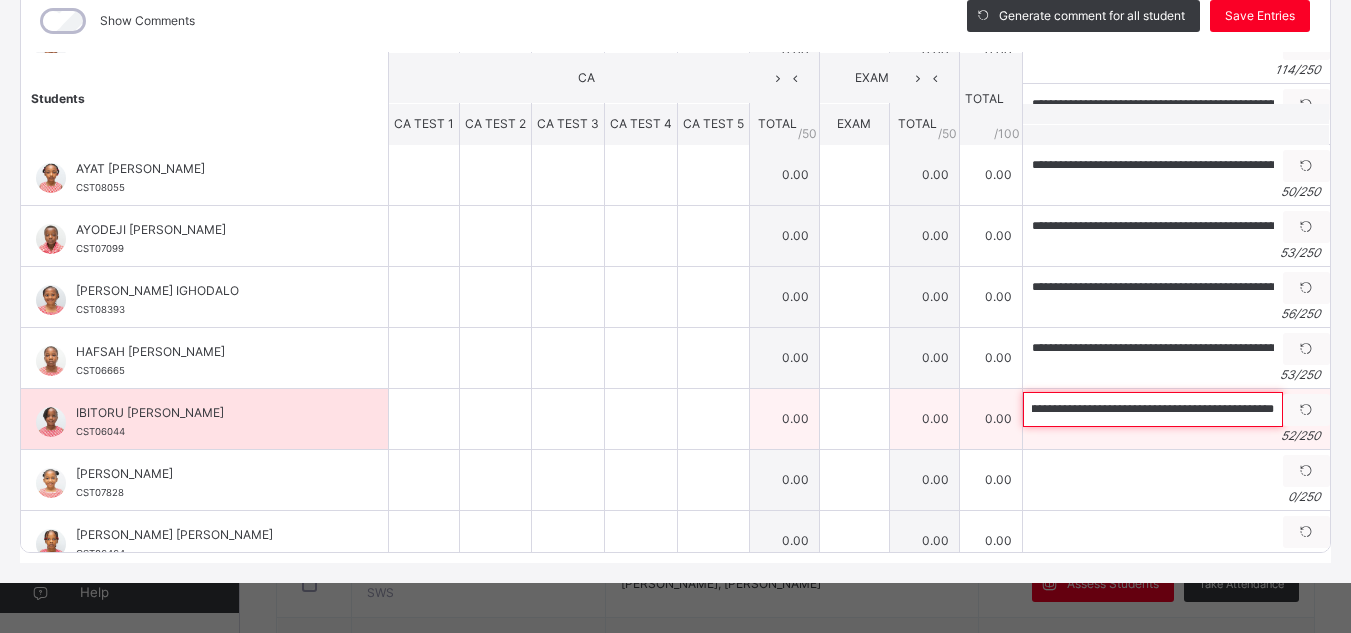 scroll, scrollTop: 0, scrollLeft: 45, axis: horizontal 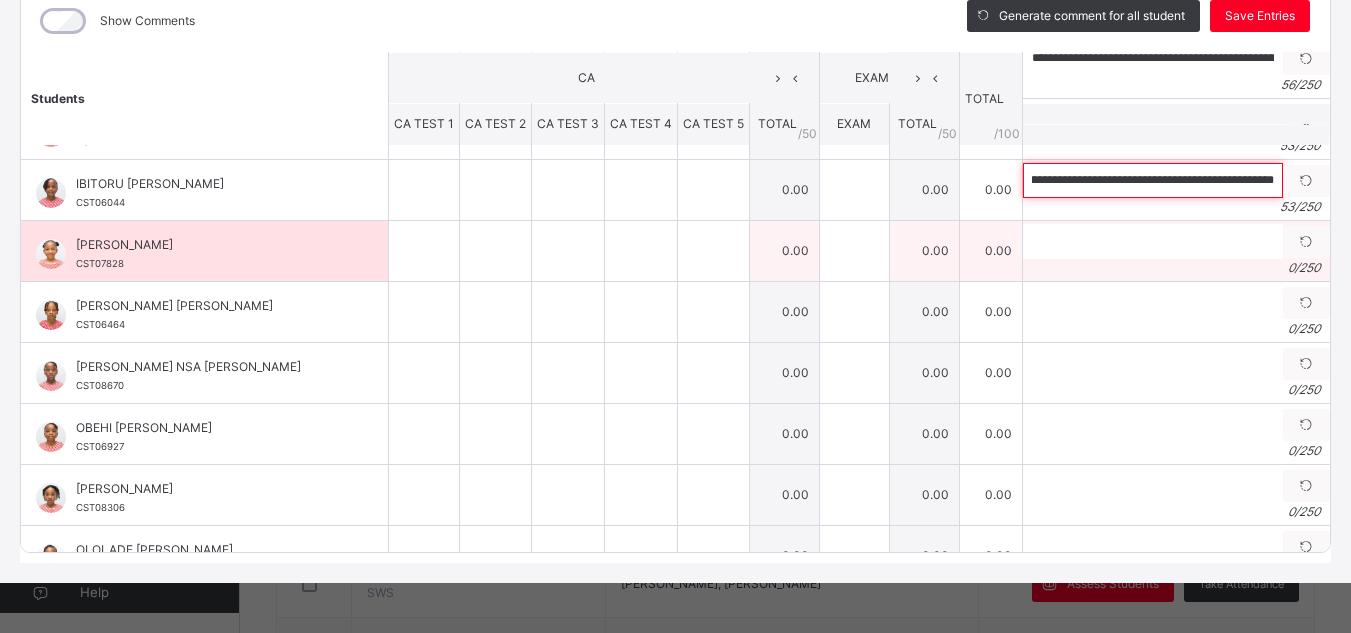 type on "**********" 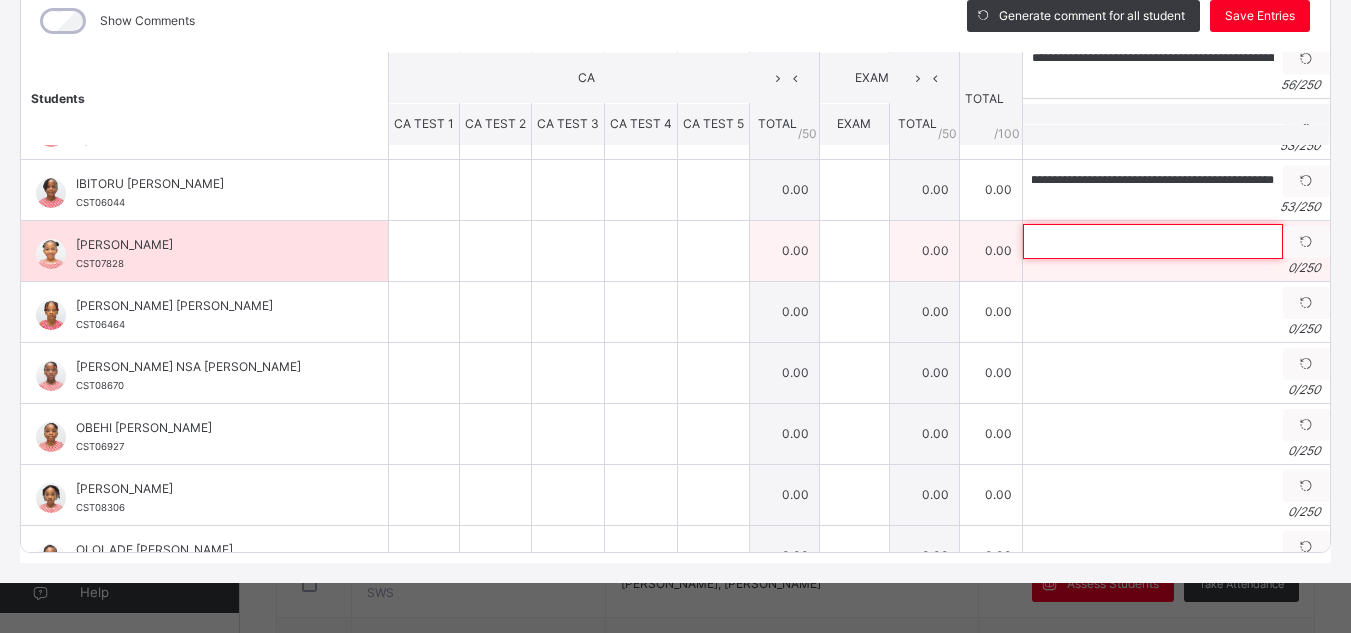 click at bounding box center (1153, 241) 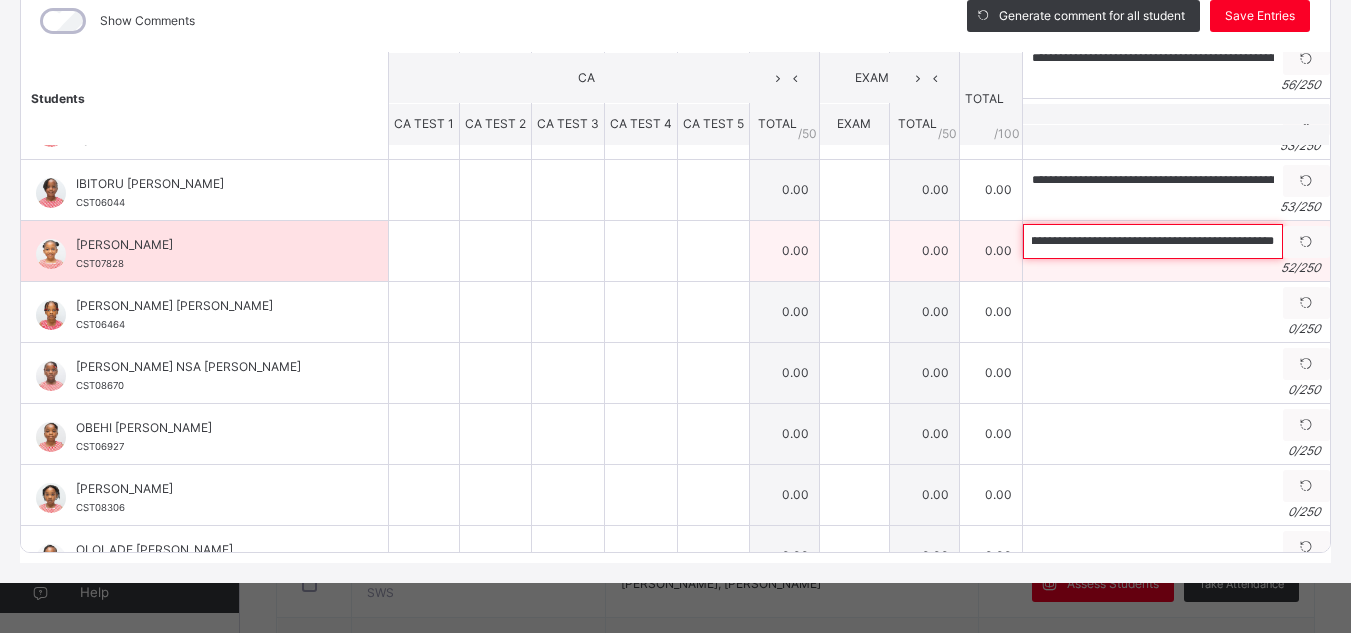 scroll, scrollTop: 0, scrollLeft: 51, axis: horizontal 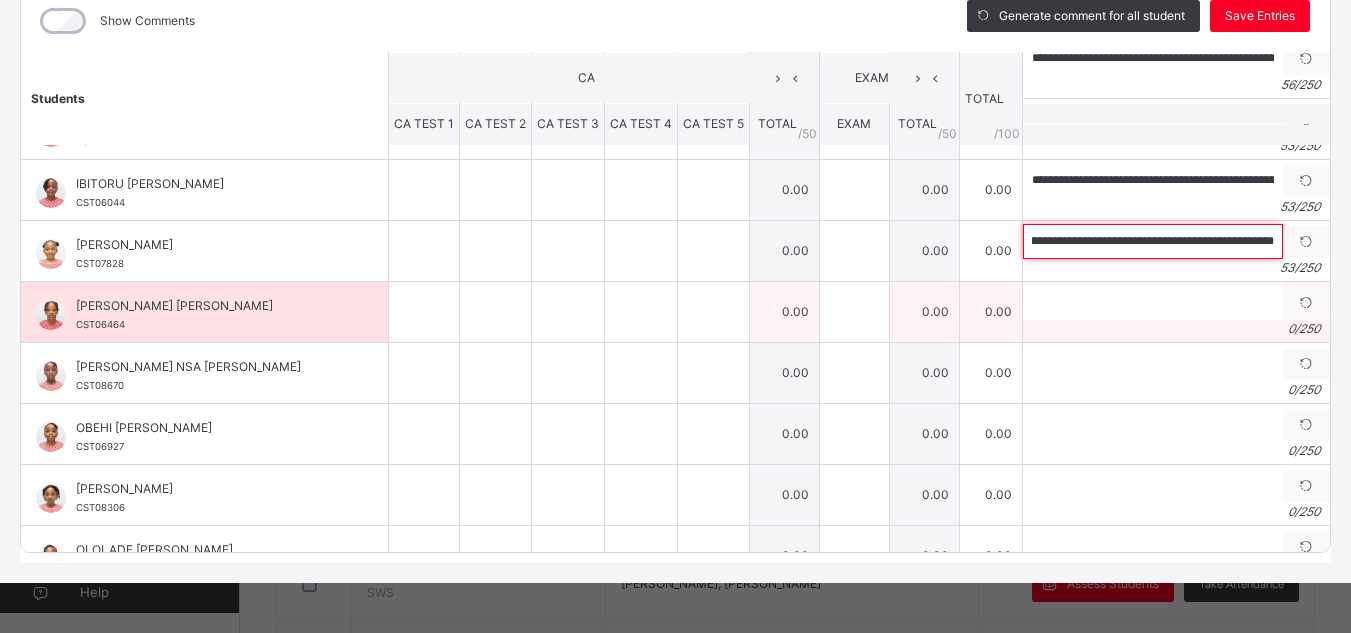type on "**********" 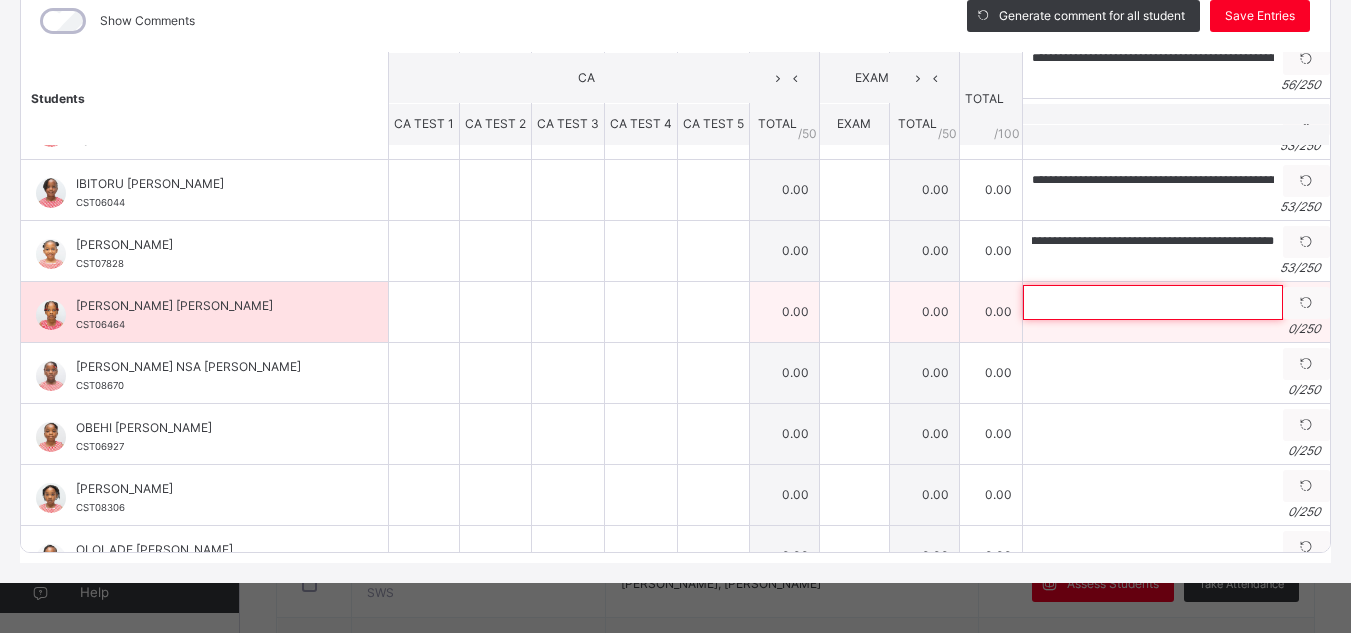 click at bounding box center [1153, 302] 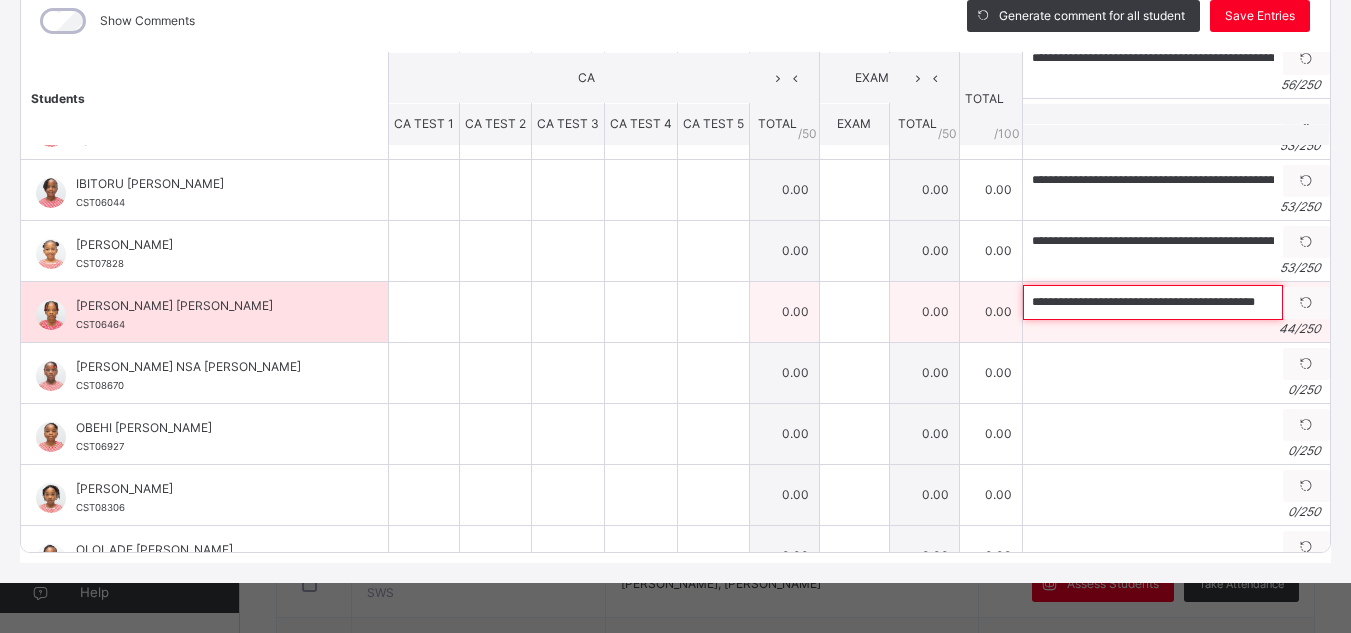 scroll, scrollTop: 0, scrollLeft: 13, axis: horizontal 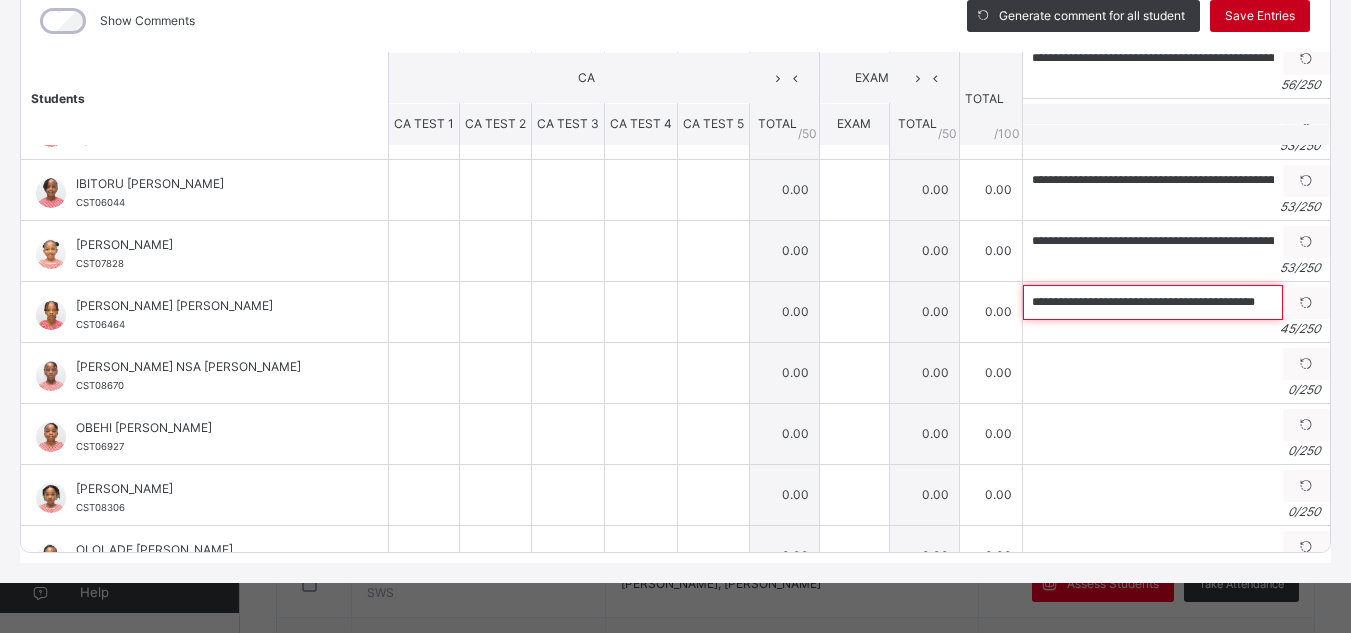 type on "**********" 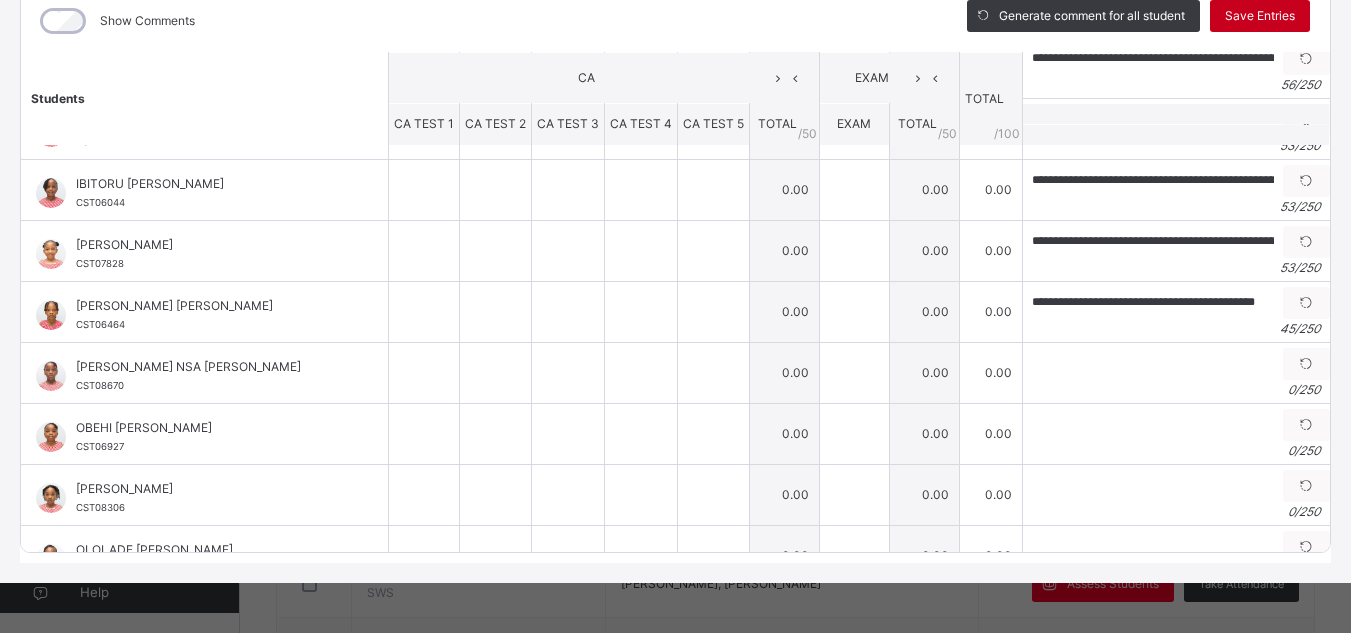 scroll, scrollTop: 0, scrollLeft: 0, axis: both 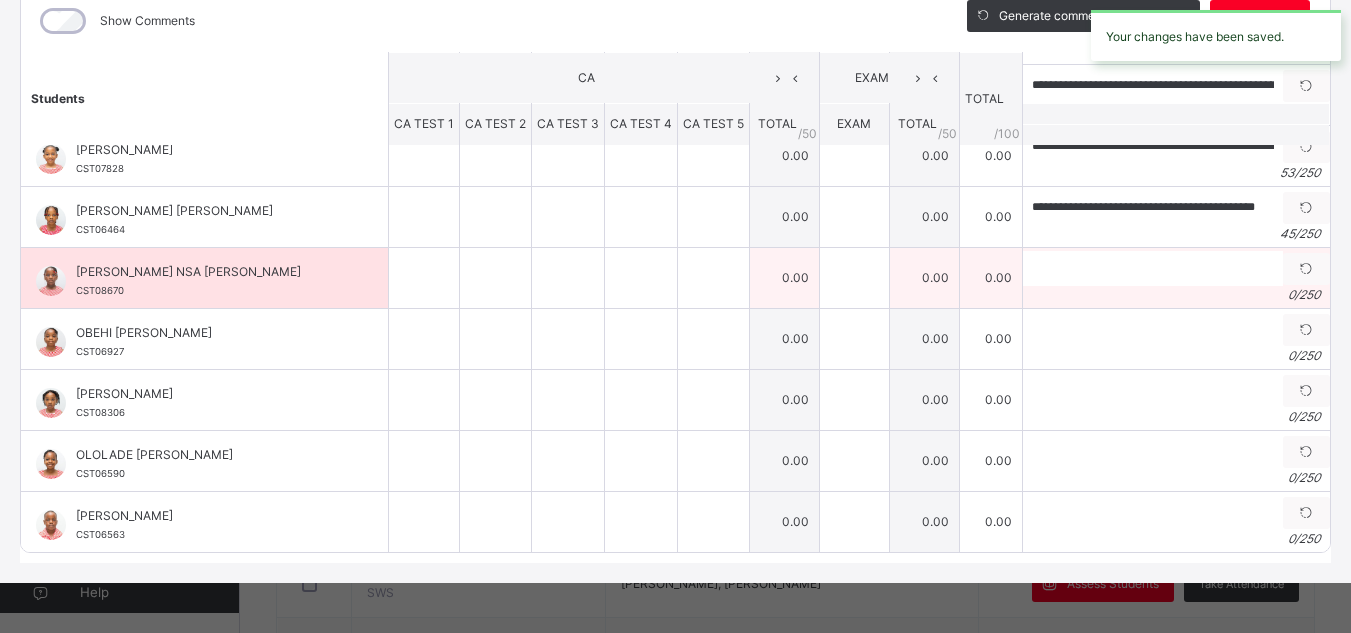 click on "0 / 250" at bounding box center [1176, 295] 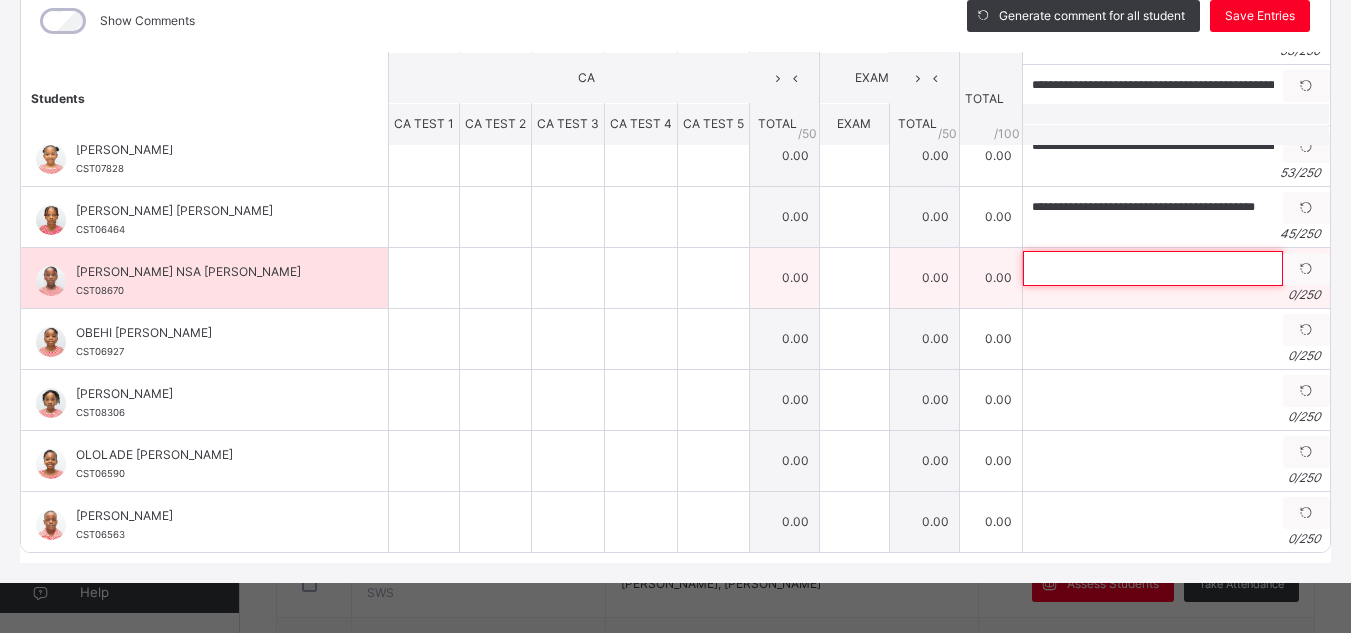 click at bounding box center (1153, 268) 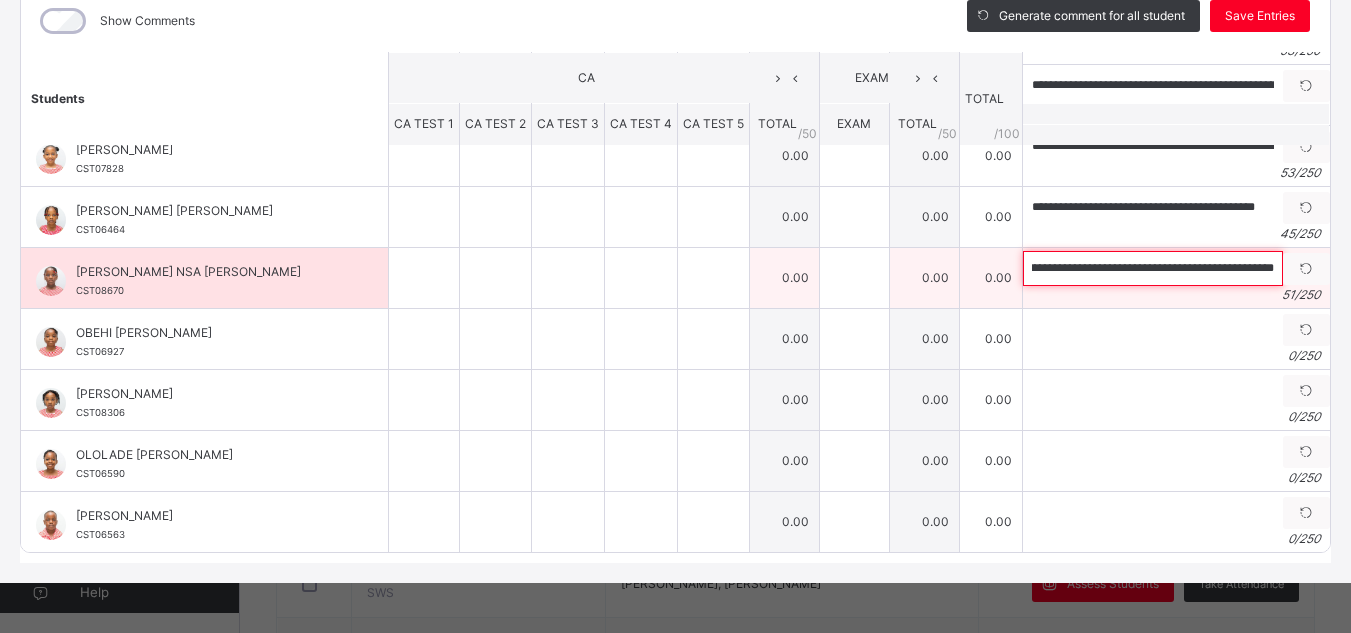 scroll, scrollTop: 0, scrollLeft: 45, axis: horizontal 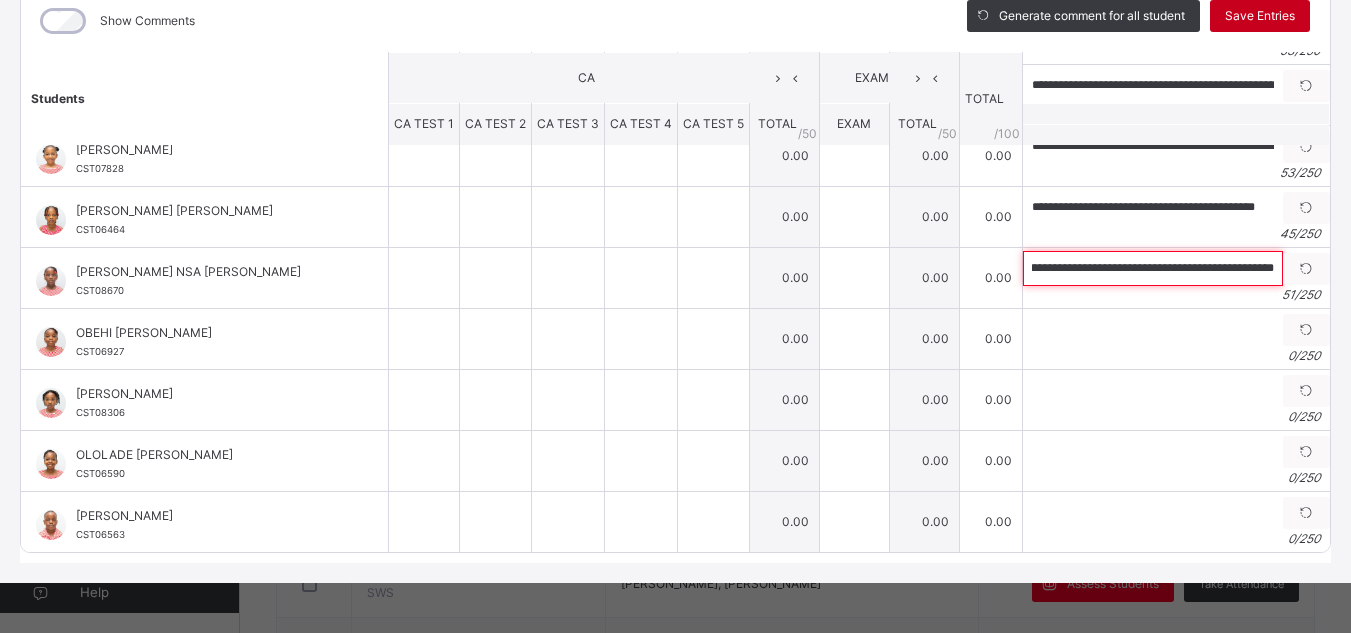 type on "**********" 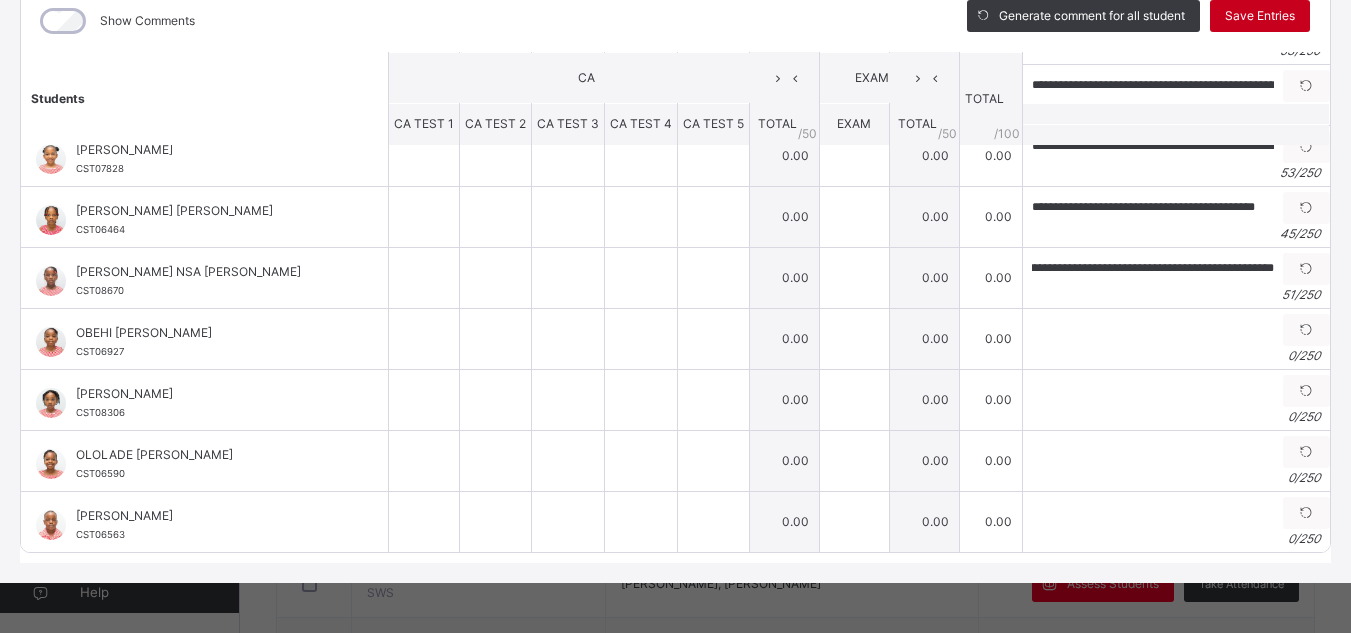 scroll, scrollTop: 0, scrollLeft: 0, axis: both 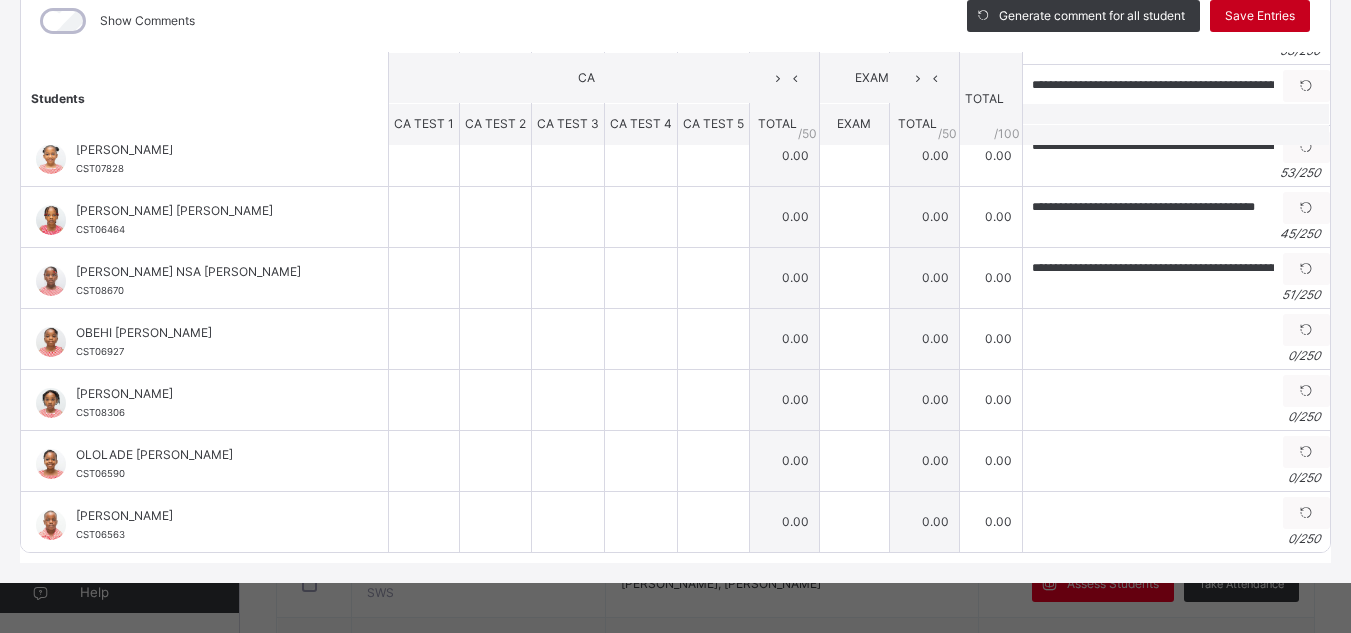 click on "Save Entries" at bounding box center [1260, 16] 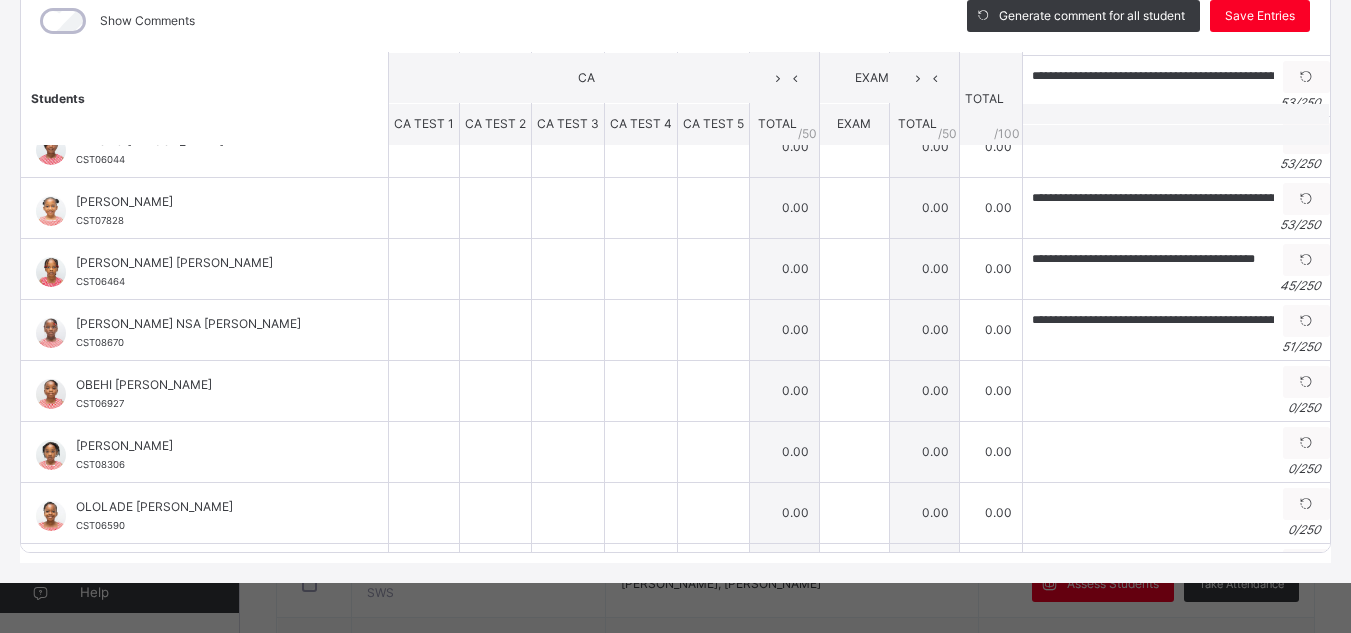 scroll, scrollTop: 676, scrollLeft: 0, axis: vertical 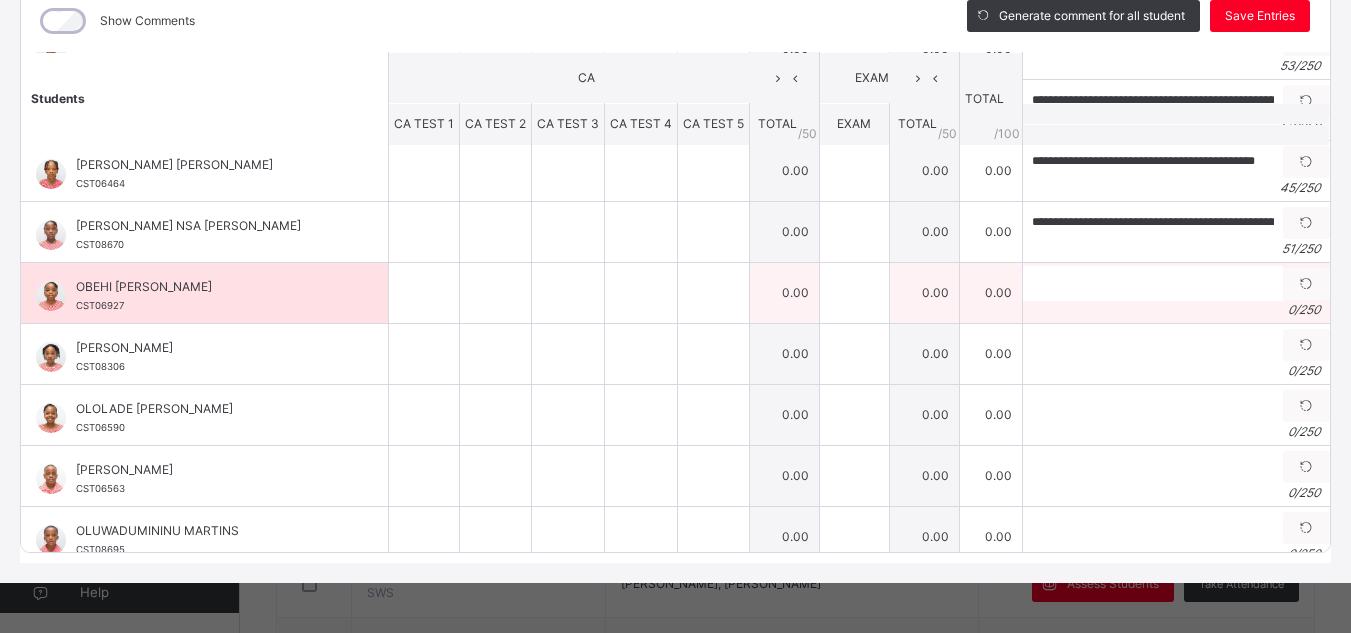 click on "0 / 250" at bounding box center (1176, 310) 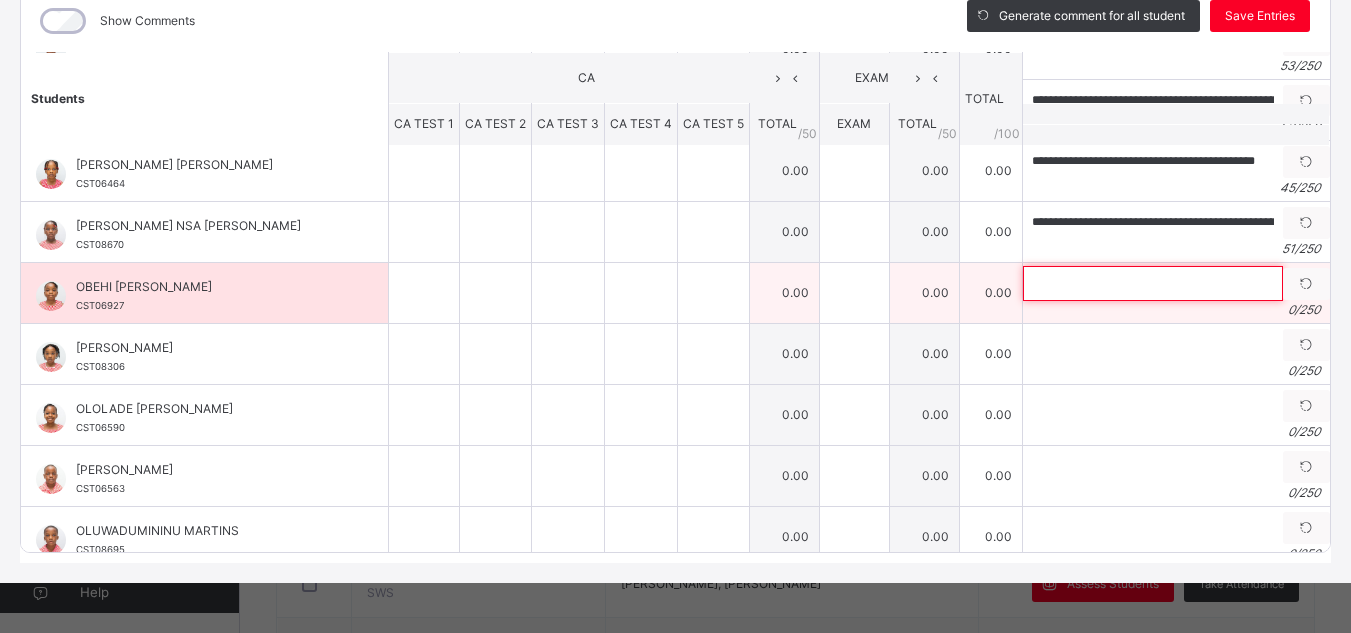 click at bounding box center [1153, 283] 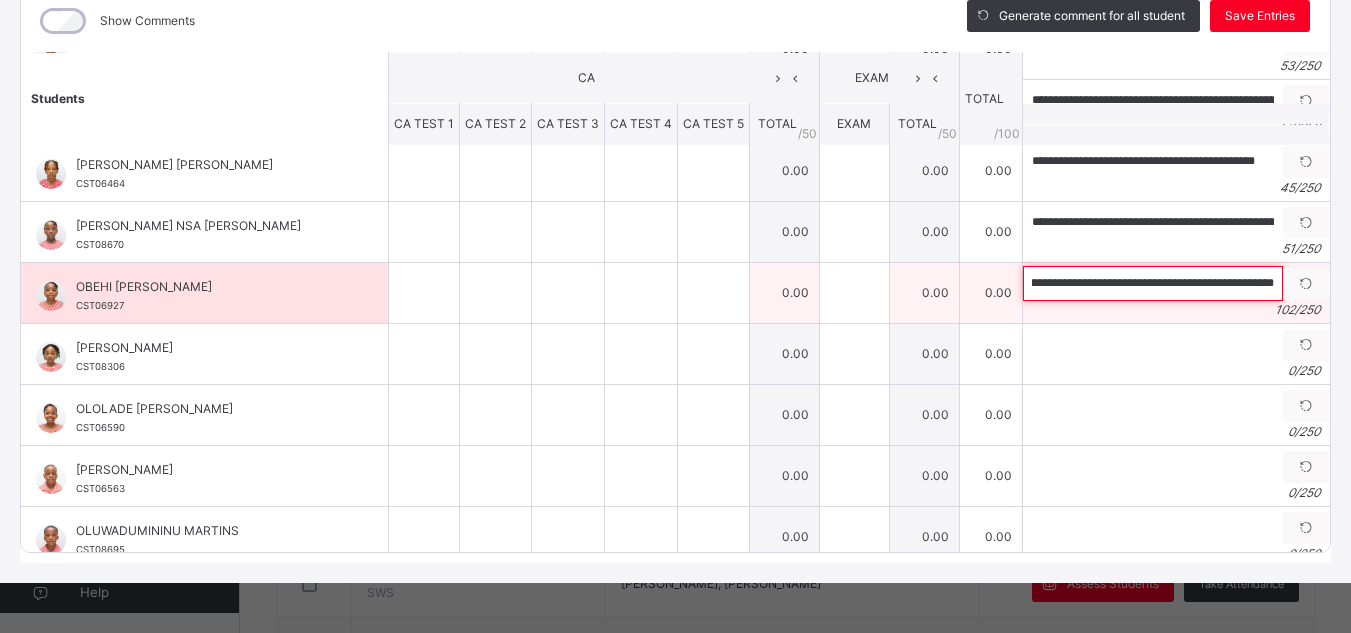 scroll, scrollTop: 0, scrollLeft: 352, axis: horizontal 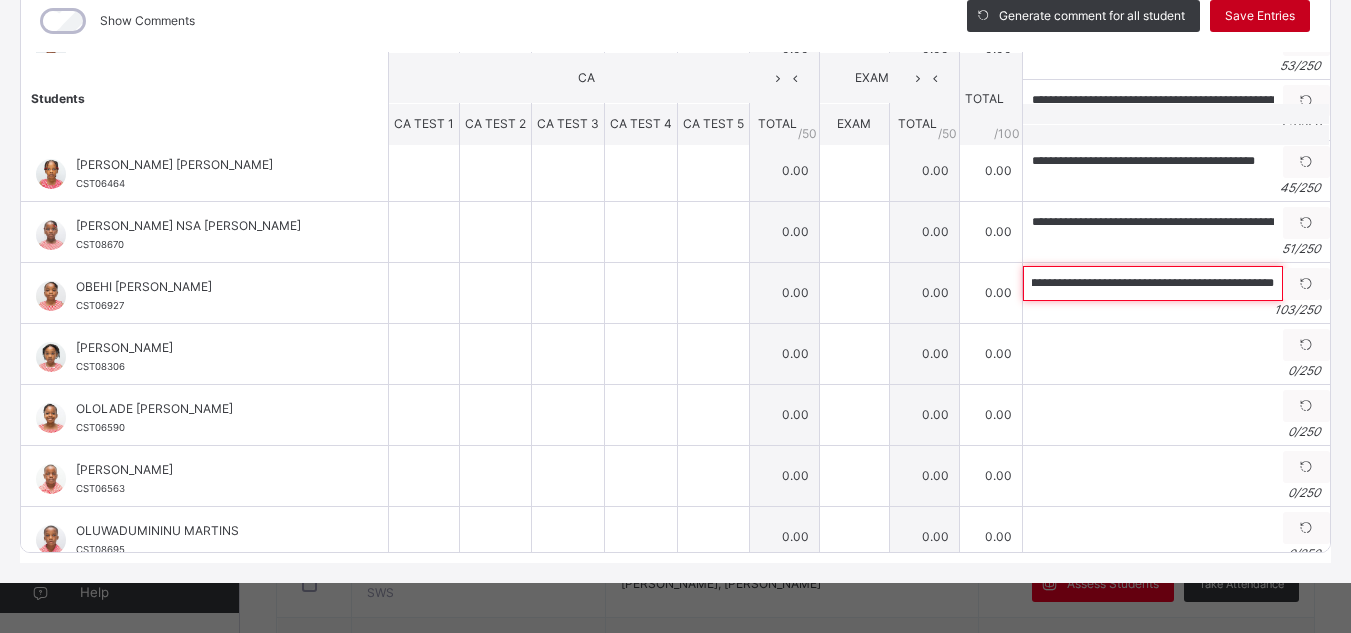 type on "**********" 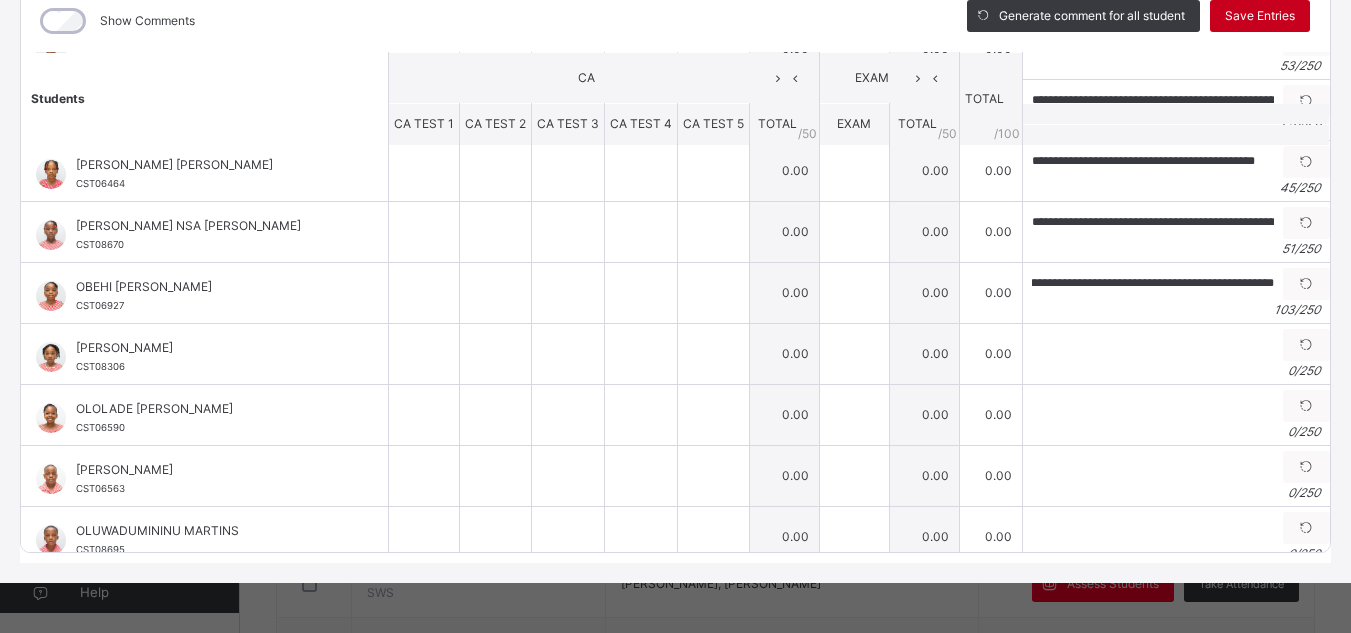 click on "Save Entries" at bounding box center (1260, 16) 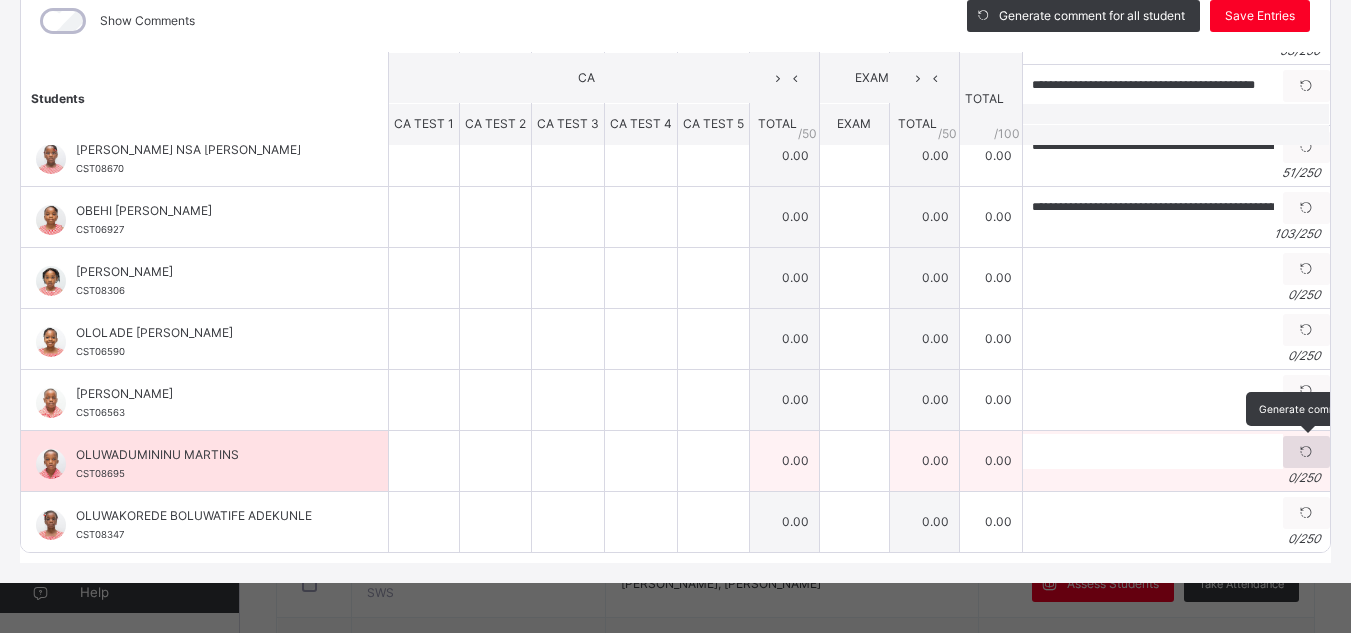 scroll, scrollTop: 765, scrollLeft: 0, axis: vertical 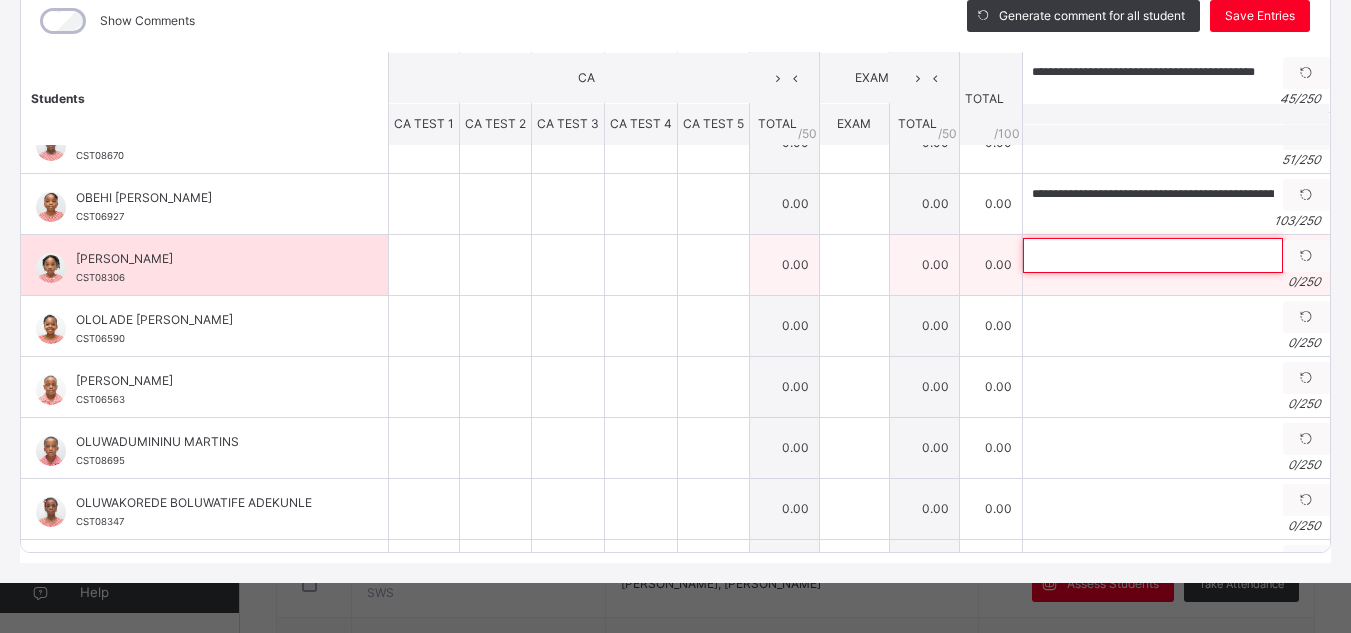 click at bounding box center (1153, 255) 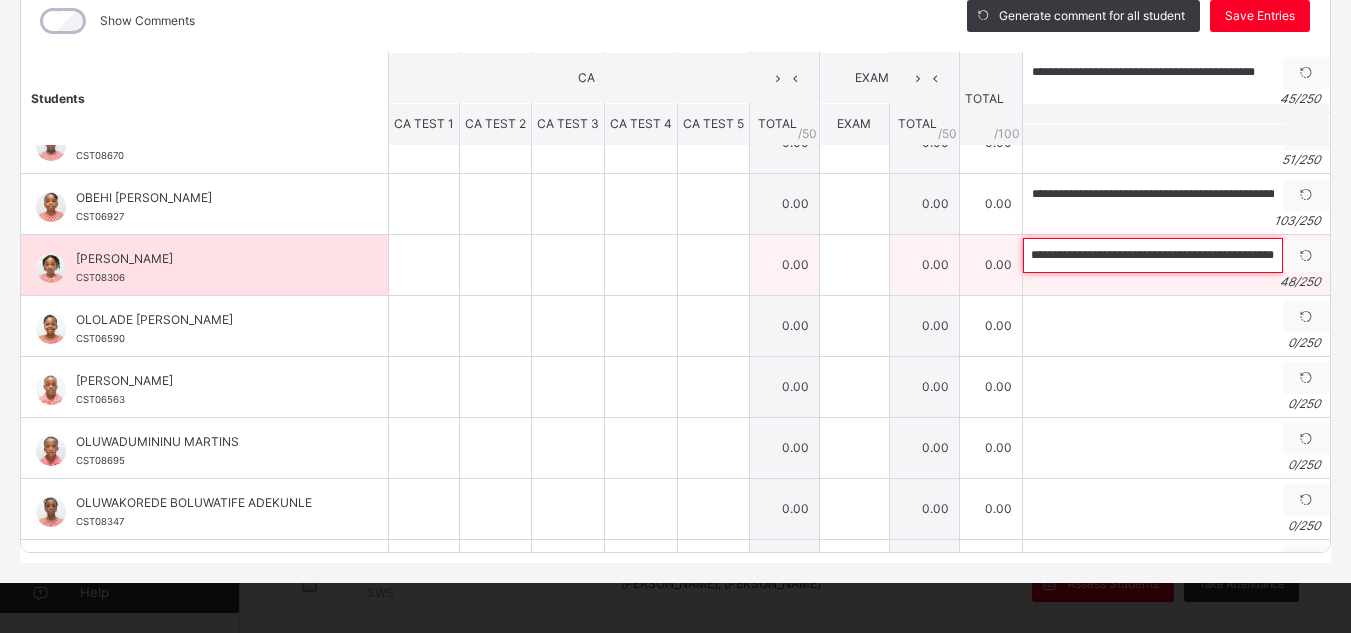scroll, scrollTop: 0, scrollLeft: 34, axis: horizontal 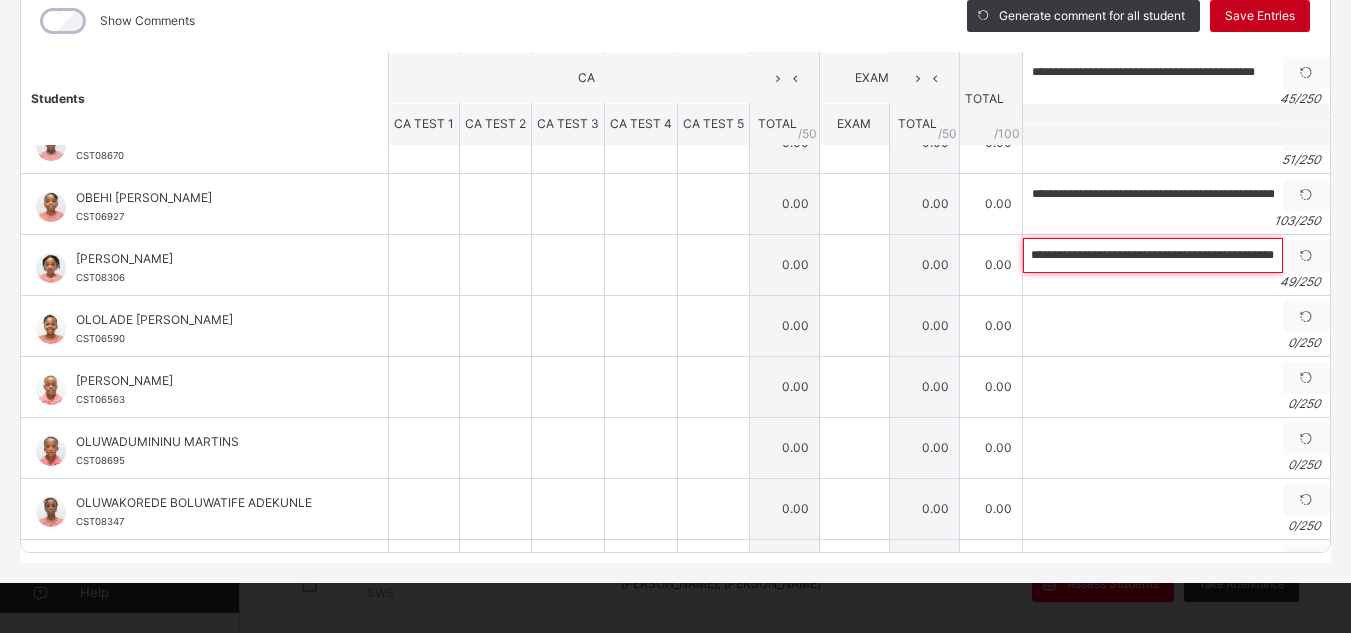 type on "**********" 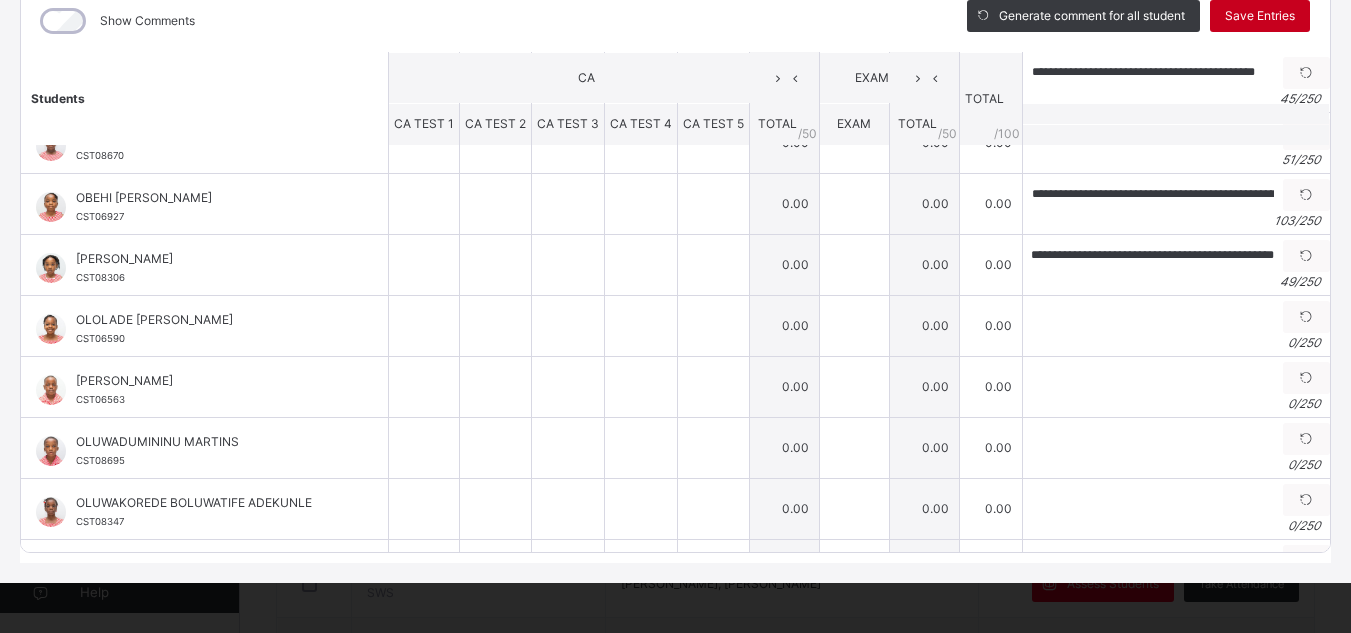 click on "Save Entries" at bounding box center [1260, 16] 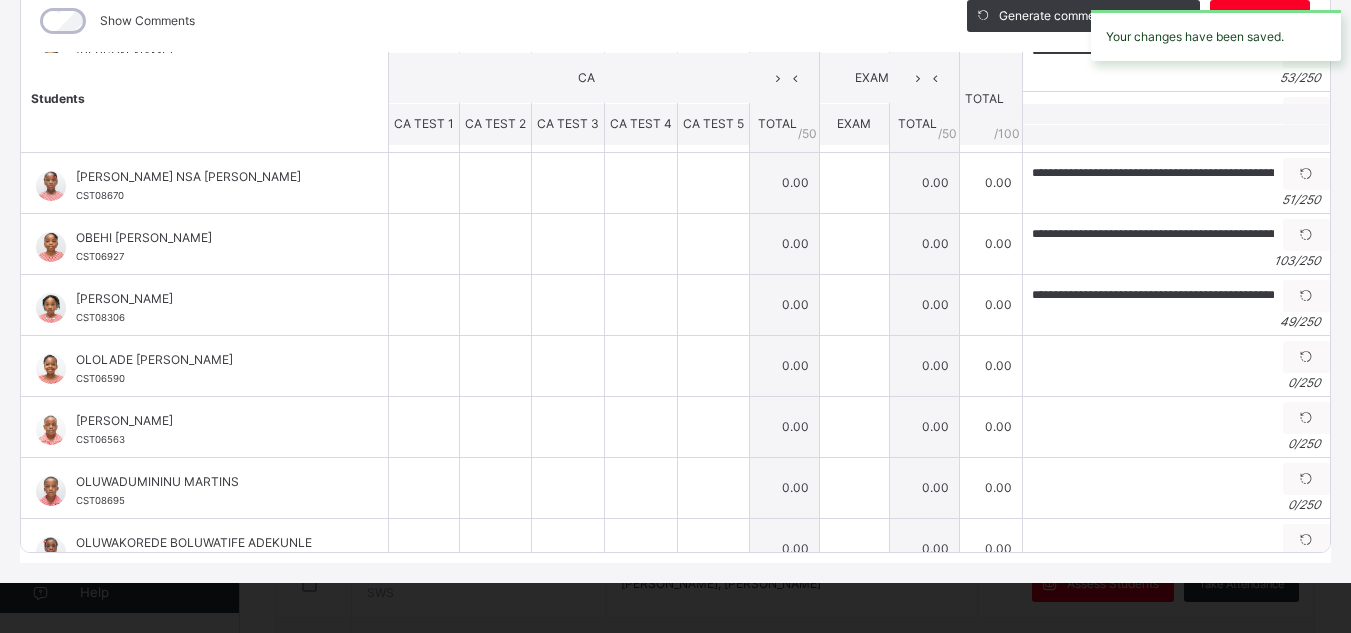 scroll, scrollTop: 792, scrollLeft: 0, axis: vertical 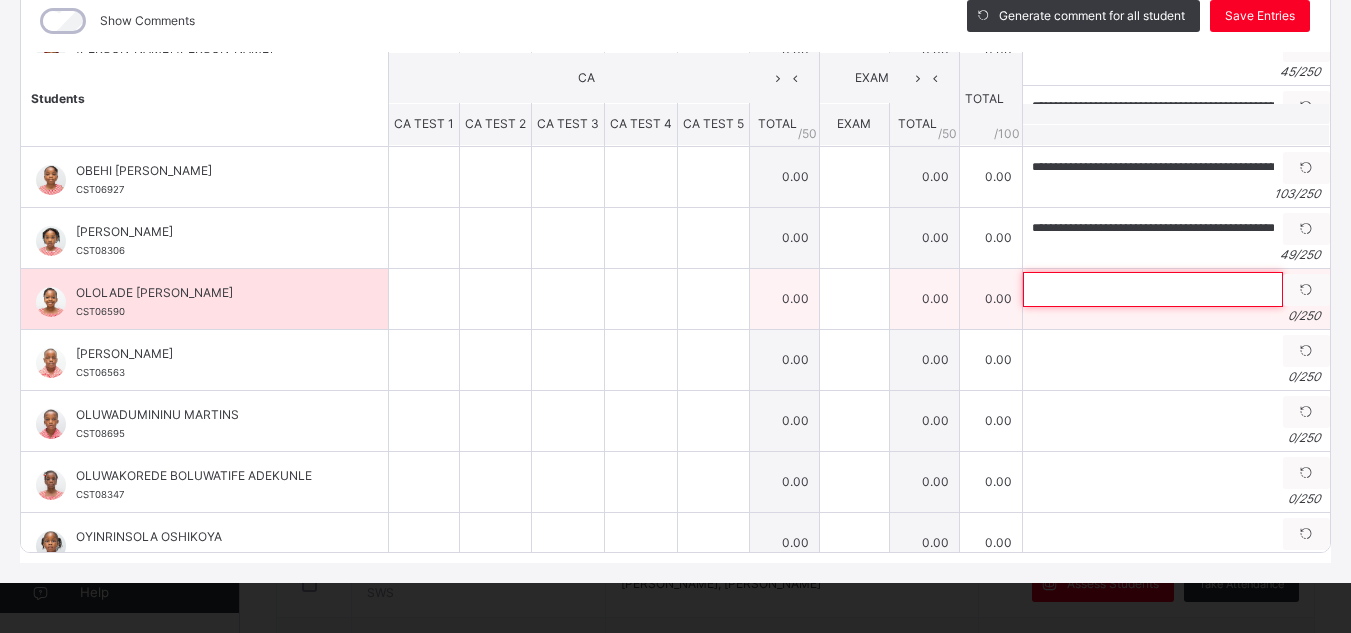 click at bounding box center [1153, 289] 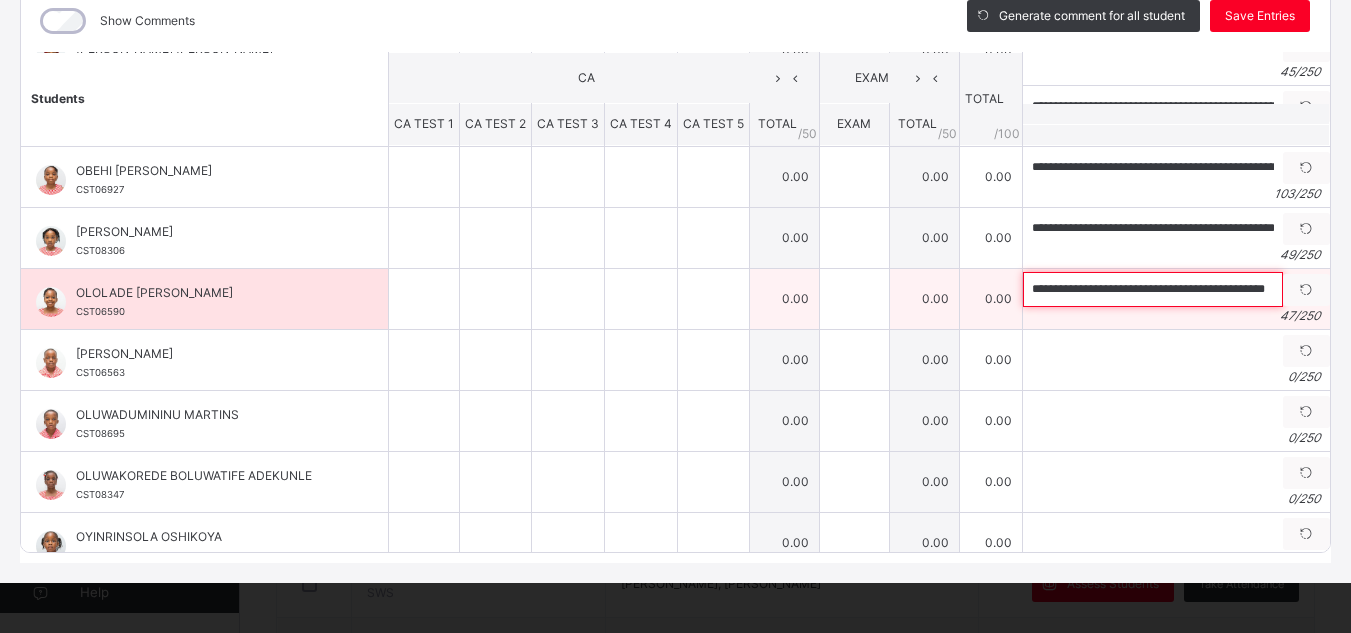 scroll, scrollTop: 0, scrollLeft: 23, axis: horizontal 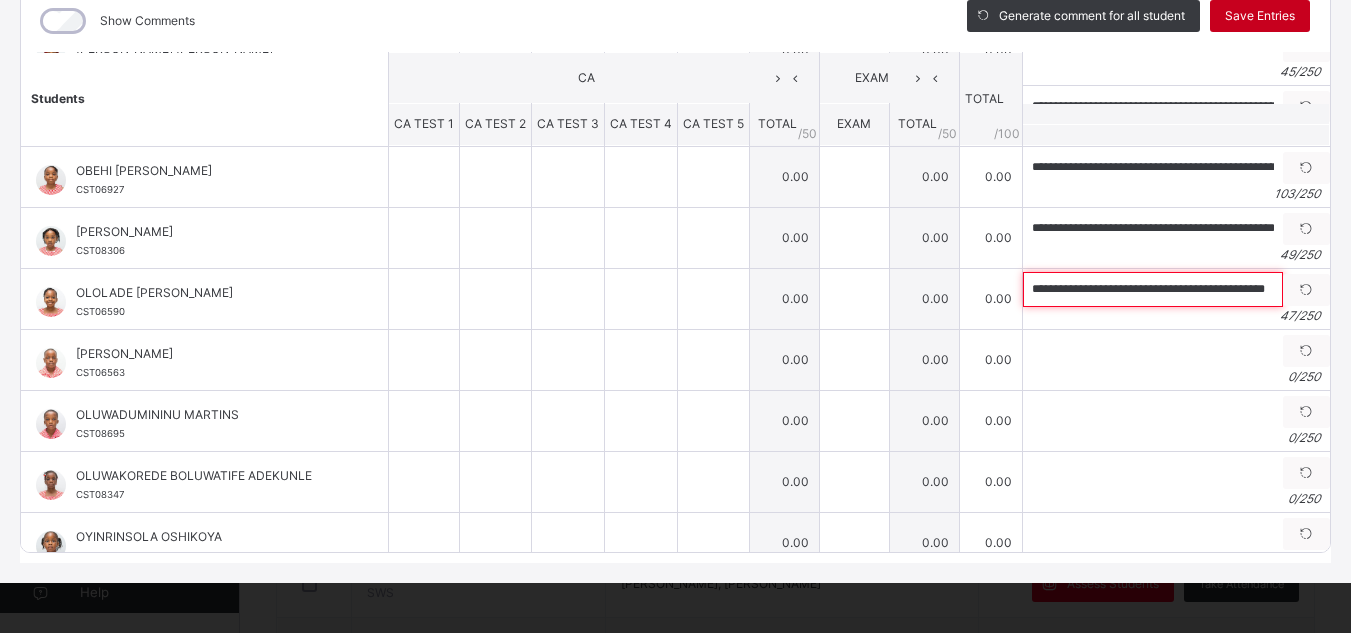 type on "**********" 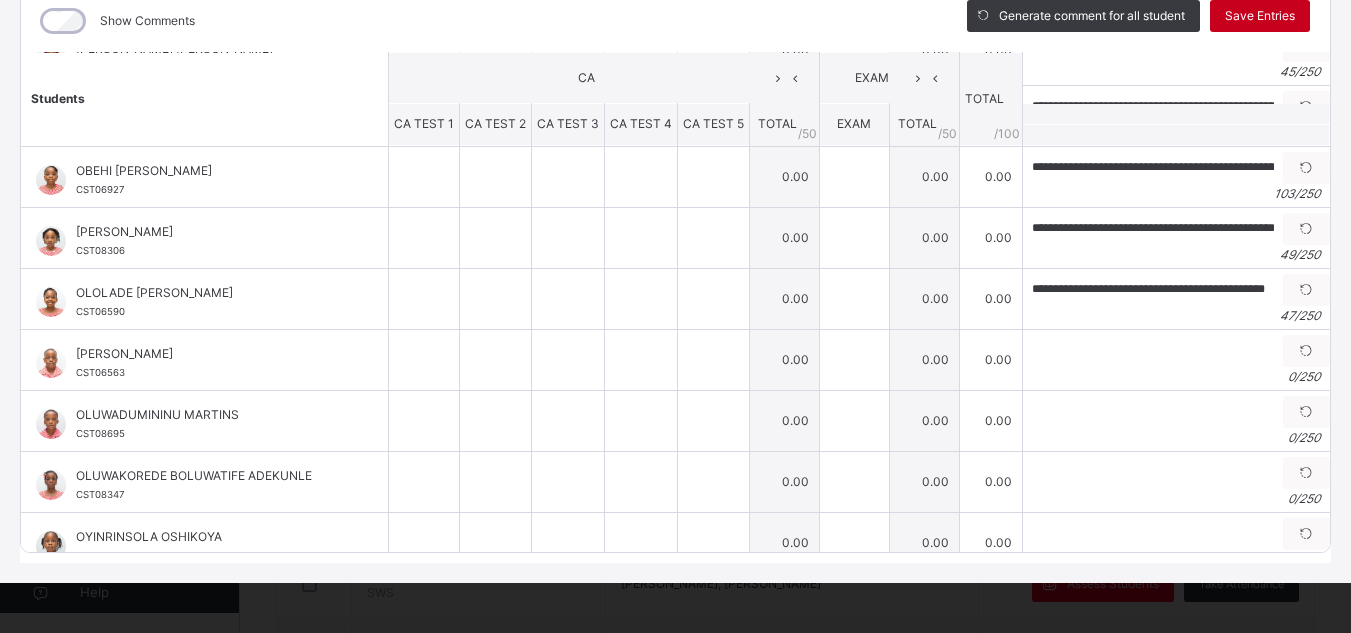 scroll, scrollTop: 0, scrollLeft: 0, axis: both 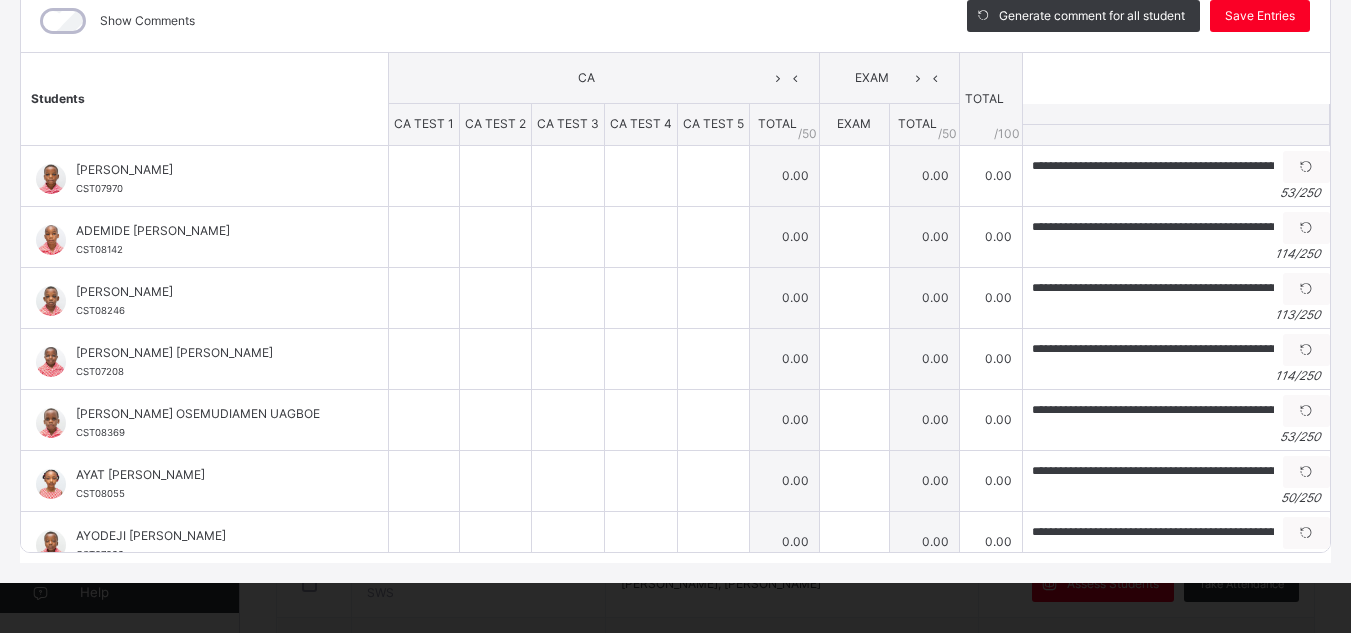 click on "**********" at bounding box center [675, 302] 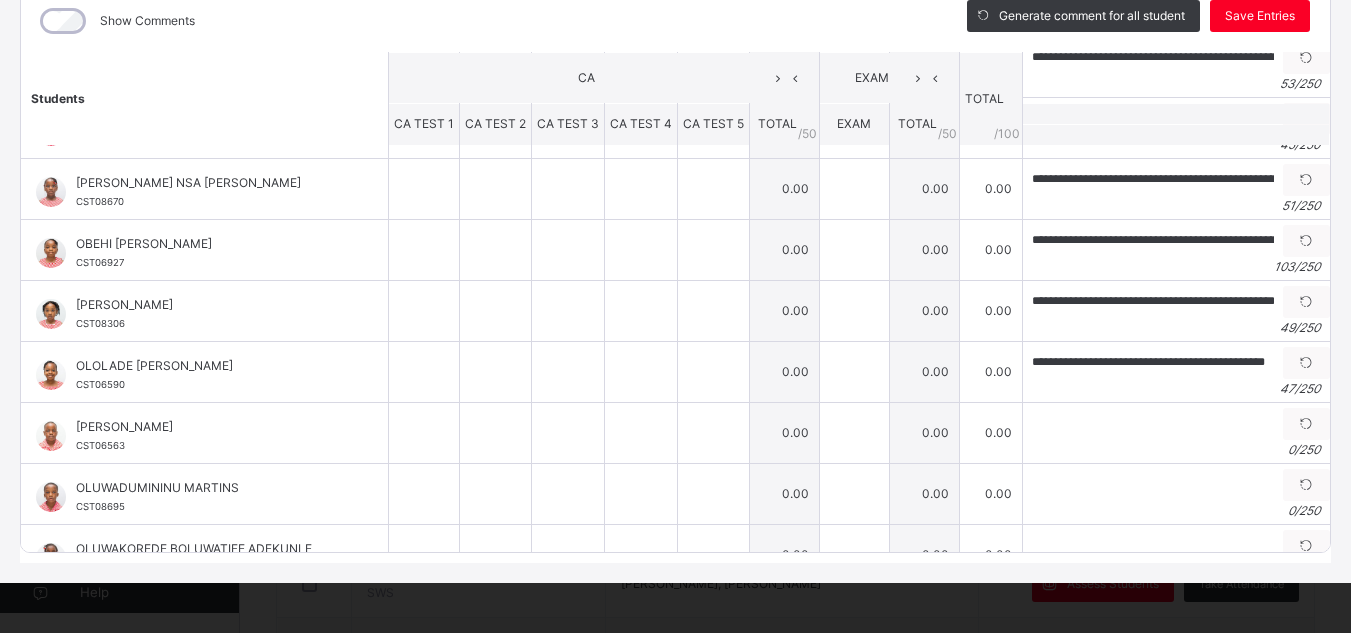 scroll, scrollTop: 719, scrollLeft: 36, axis: both 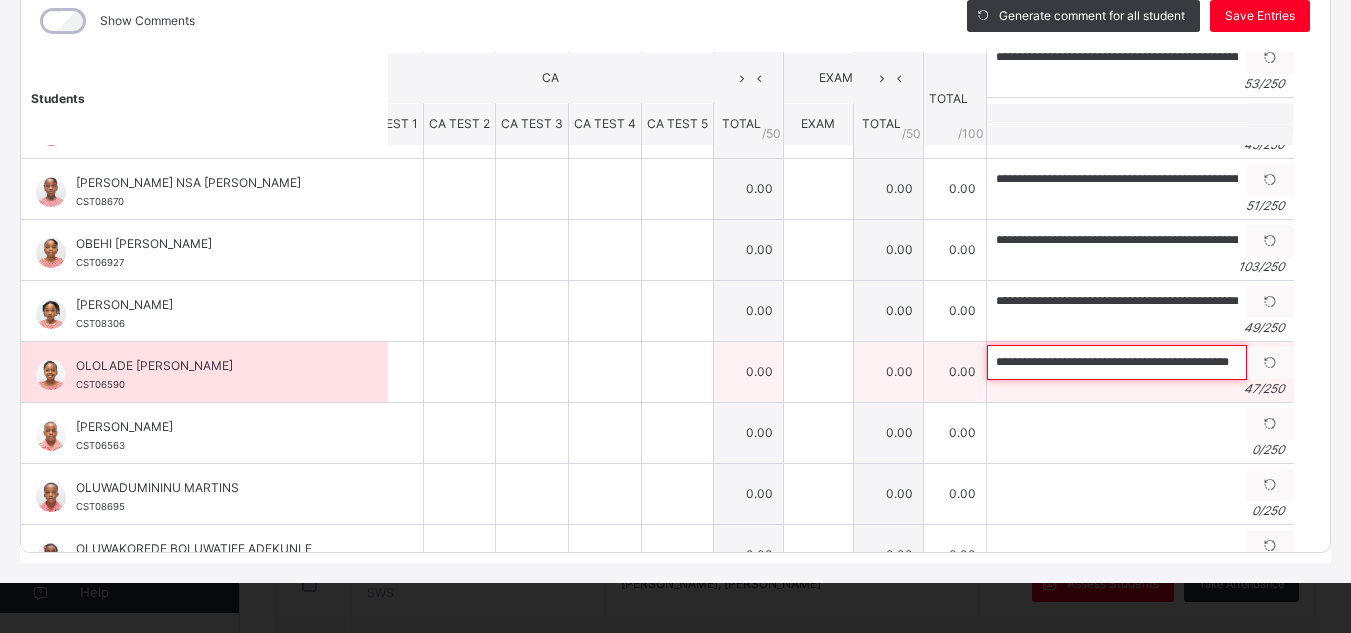 click on "**********" at bounding box center [1117, 362] 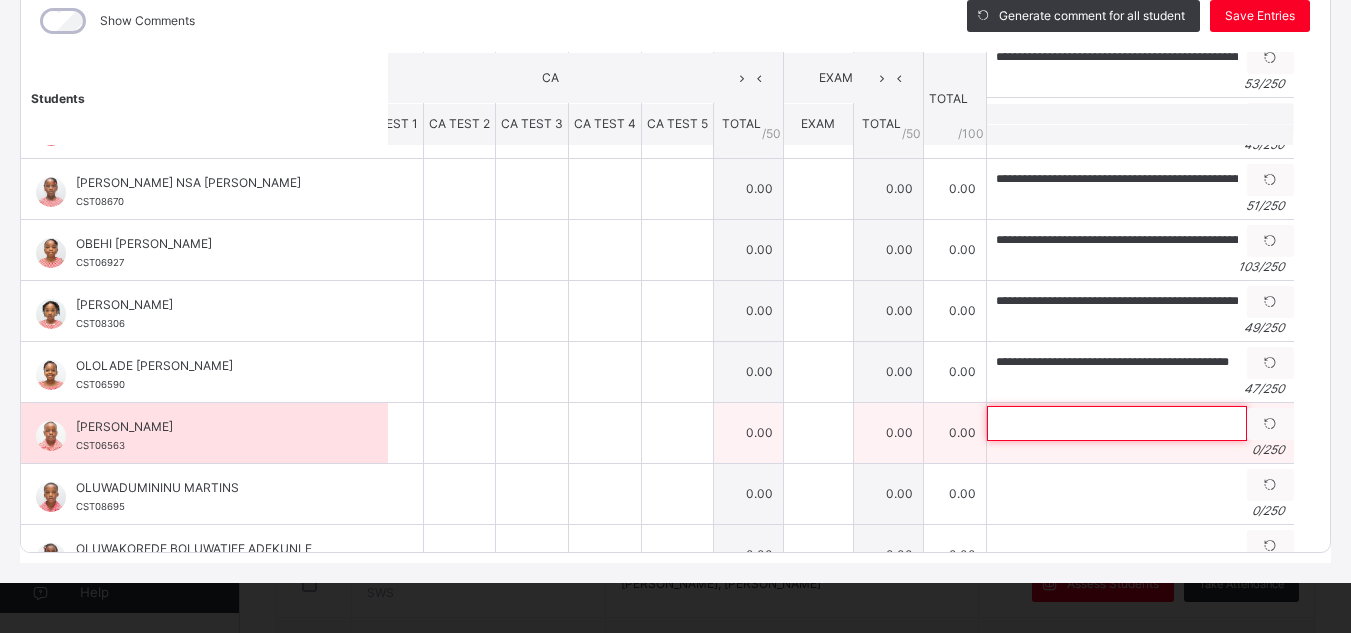 click at bounding box center [1117, 423] 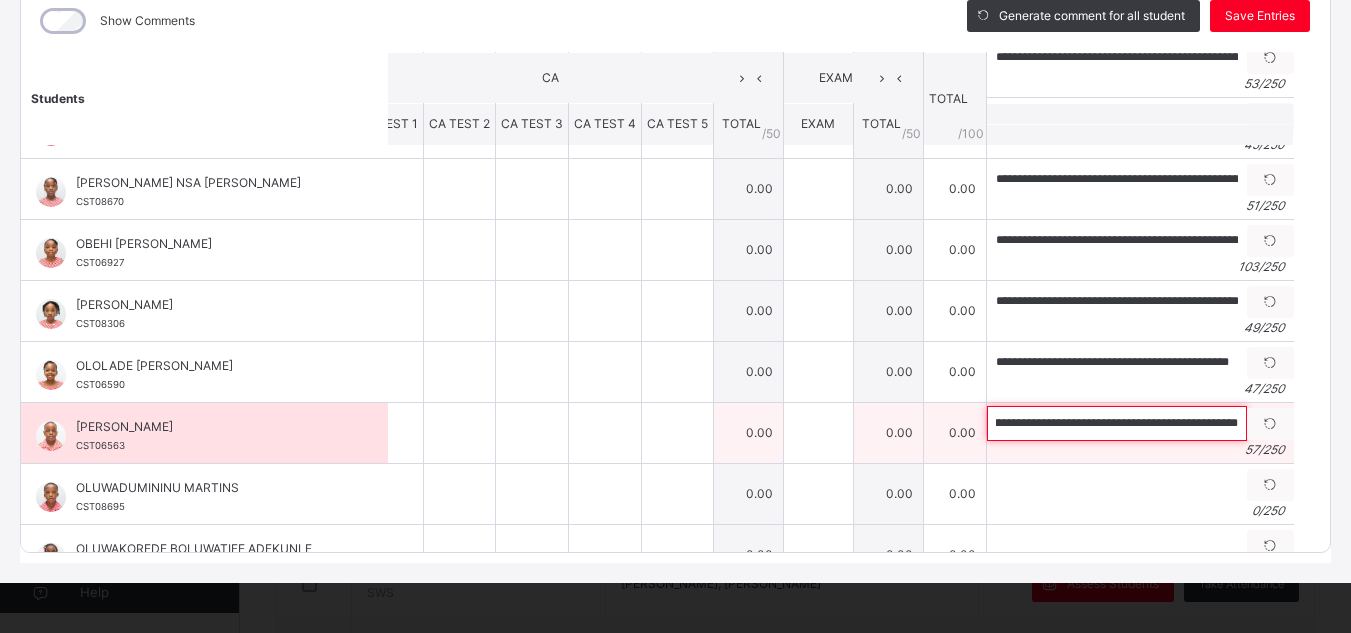 scroll, scrollTop: 0, scrollLeft: 90, axis: horizontal 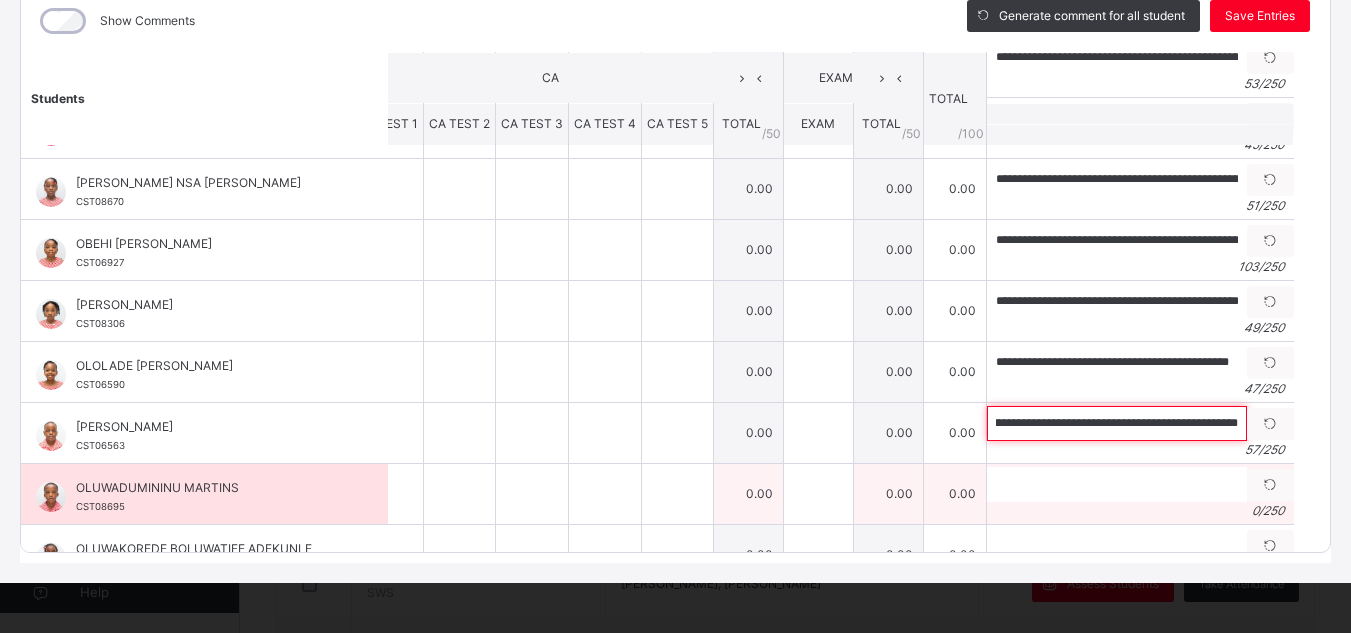 type on "**********" 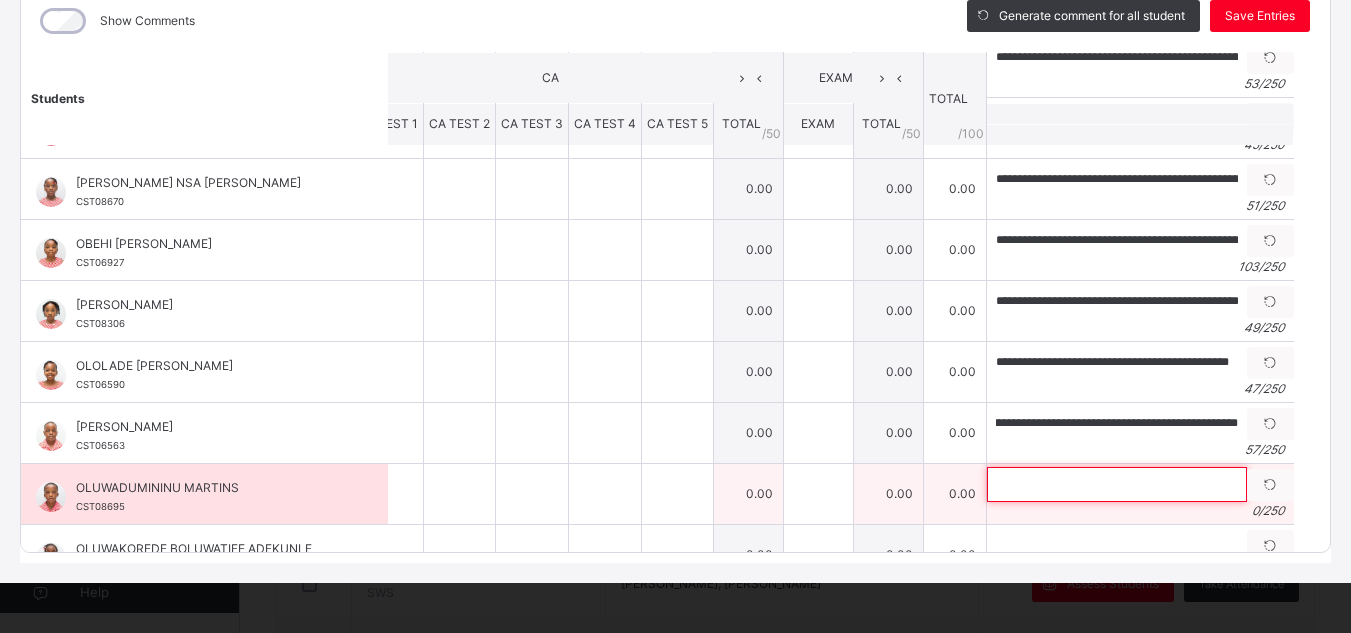click at bounding box center [1117, 484] 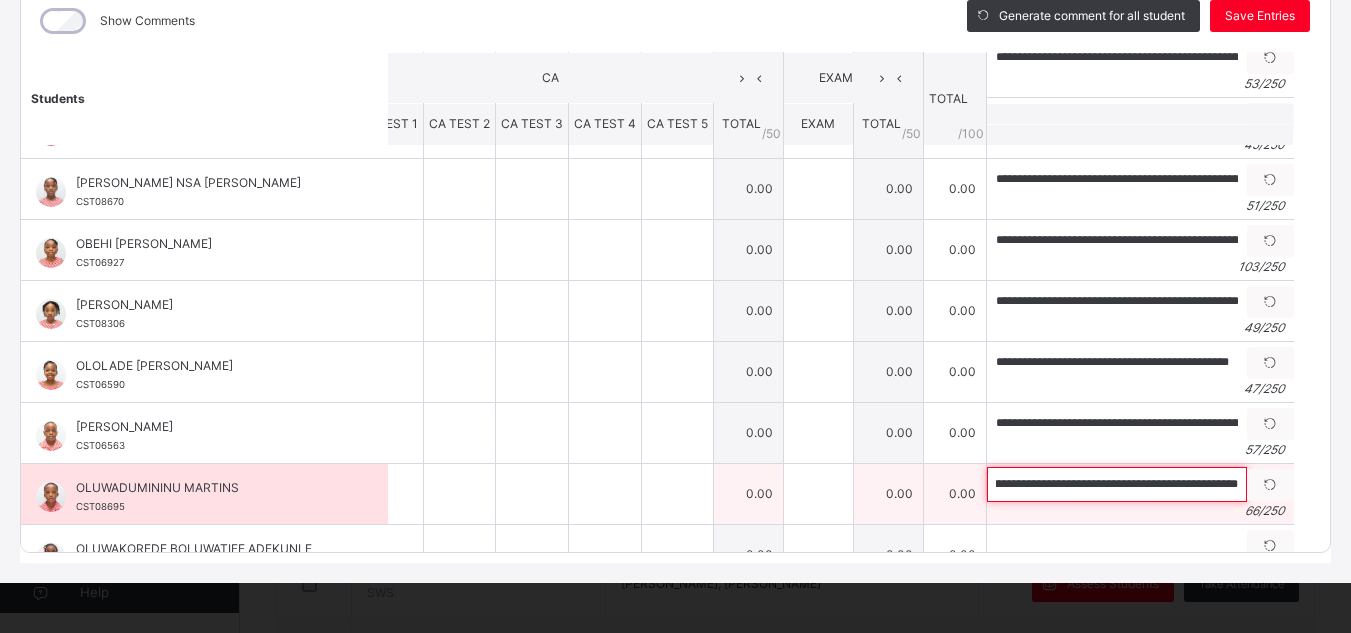 scroll, scrollTop: 0, scrollLeft: 151, axis: horizontal 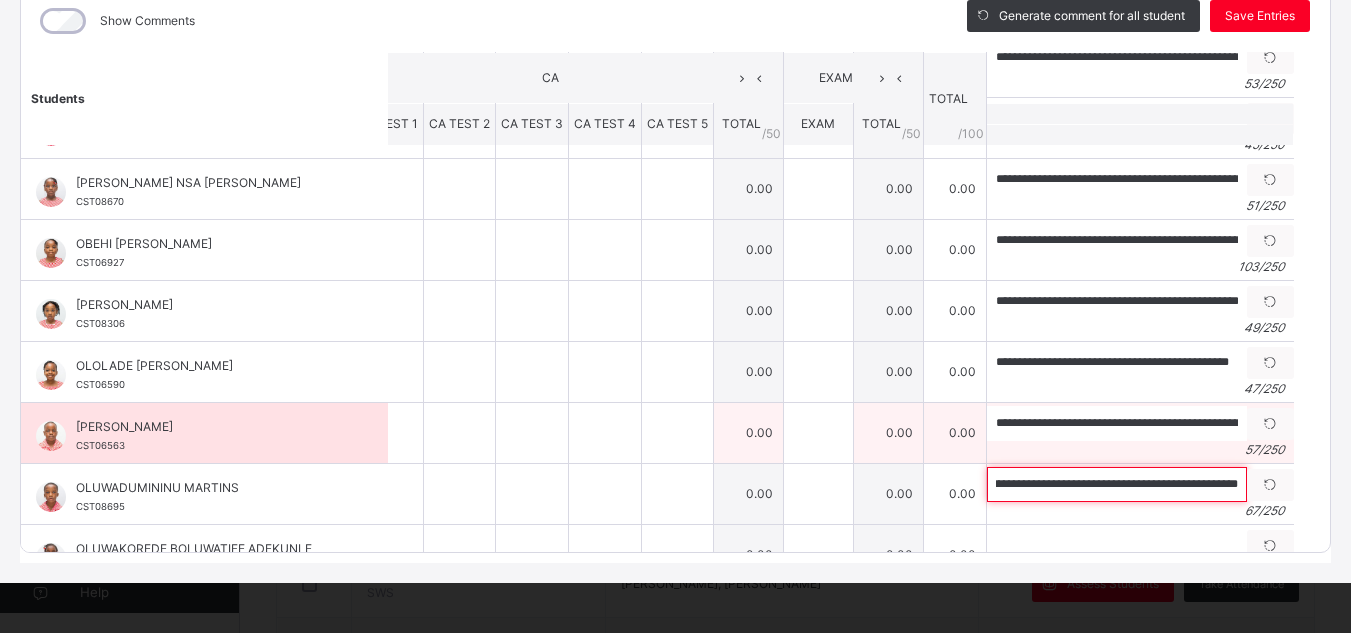type on "**********" 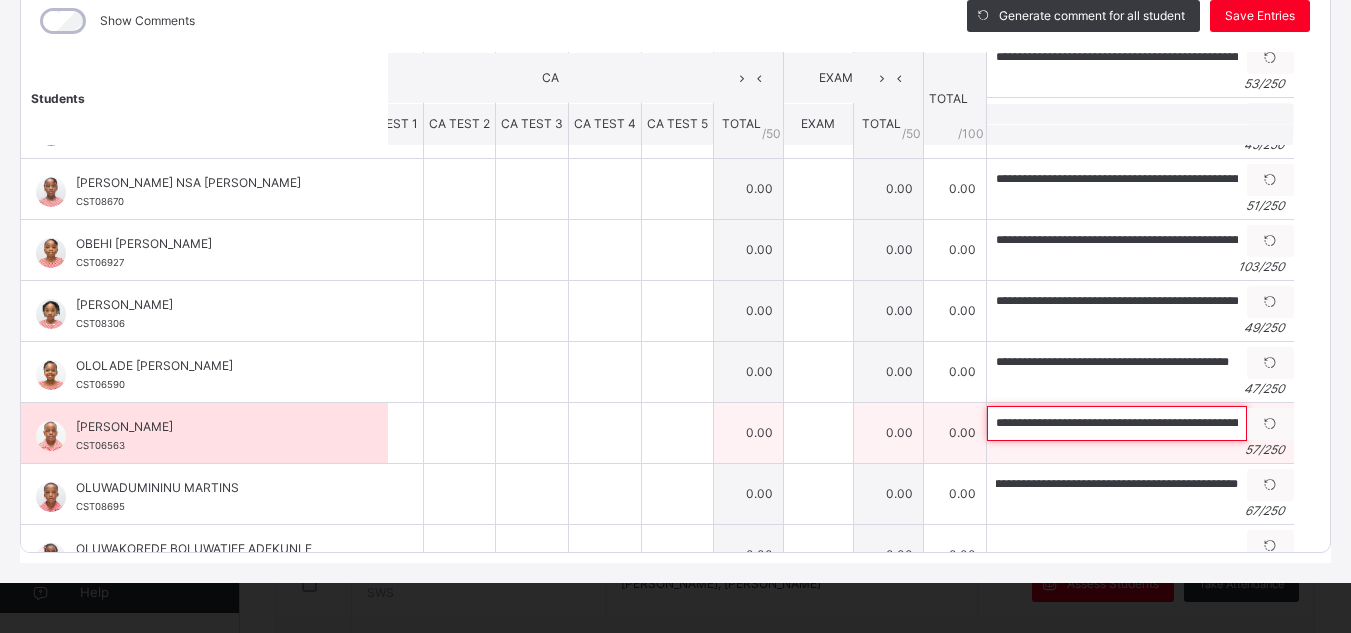 click on "**********" at bounding box center [1117, 423] 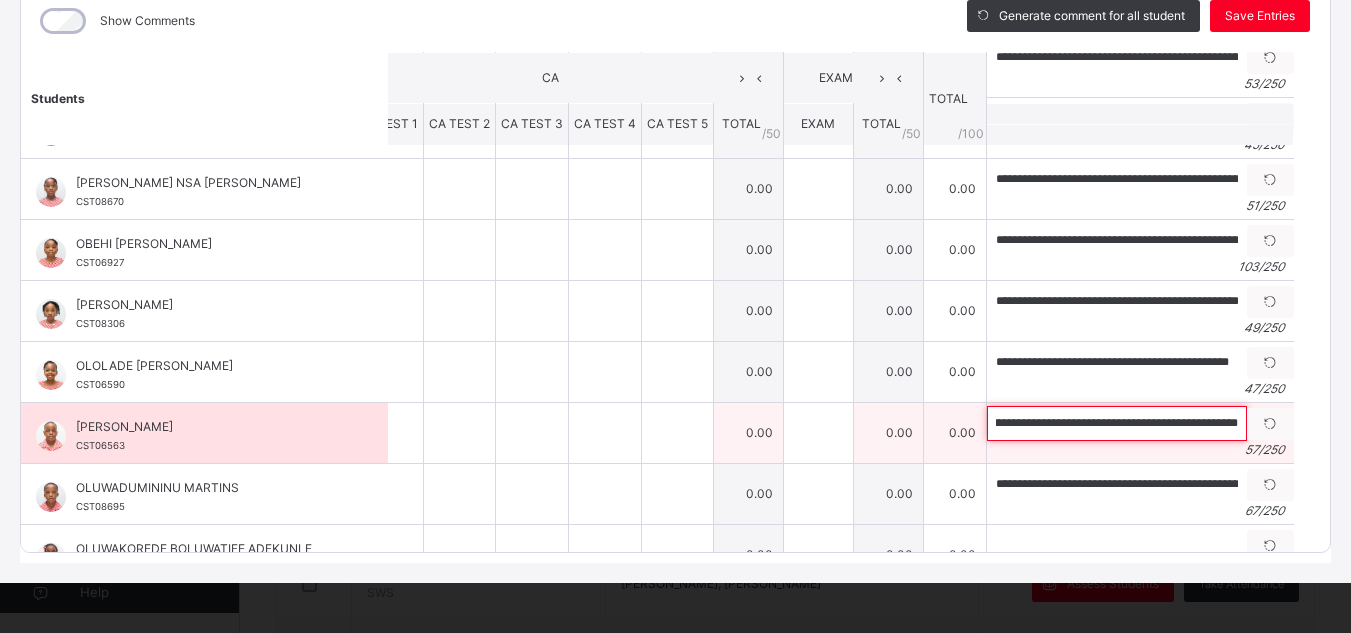 scroll, scrollTop: 0, scrollLeft: 90, axis: horizontal 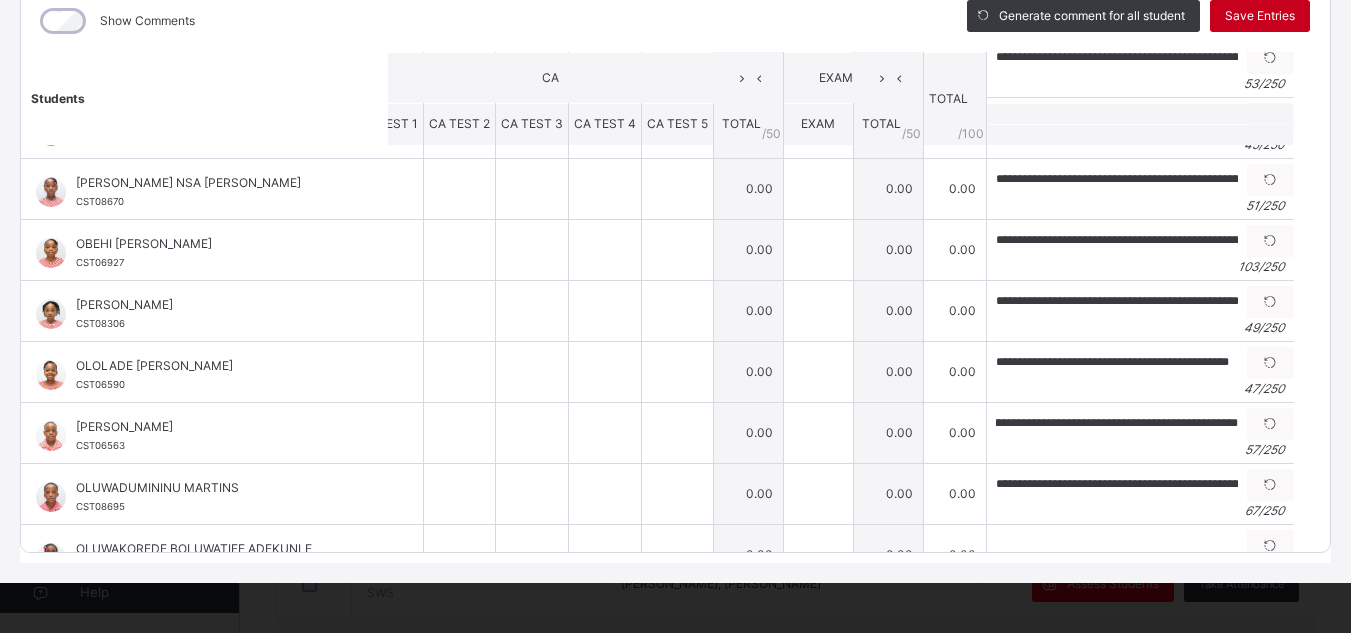 click on "Save Entries" at bounding box center (1260, 16) 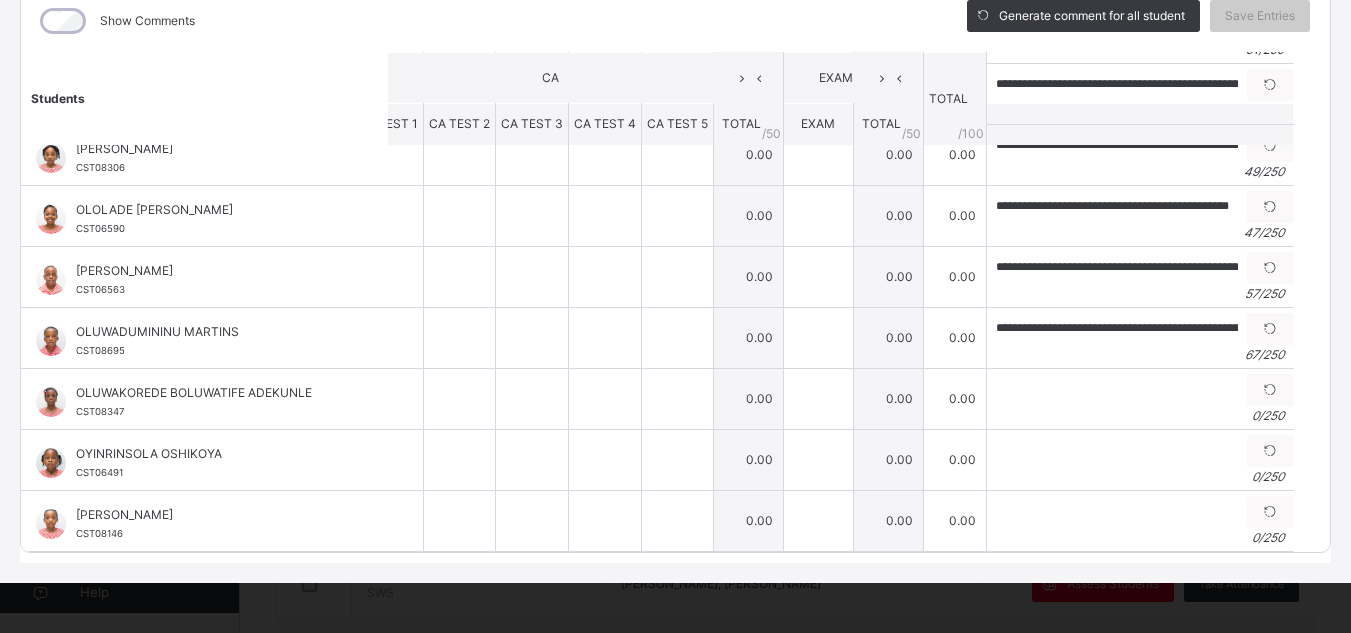 scroll, scrollTop: 890, scrollLeft: 36, axis: both 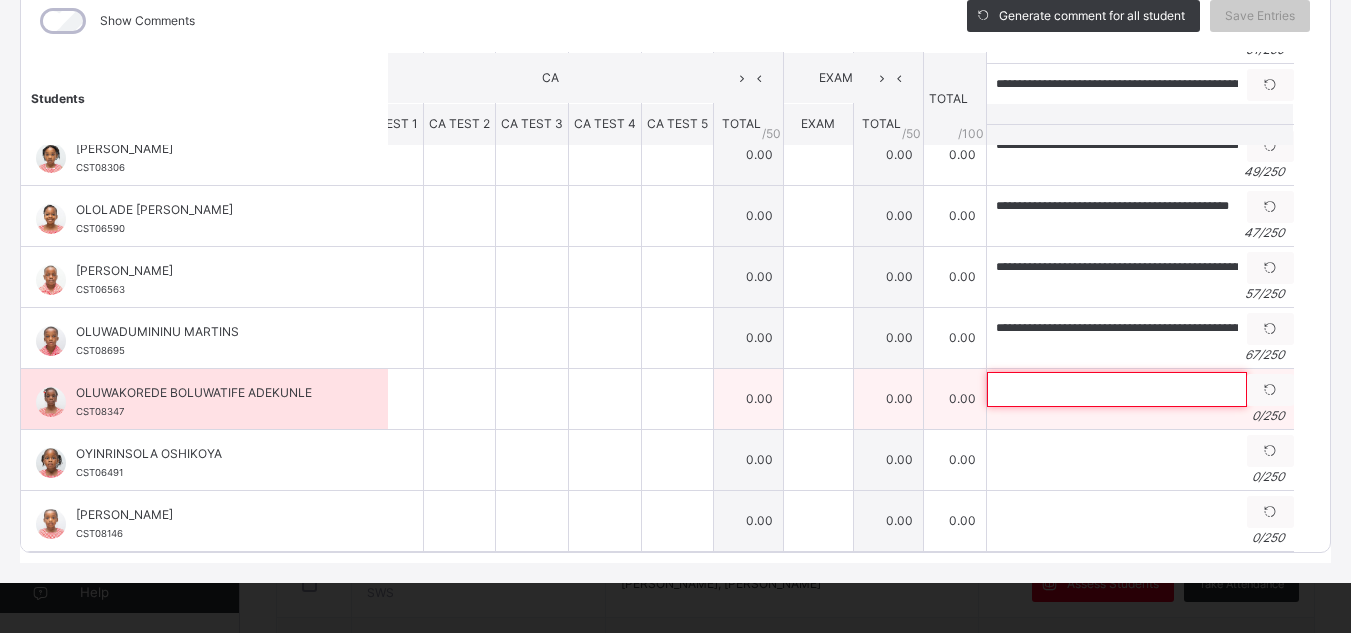 click at bounding box center [1117, 389] 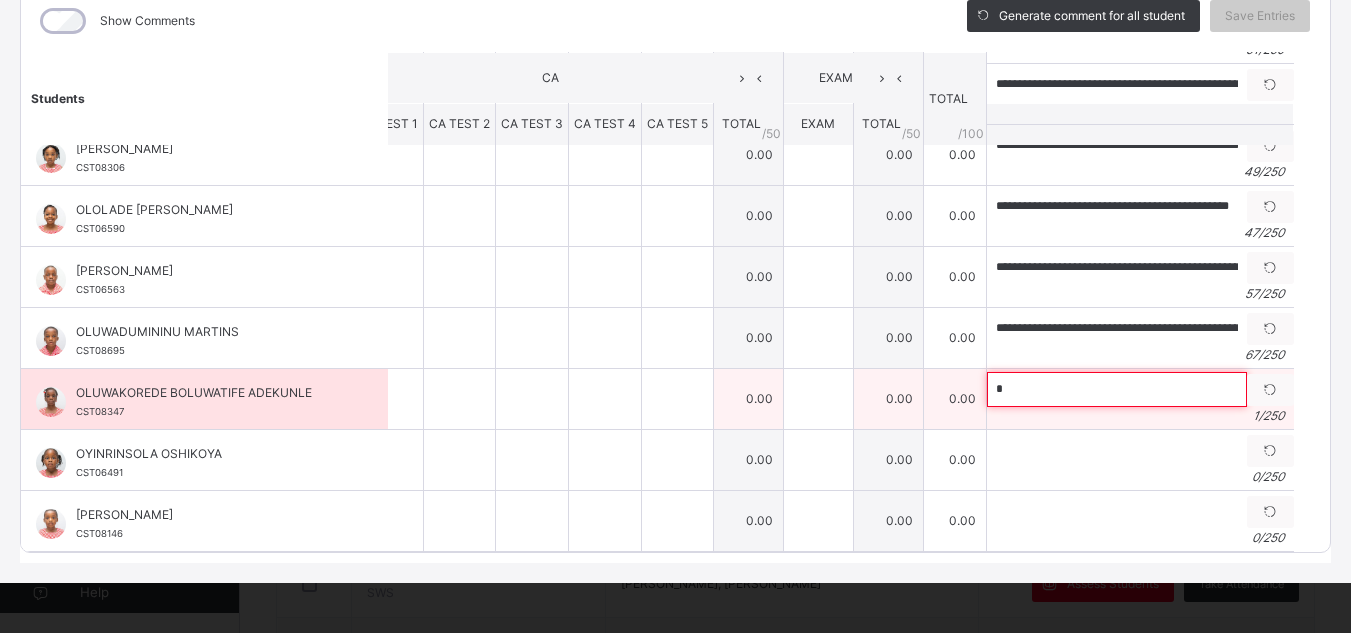 type on "**" 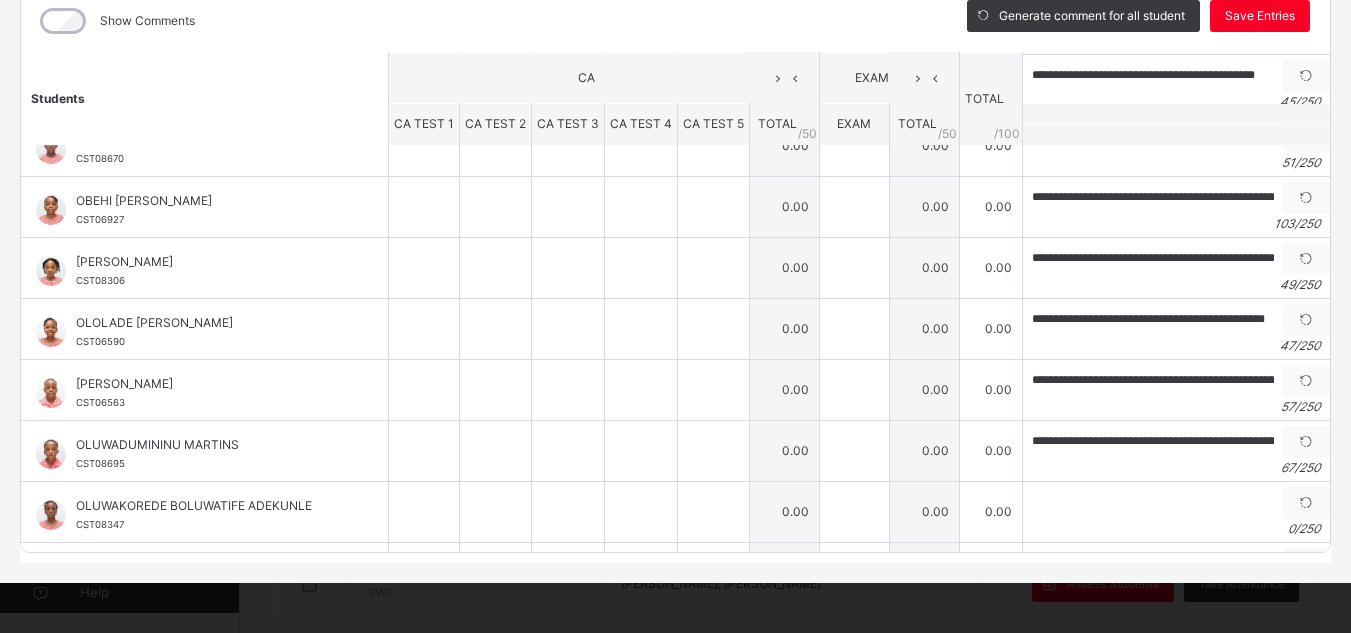 scroll, scrollTop: 890, scrollLeft: 0, axis: vertical 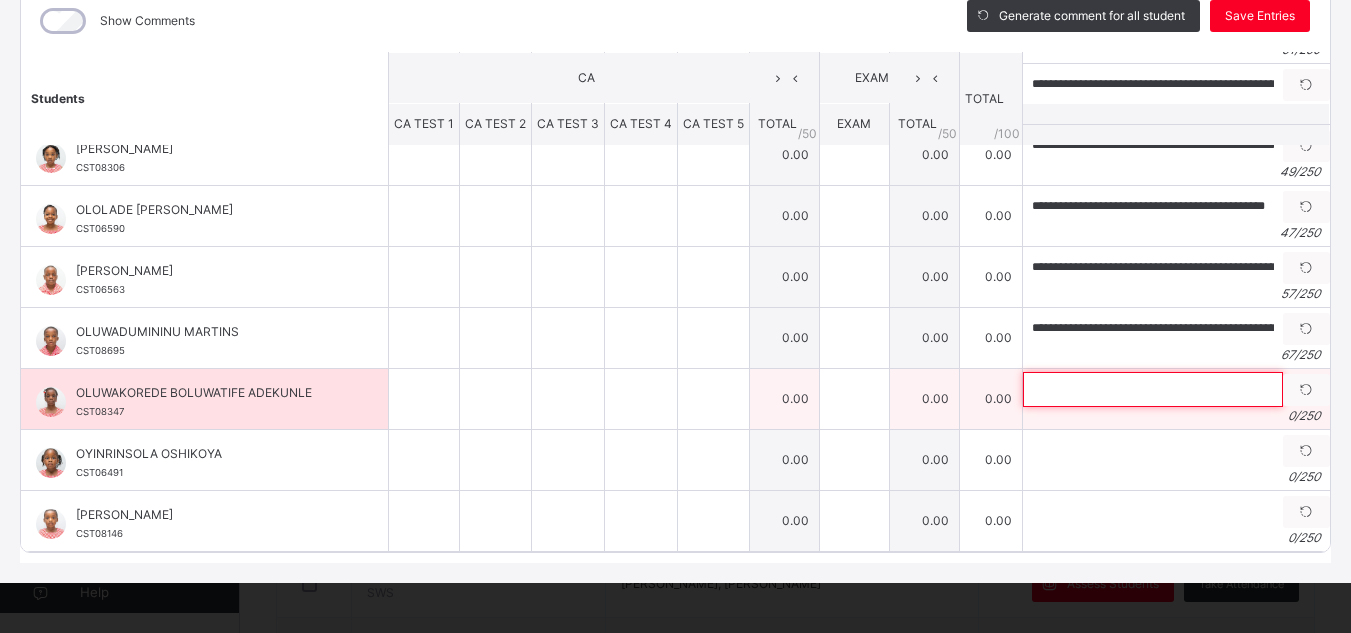 click at bounding box center [1153, 389] 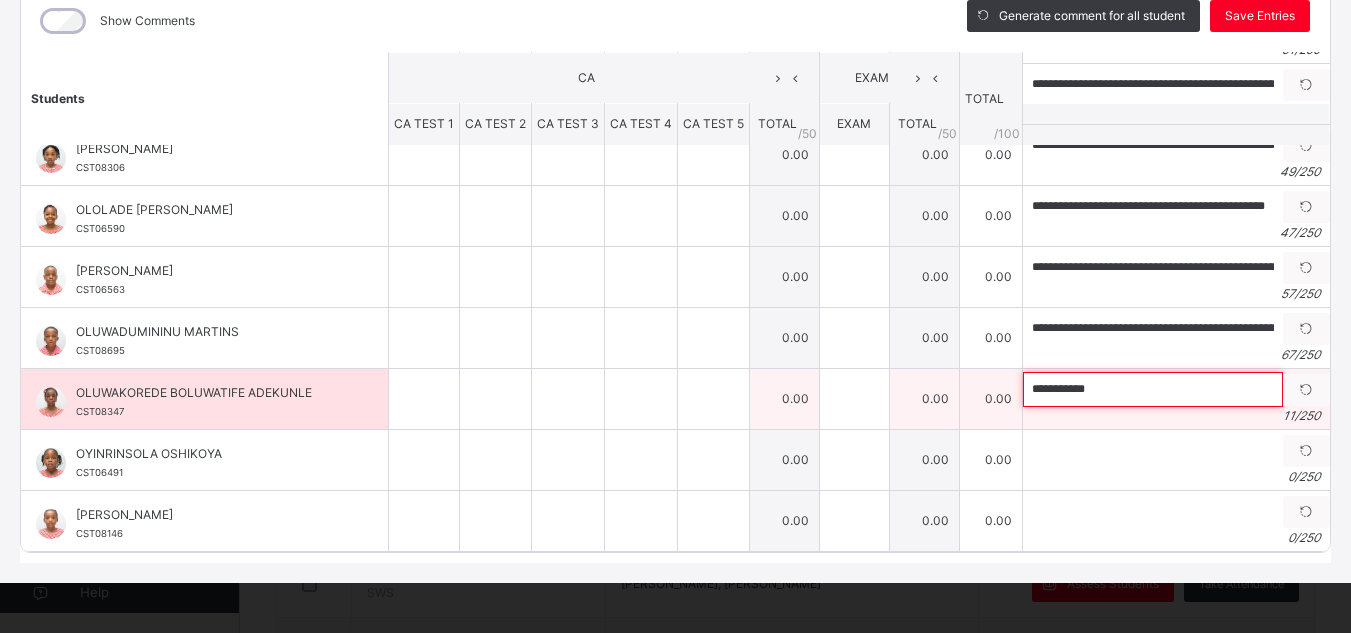 type on "**********" 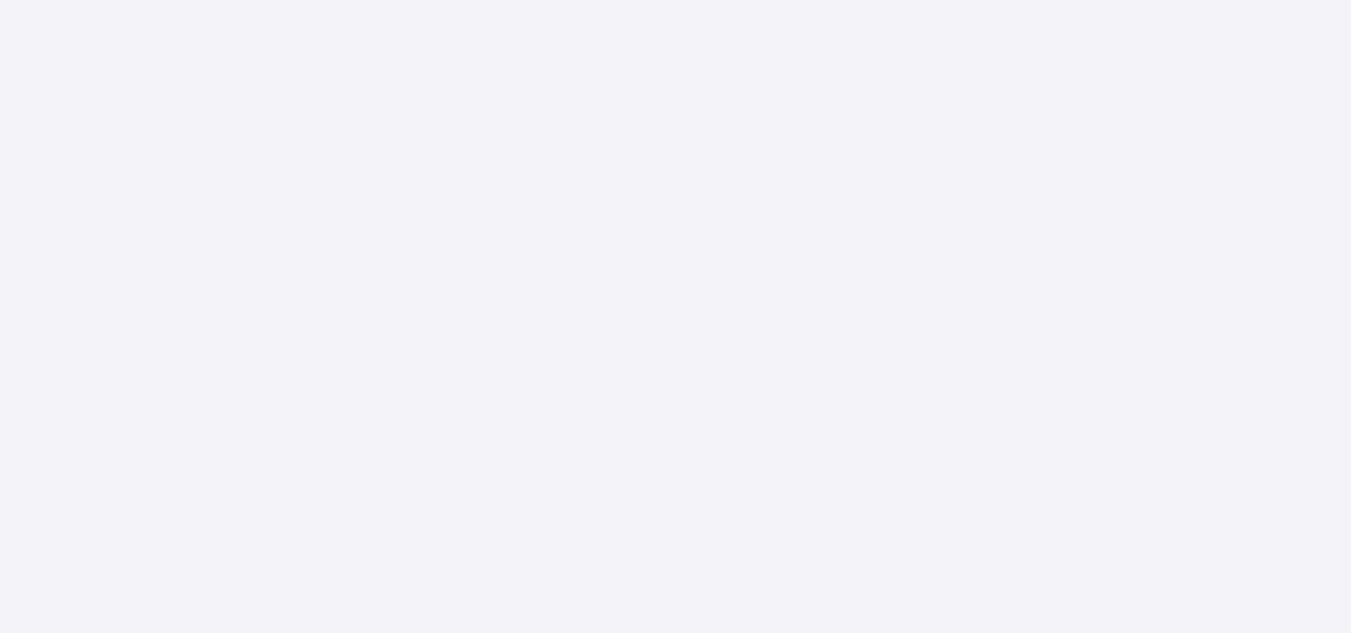 scroll, scrollTop: 0, scrollLeft: 0, axis: both 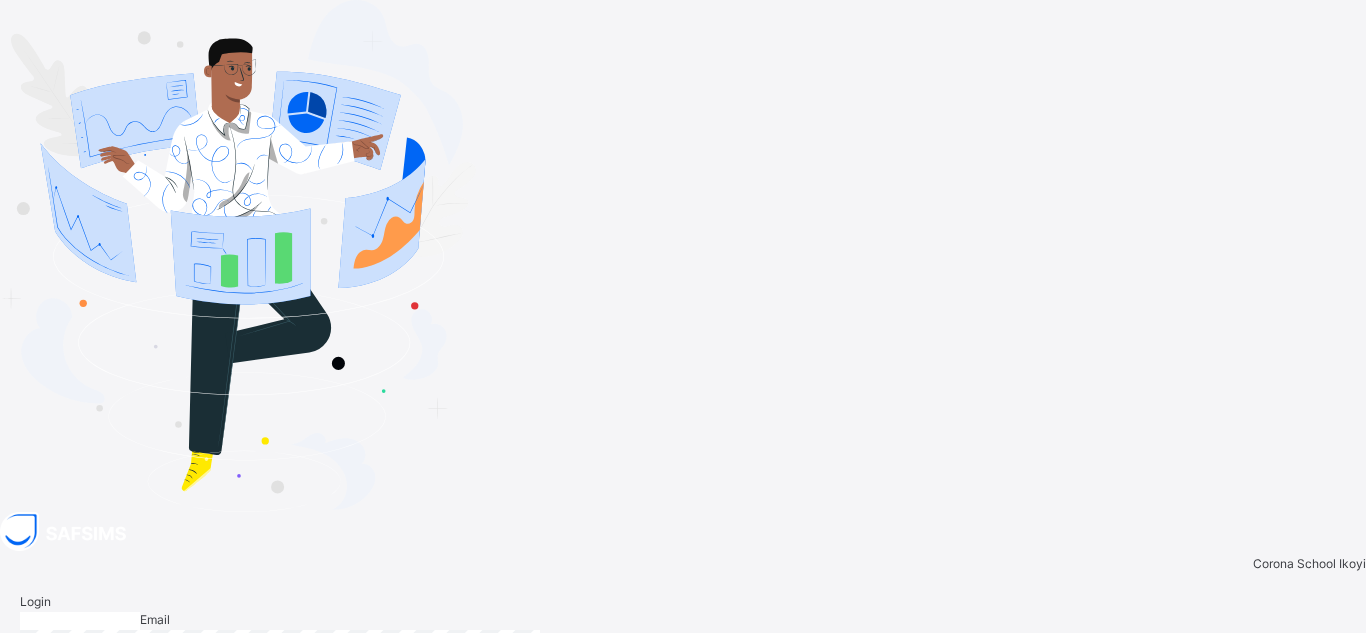 type on "**********" 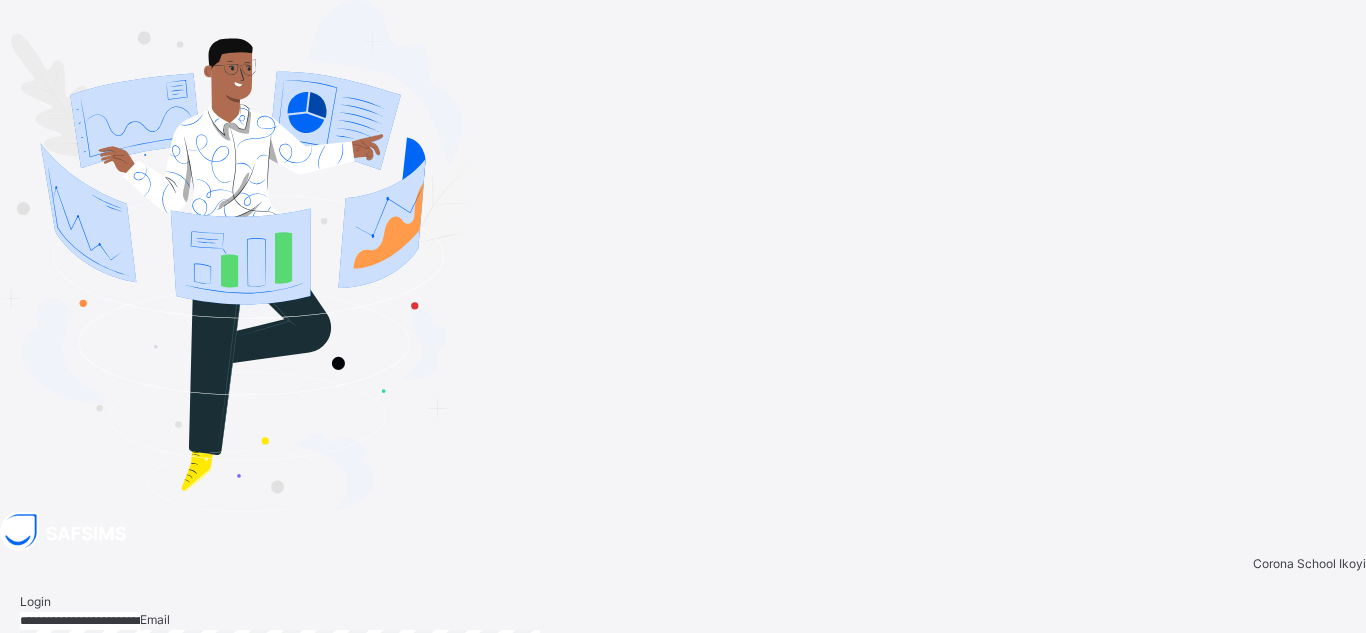 click on "Login" at bounding box center (1313, 750) 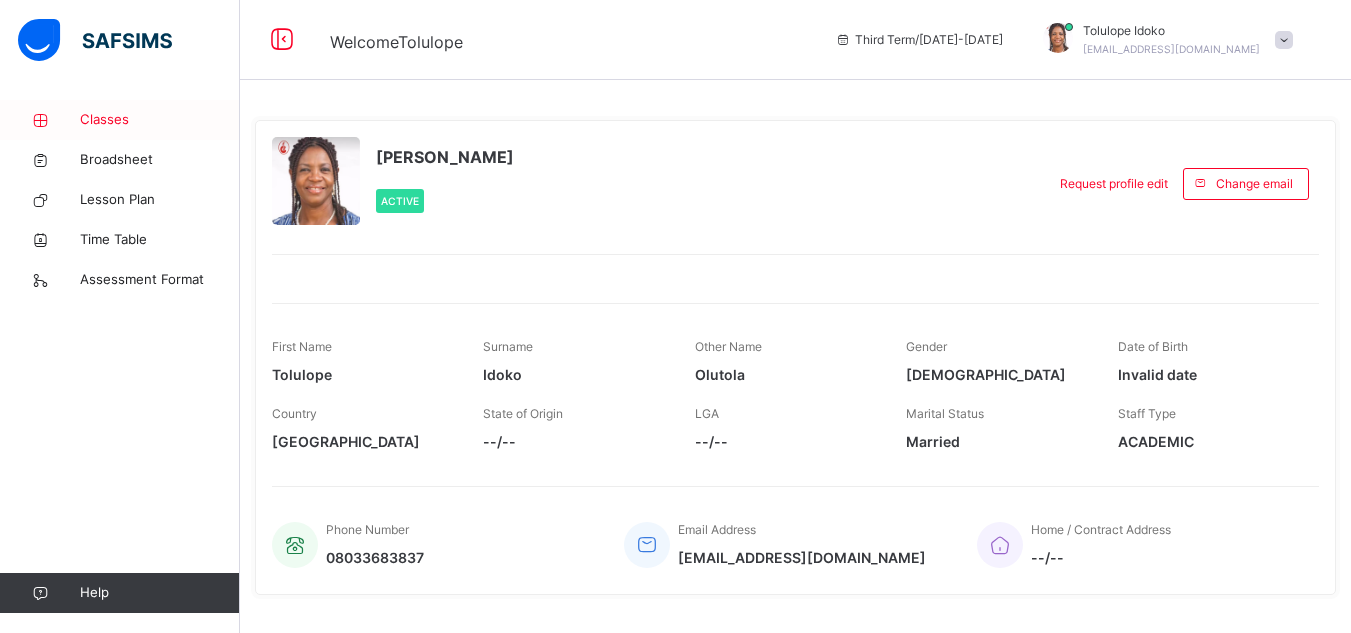 click on "Classes" at bounding box center [160, 120] 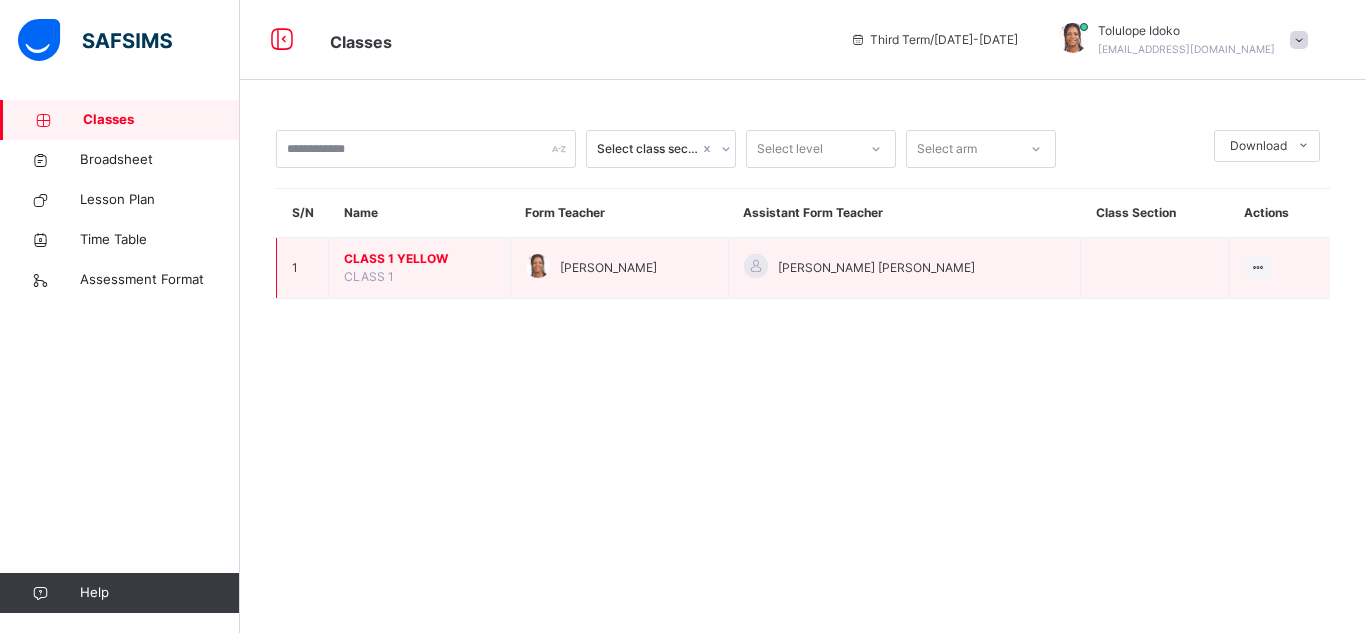 click on "CLASS 1   YELLOW" at bounding box center (419, 259) 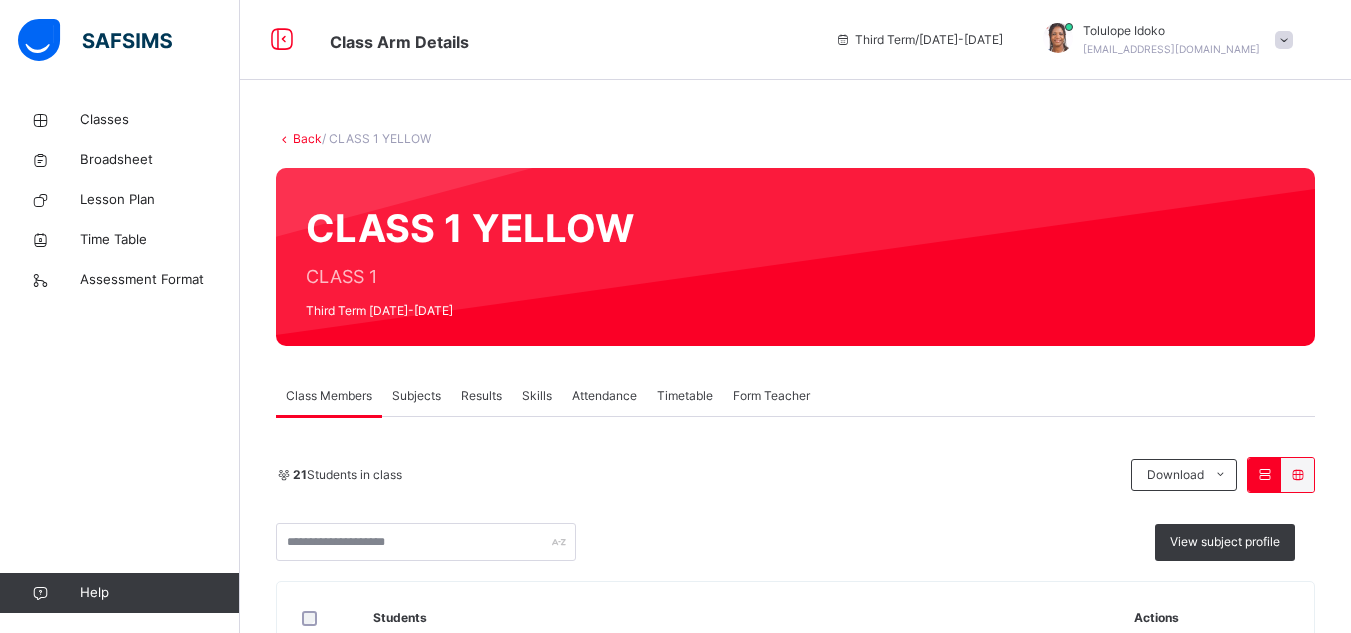 click on "Subjects" at bounding box center (416, 396) 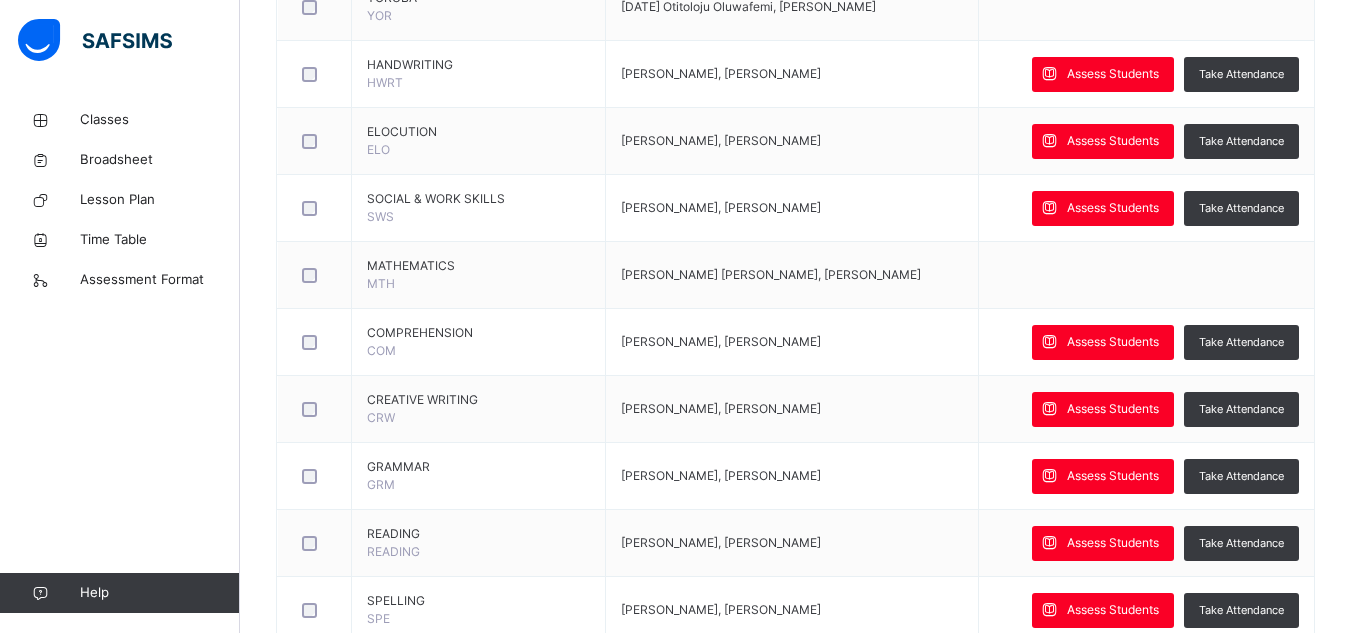 scroll, scrollTop: 1330, scrollLeft: 0, axis: vertical 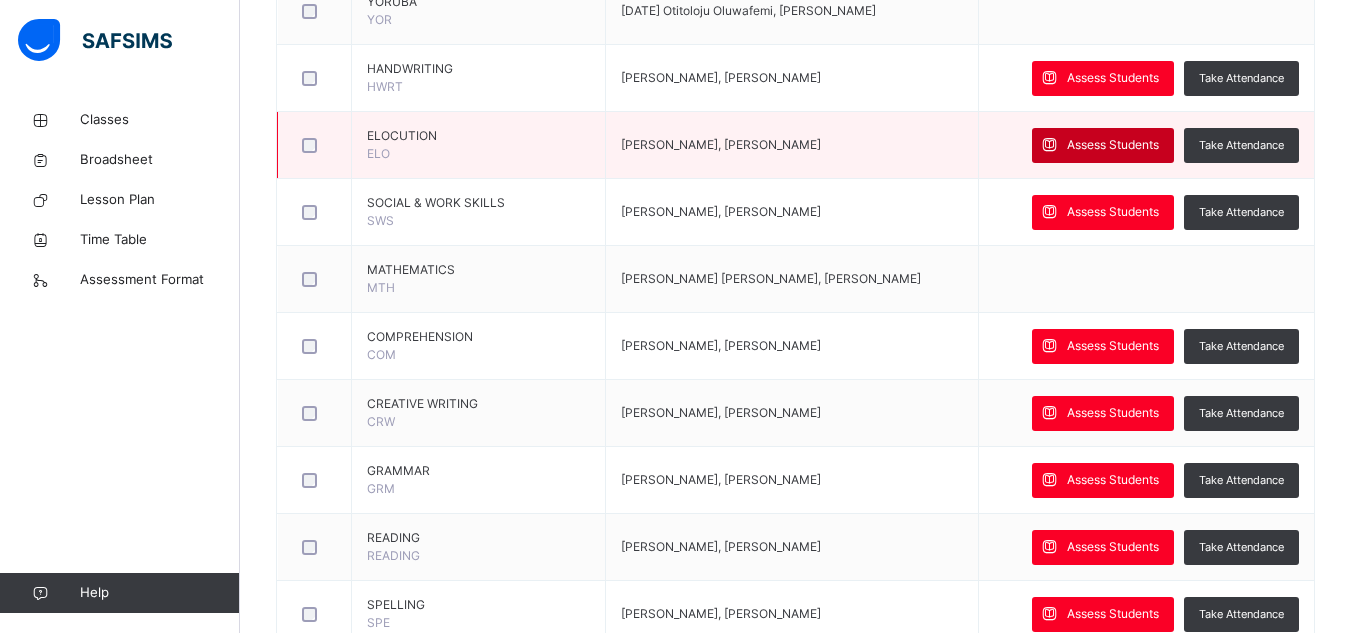 click on "Assess Students" at bounding box center (1113, 145) 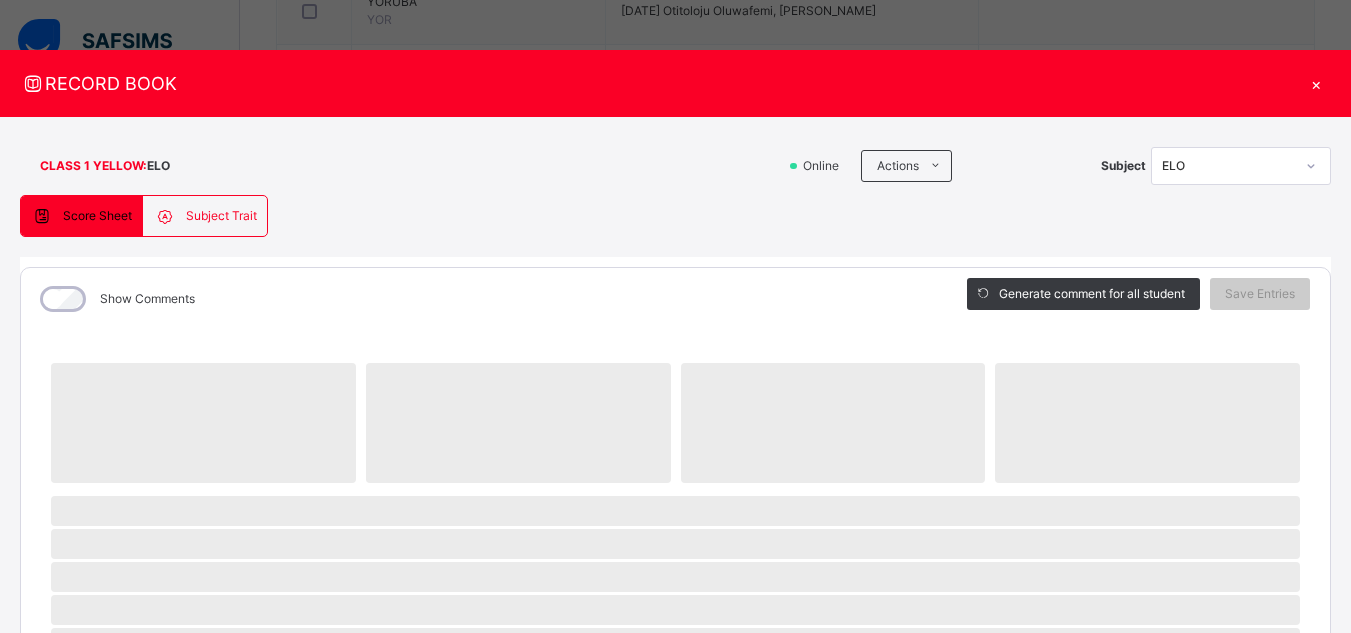 click on "Show Comments" at bounding box center [147, 299] 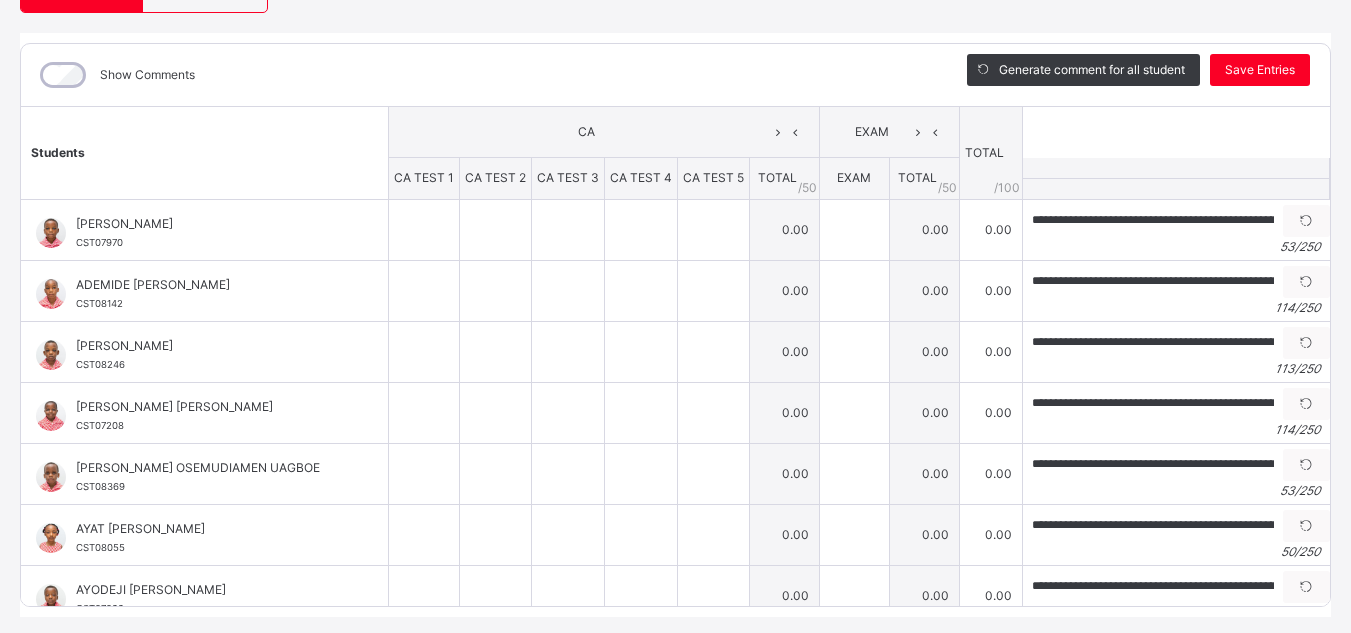 scroll, scrollTop: 265, scrollLeft: 0, axis: vertical 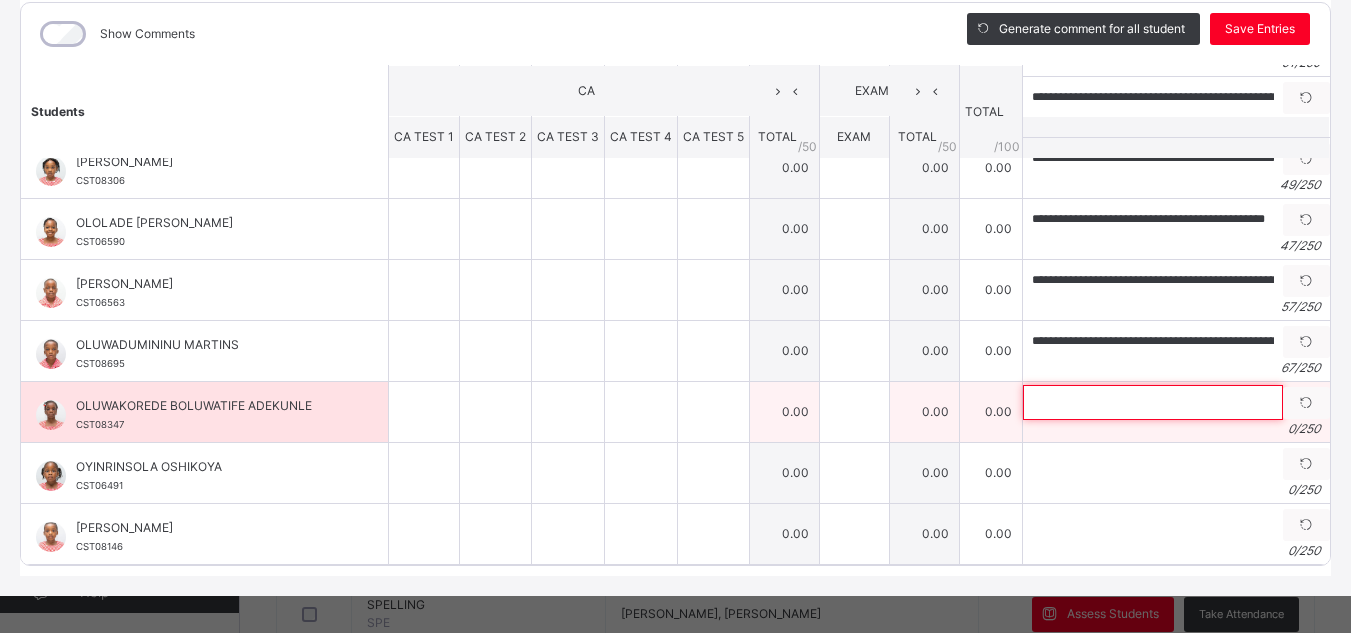 click at bounding box center (1153, 402) 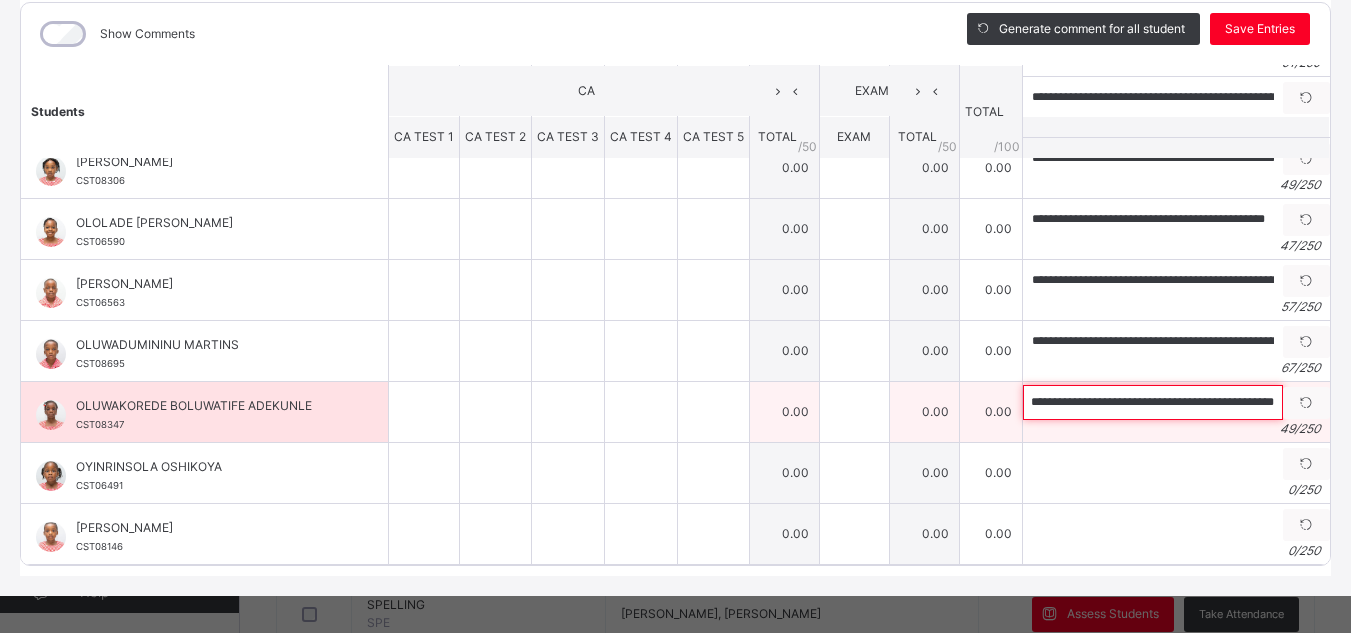 scroll, scrollTop: 0, scrollLeft: 43, axis: horizontal 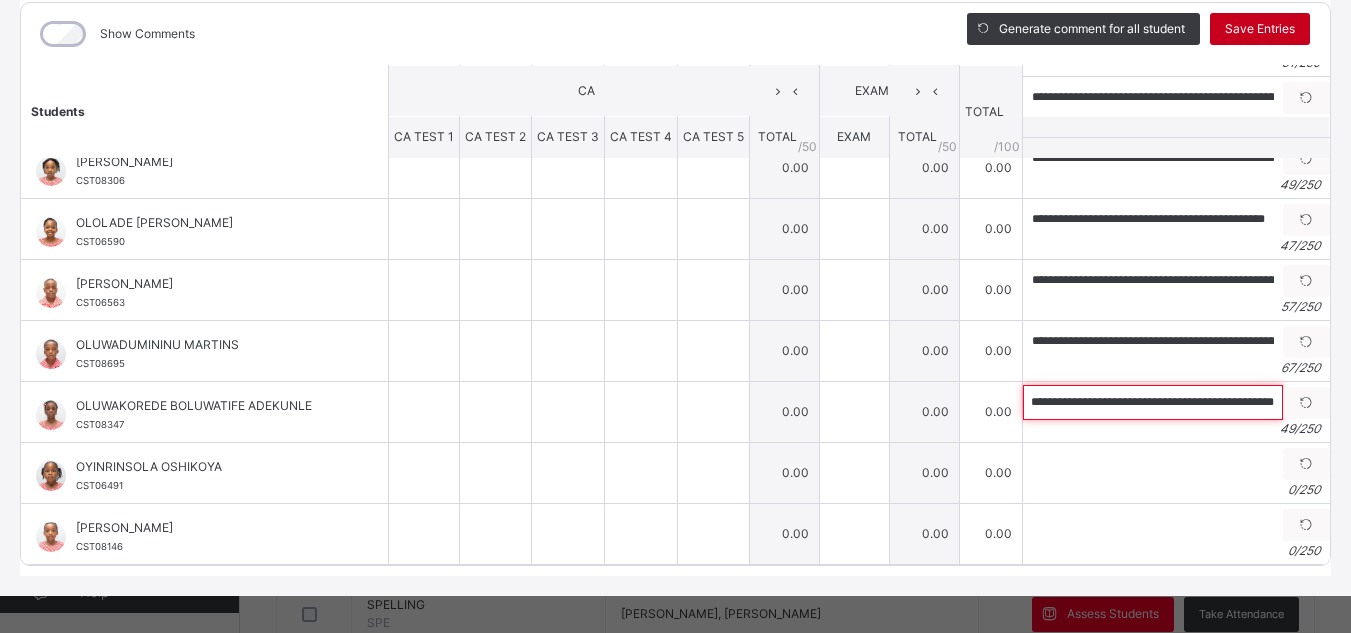 type on "**********" 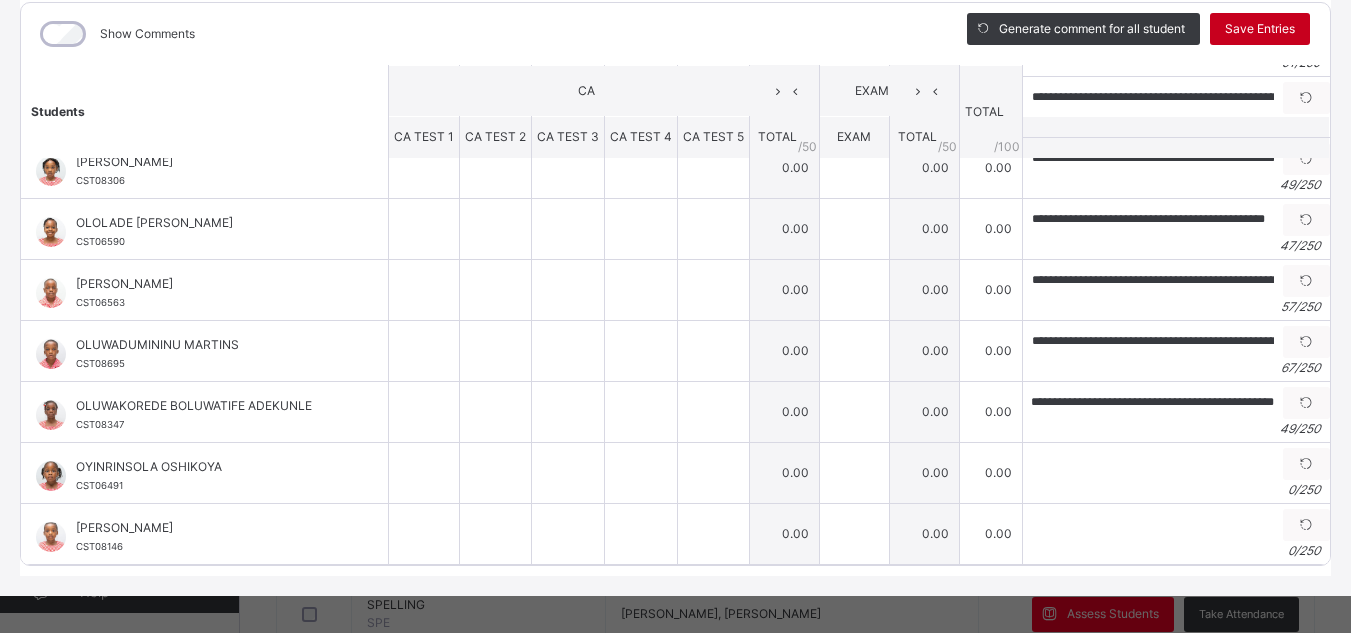 click on "Save Entries" at bounding box center [1260, 29] 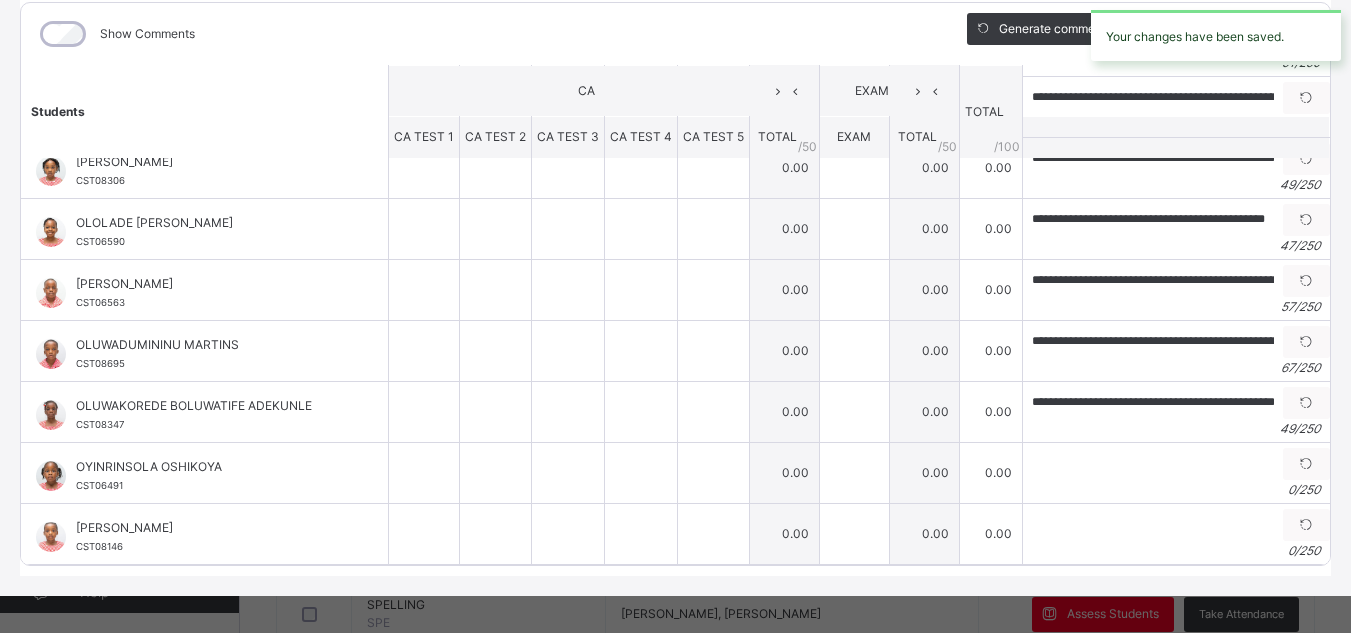 scroll, scrollTop: 890, scrollLeft: 0, axis: vertical 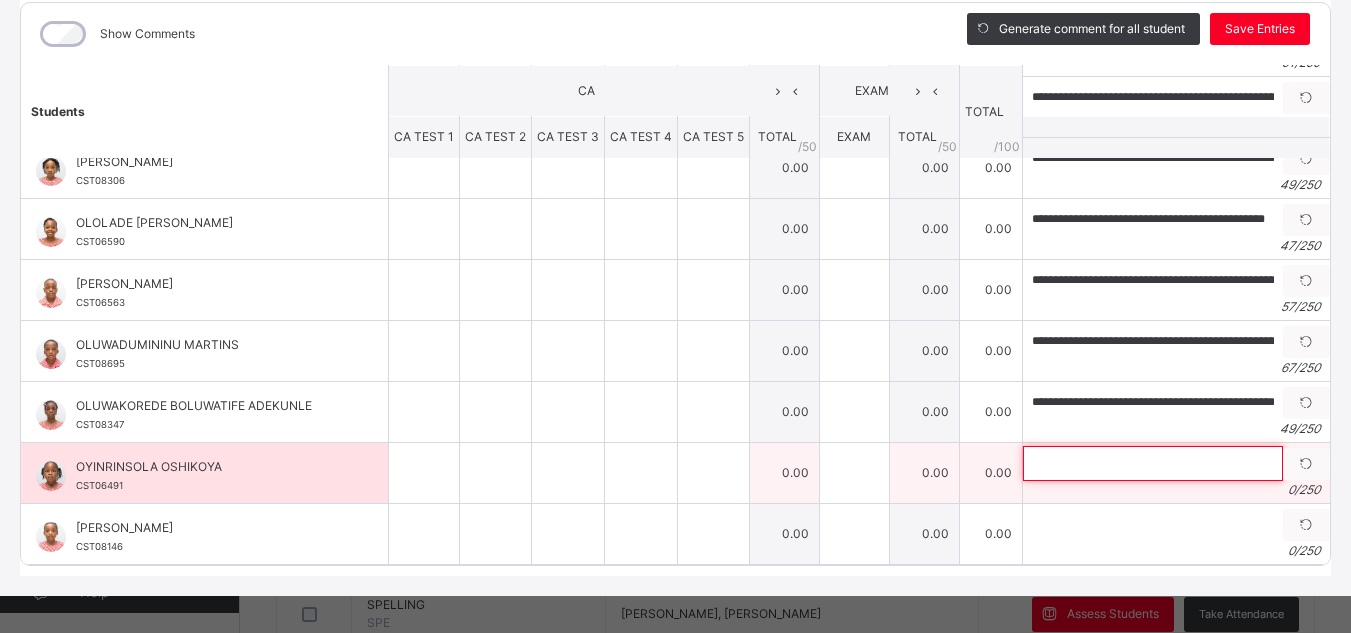 click at bounding box center [1153, 463] 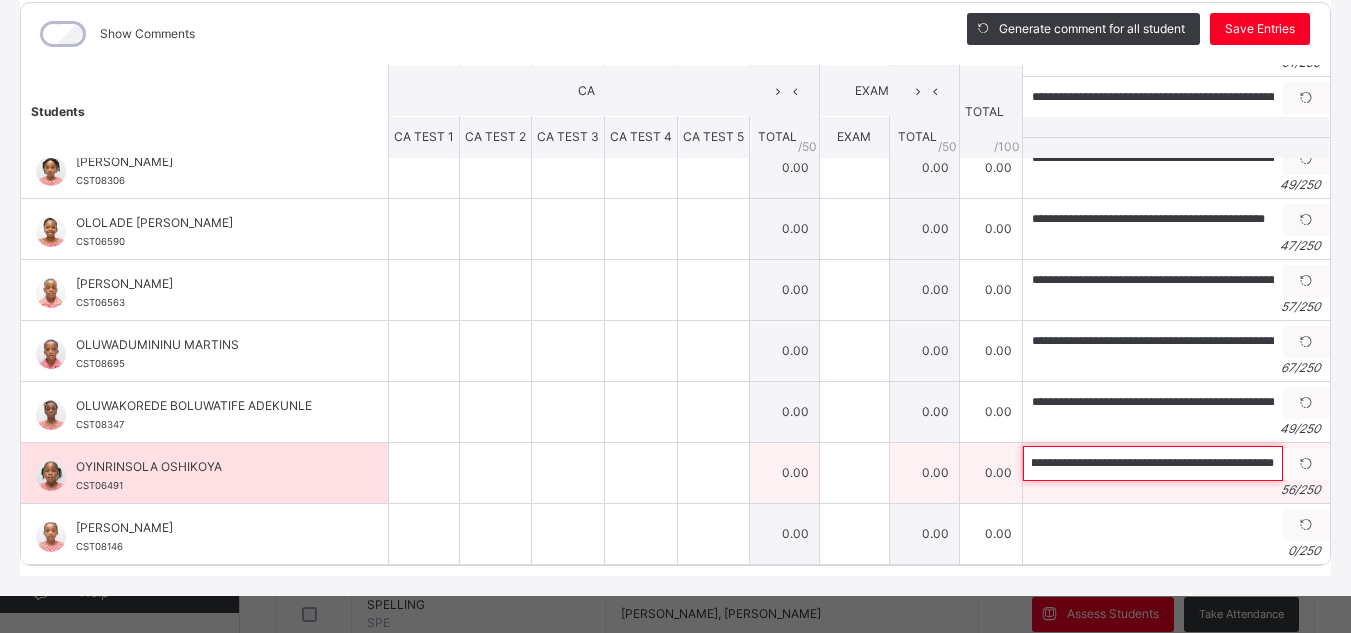 scroll, scrollTop: 0, scrollLeft: 71, axis: horizontal 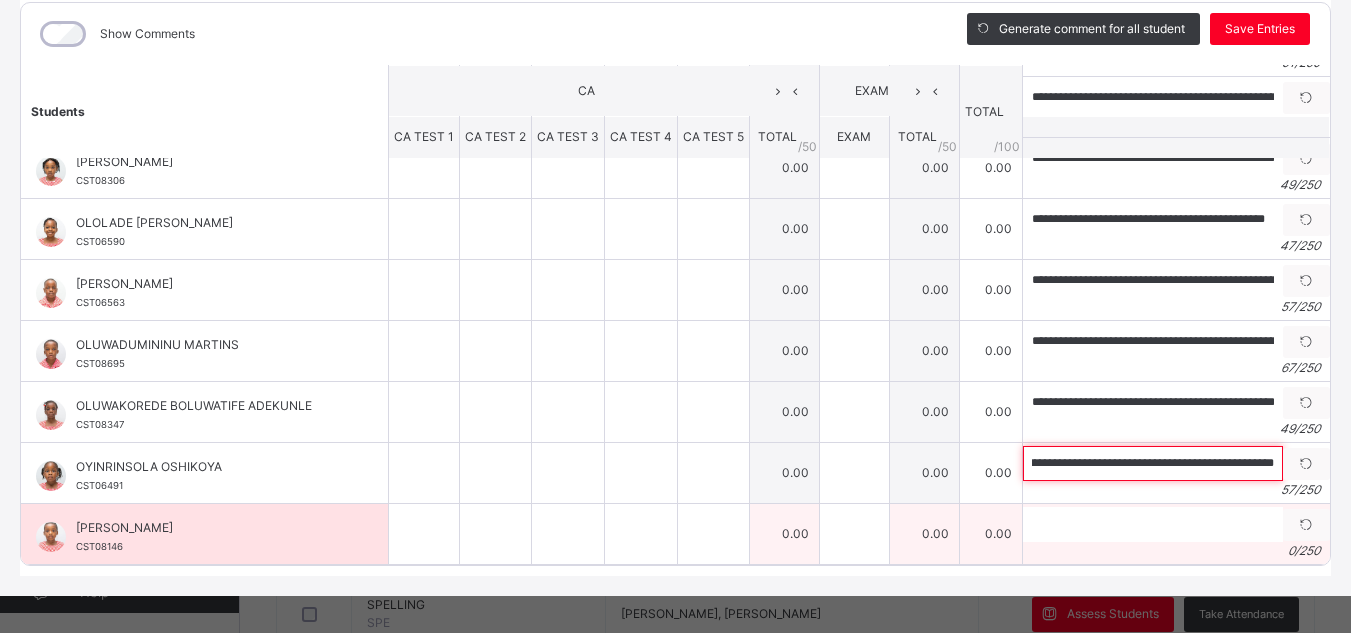 type on "**********" 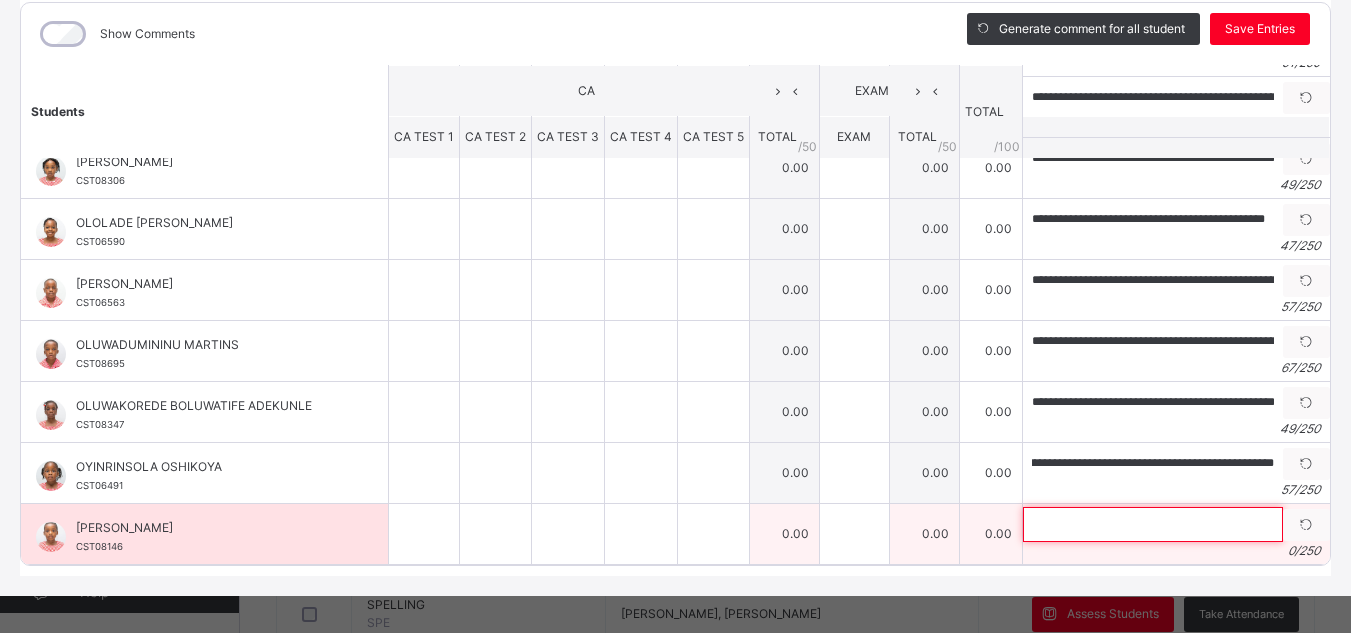 click at bounding box center (1153, 524) 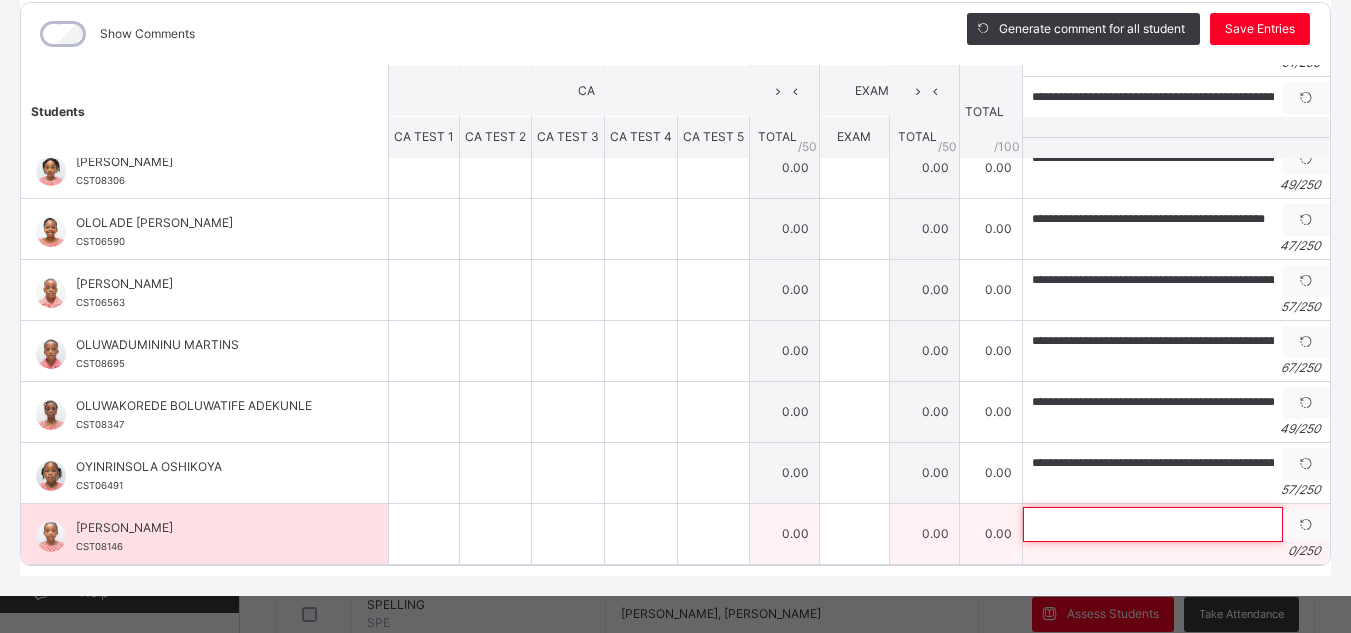 type on "*" 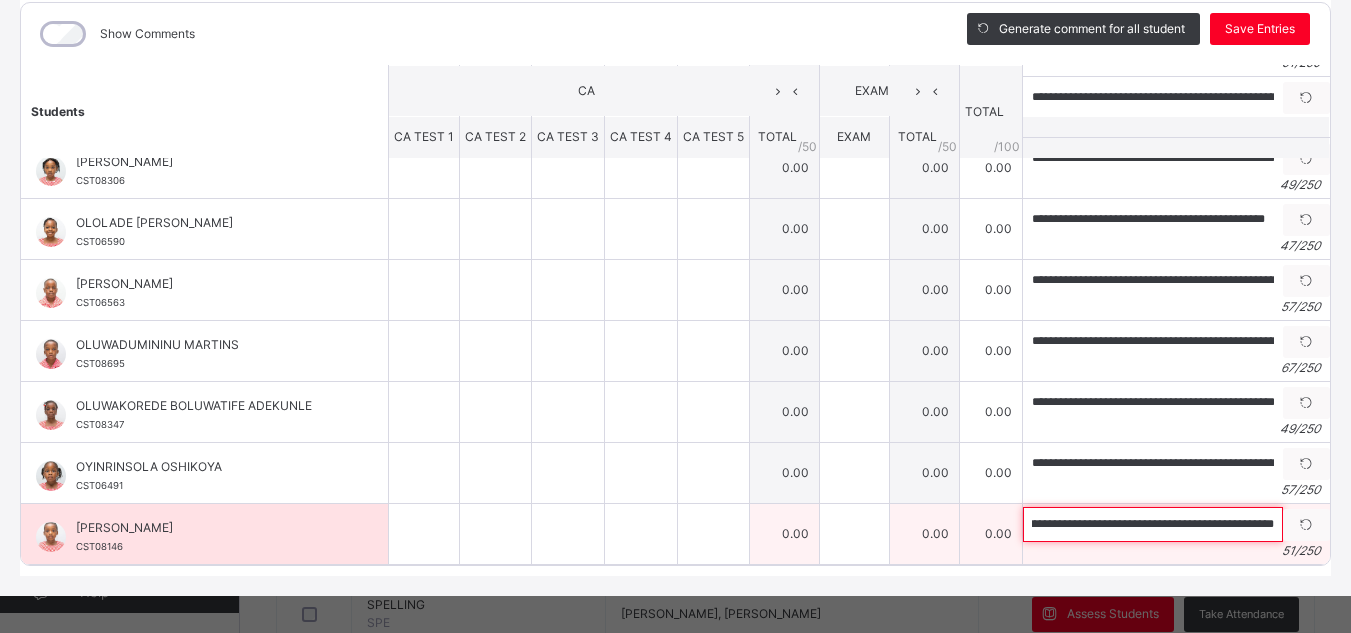 scroll, scrollTop: 0, scrollLeft: 34, axis: horizontal 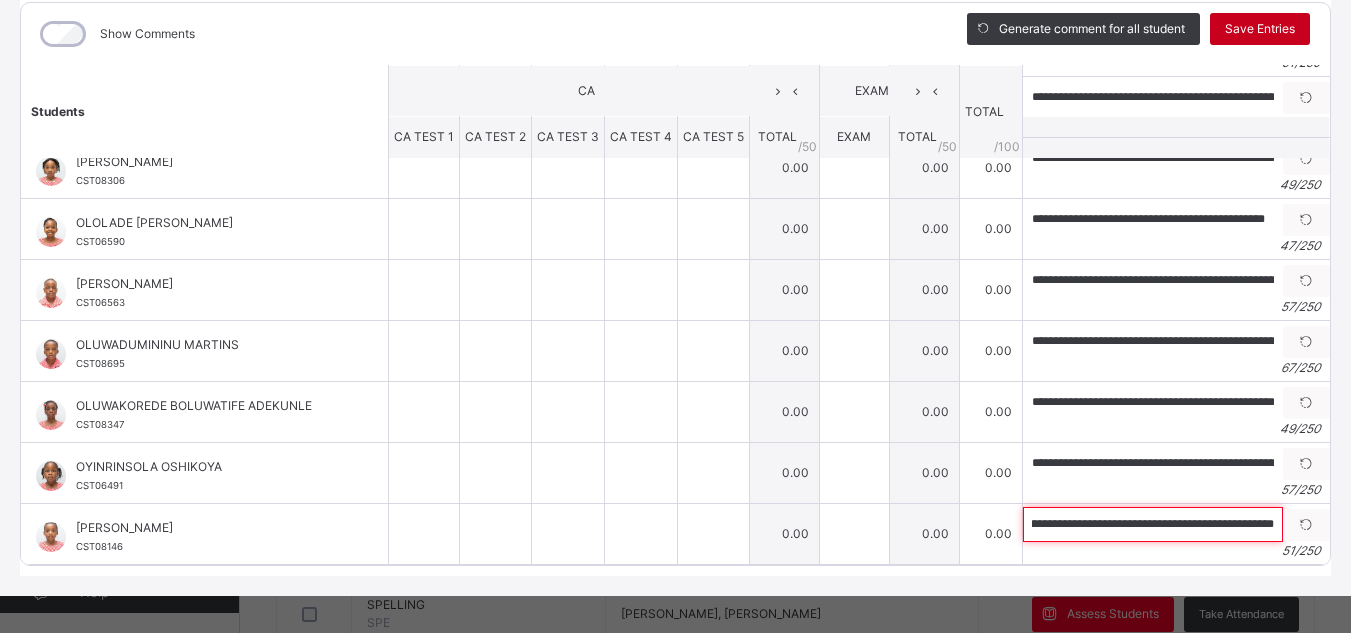 type on "**********" 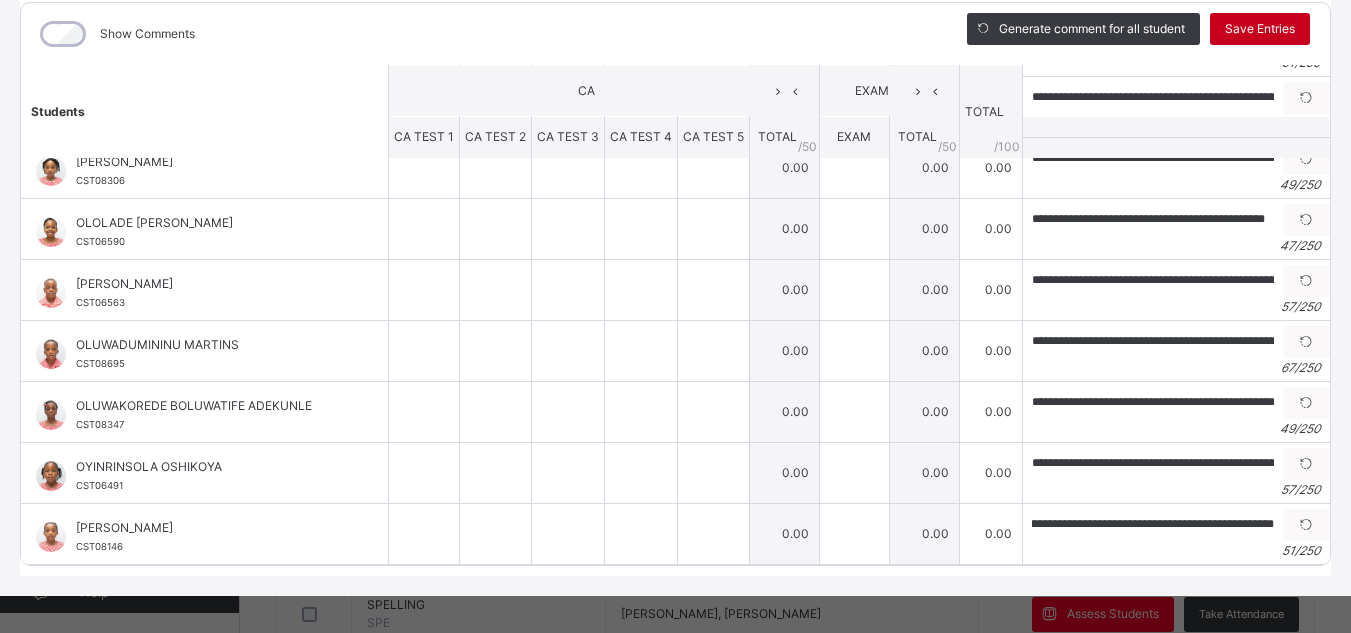 click on "Save Entries" at bounding box center [1260, 29] 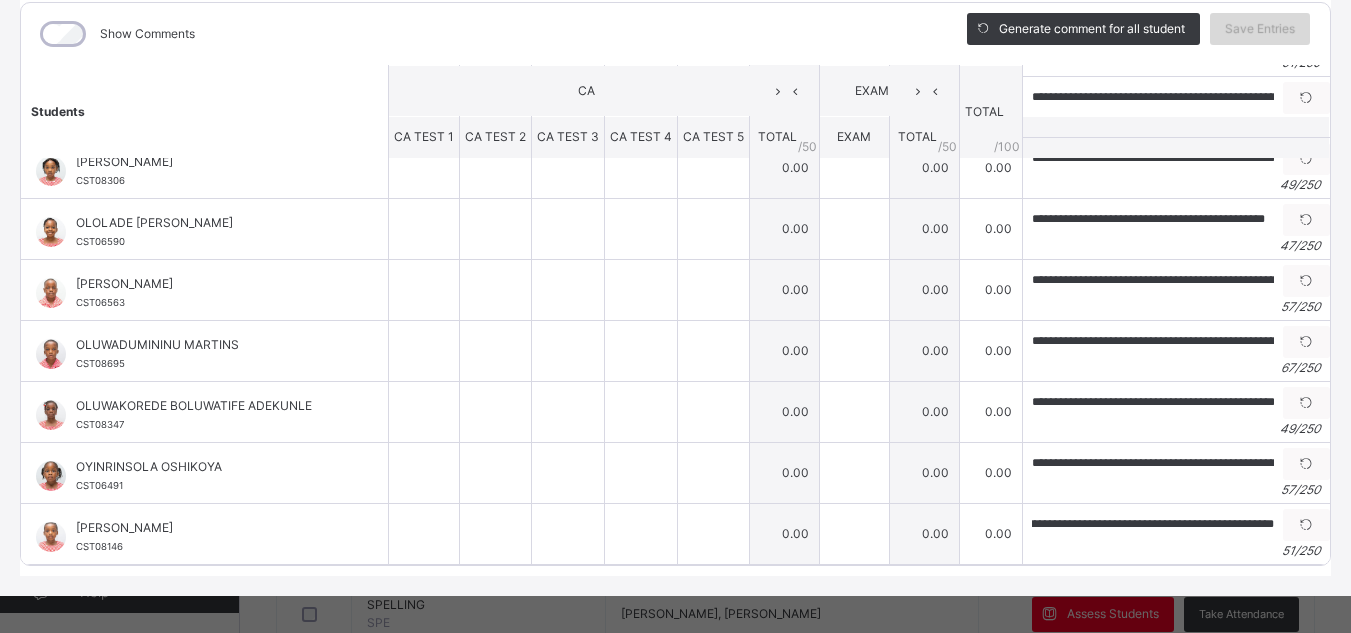 scroll, scrollTop: 0, scrollLeft: 0, axis: both 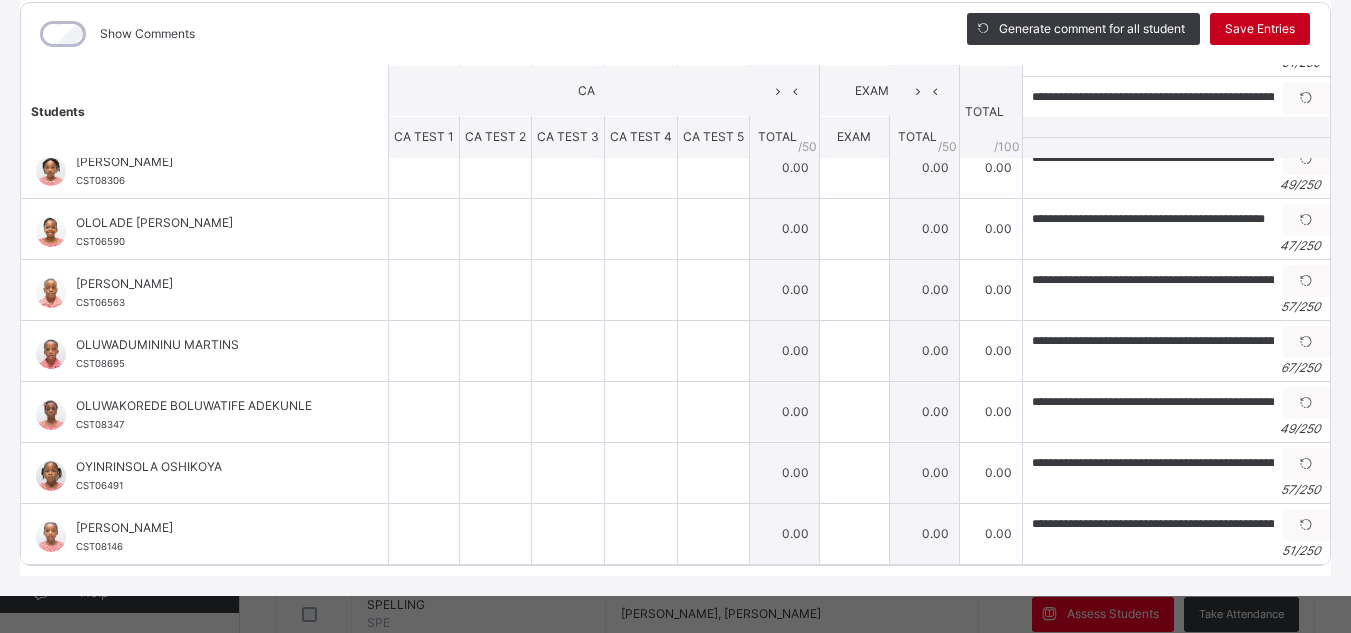 click on "Save Entries" at bounding box center [1260, 29] 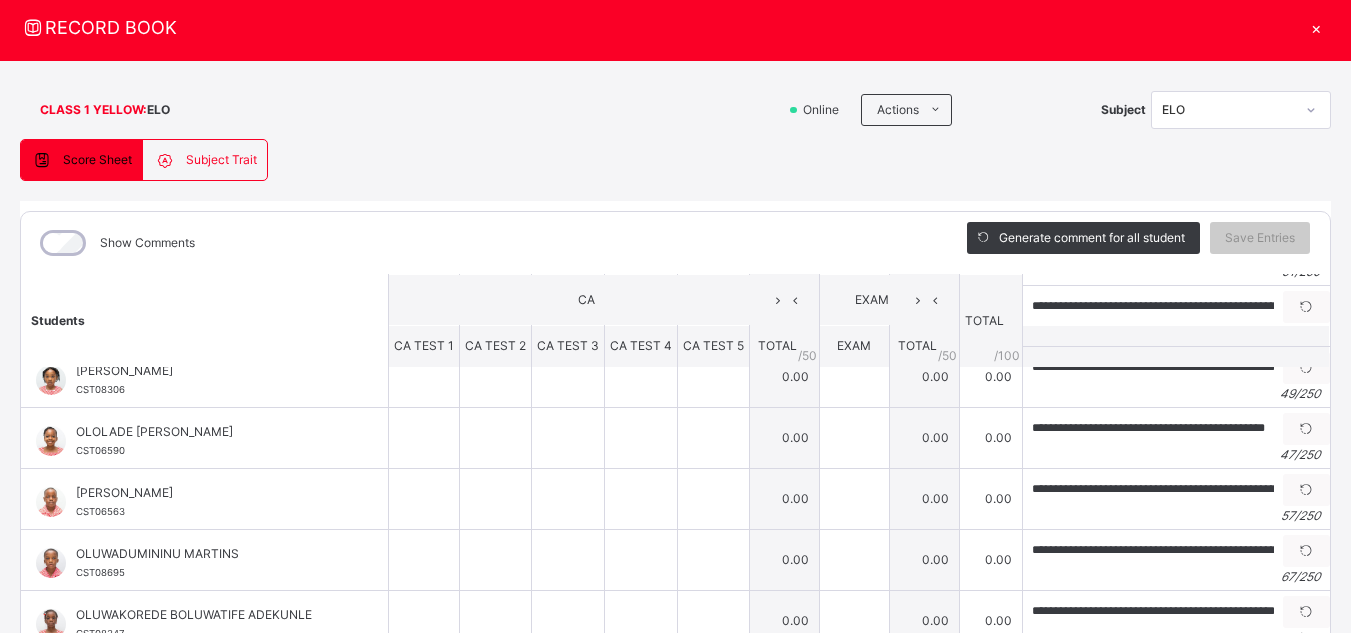 scroll, scrollTop: 53, scrollLeft: 0, axis: vertical 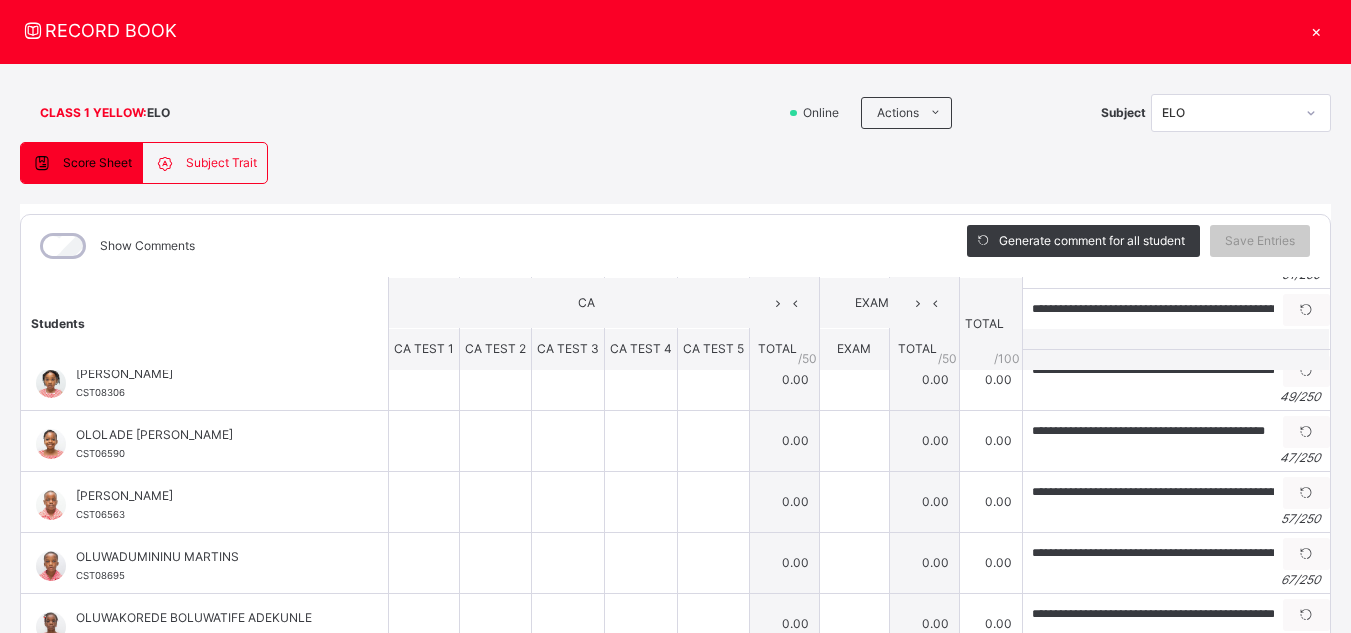 click on "×" at bounding box center [1316, 30] 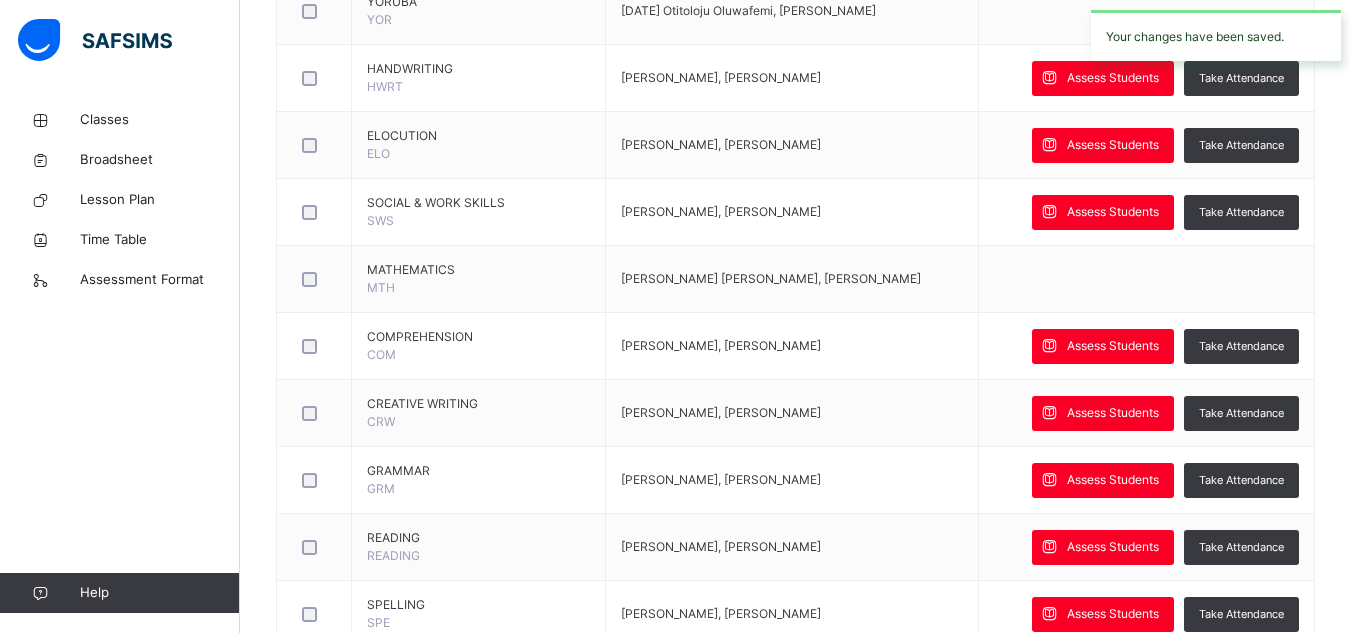 click on "Assess Students" at bounding box center (1103, 78) 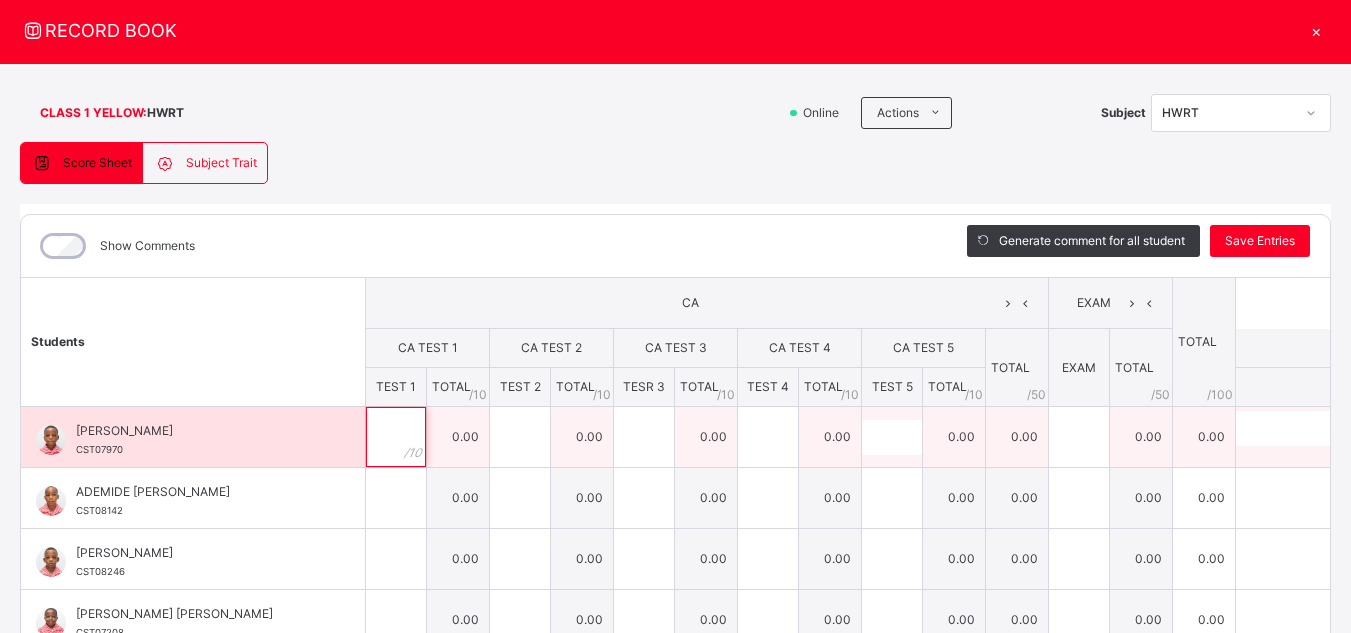 click at bounding box center [396, 437] 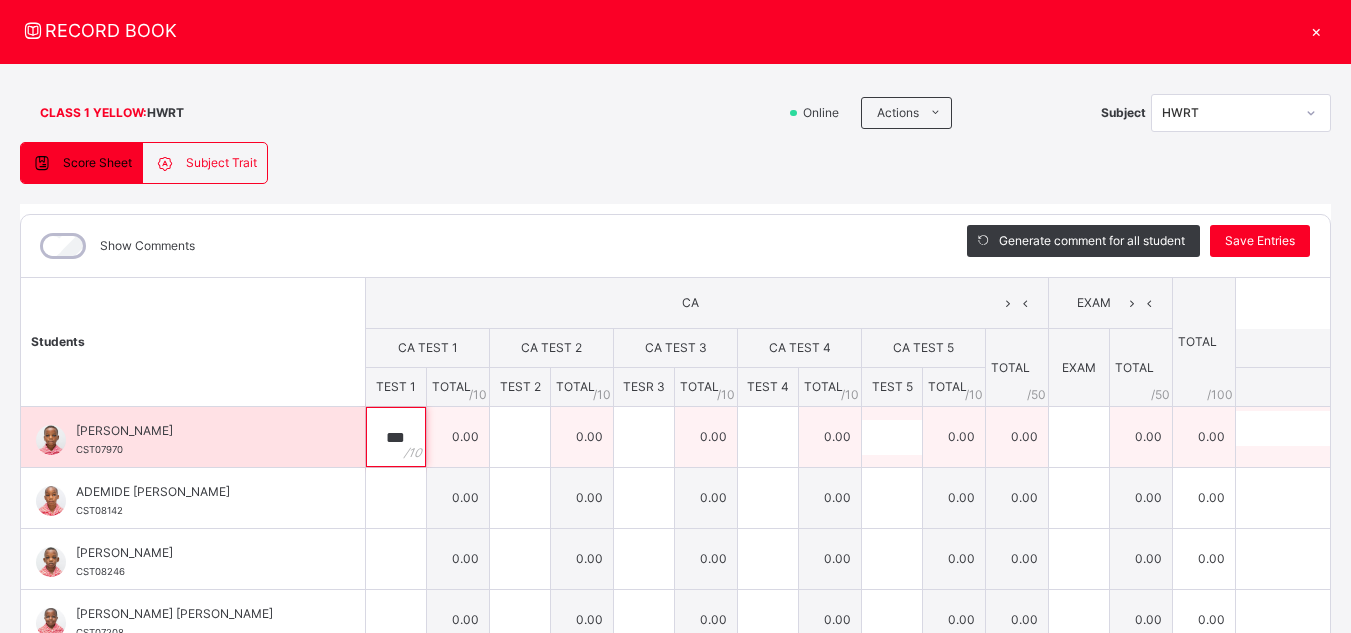 type on "***" 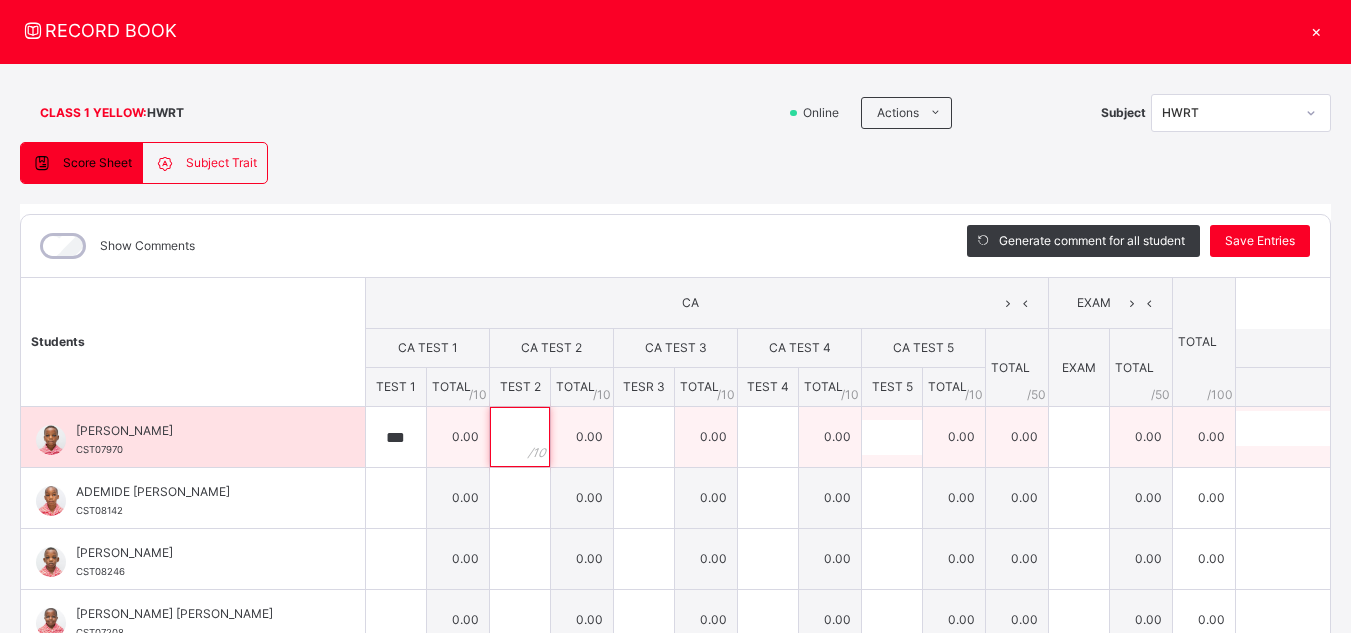 click at bounding box center (520, 437) 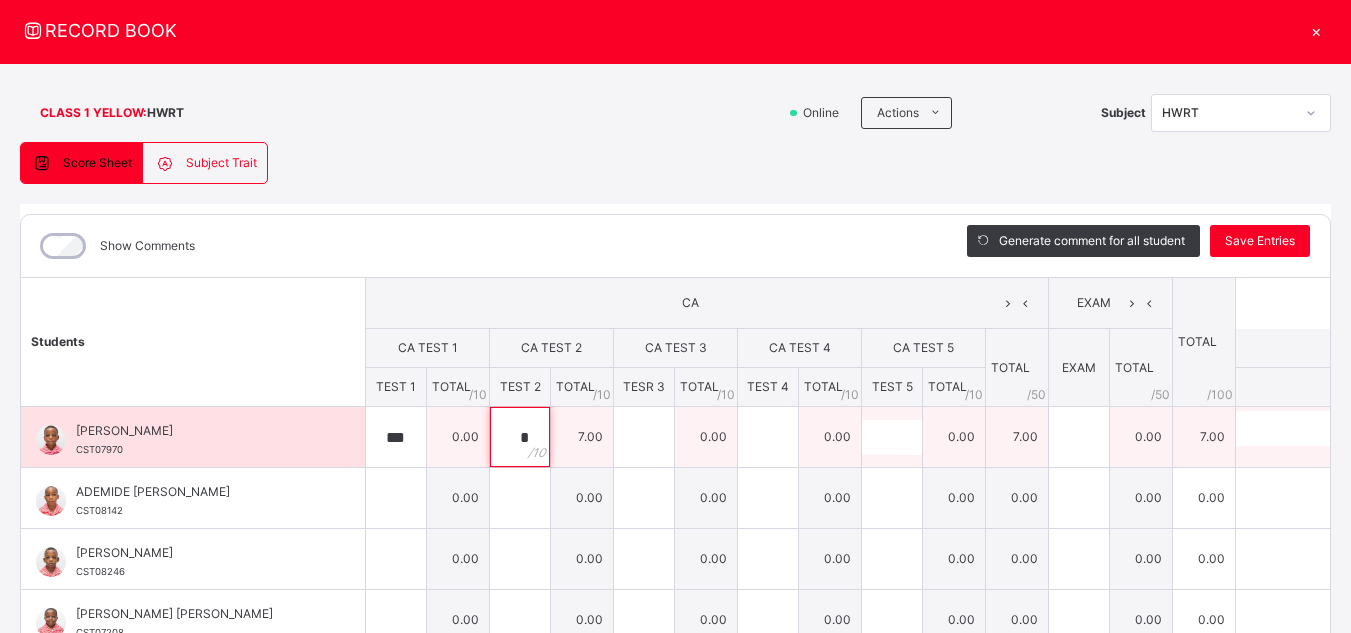 type on "*" 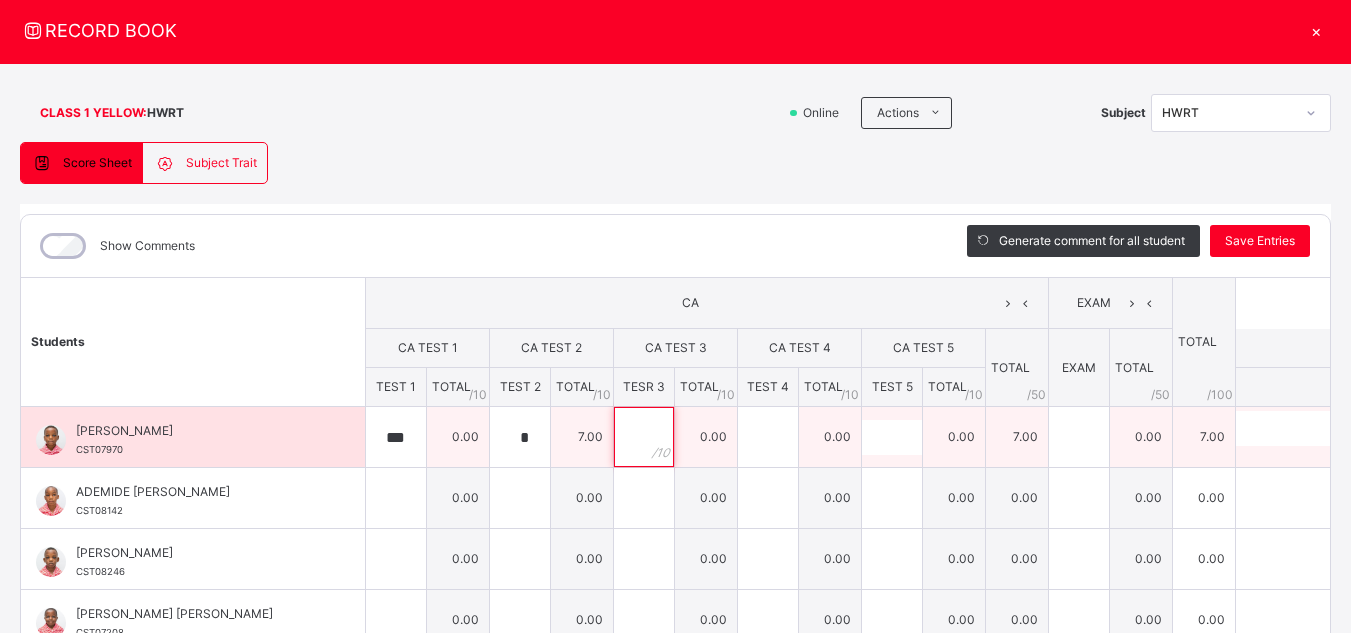 click at bounding box center [644, 437] 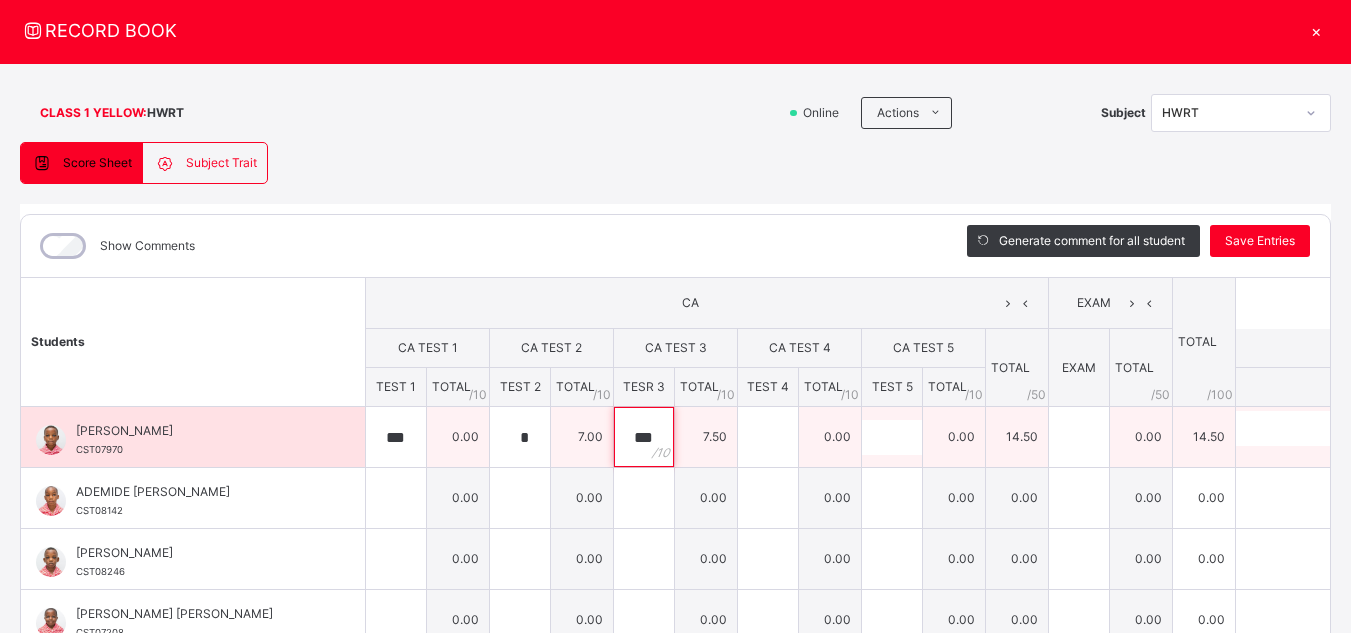 type on "***" 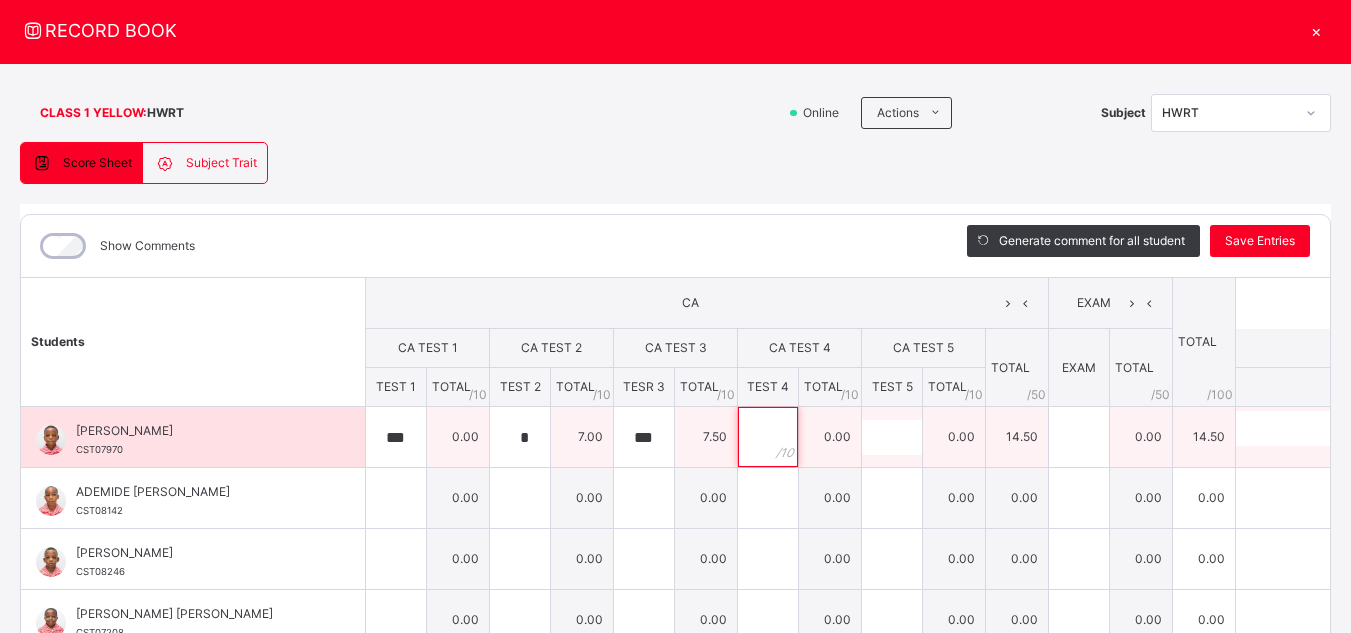 click at bounding box center (768, 437) 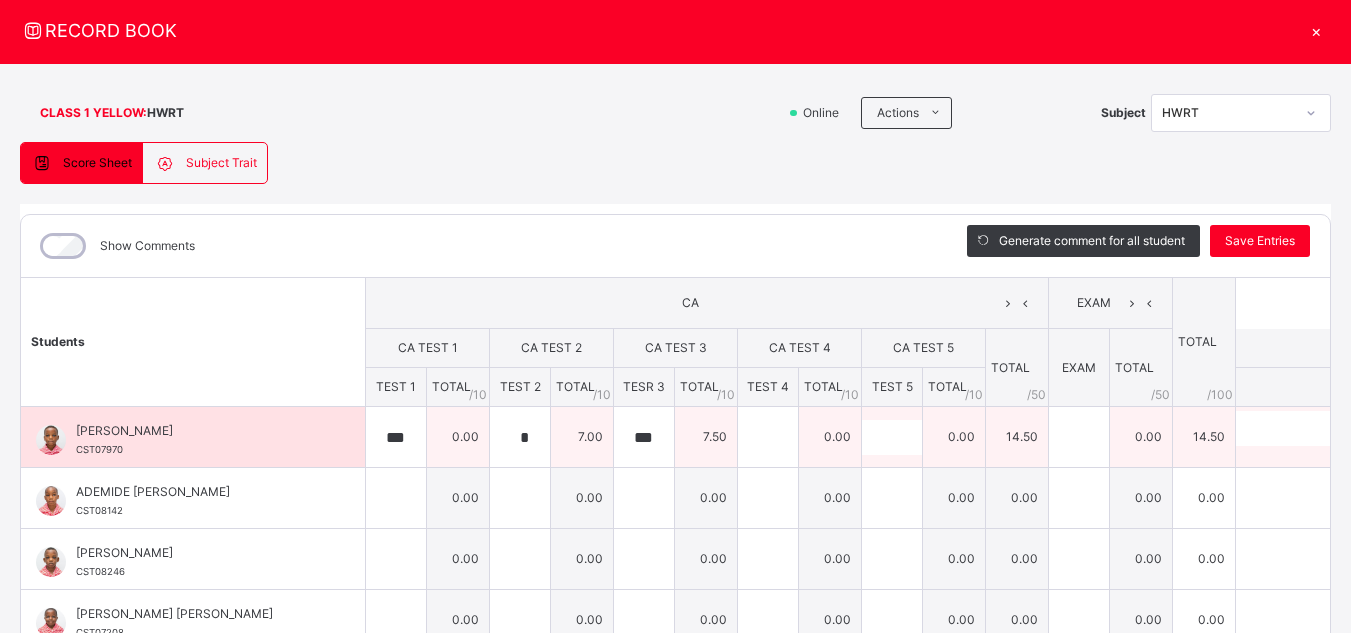 click at bounding box center (768, 437) 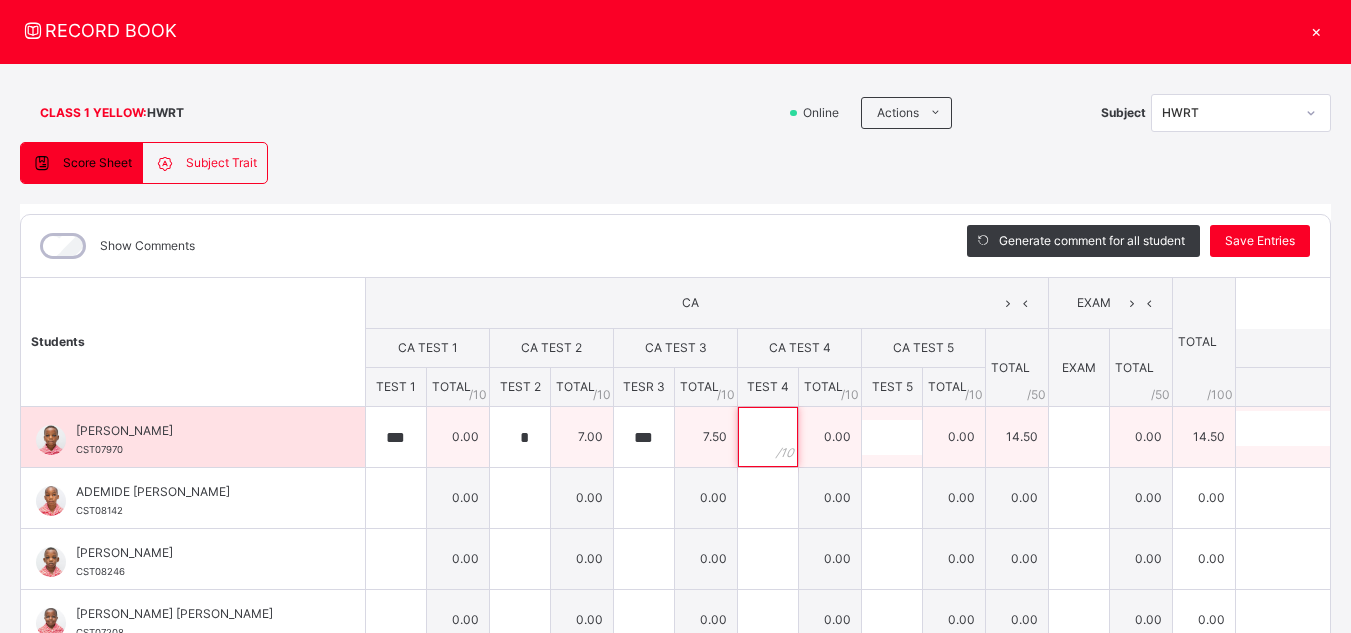 click at bounding box center (768, 437) 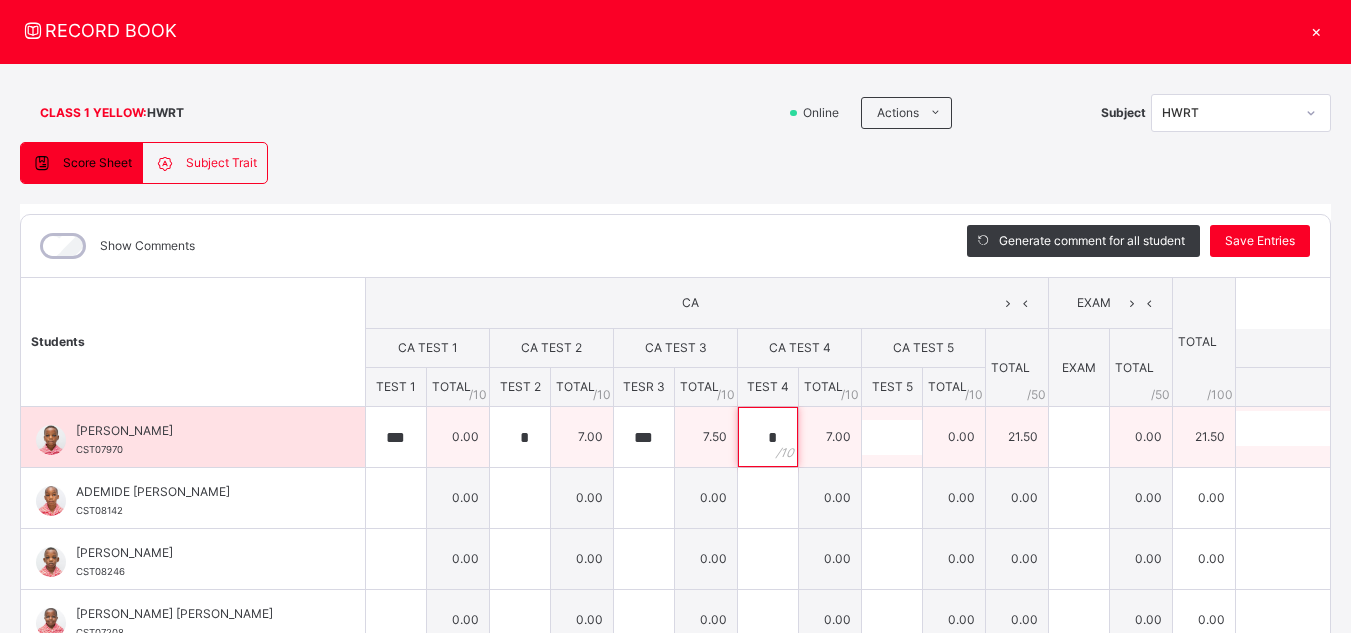 type on "*" 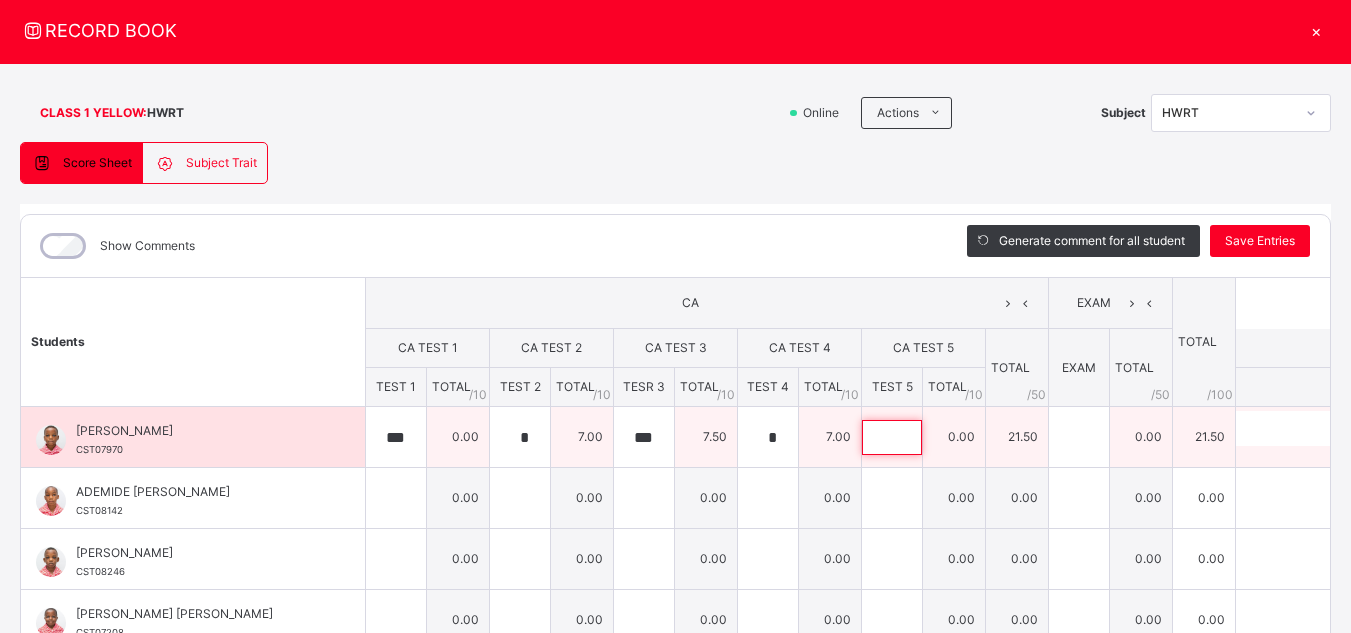 click at bounding box center (892, 437) 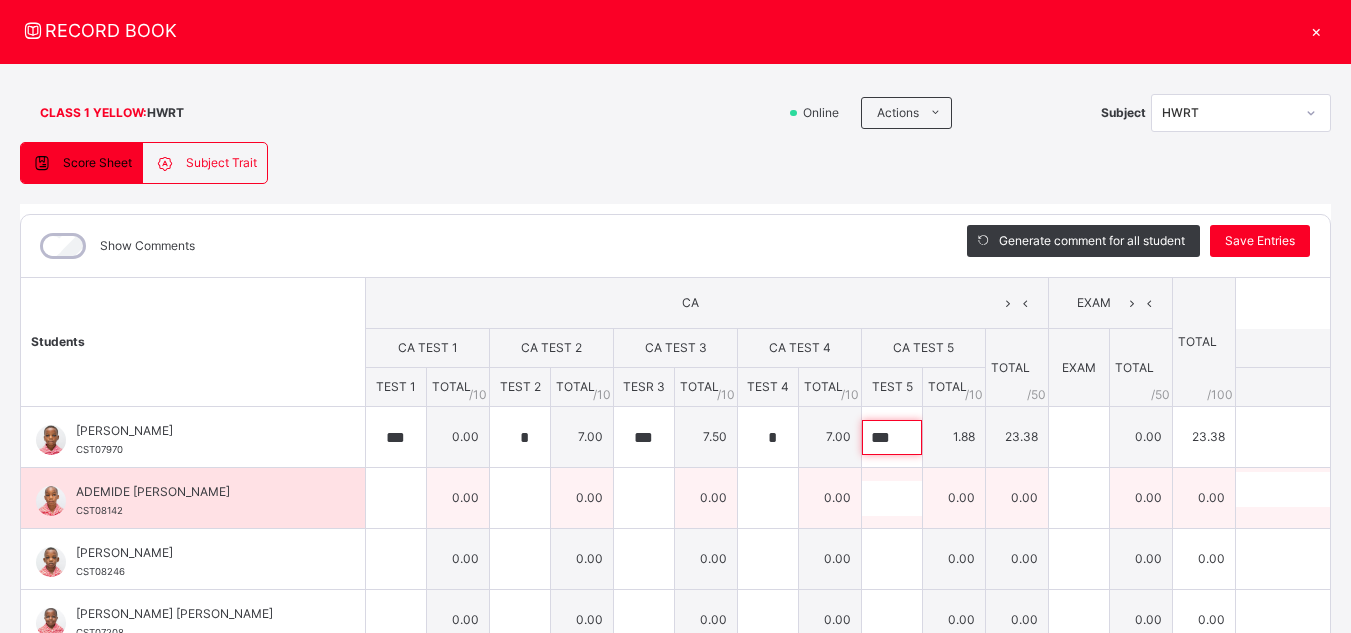 type on "***" 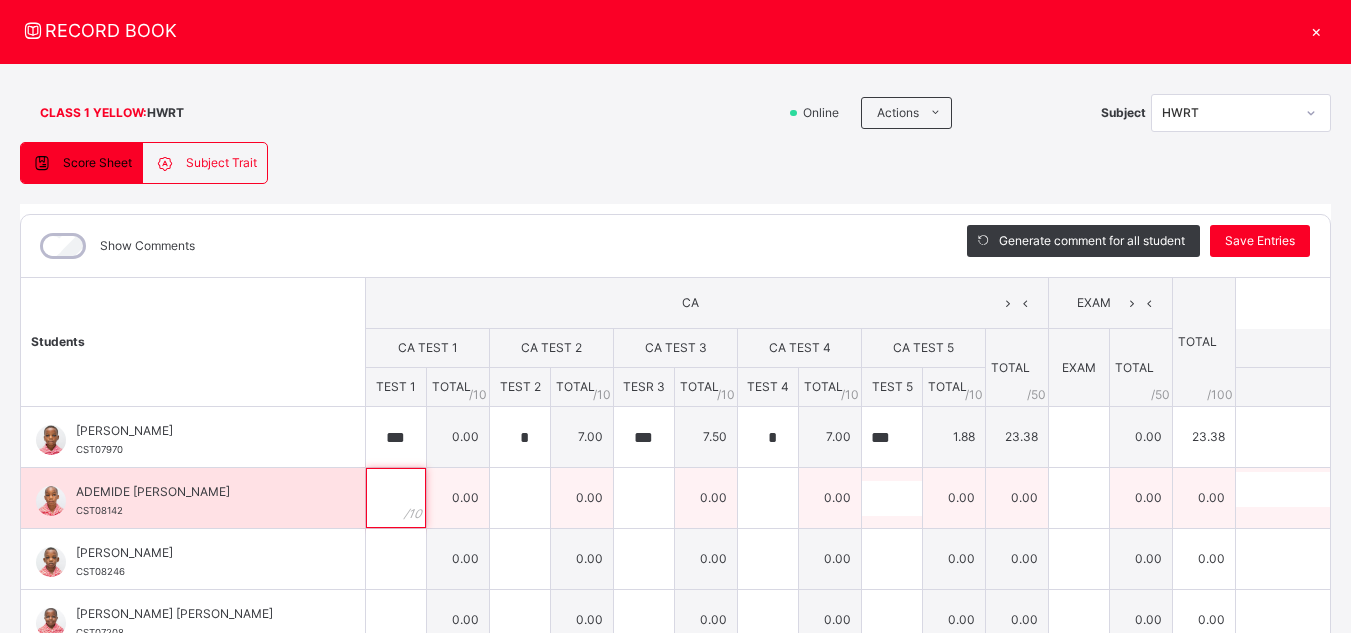 click at bounding box center (396, 498) 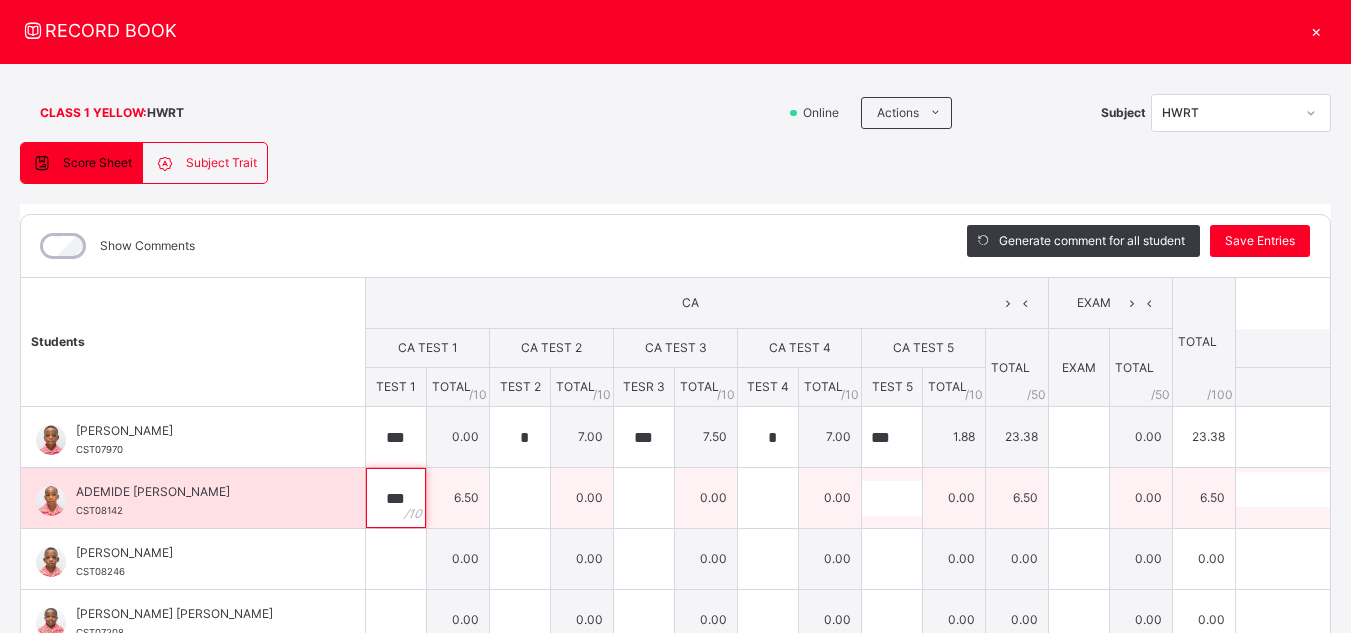 type on "***" 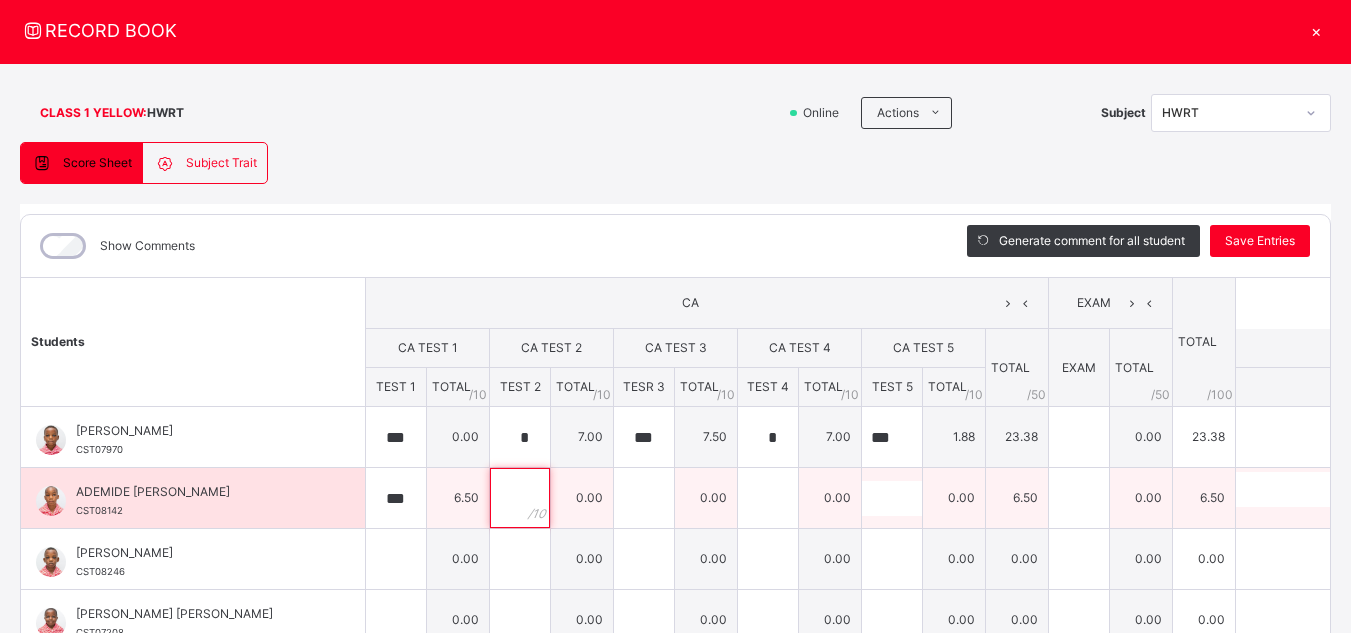 click at bounding box center [520, 498] 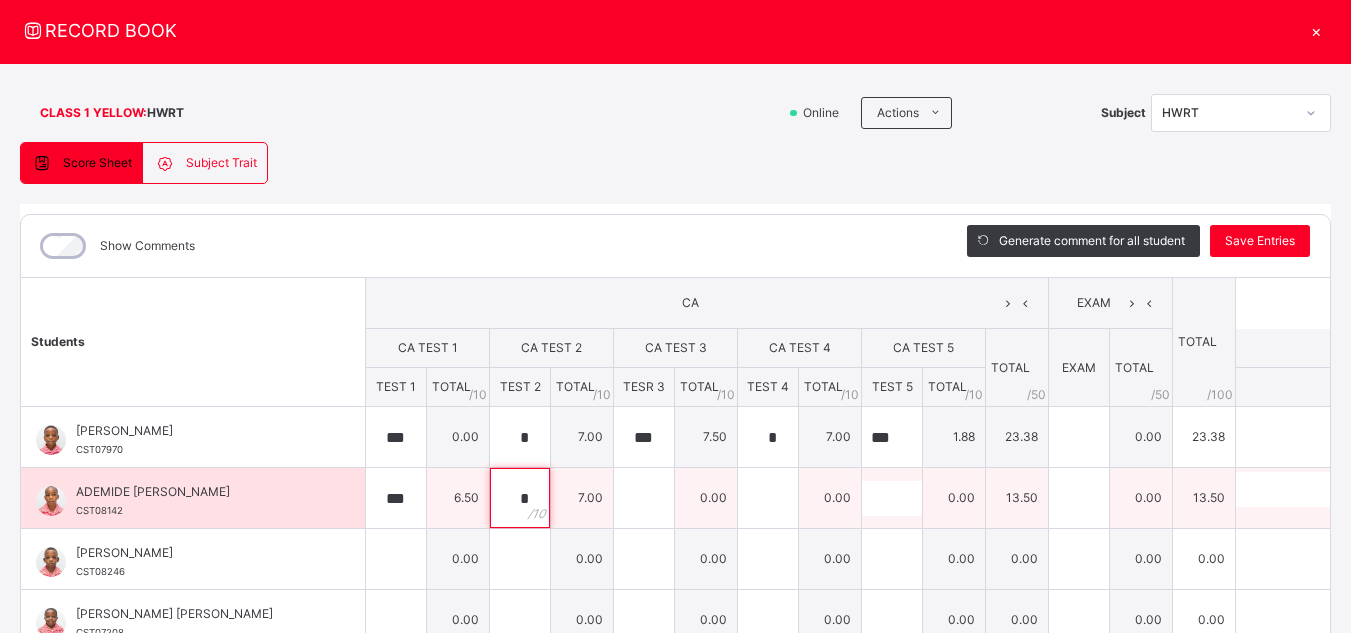 type on "*" 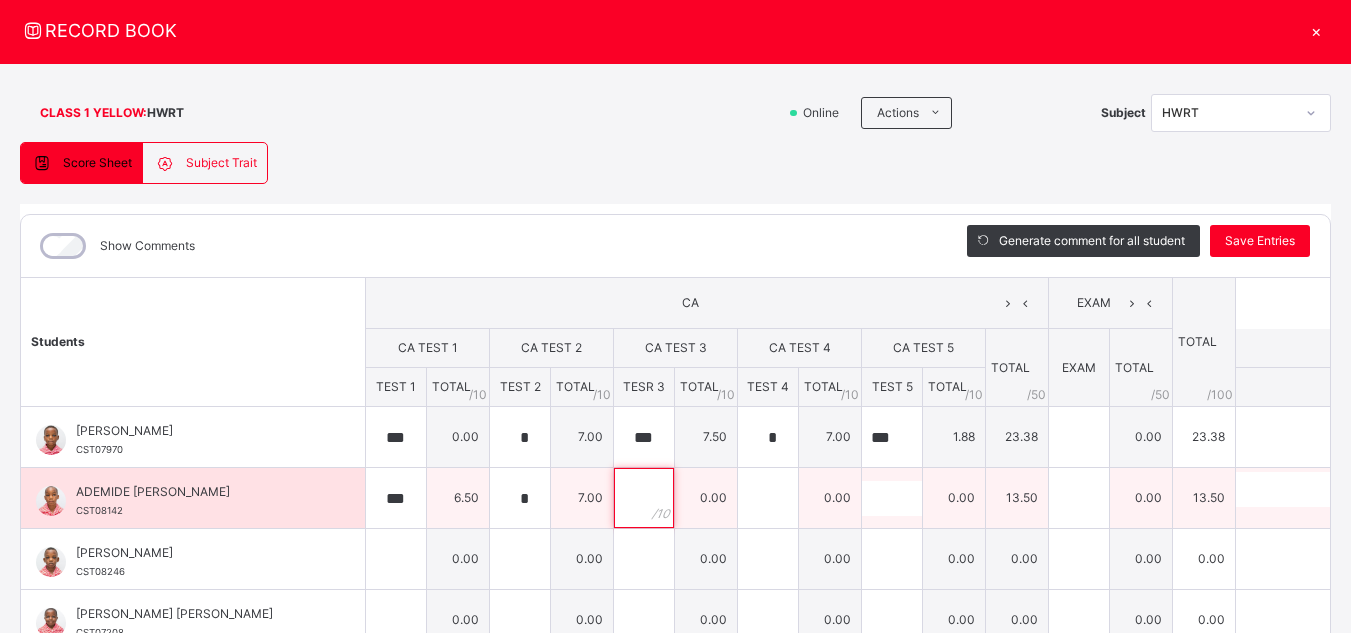 click at bounding box center [644, 498] 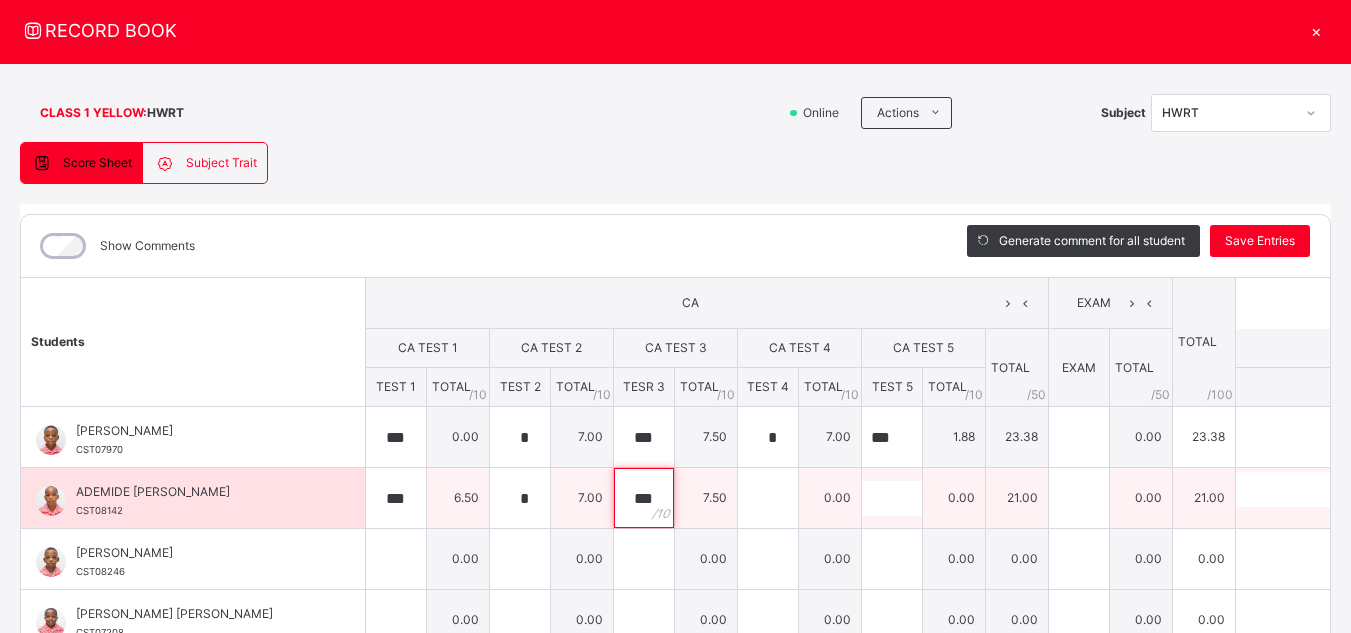 type on "***" 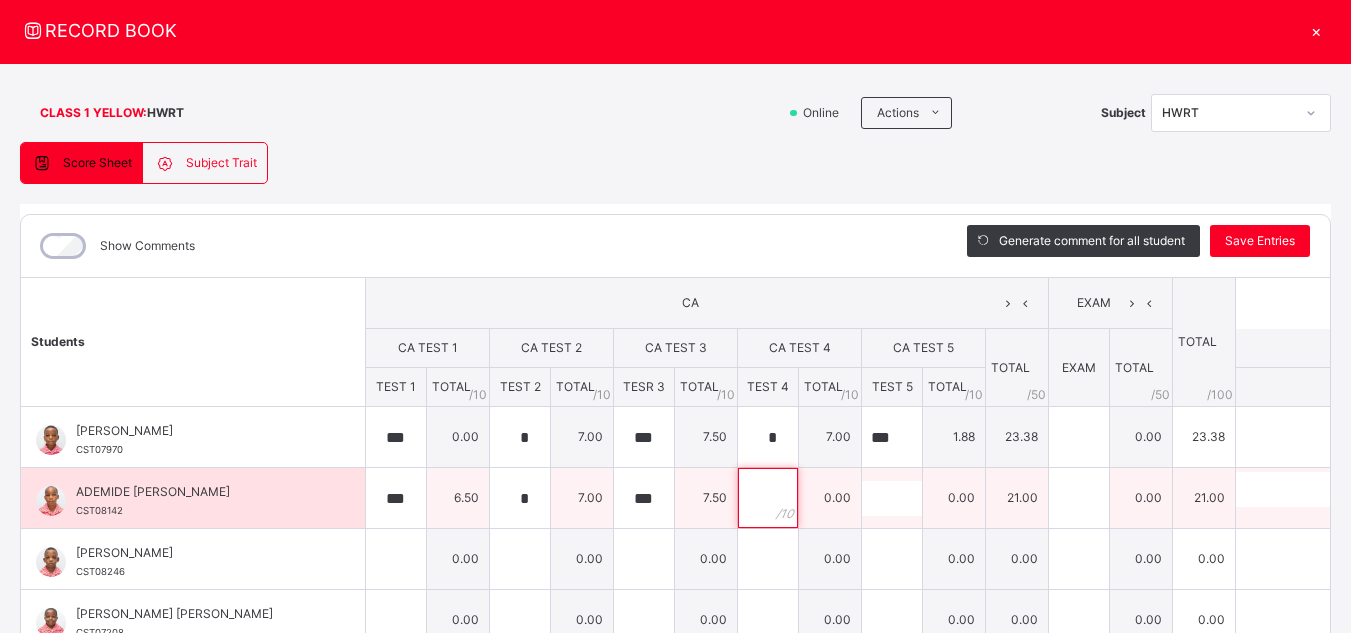 click at bounding box center [768, 498] 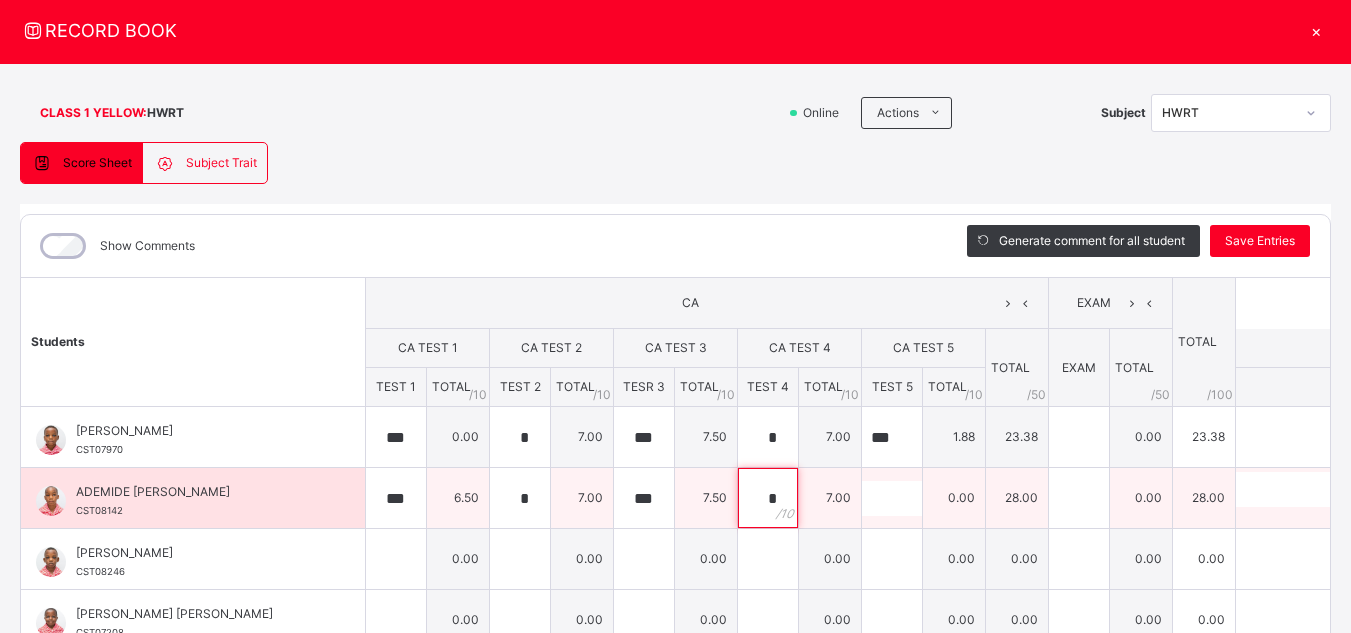 type on "*" 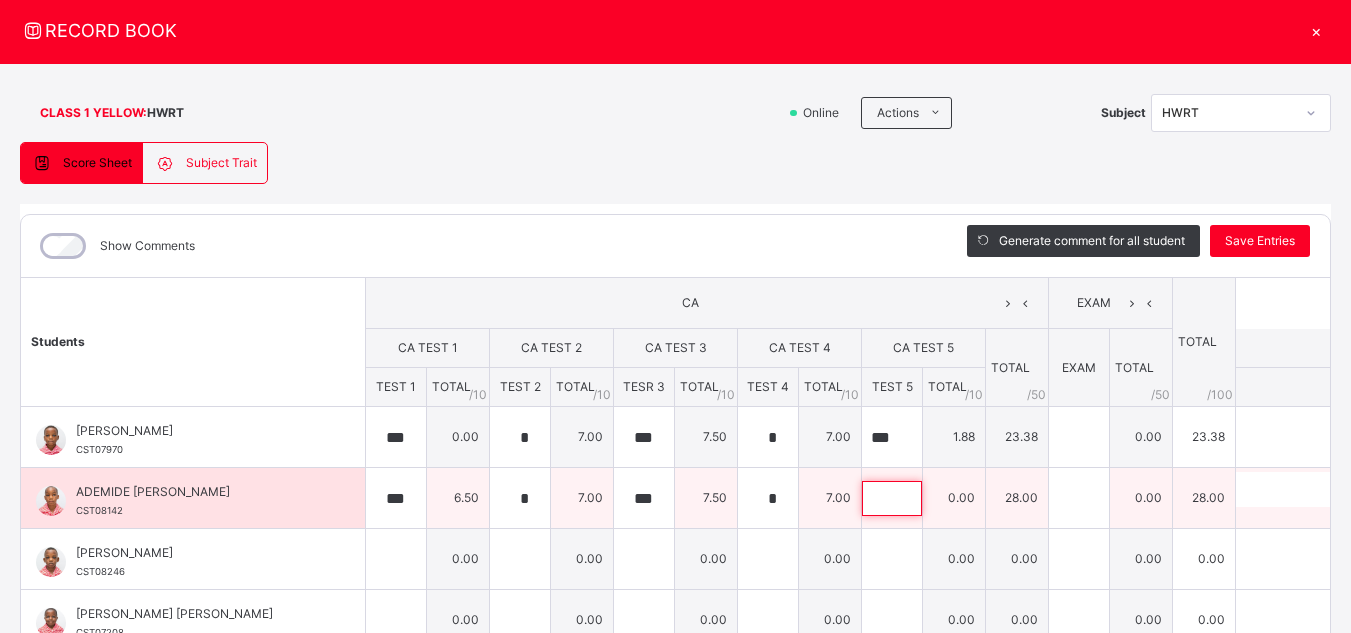 click at bounding box center [892, 498] 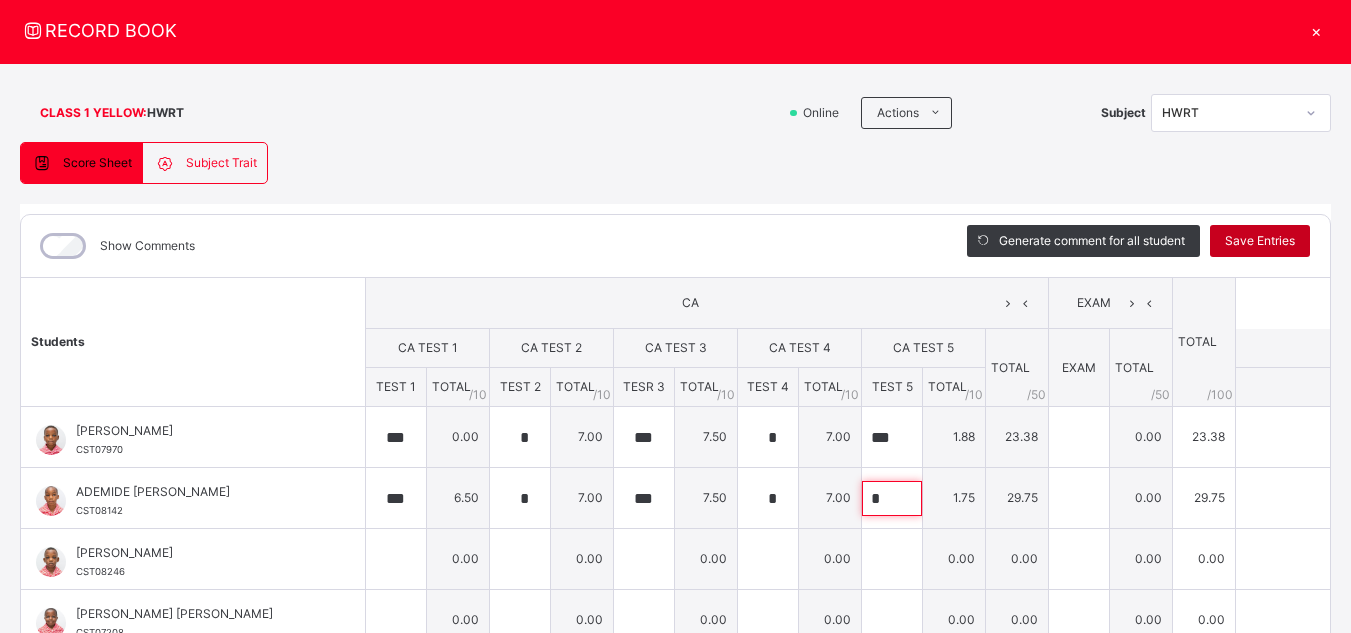 type on "*" 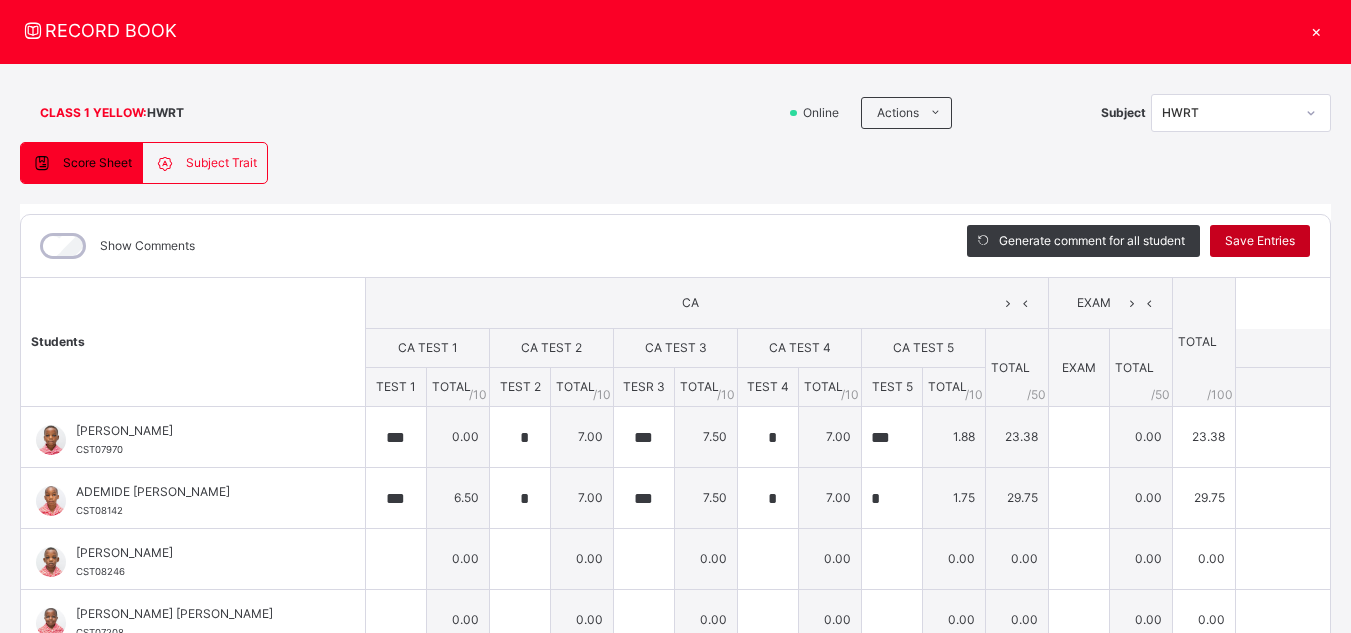 click on "Save Entries" at bounding box center [1260, 241] 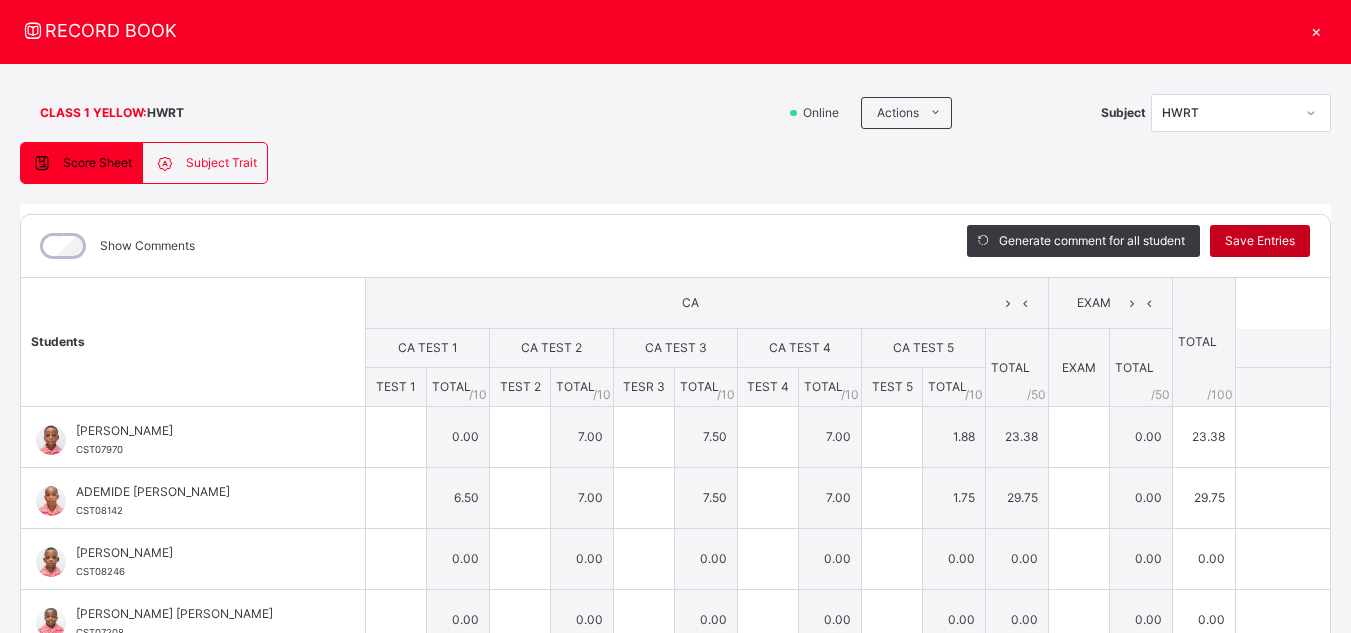 type on "*" 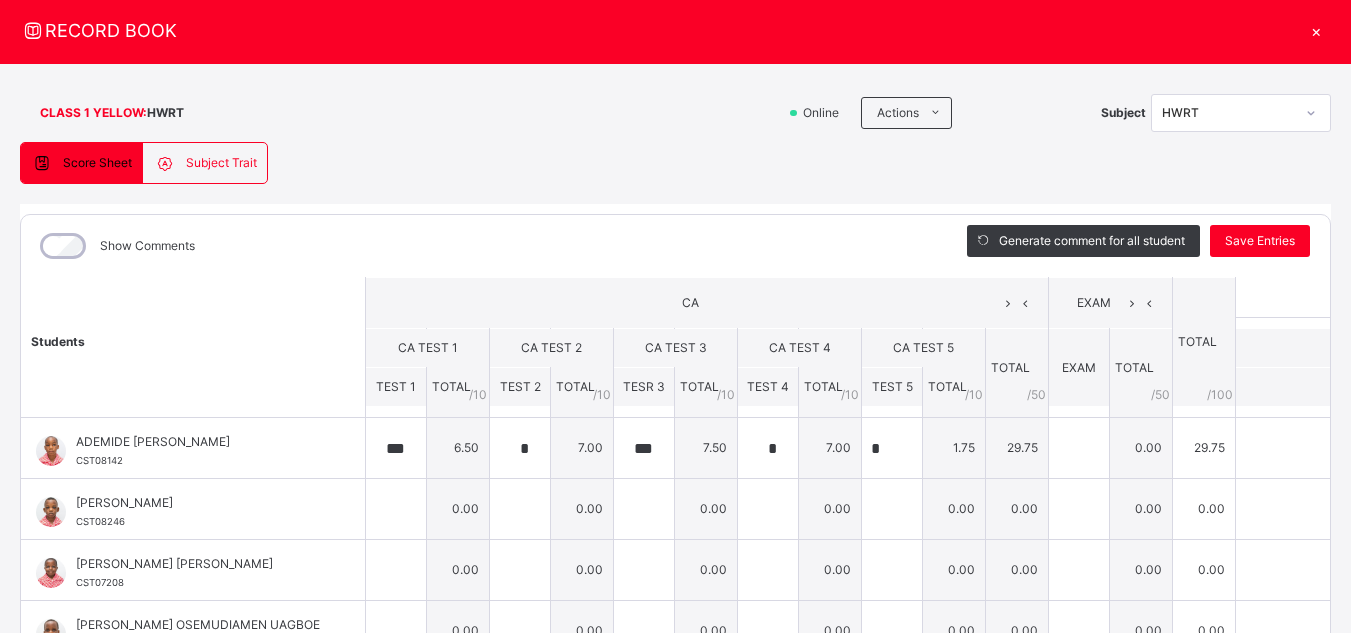 scroll, scrollTop: 0, scrollLeft: 0, axis: both 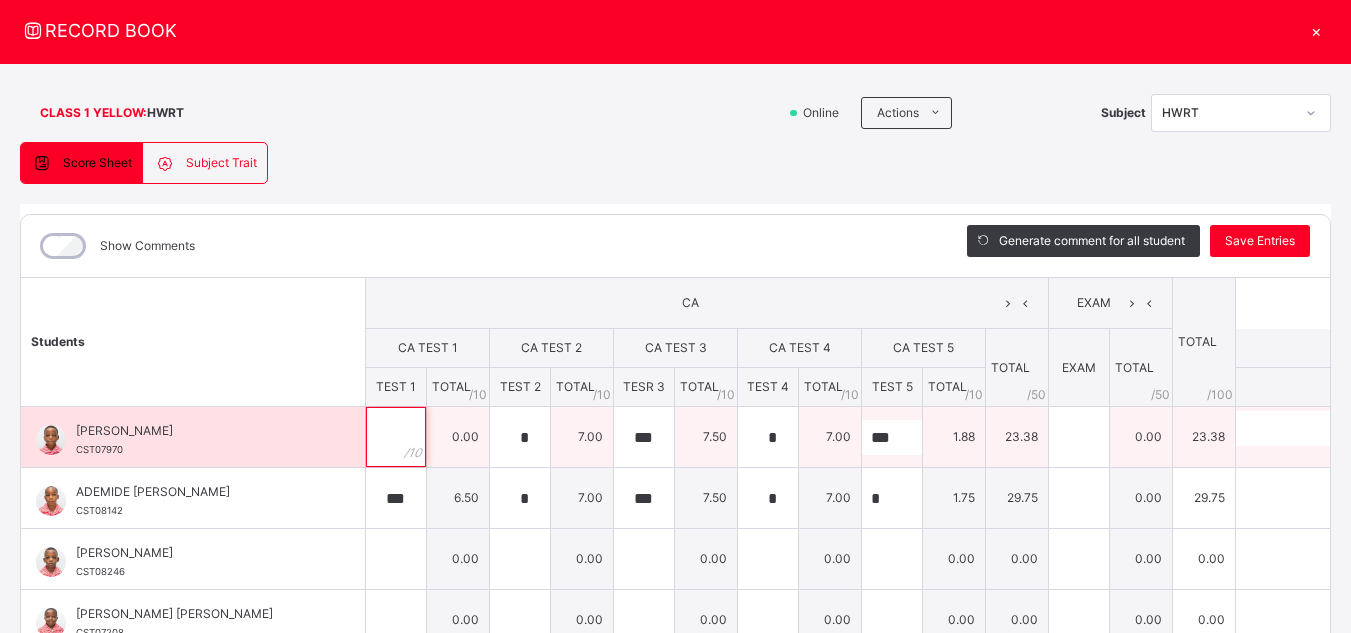 click at bounding box center (396, 437) 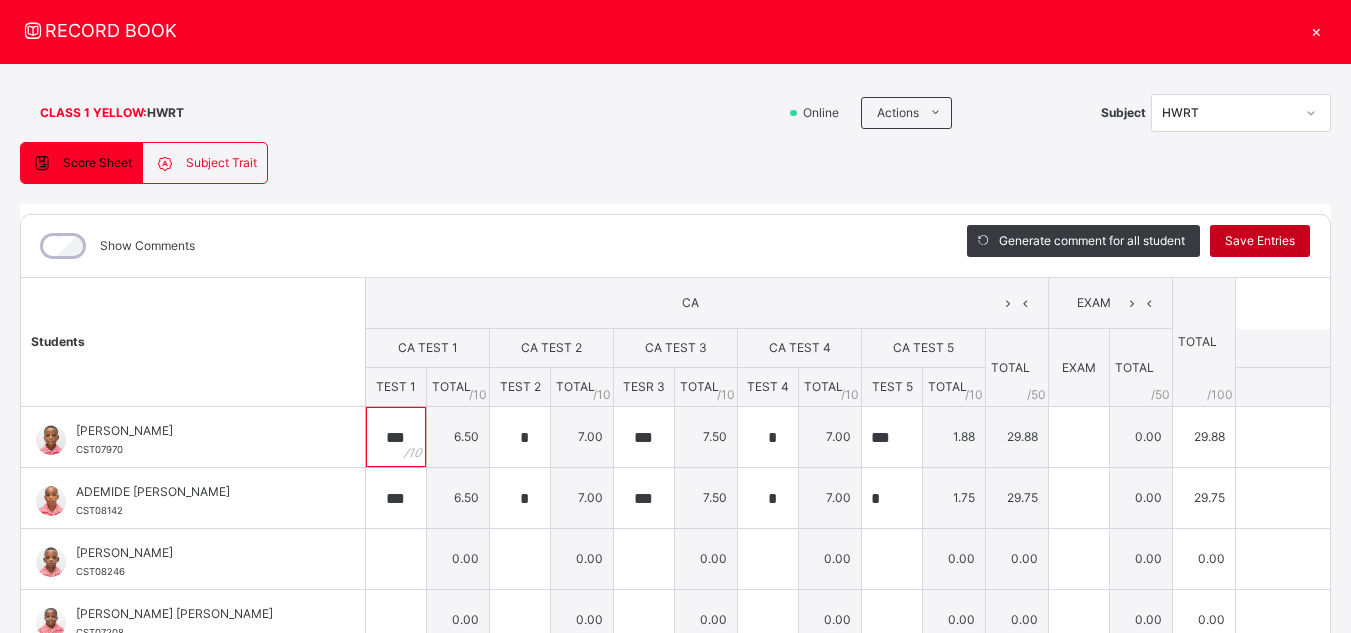 type on "***" 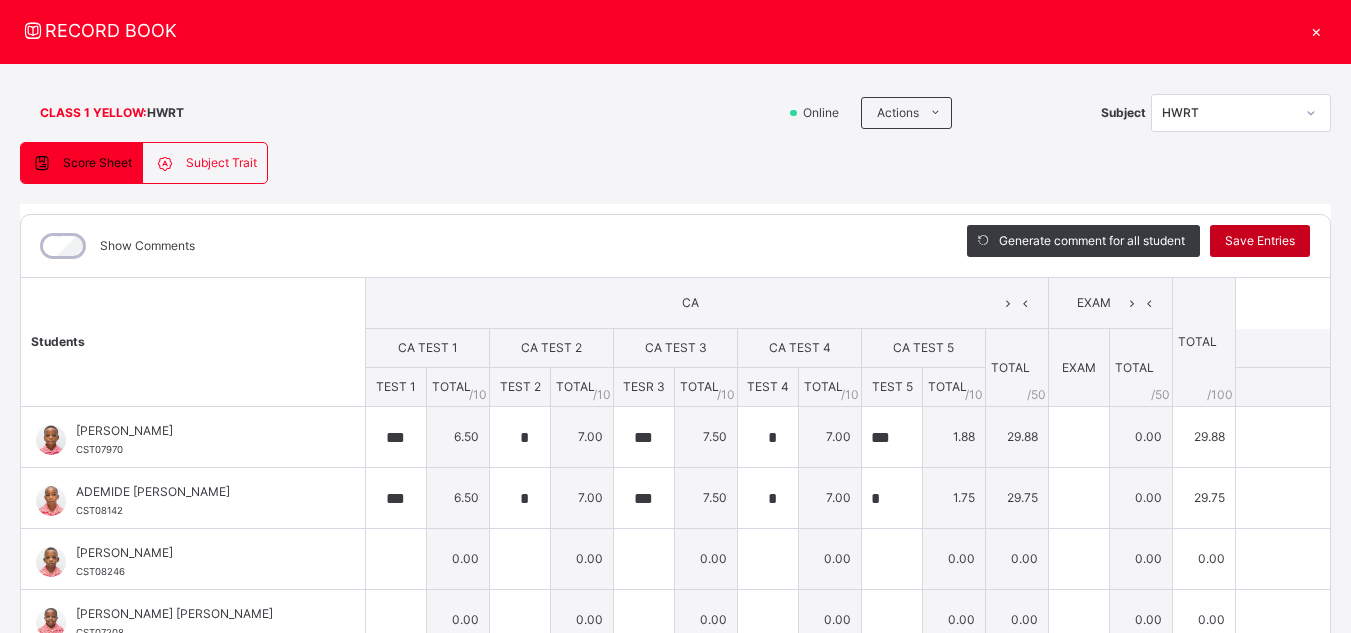 click on "Save Entries" at bounding box center (1260, 241) 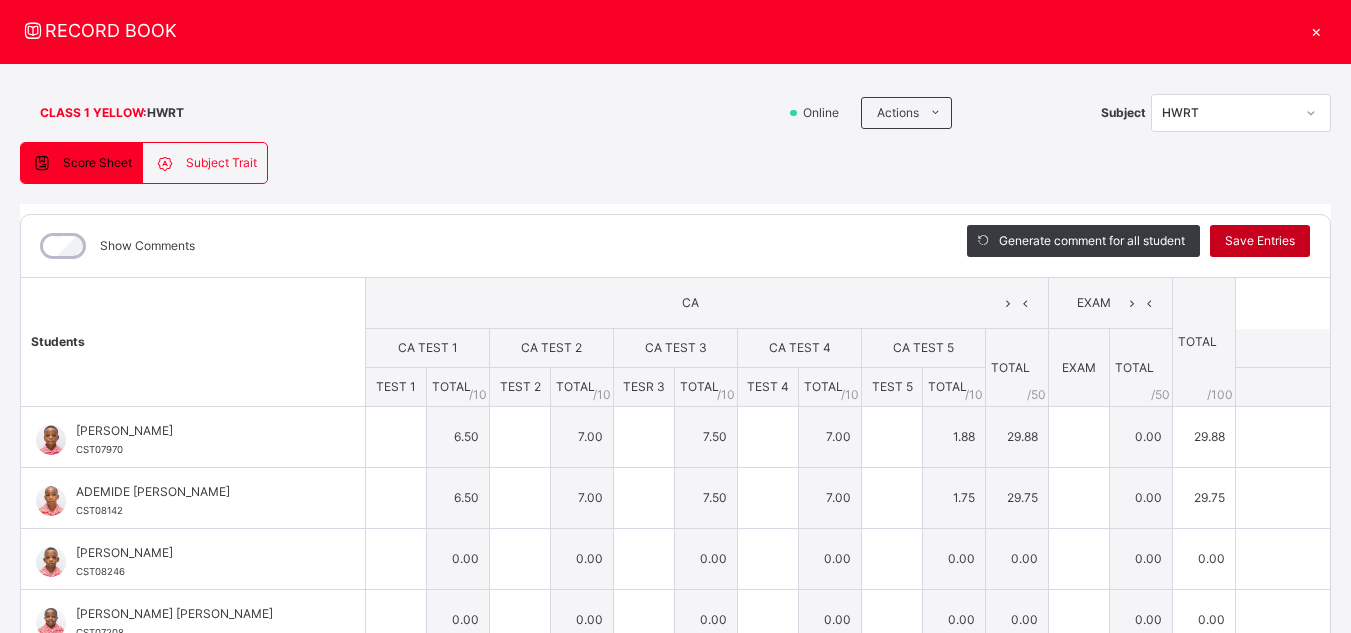 type on "***" 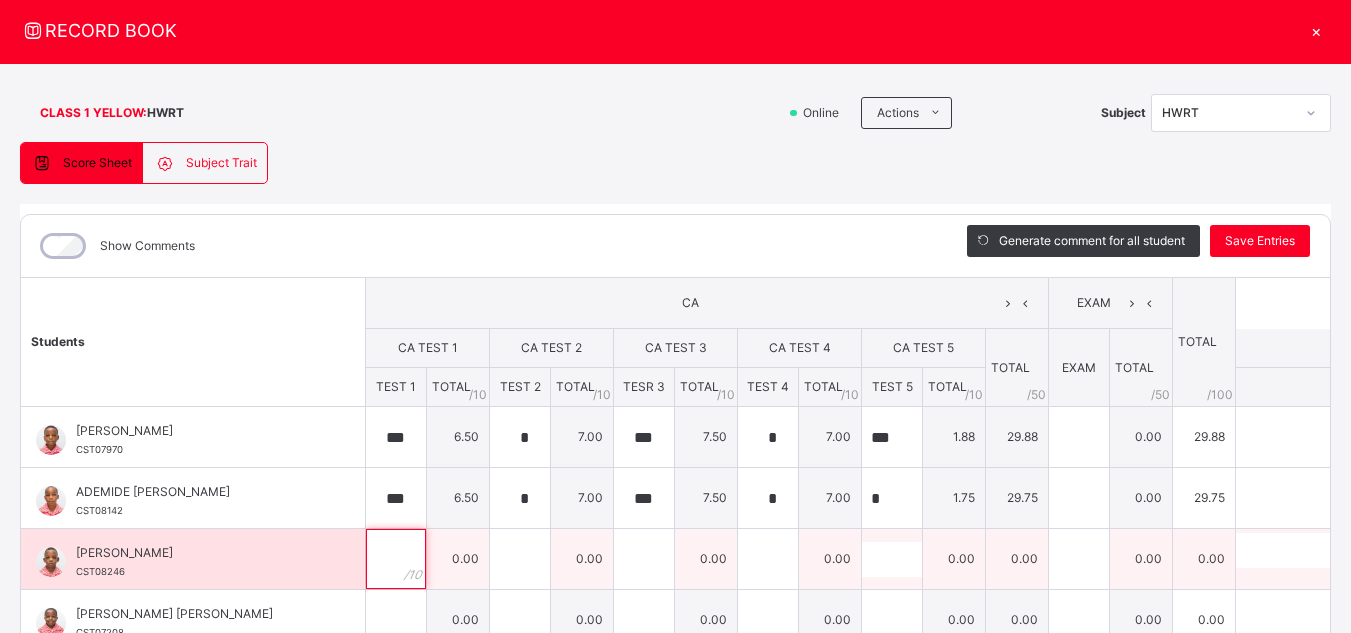 click at bounding box center (396, 559) 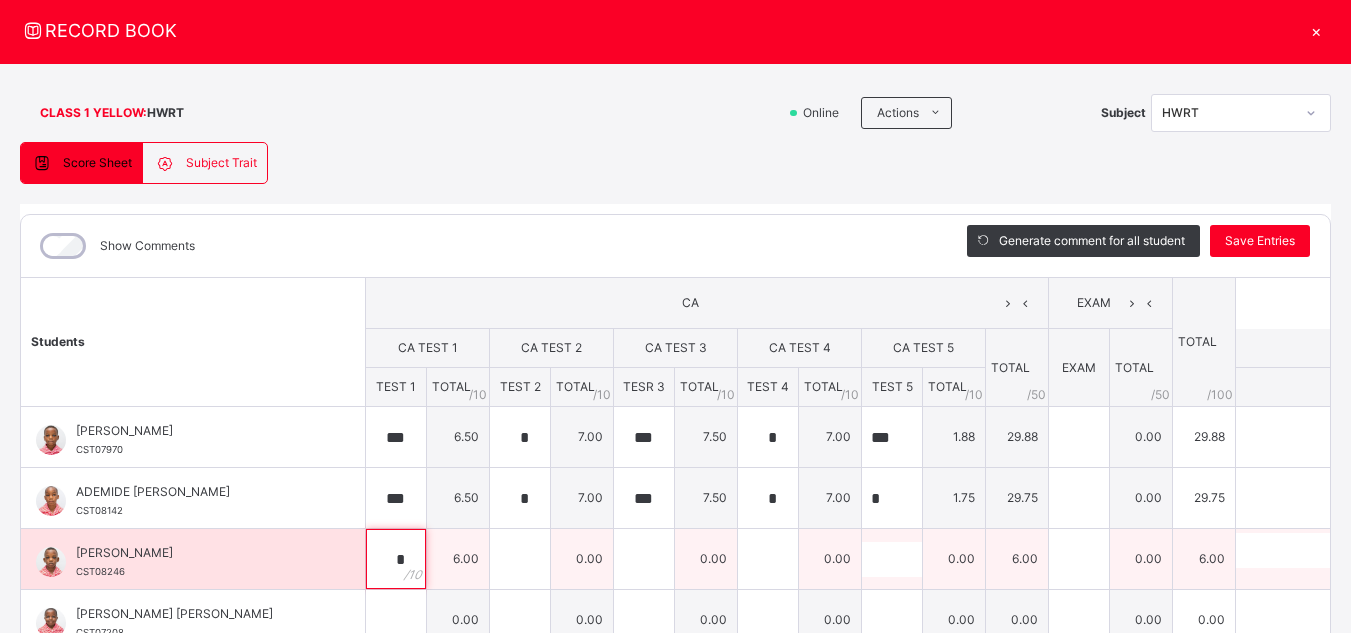 type on "*" 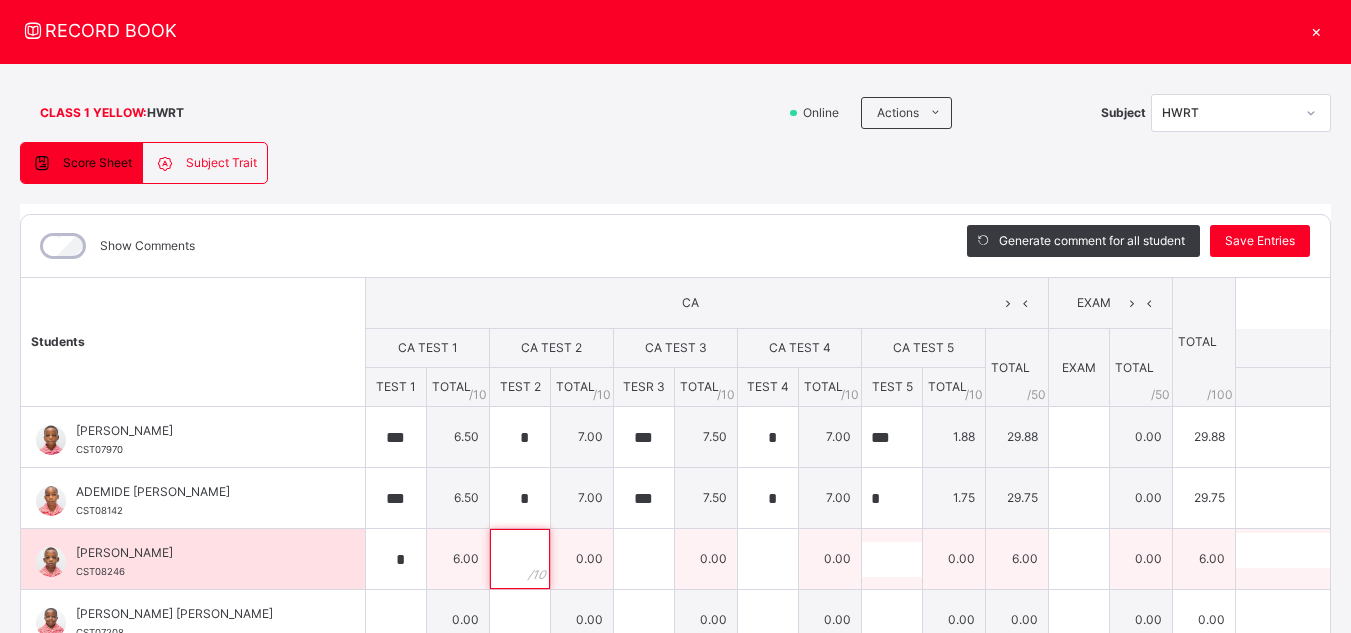 click at bounding box center (520, 559) 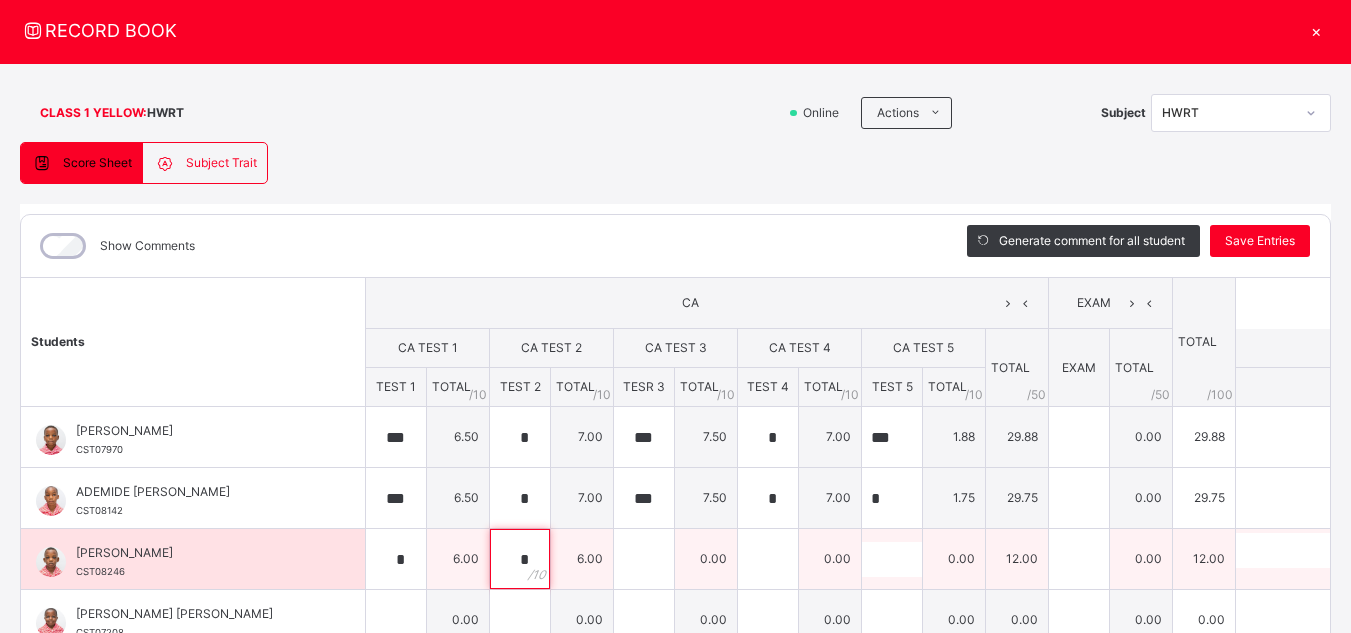 type on "*" 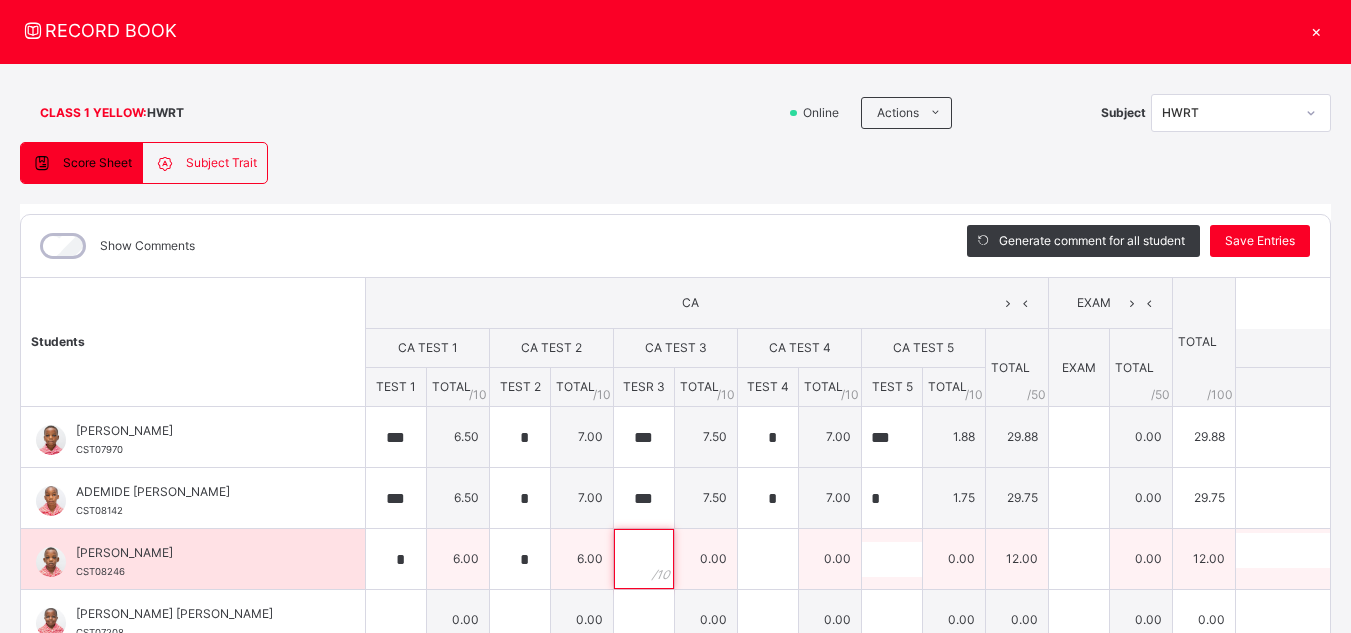 click at bounding box center [644, 559] 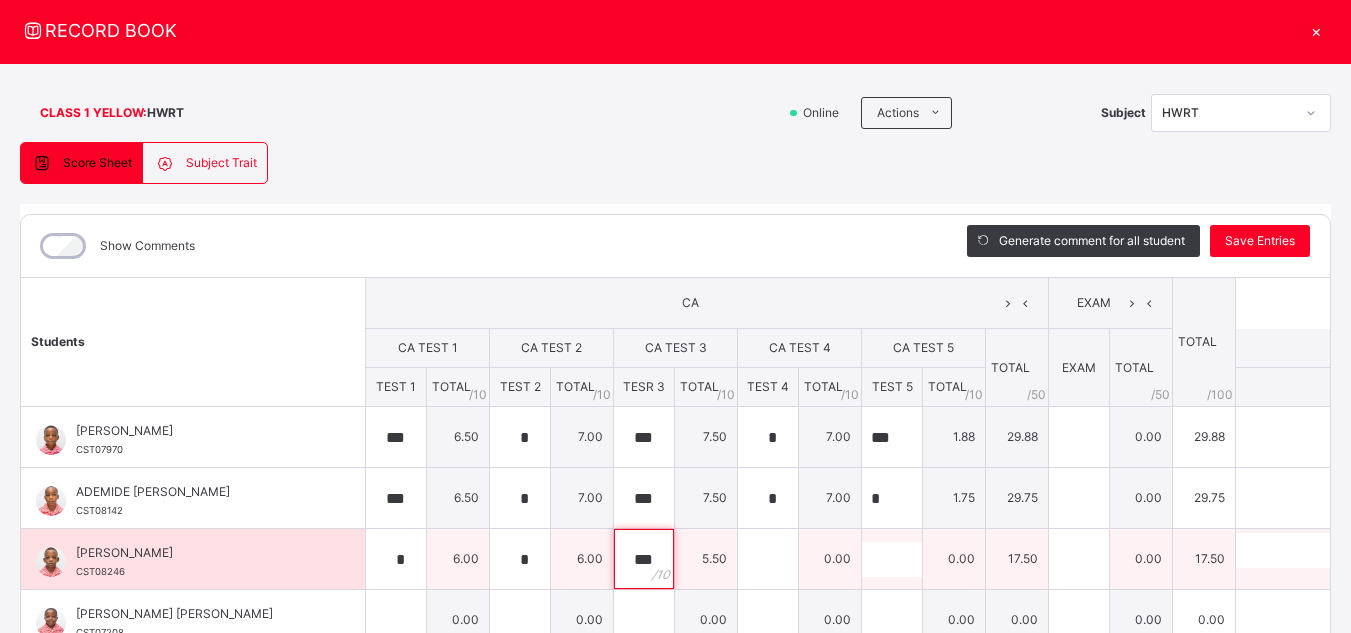 type on "***" 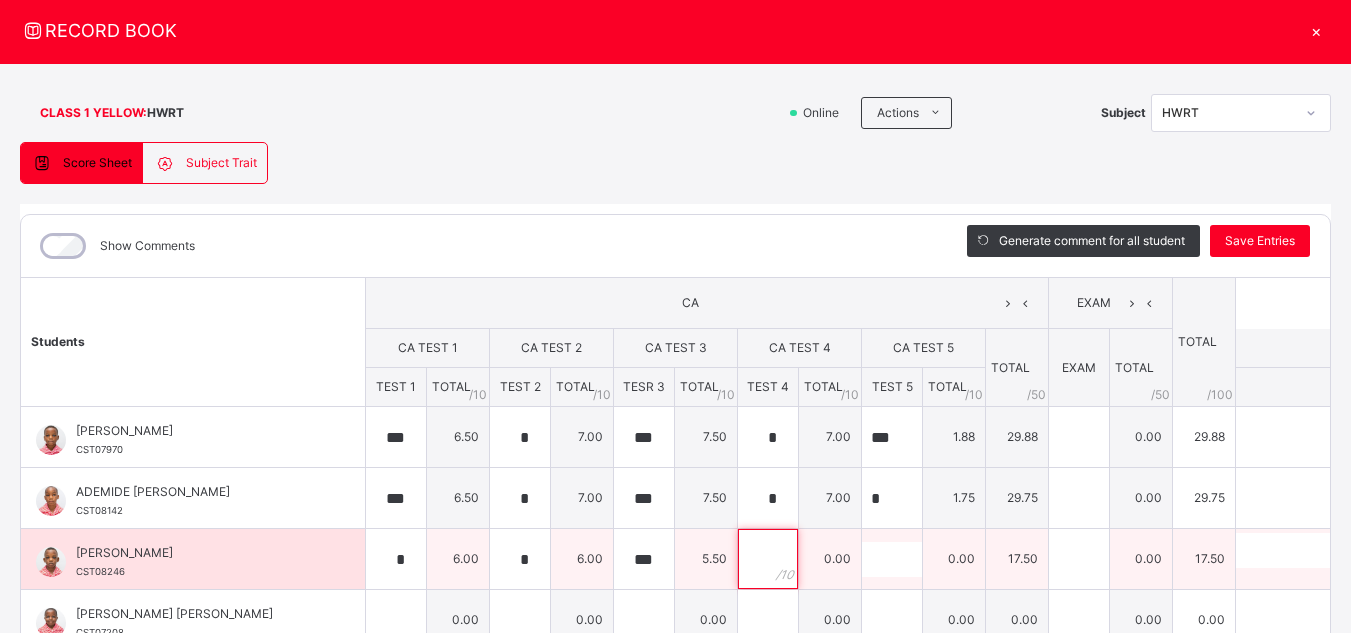 click at bounding box center (768, 559) 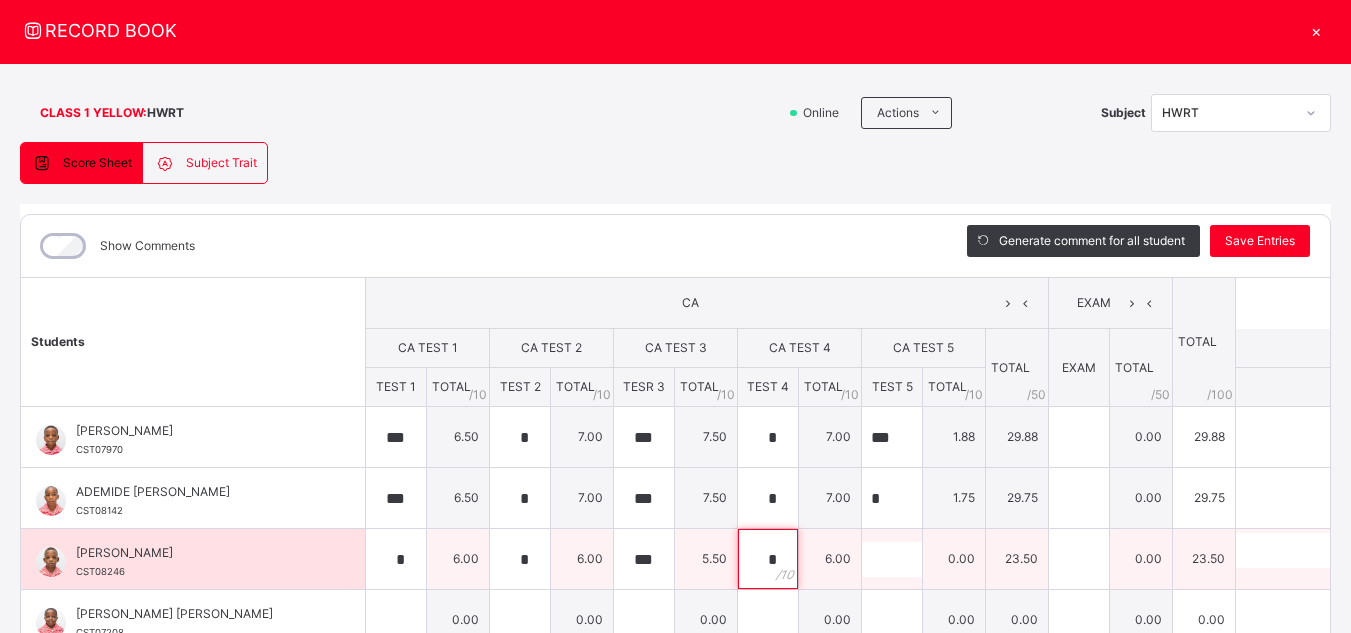 type on "*" 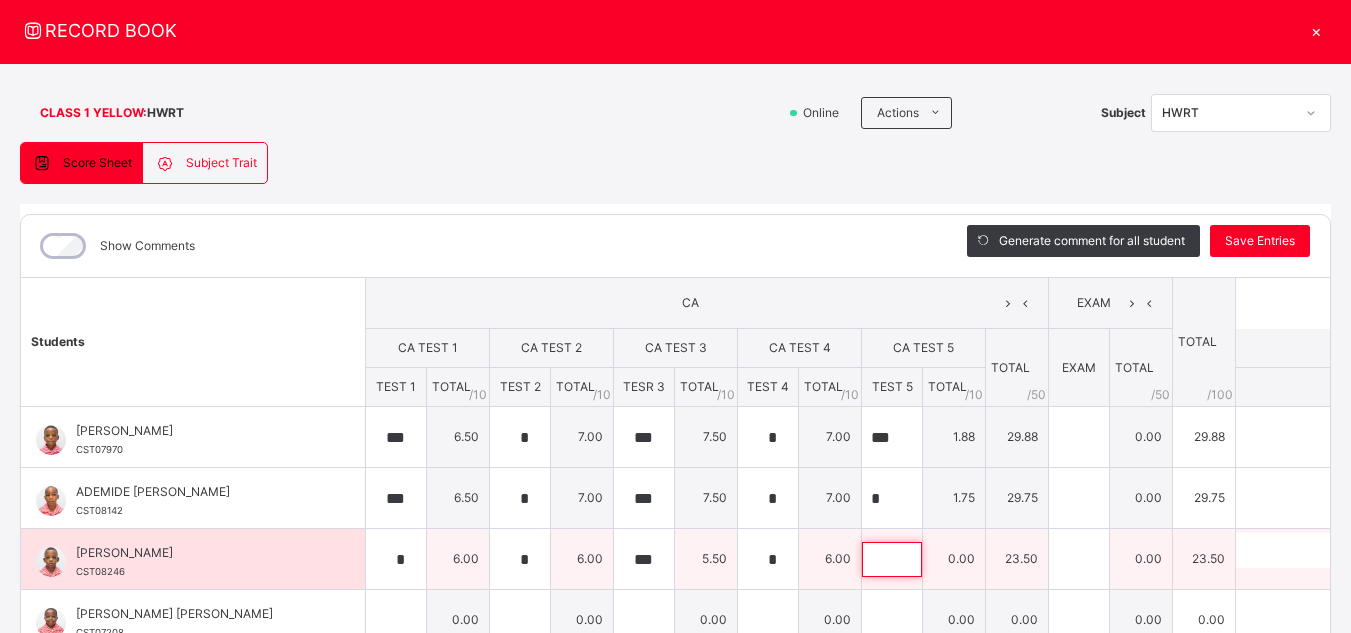 click at bounding box center (892, 559) 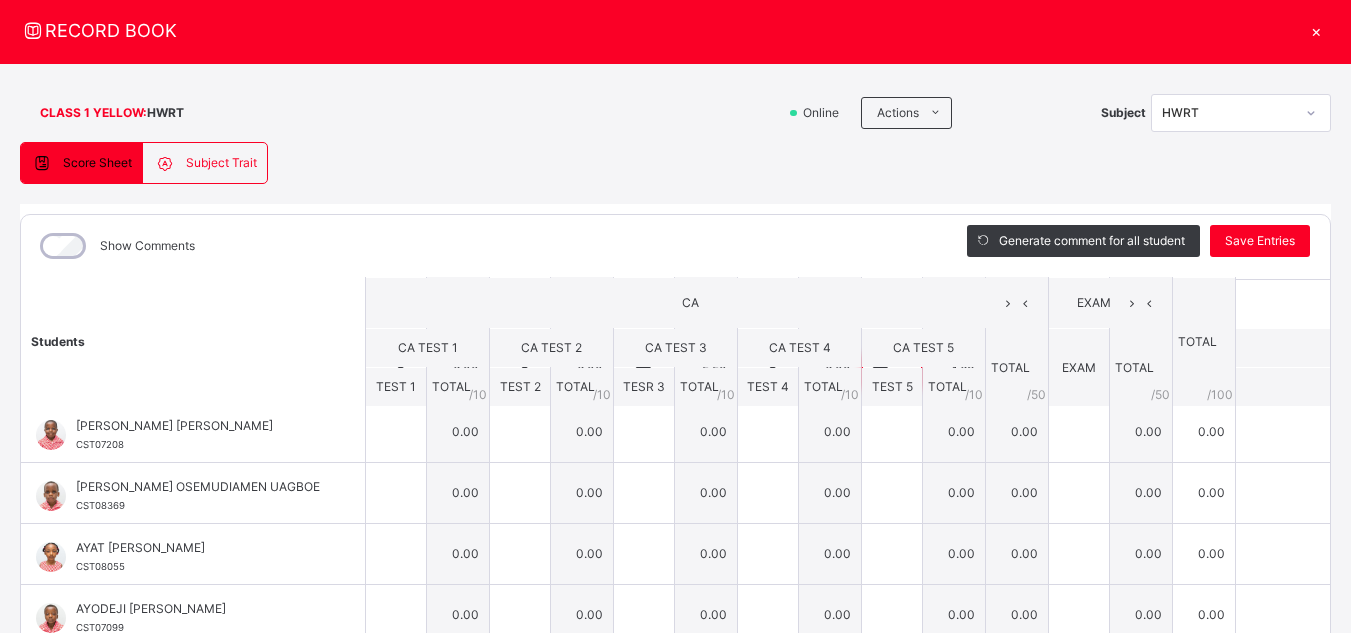 scroll, scrollTop: 198, scrollLeft: 0, axis: vertical 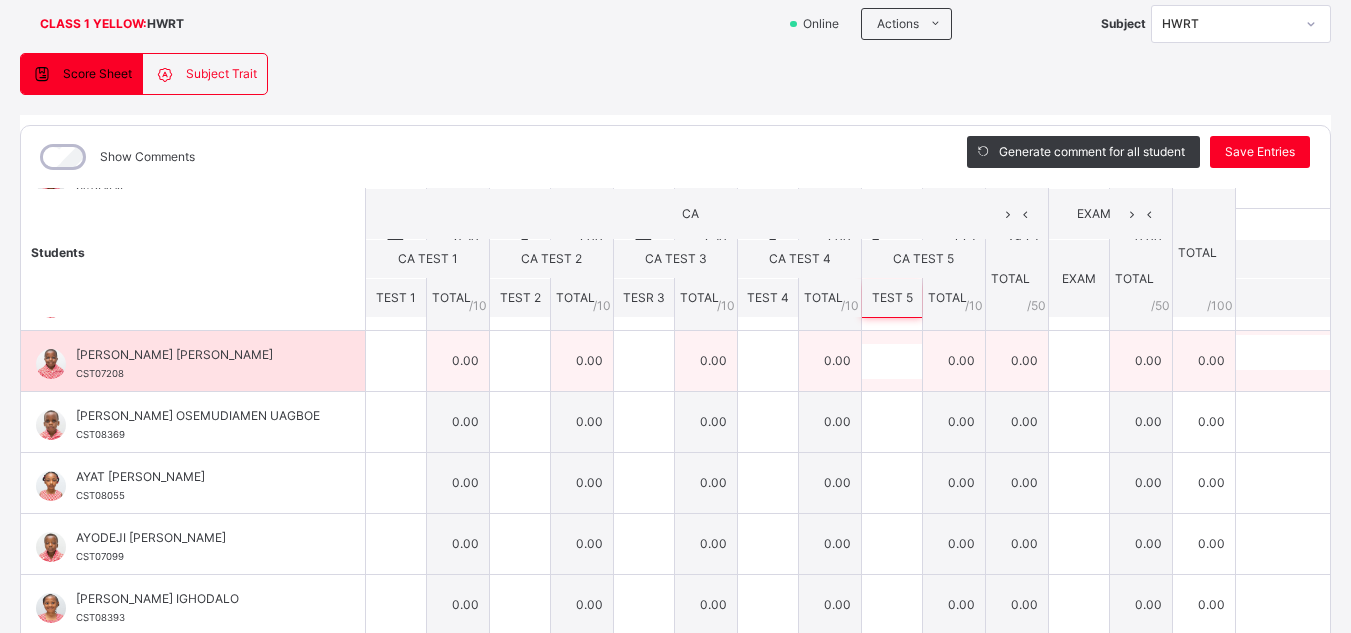 type on "***" 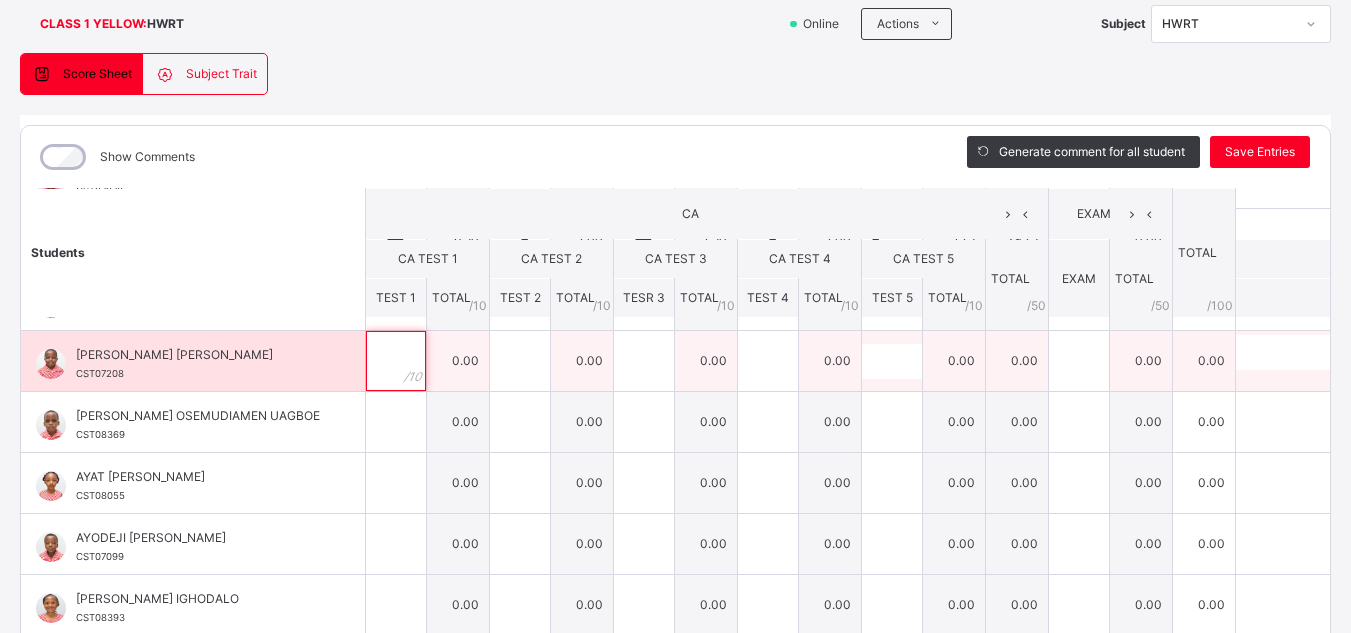click at bounding box center (396, 361) 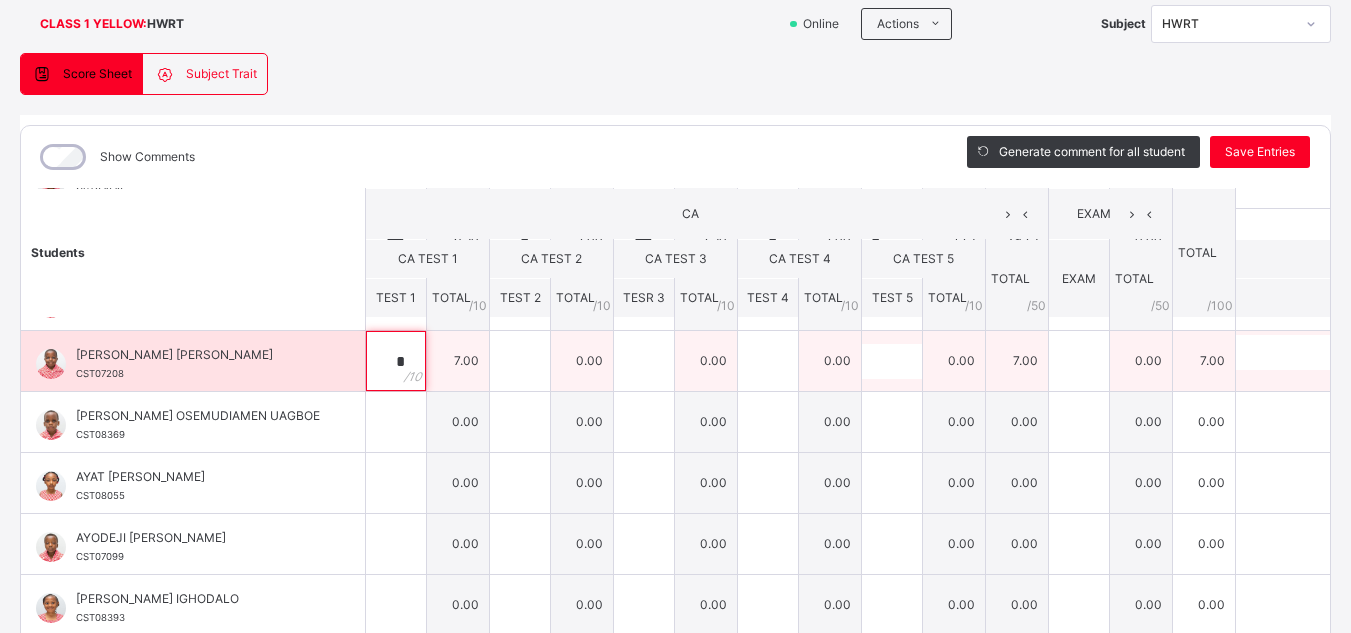 type on "*" 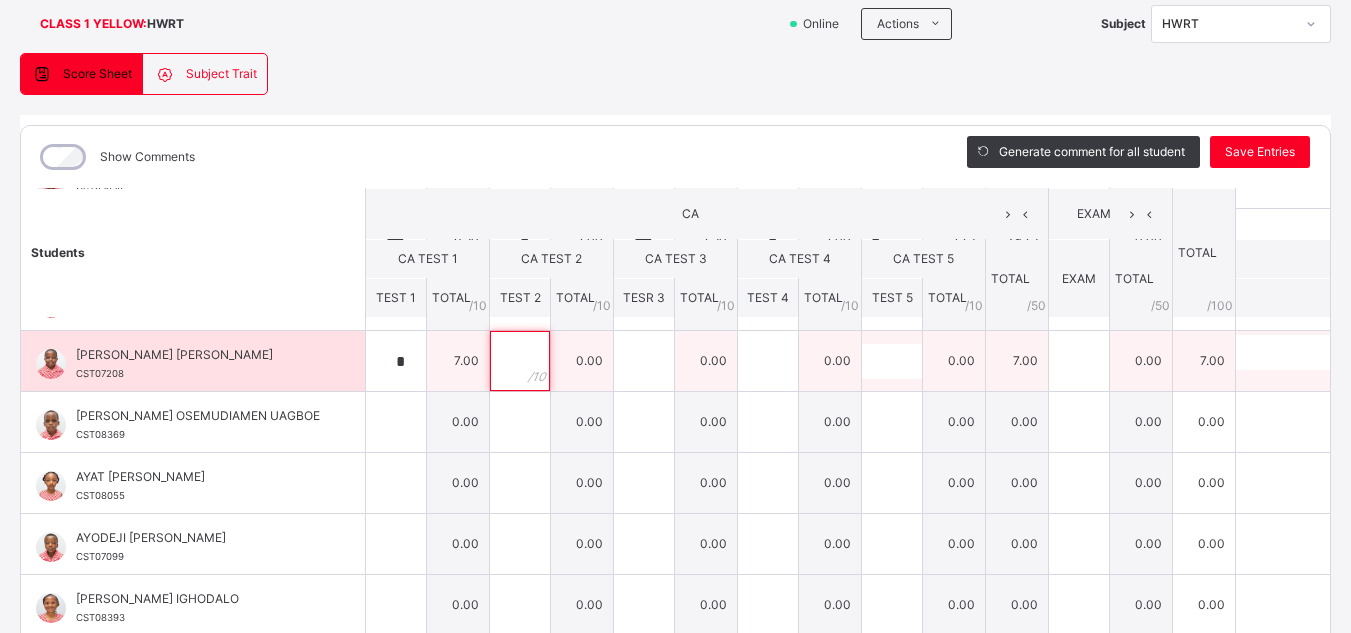 click at bounding box center (520, 361) 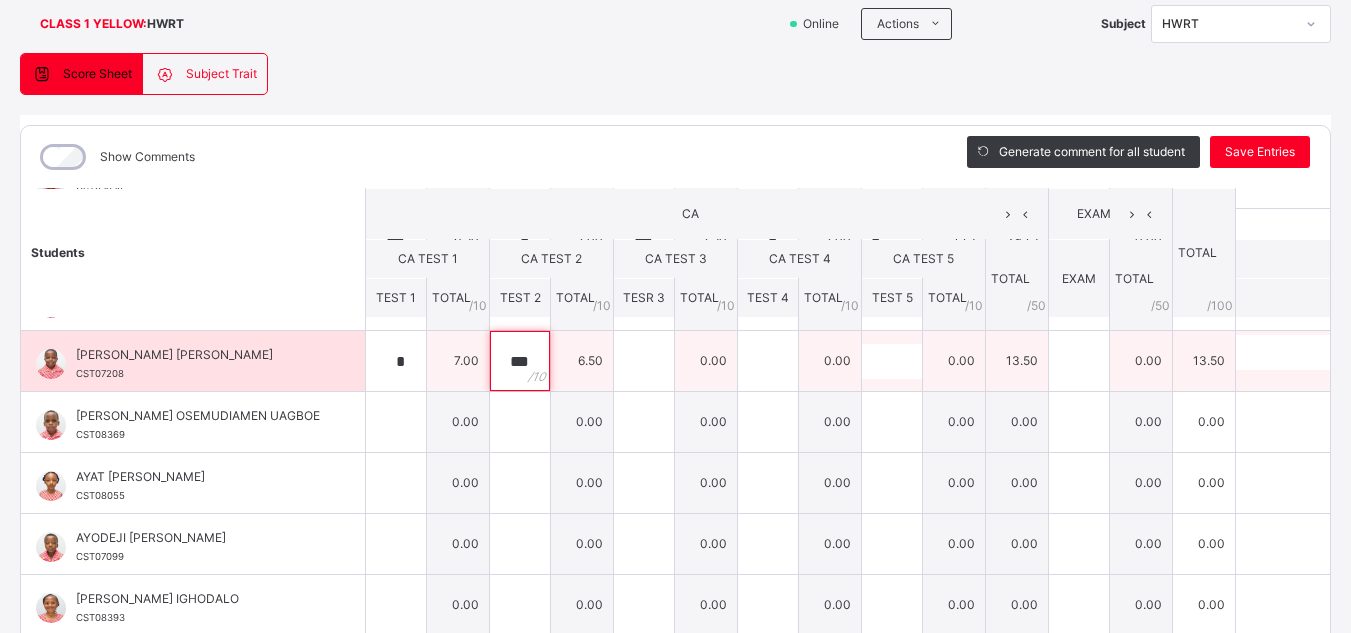type on "***" 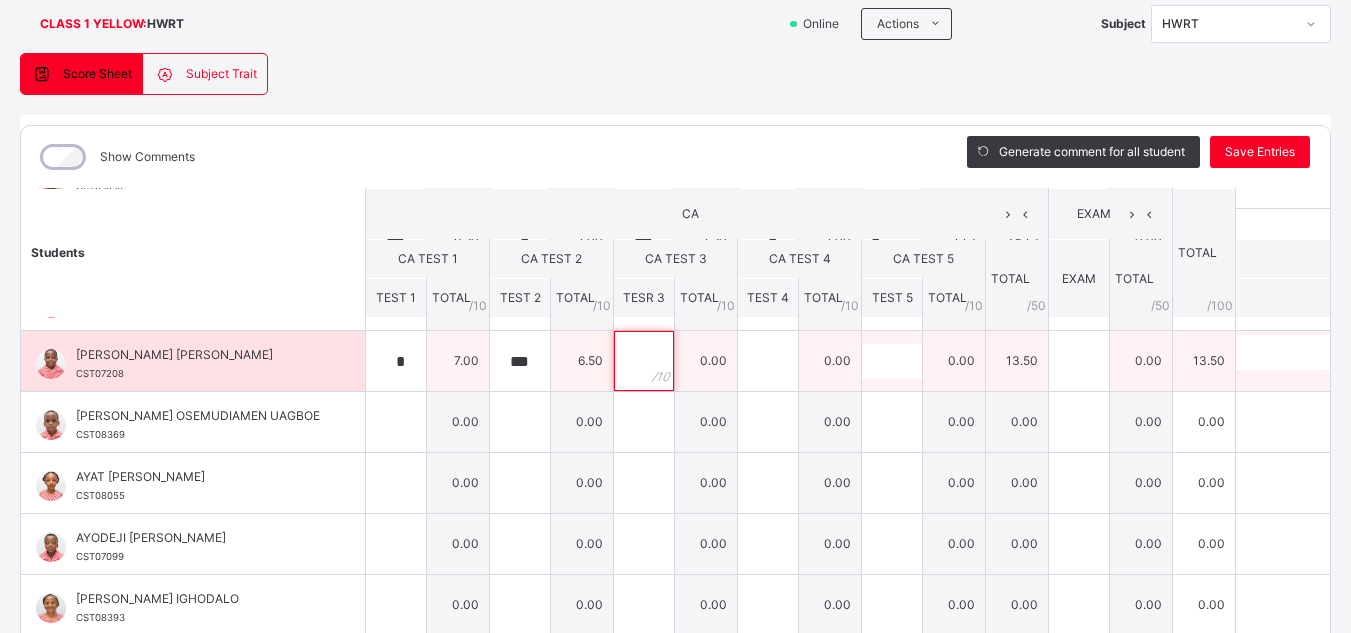 click at bounding box center (644, 361) 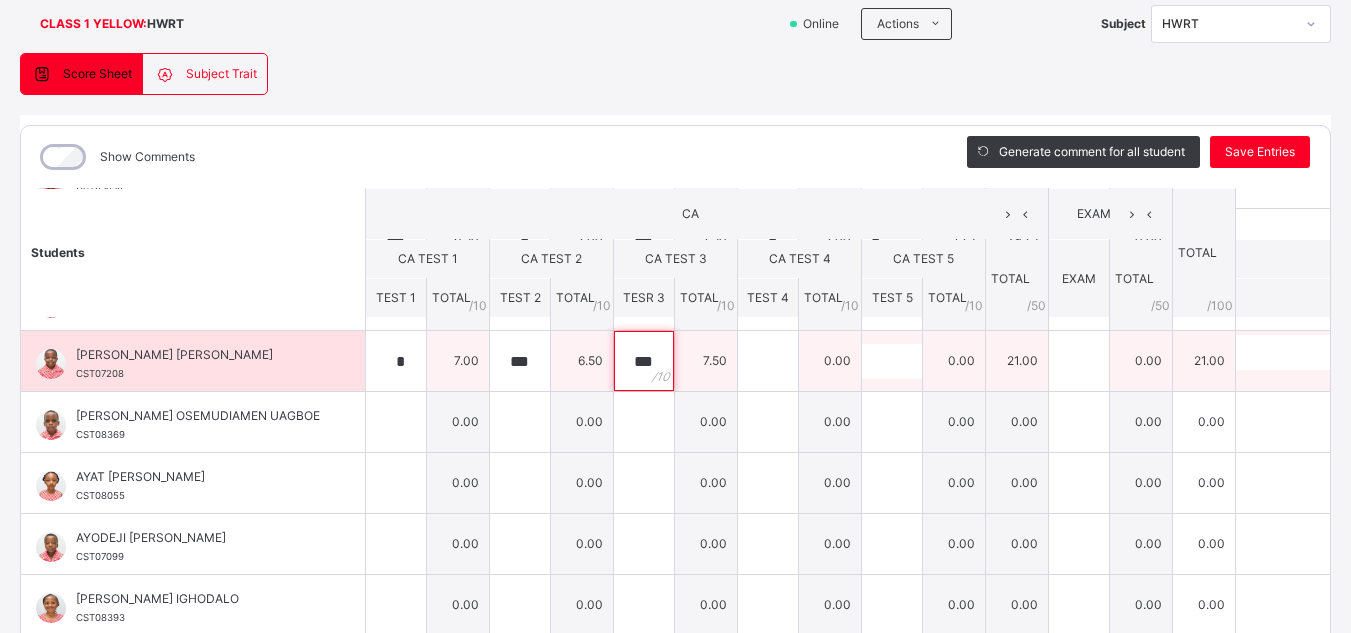type on "***" 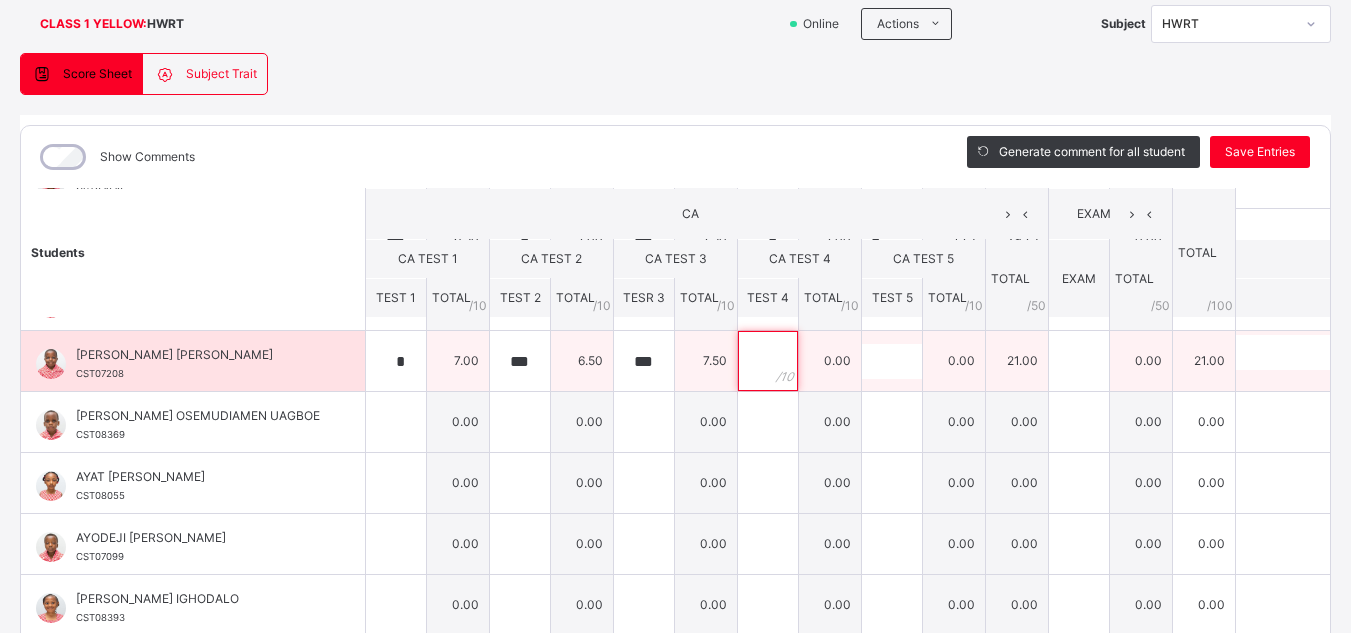 click at bounding box center (768, 361) 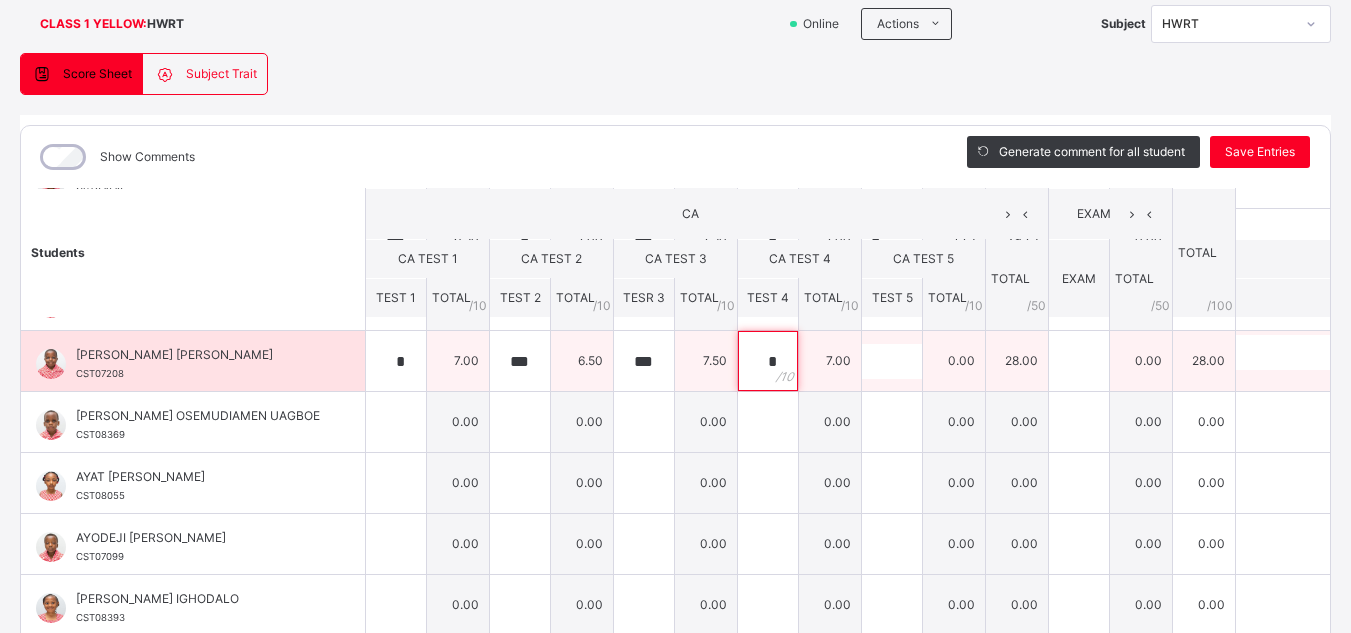 type on "*" 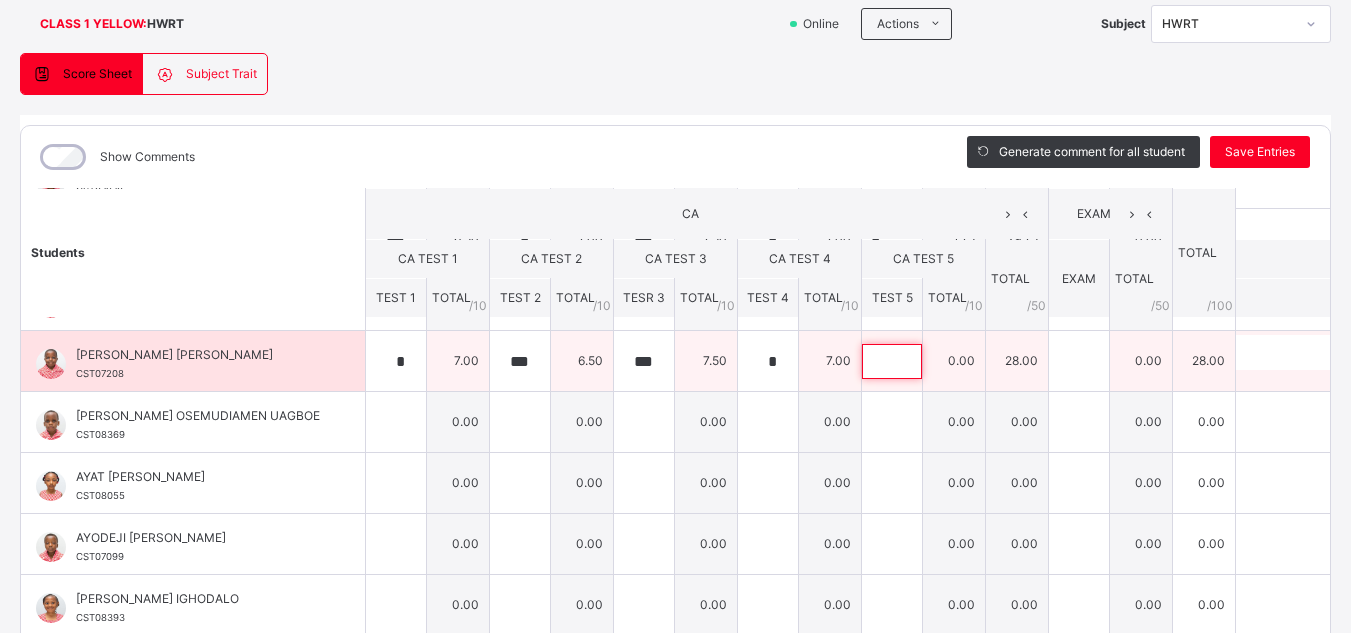 click at bounding box center (892, 361) 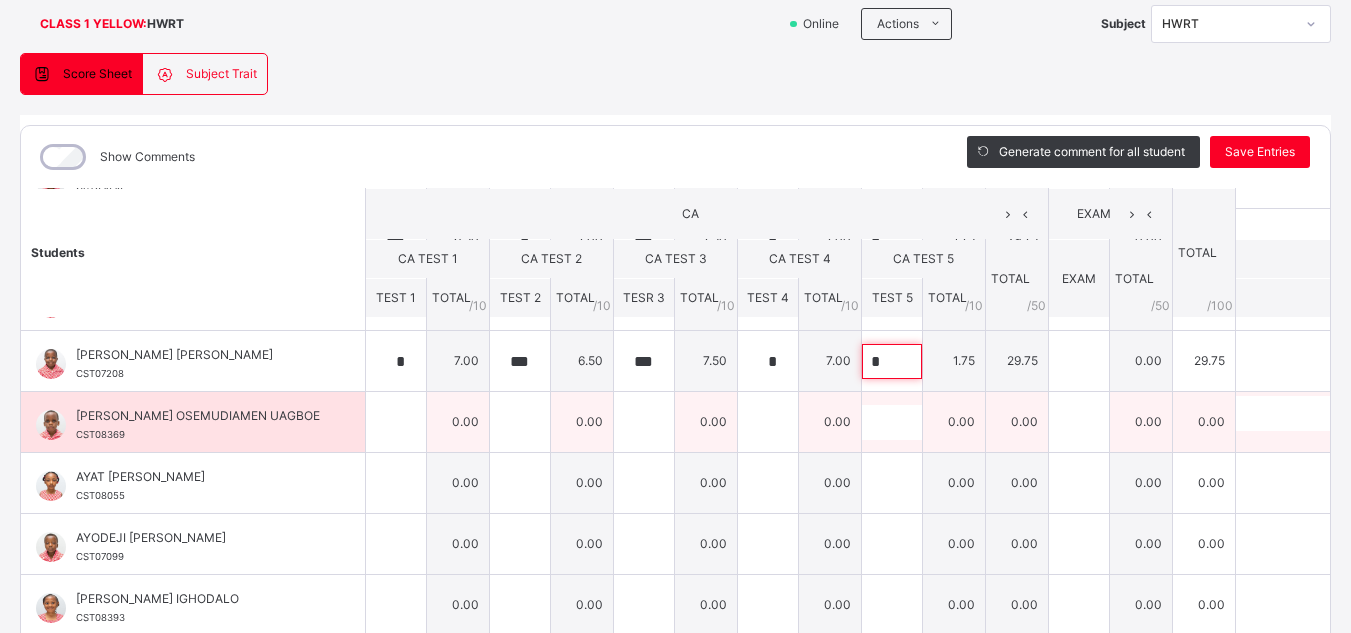type on "*" 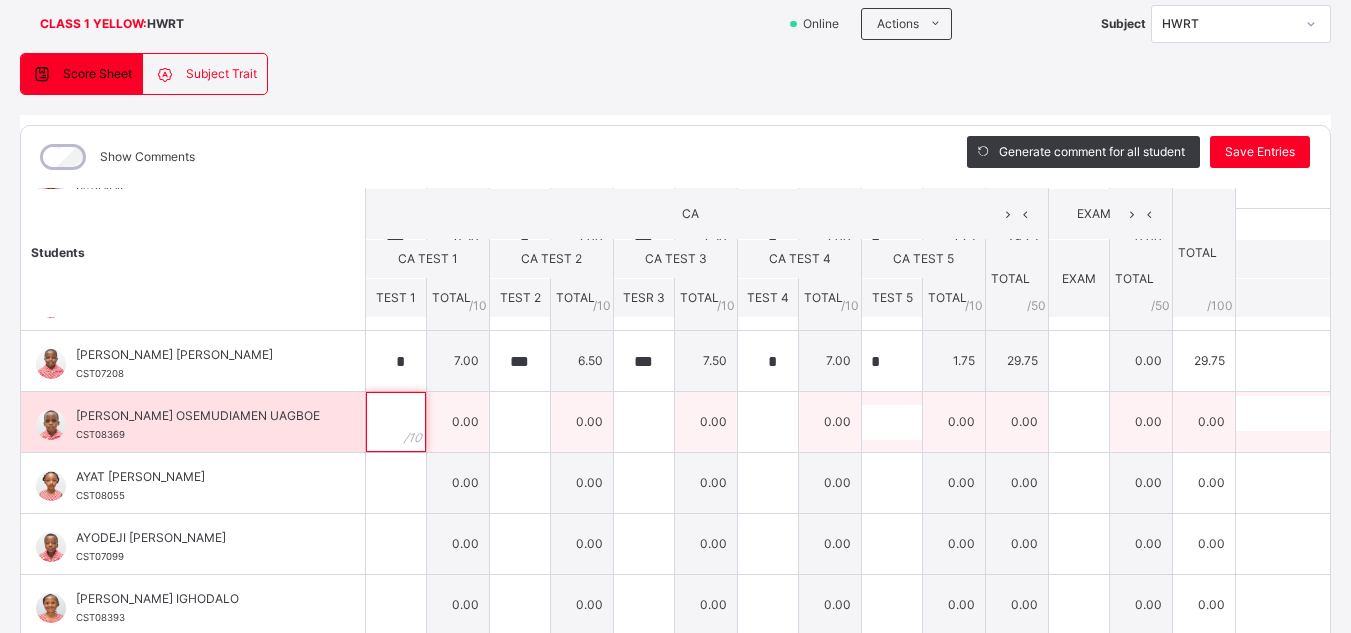 click at bounding box center [396, 422] 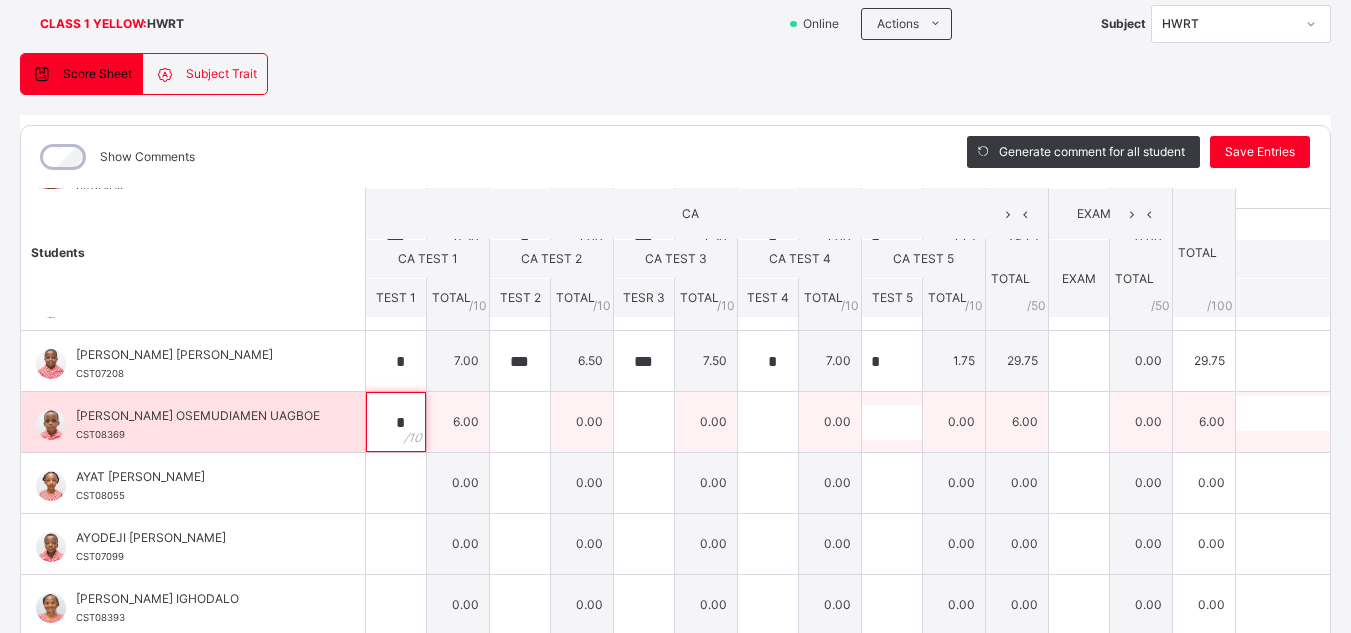 type on "*" 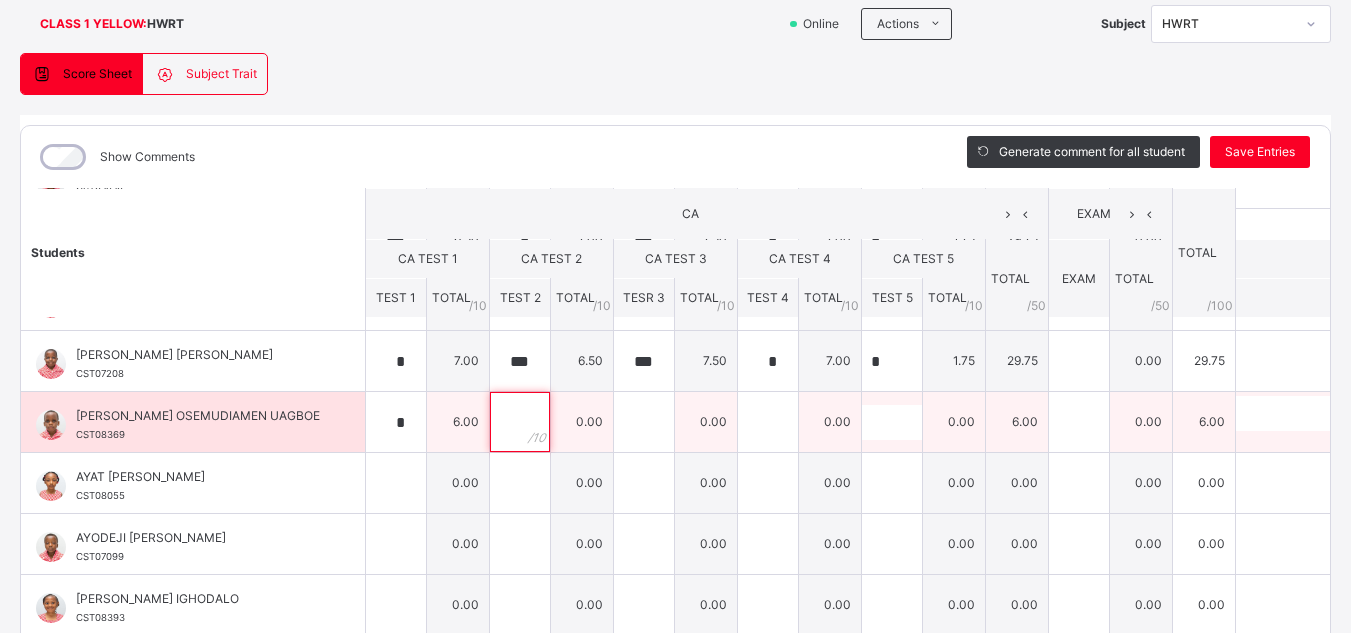 click at bounding box center (520, 422) 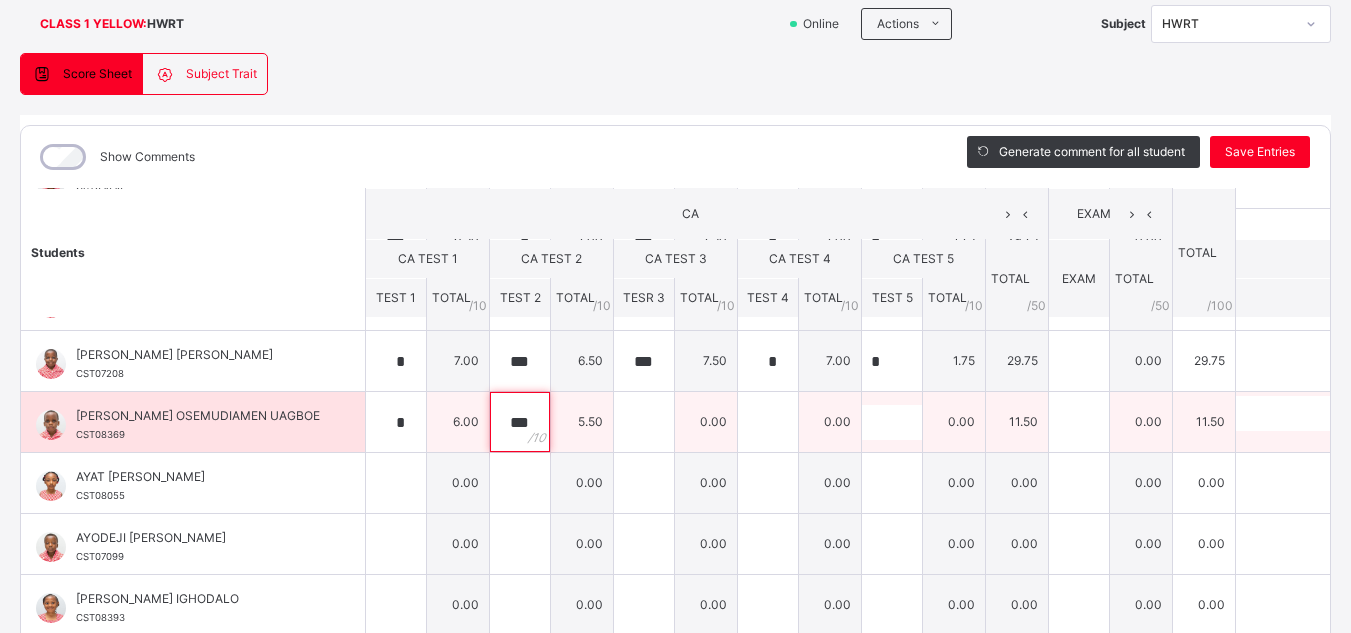 type on "***" 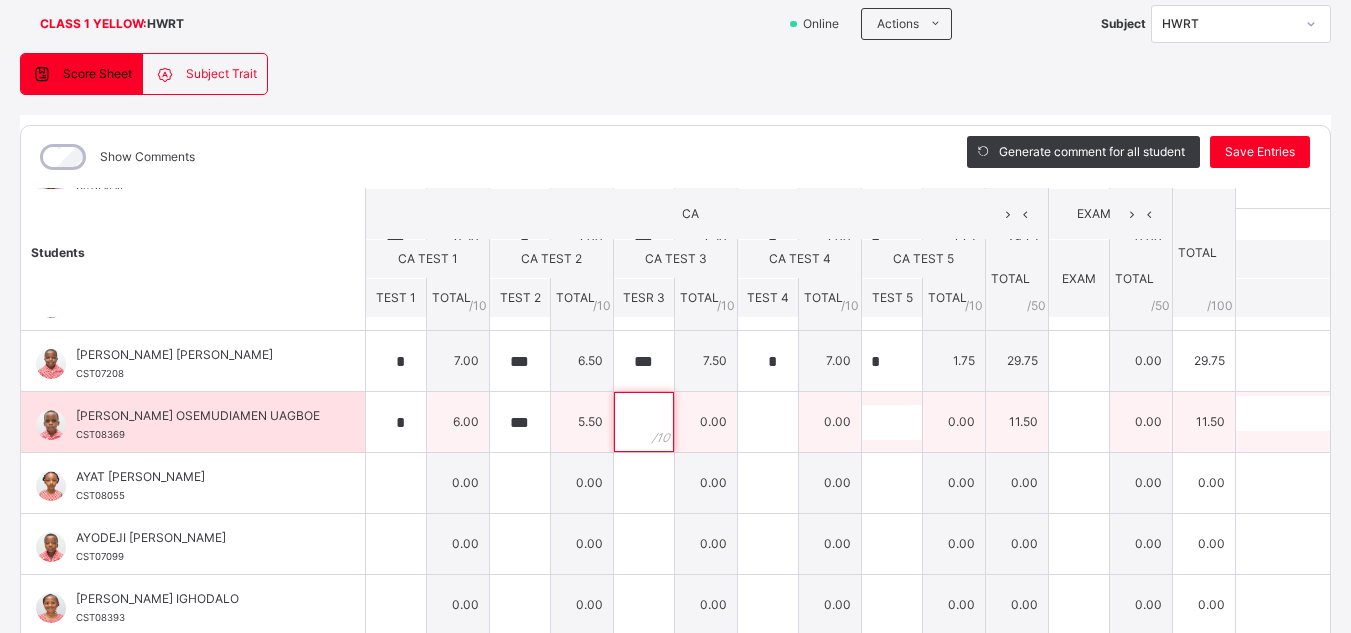 click at bounding box center [644, 422] 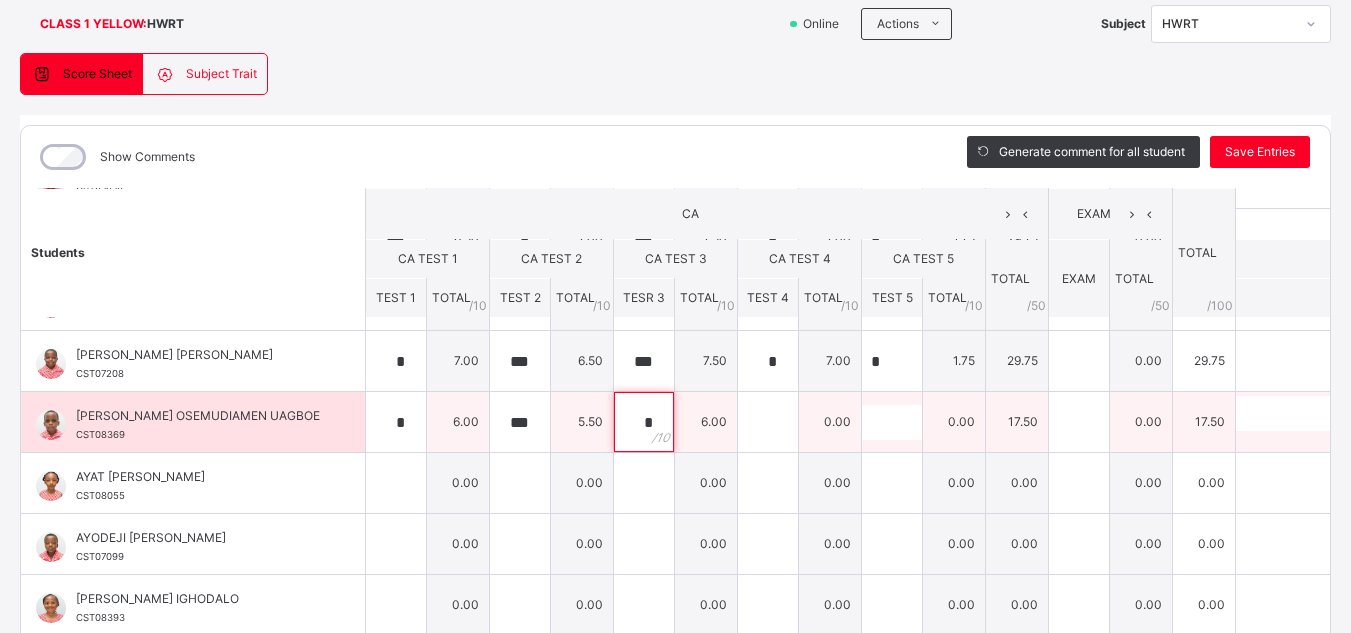 type on "*" 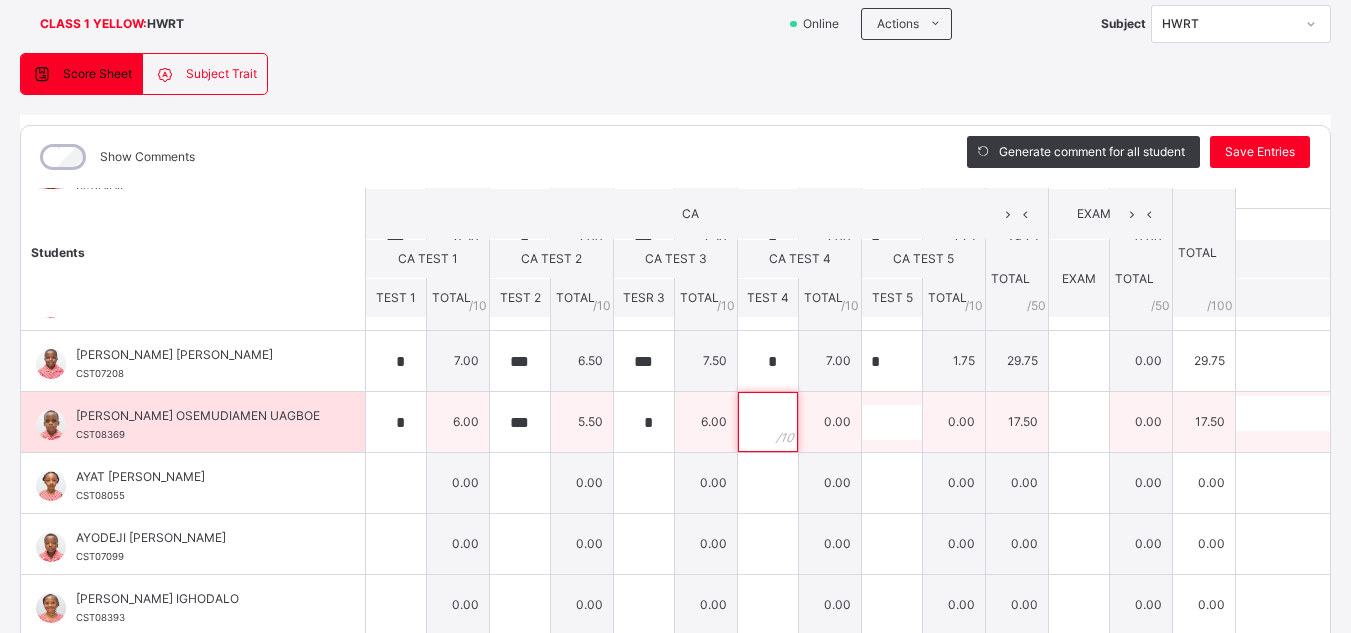 click at bounding box center [768, 422] 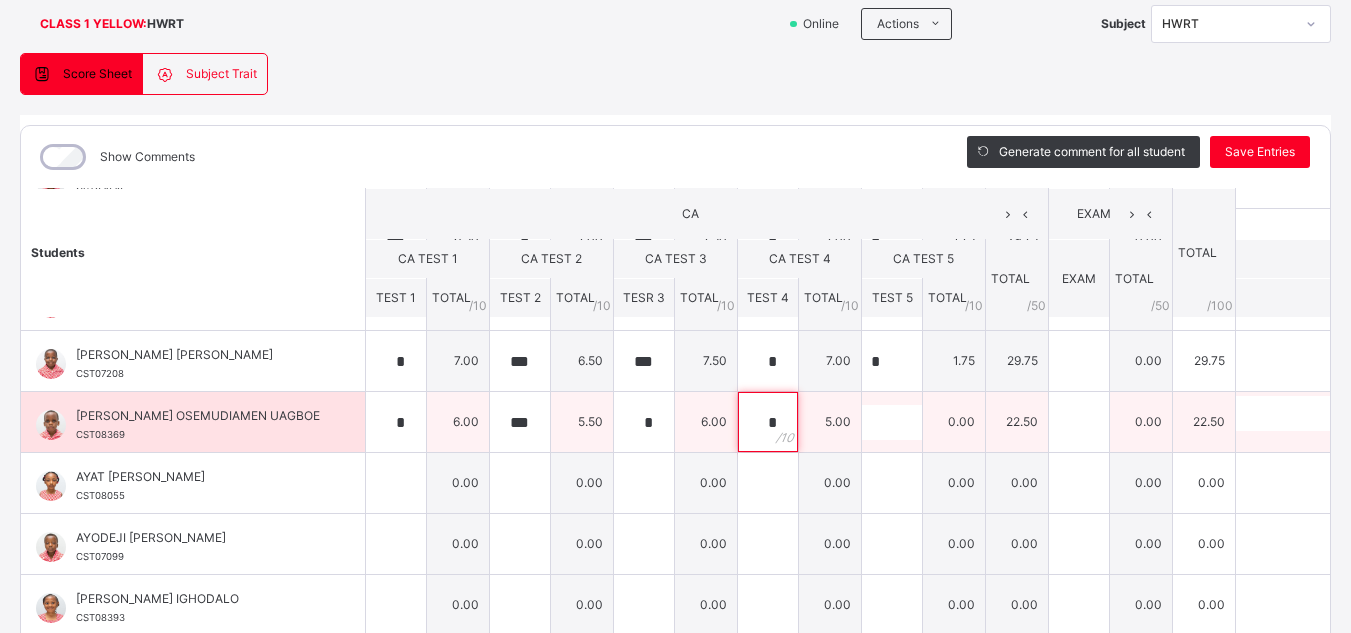 type on "*" 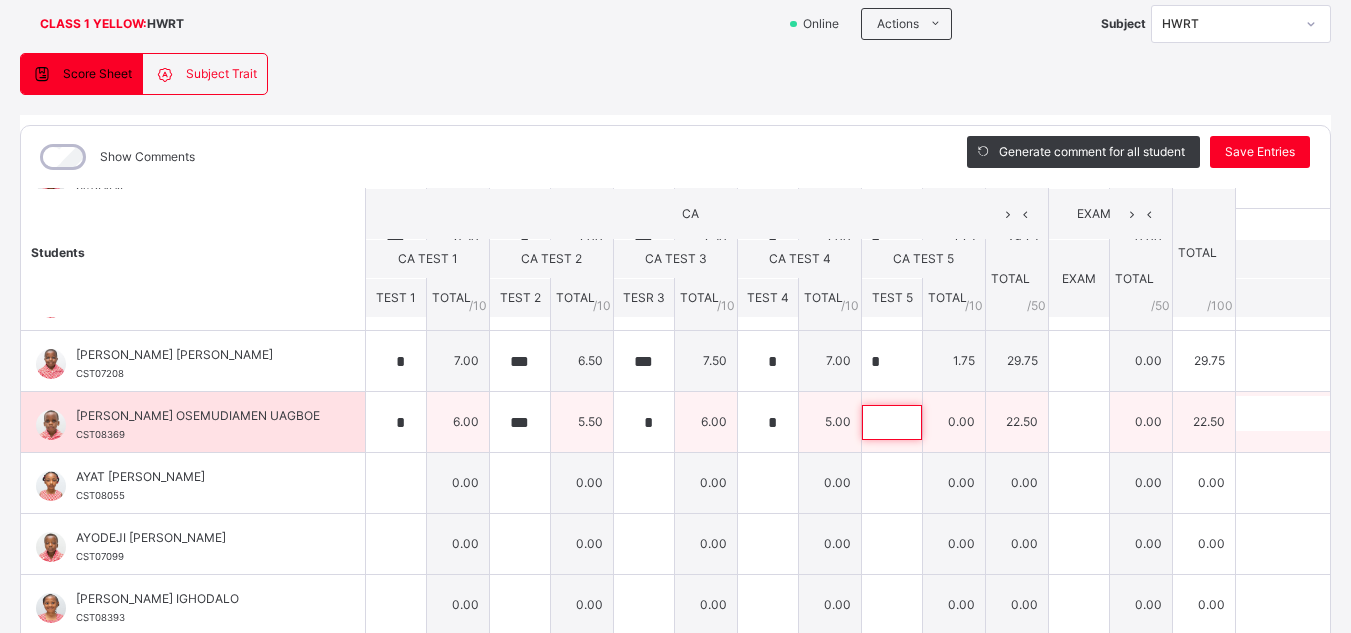 click at bounding box center (892, 422) 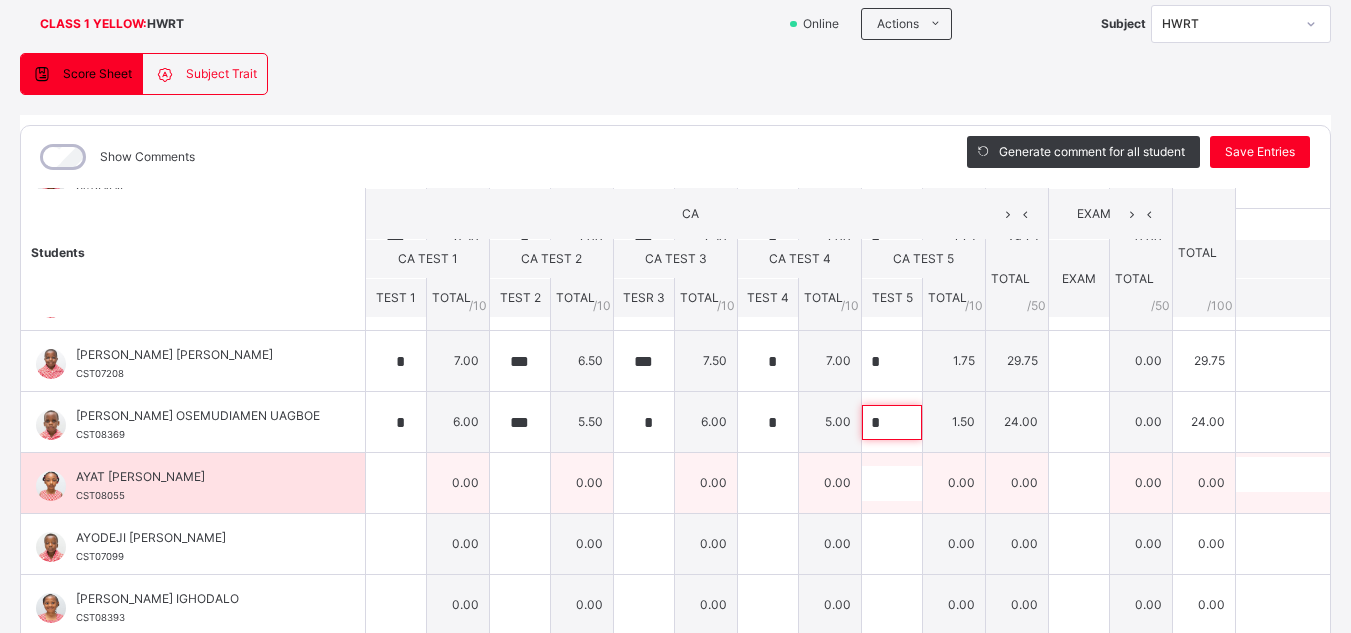 type on "*" 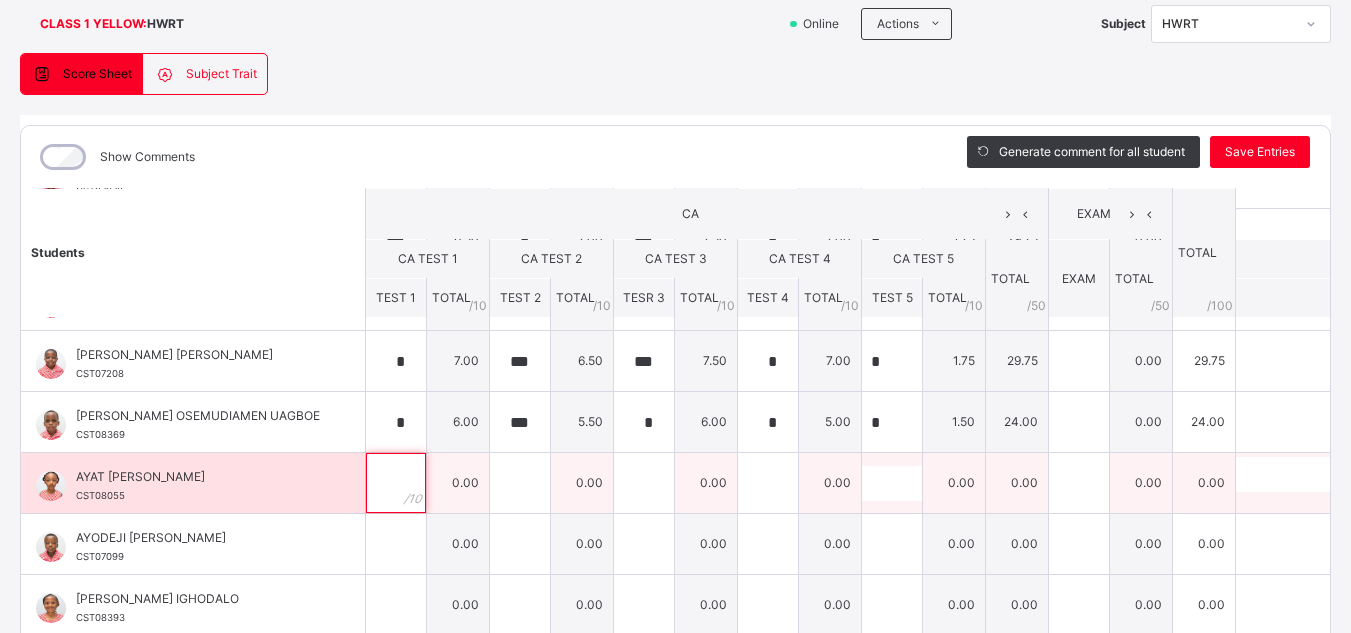 click at bounding box center (396, 483) 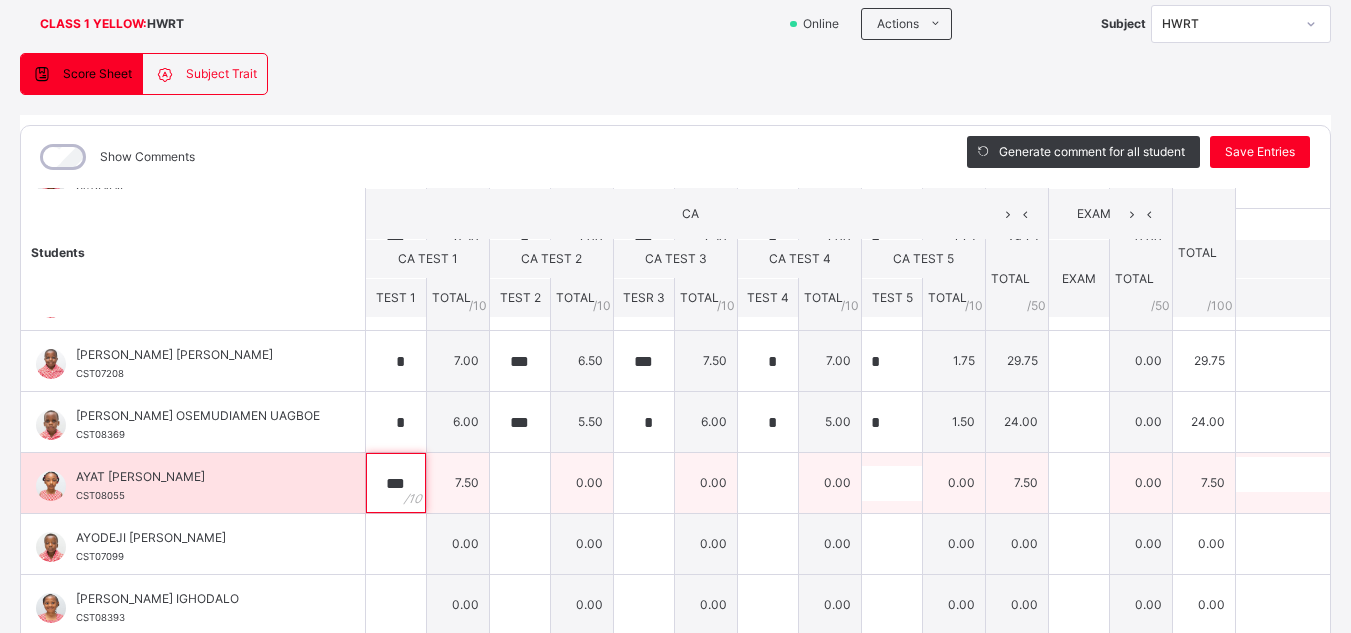 type on "***" 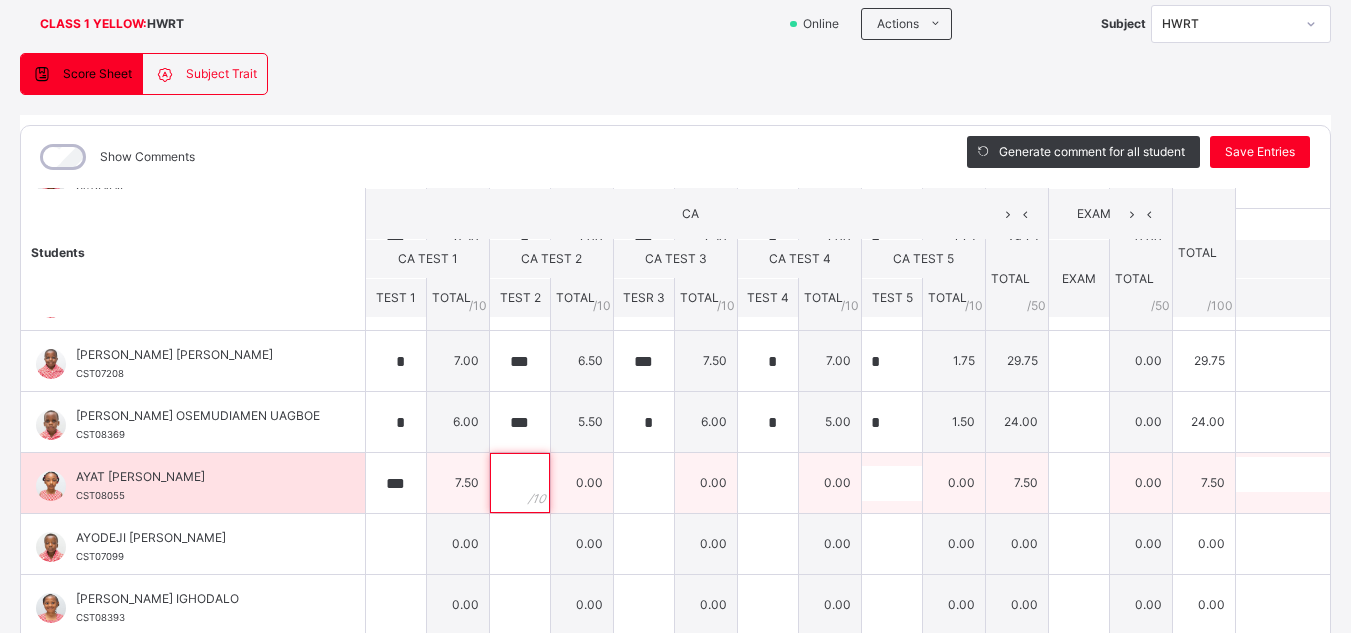 click at bounding box center (520, 483) 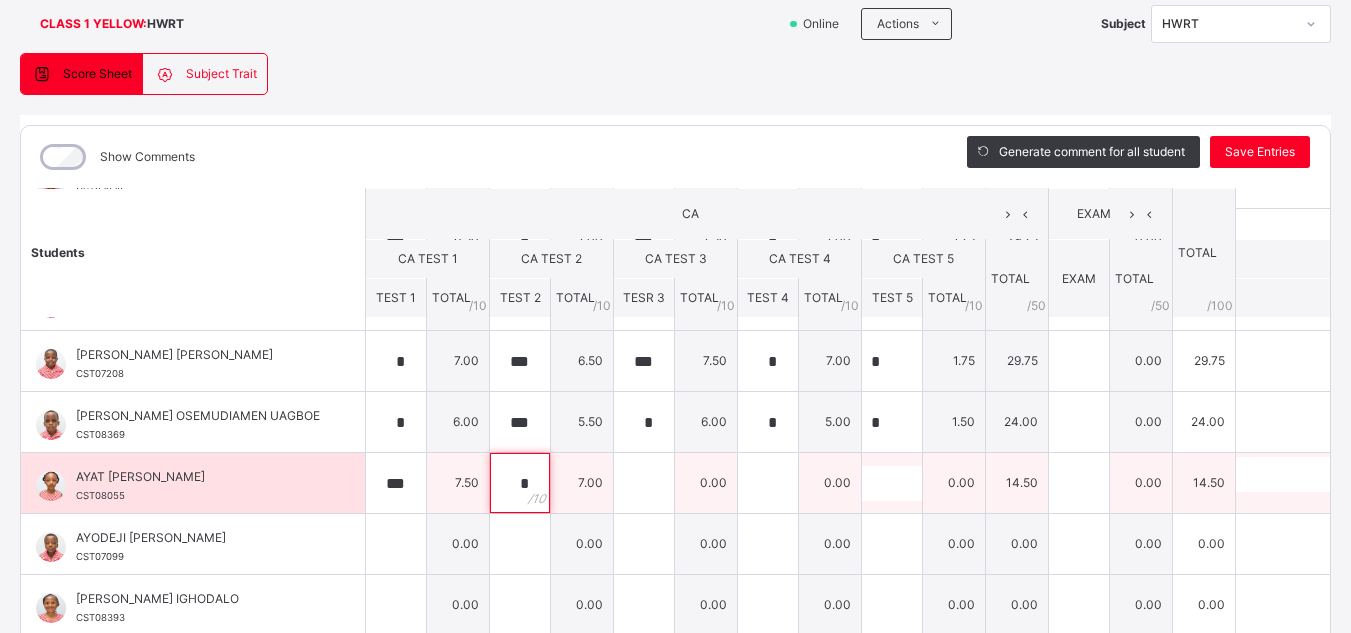 type on "*" 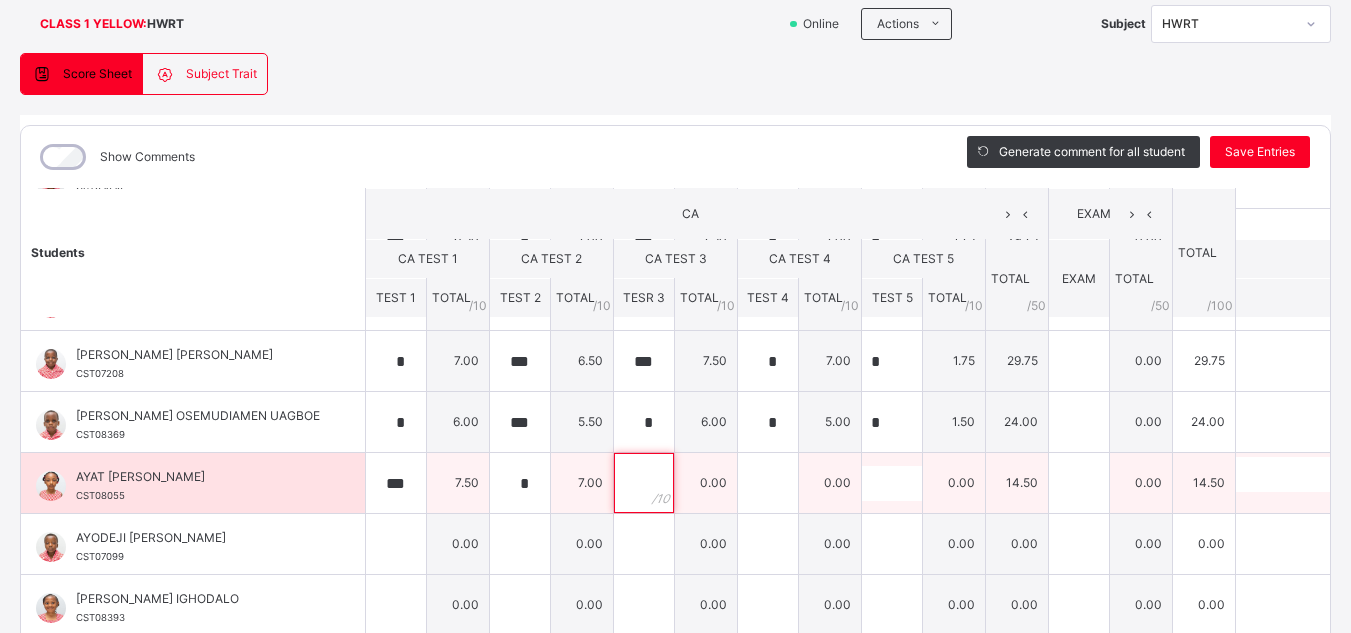click at bounding box center [644, 483] 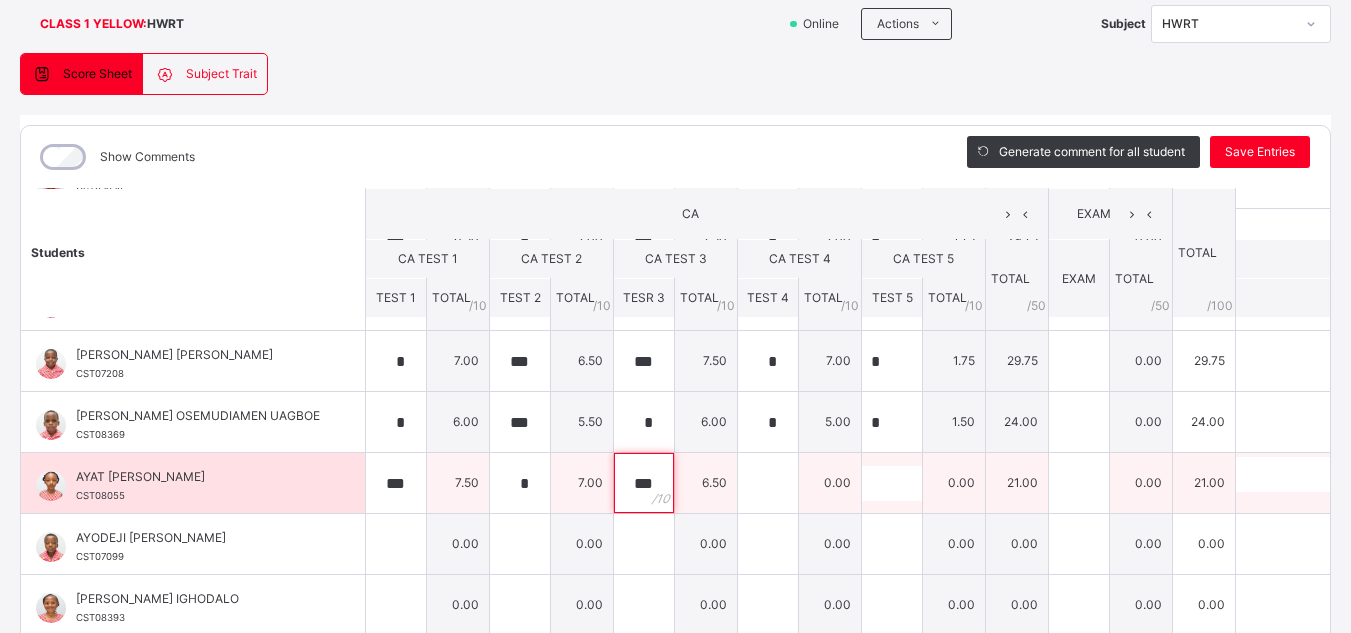 type on "***" 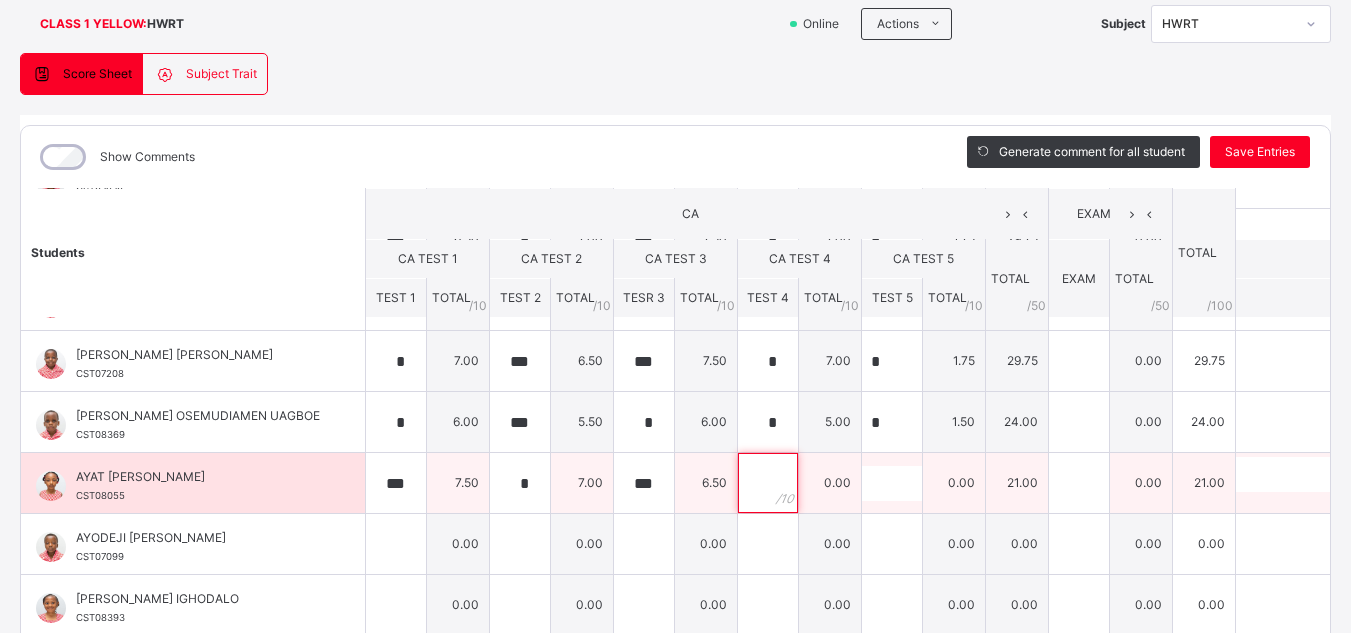 click at bounding box center [768, 483] 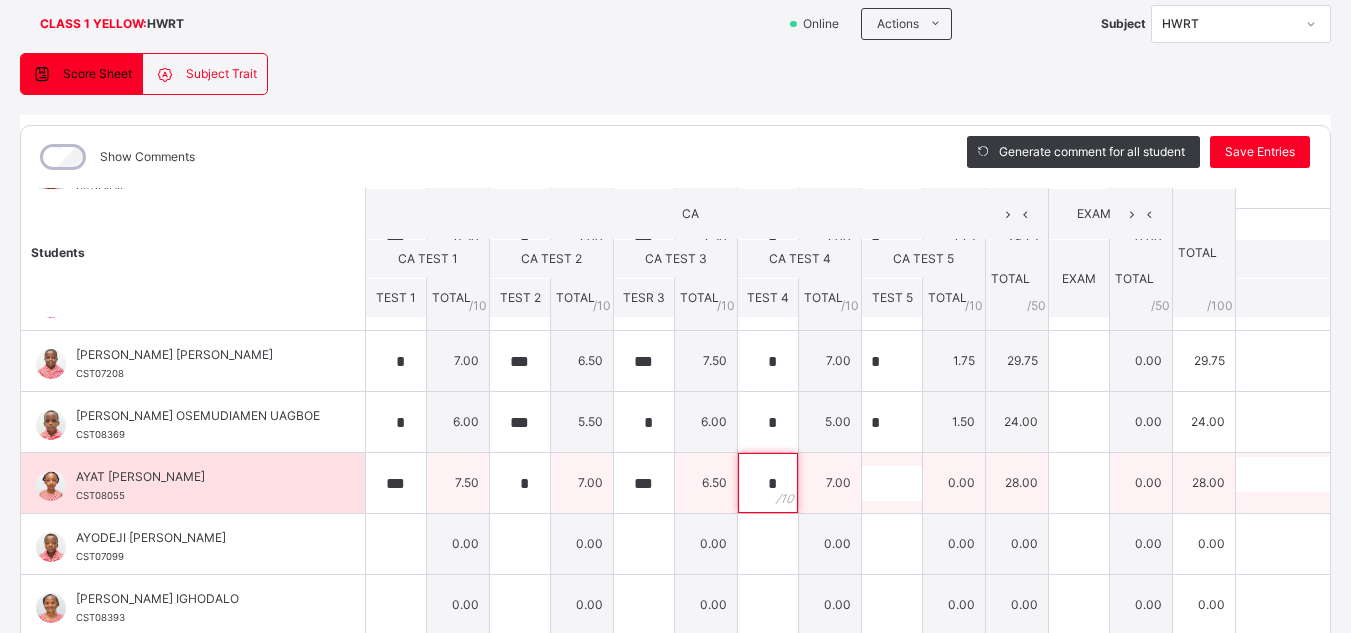 type on "*" 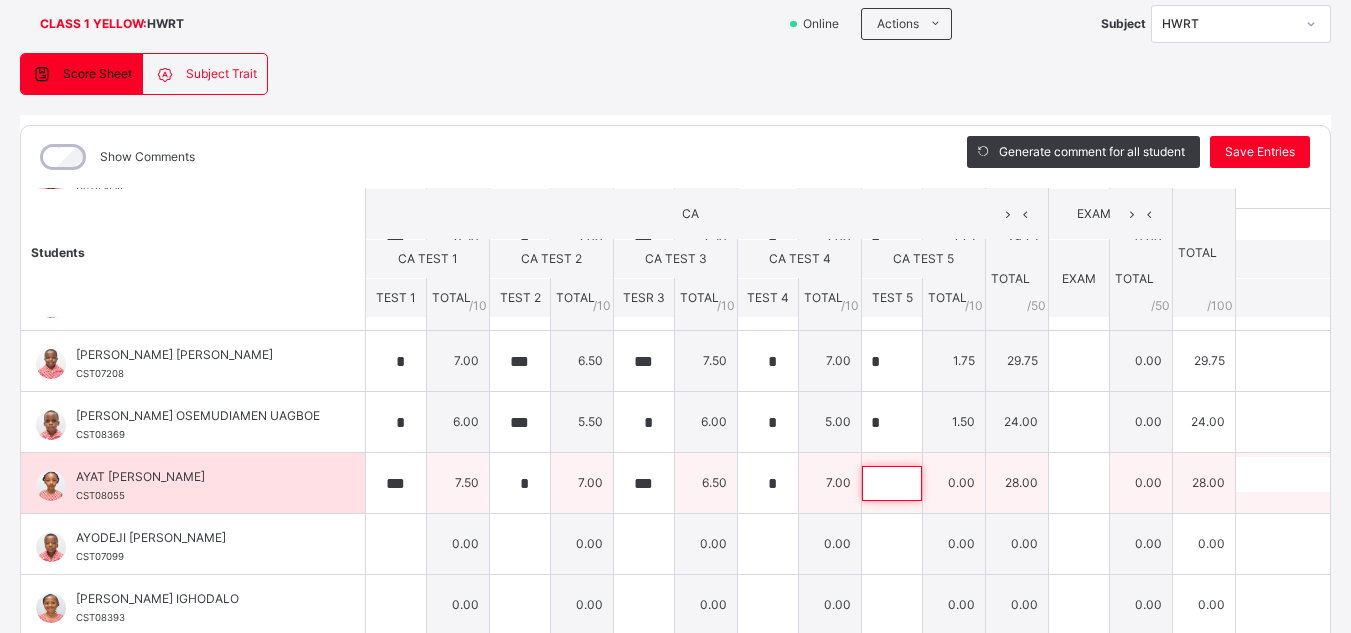 click at bounding box center [892, 483] 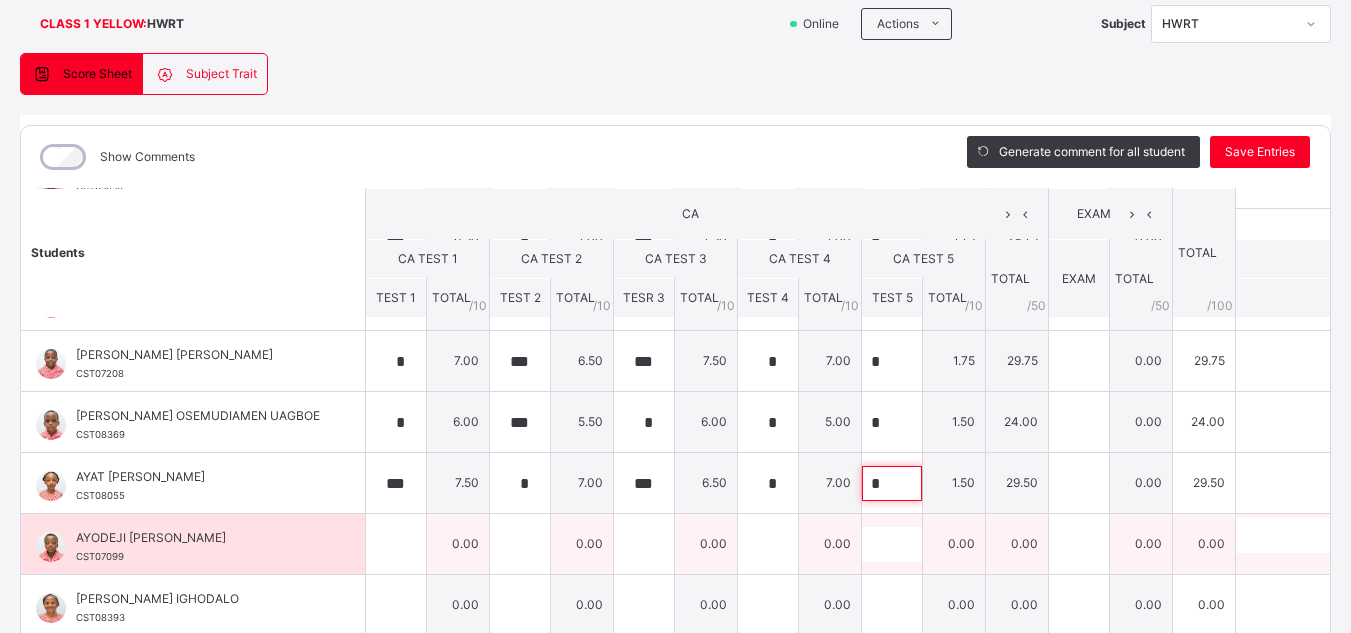 type on "*" 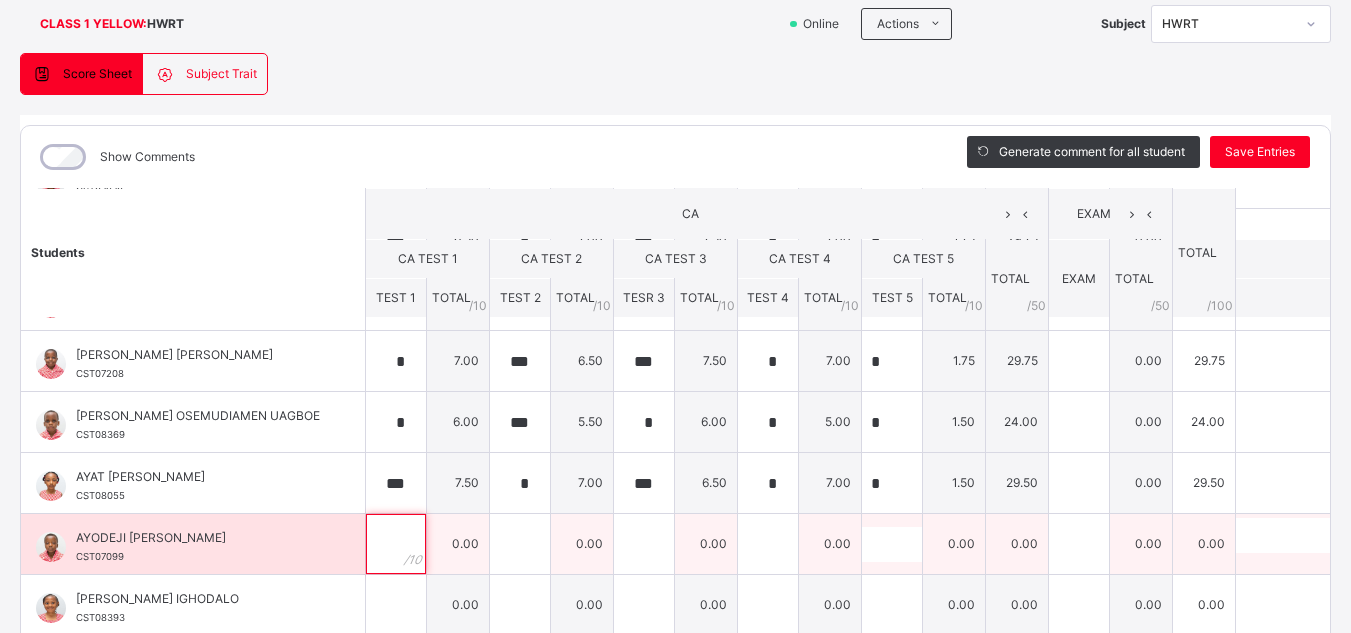 click at bounding box center (396, 544) 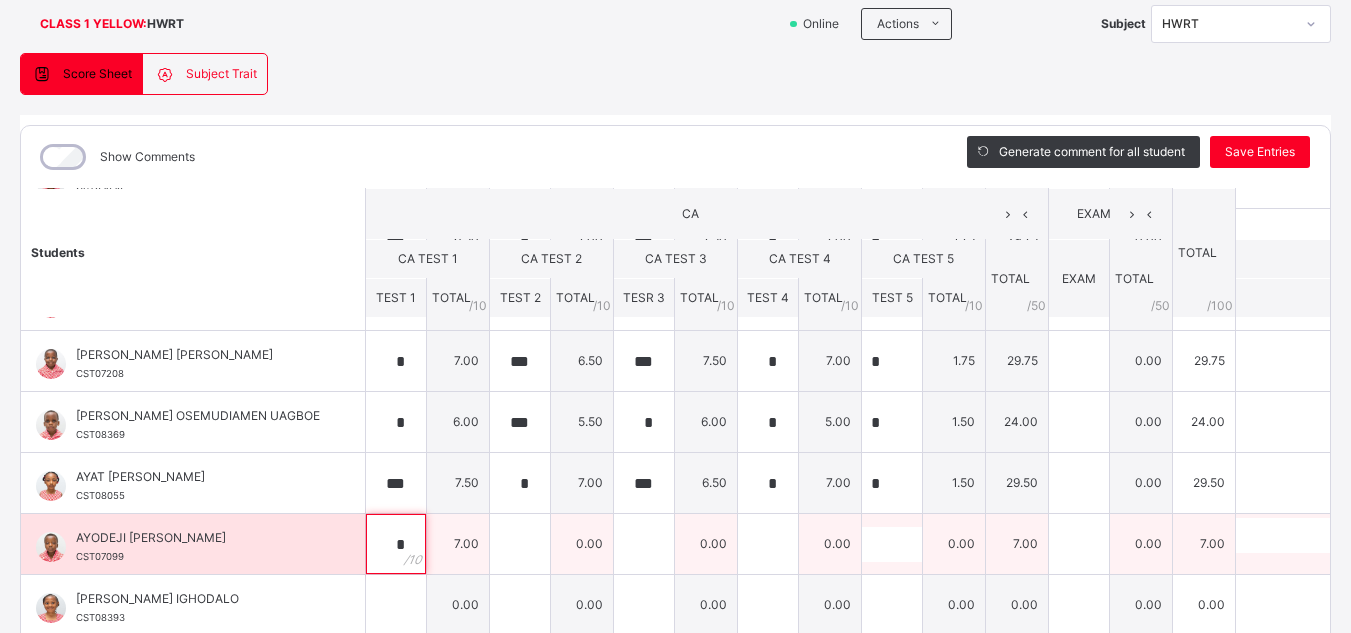 type on "*" 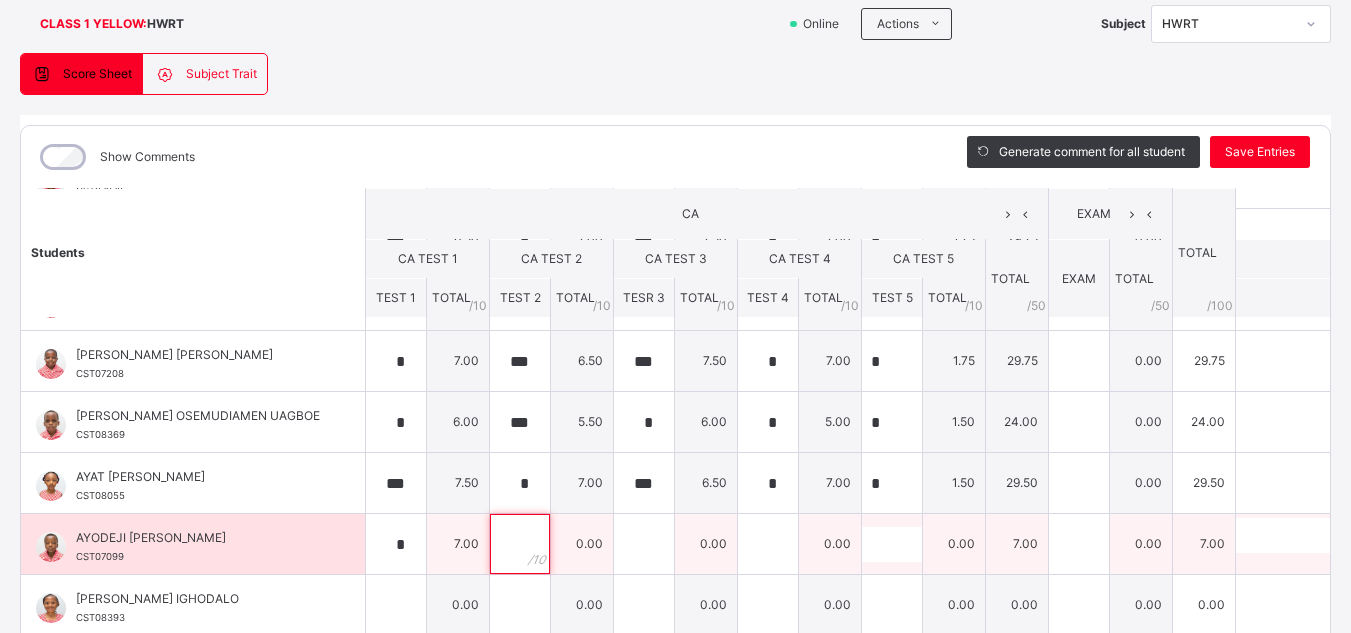 click at bounding box center [520, 544] 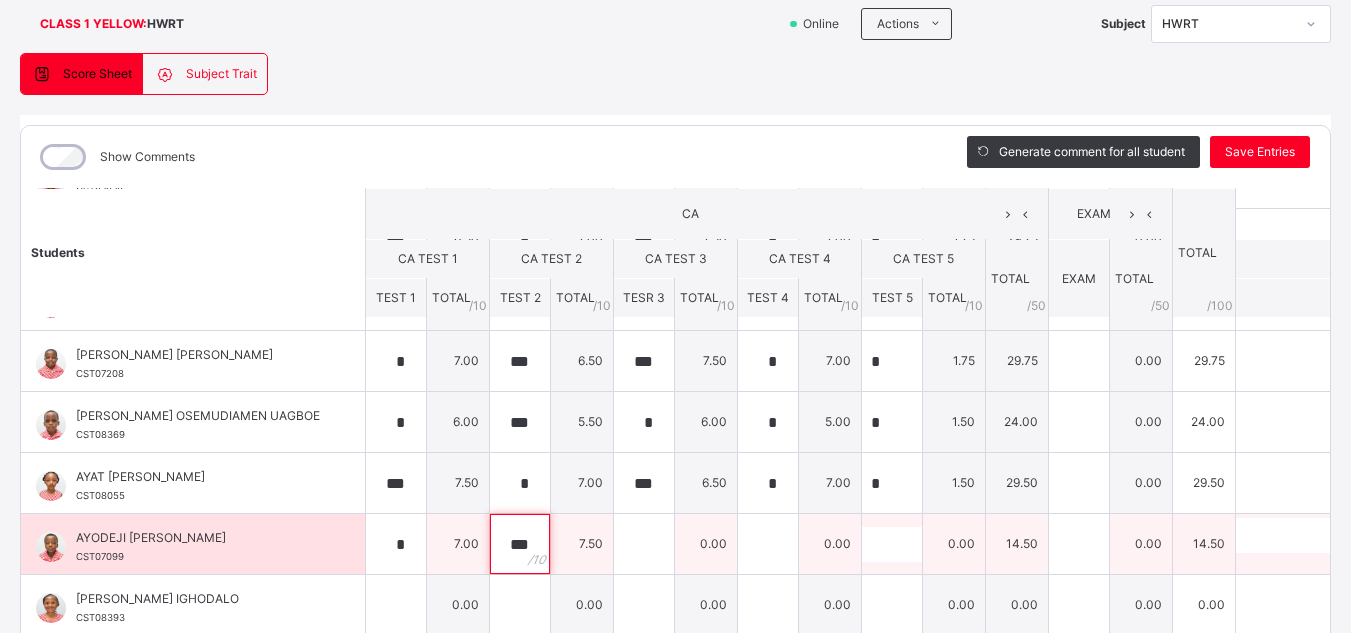 type on "***" 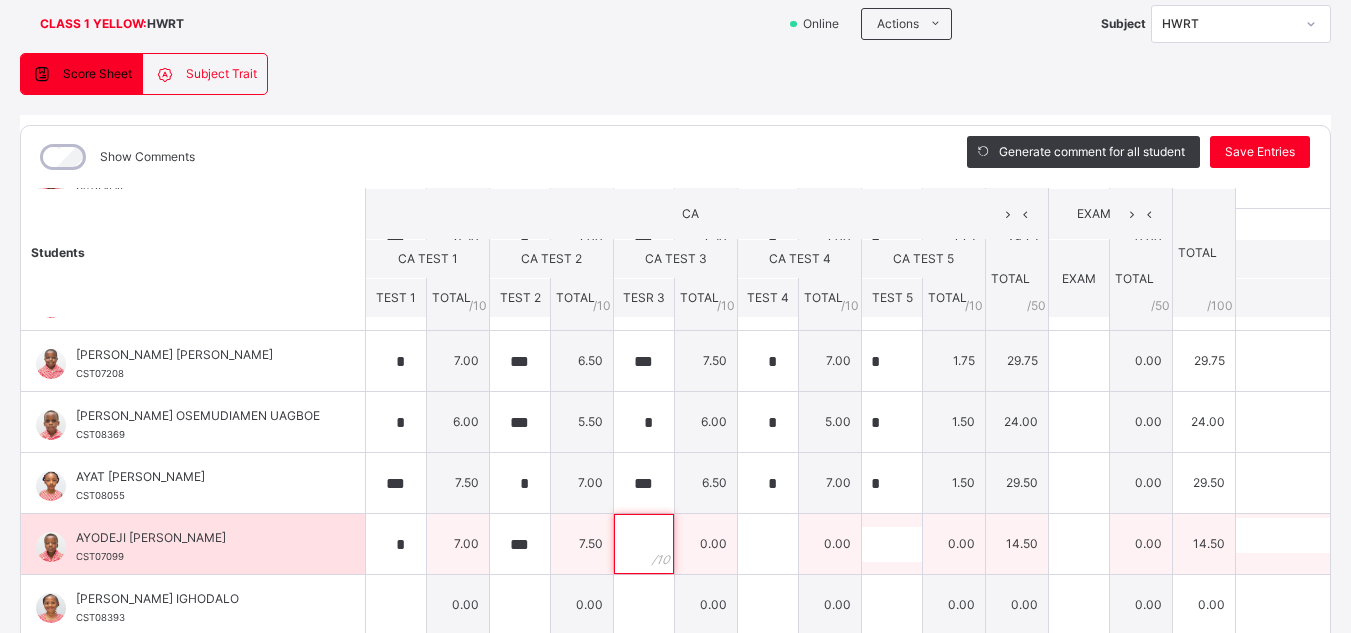 click at bounding box center (644, 544) 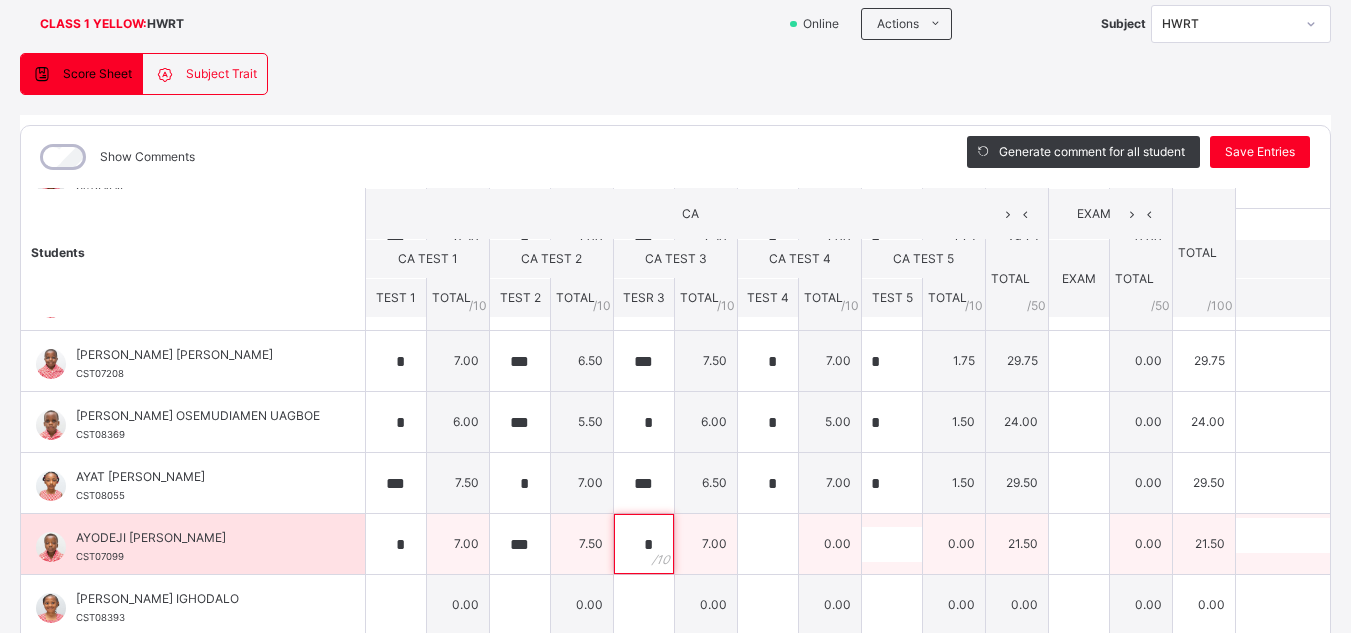 type on "*" 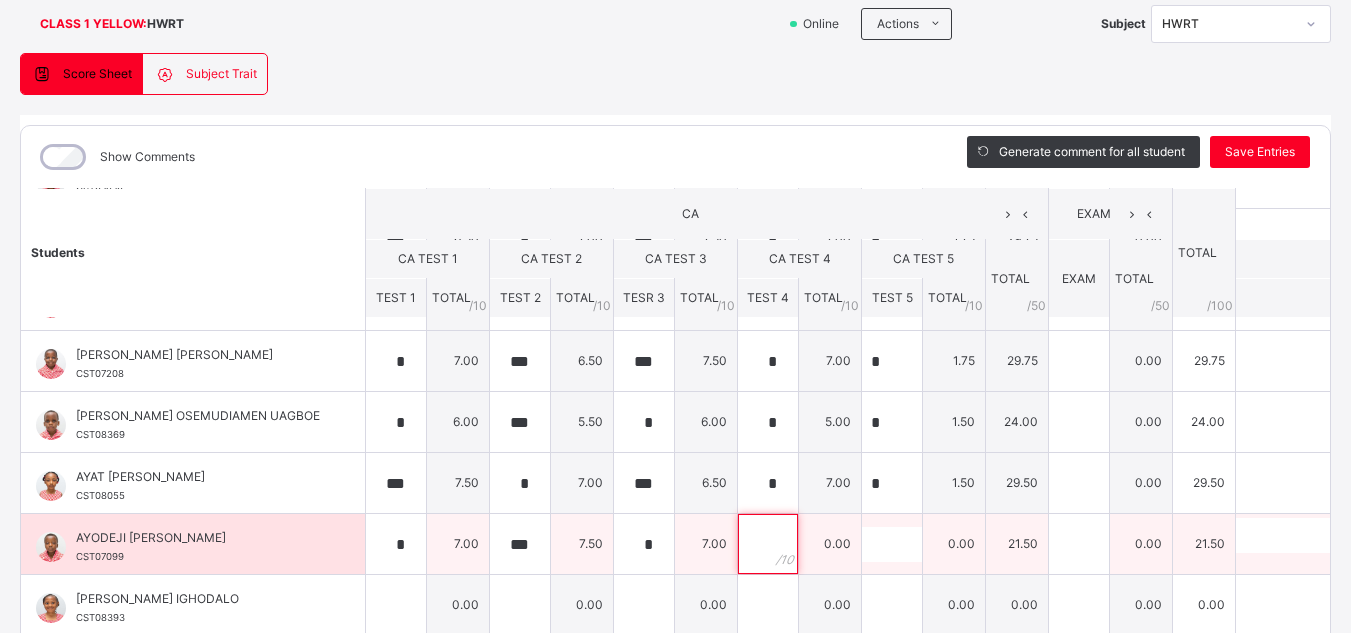 click at bounding box center [768, 544] 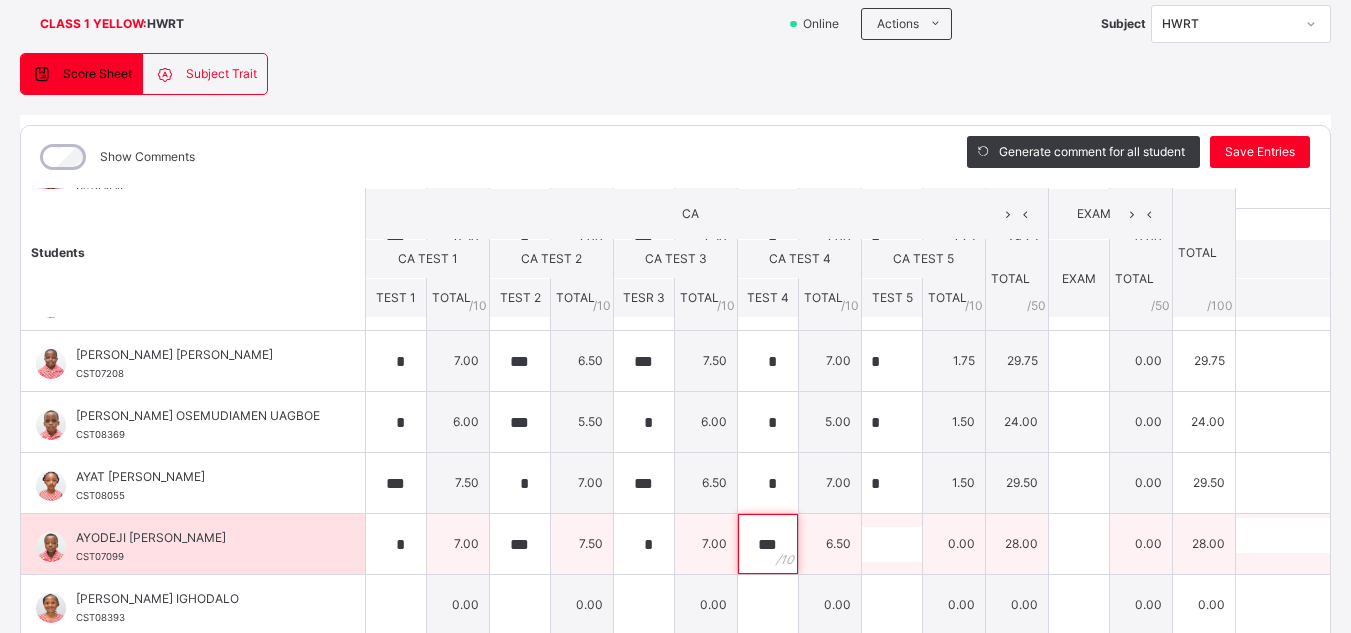 type on "***" 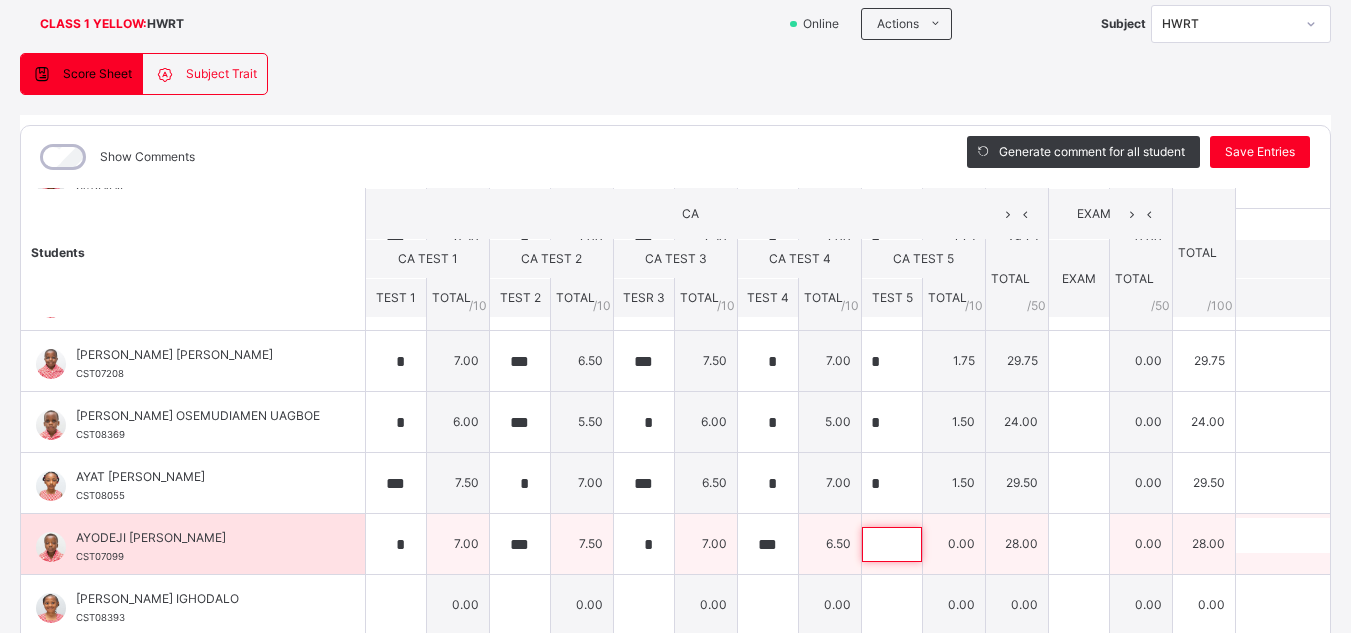 click at bounding box center (892, 544) 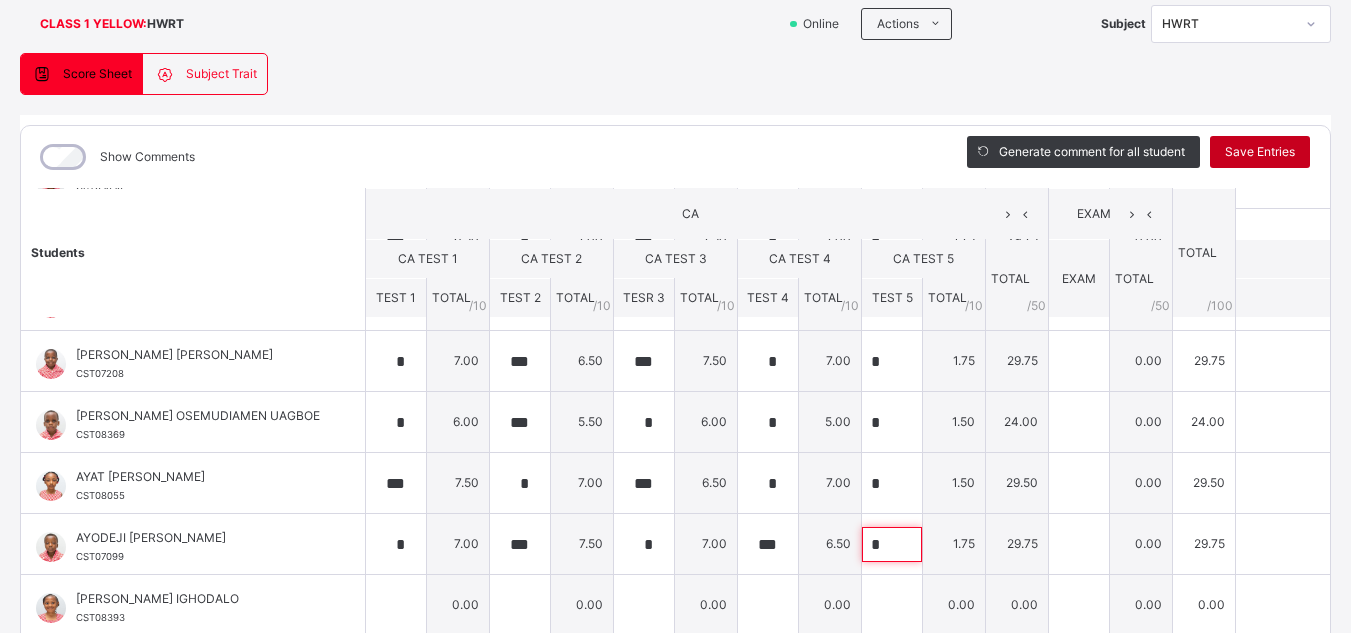 type on "*" 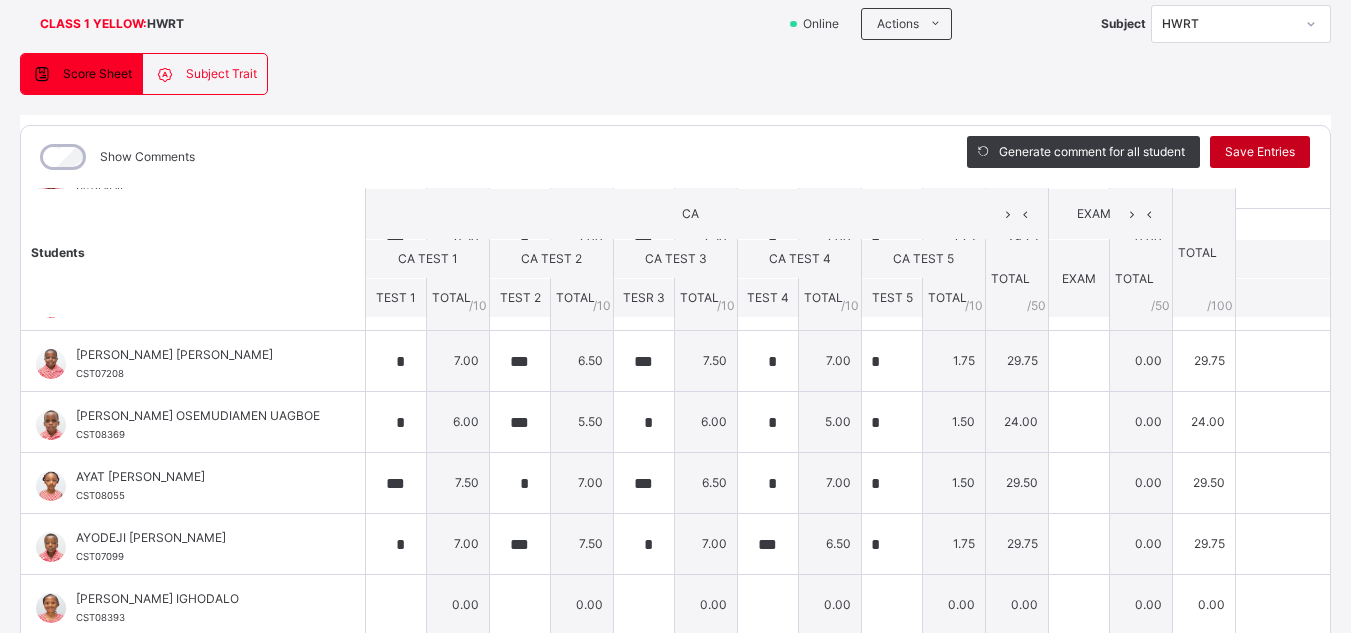 click on "Save Entries" at bounding box center [1260, 152] 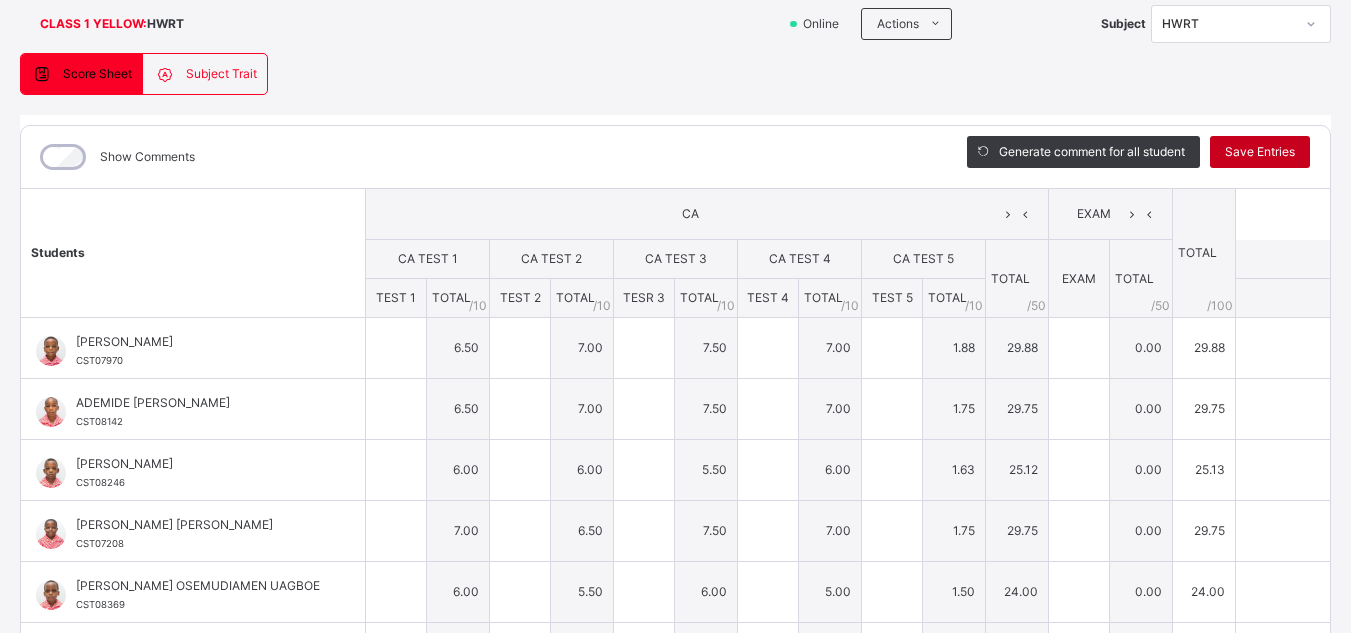 type on "***" 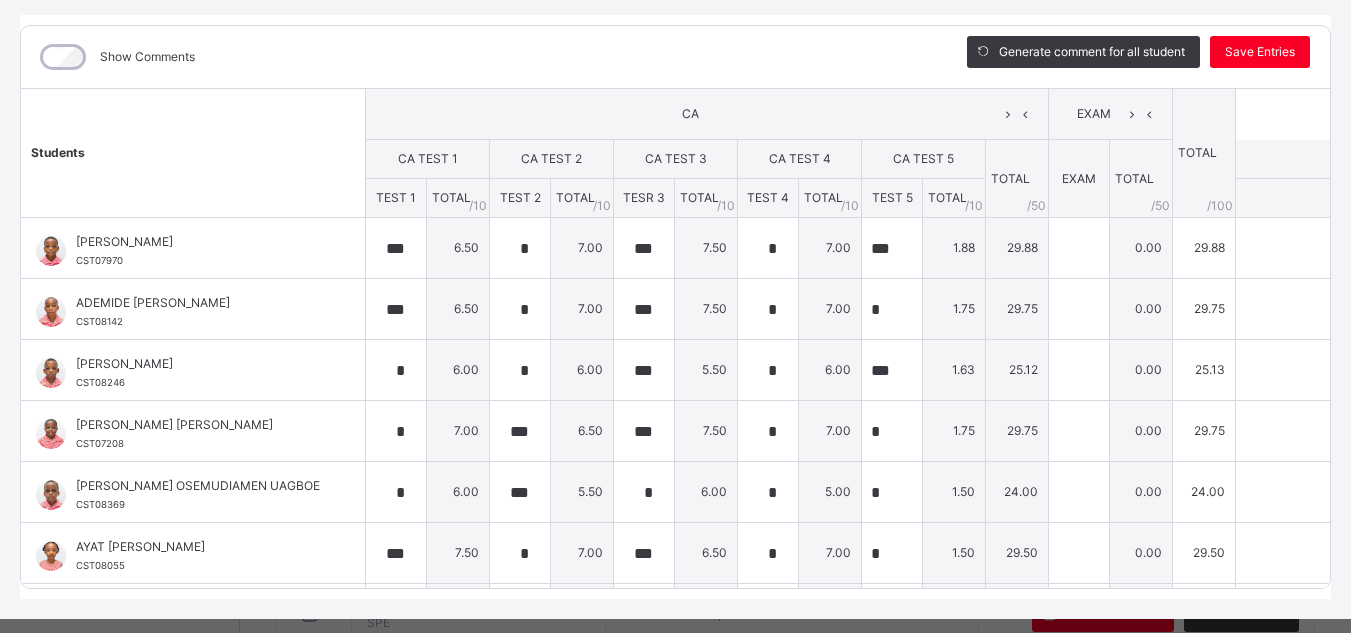 scroll, scrollTop: 293, scrollLeft: 0, axis: vertical 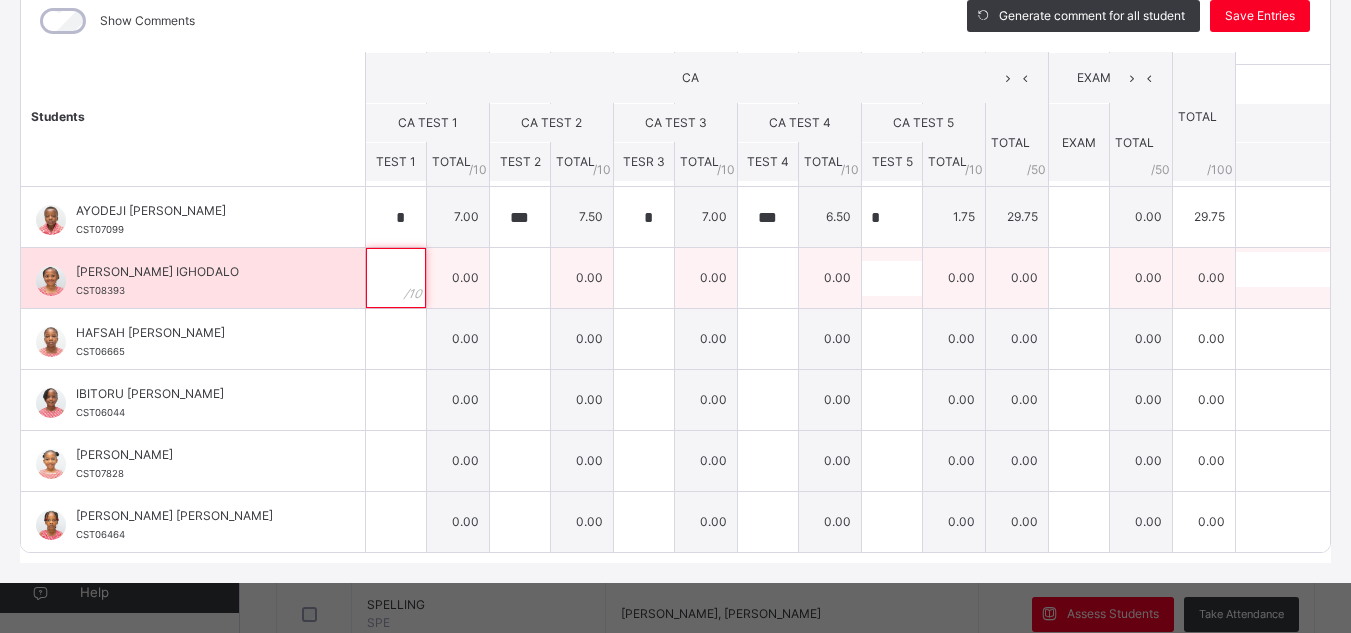 click at bounding box center (396, 278) 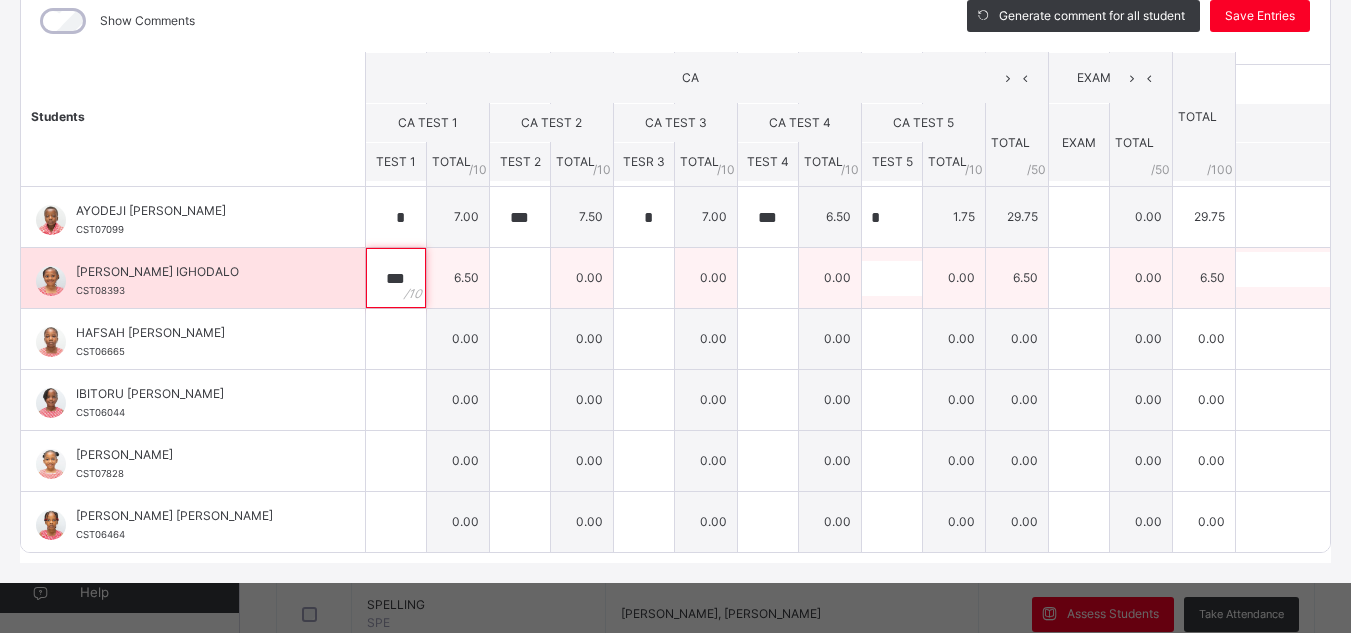 type on "***" 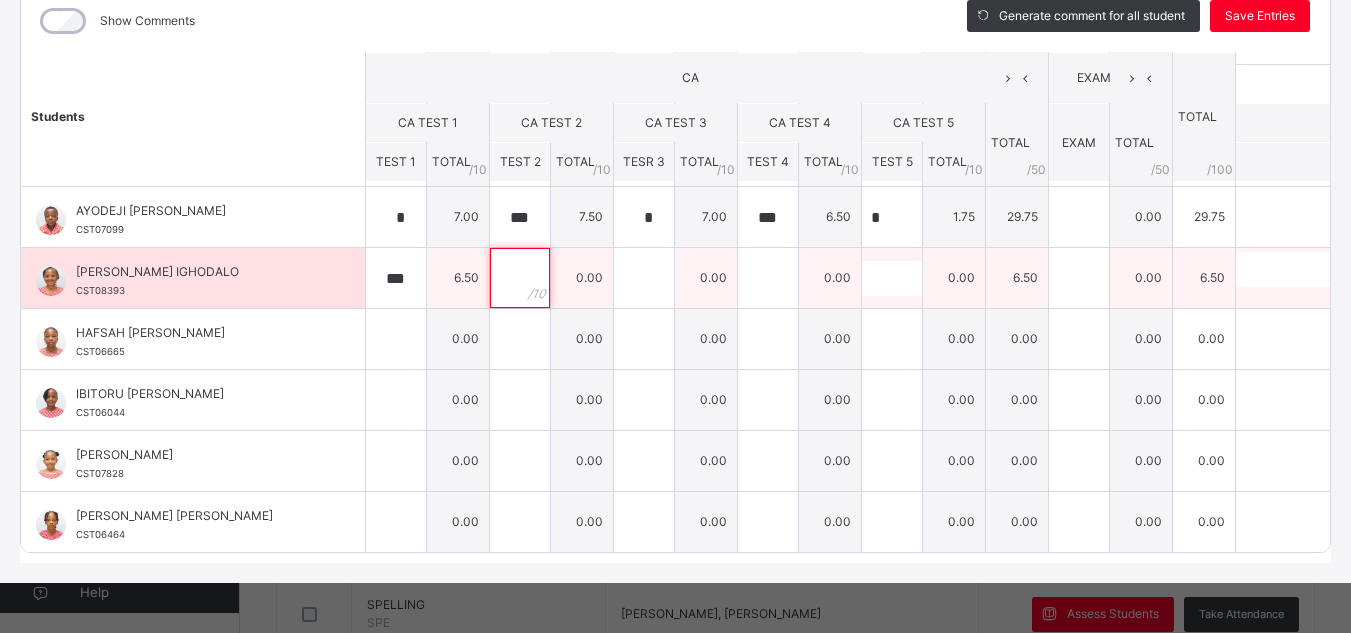 click at bounding box center [520, 278] 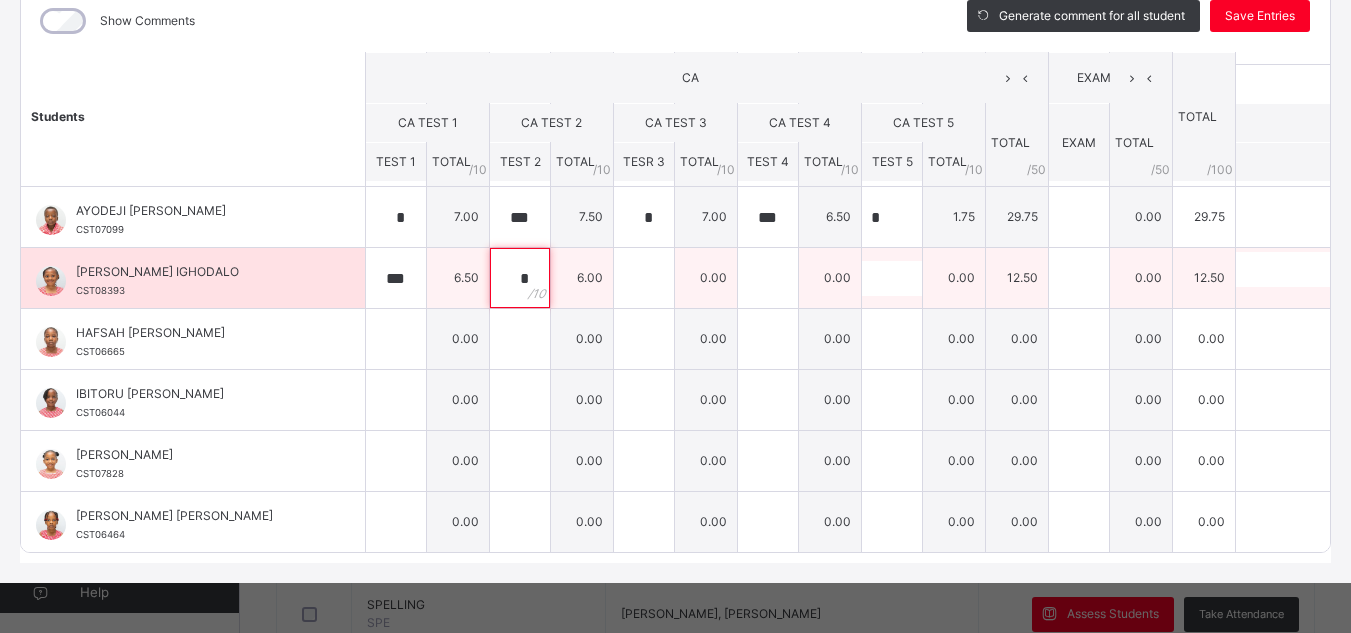 type on "*" 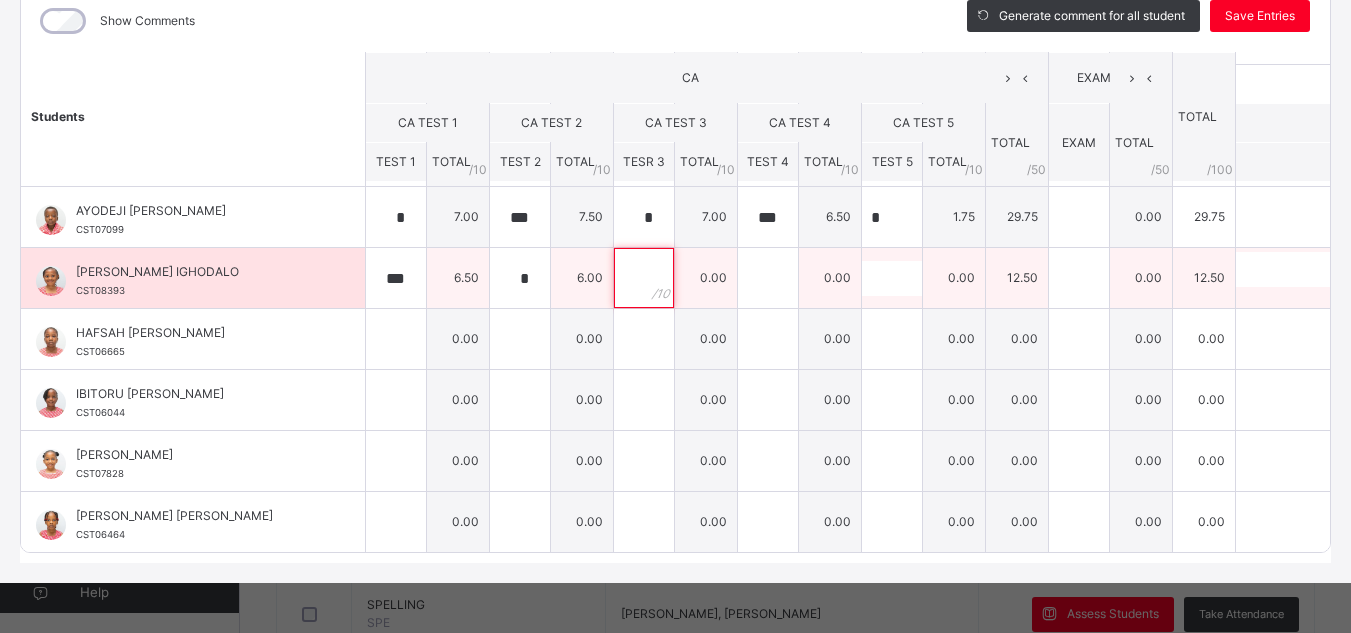 click at bounding box center [644, 278] 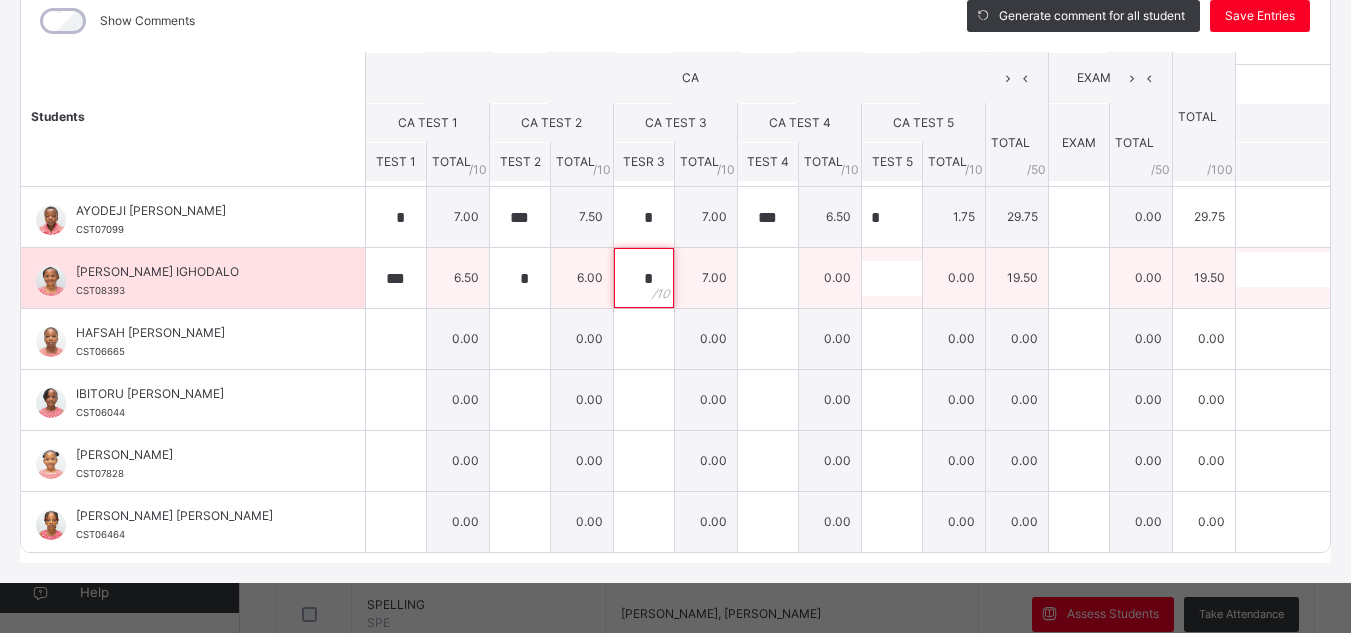 type on "*" 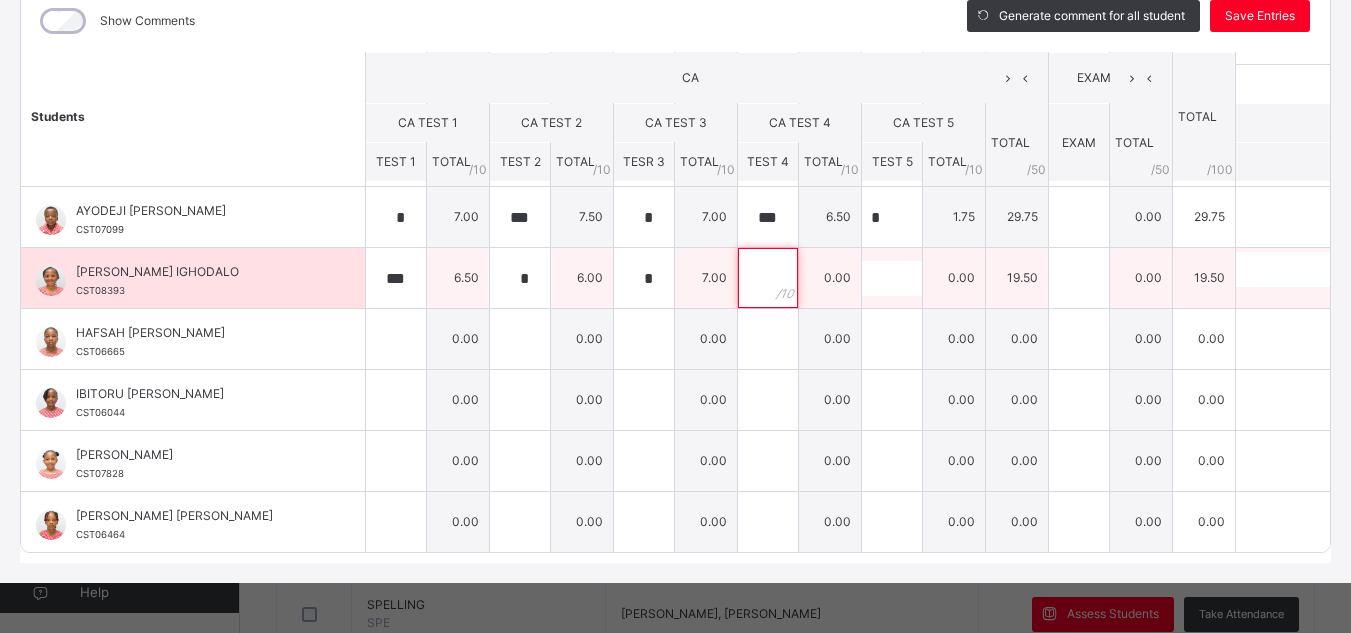 click at bounding box center [768, 278] 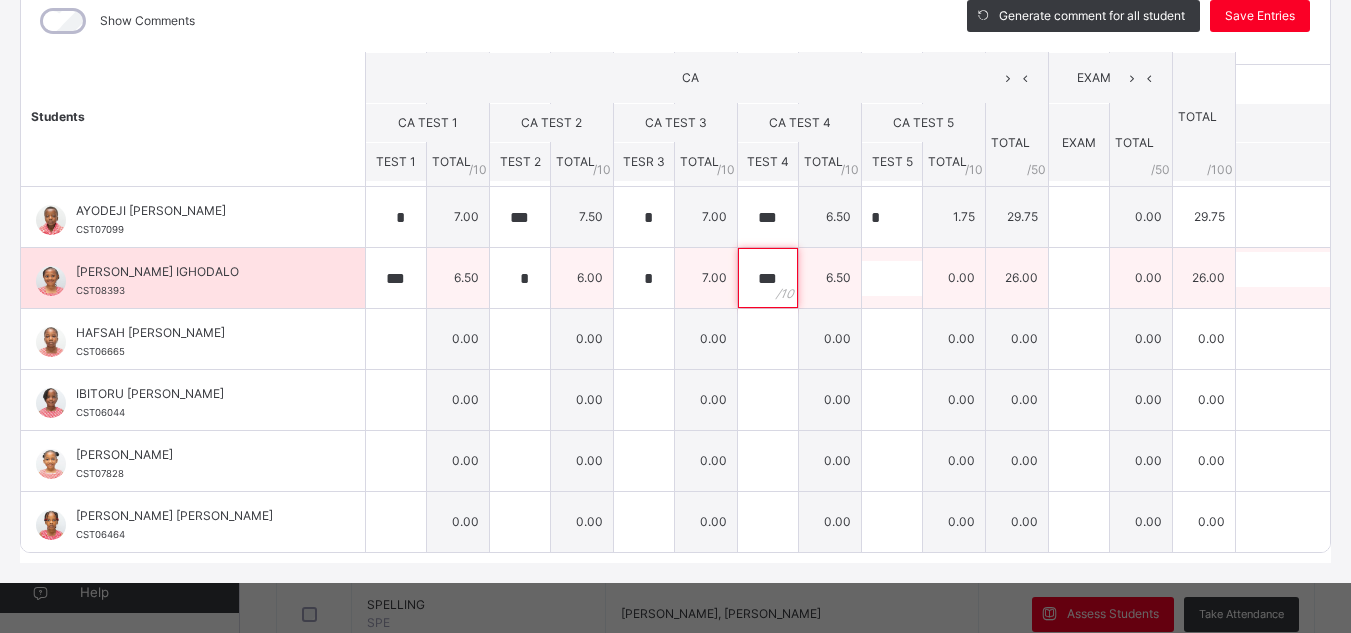 type on "***" 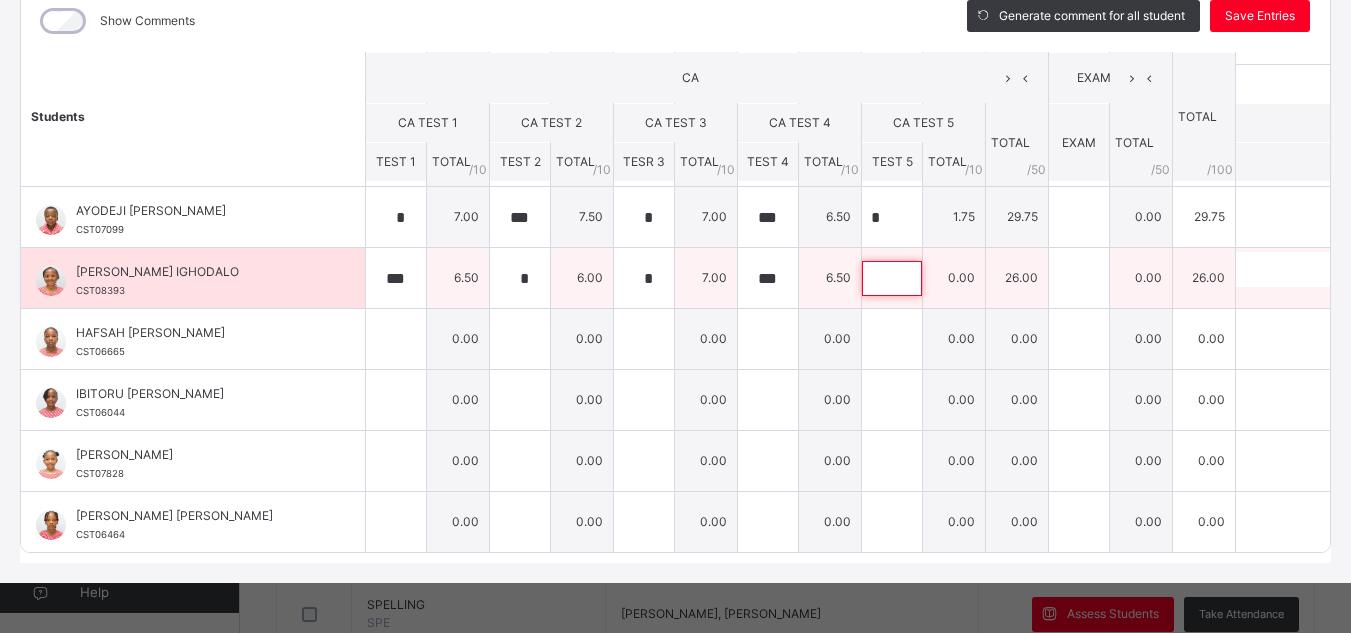 click at bounding box center (892, 278) 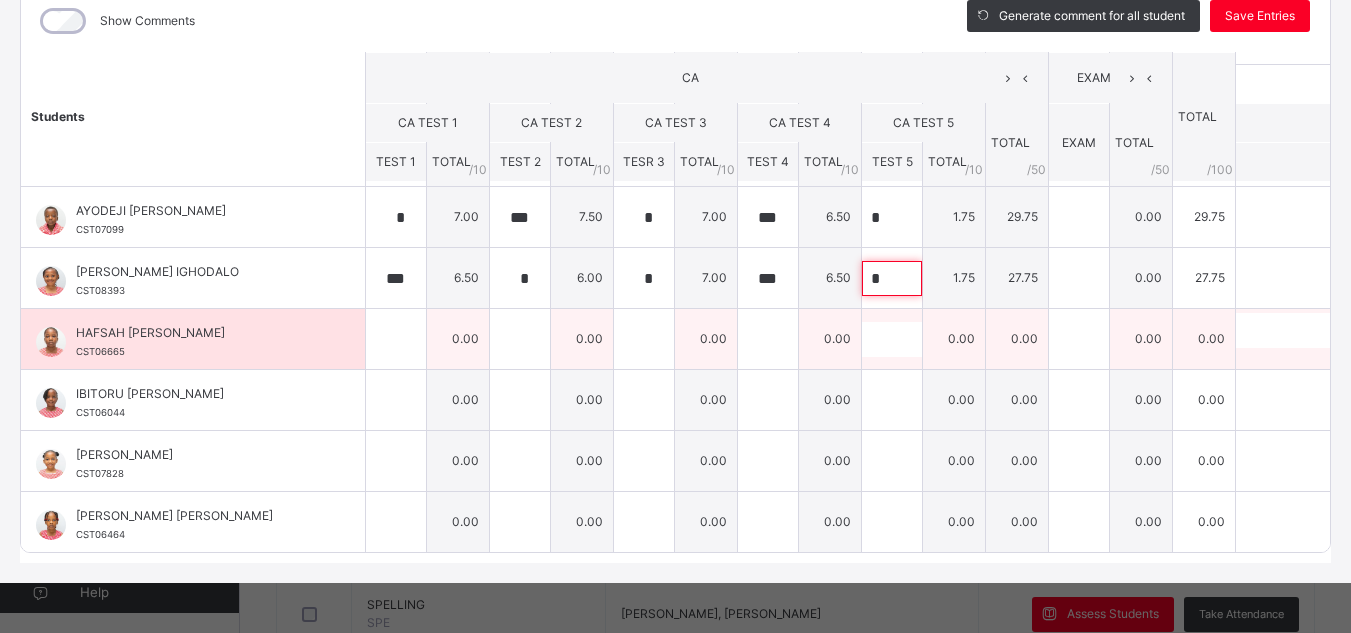 type on "*" 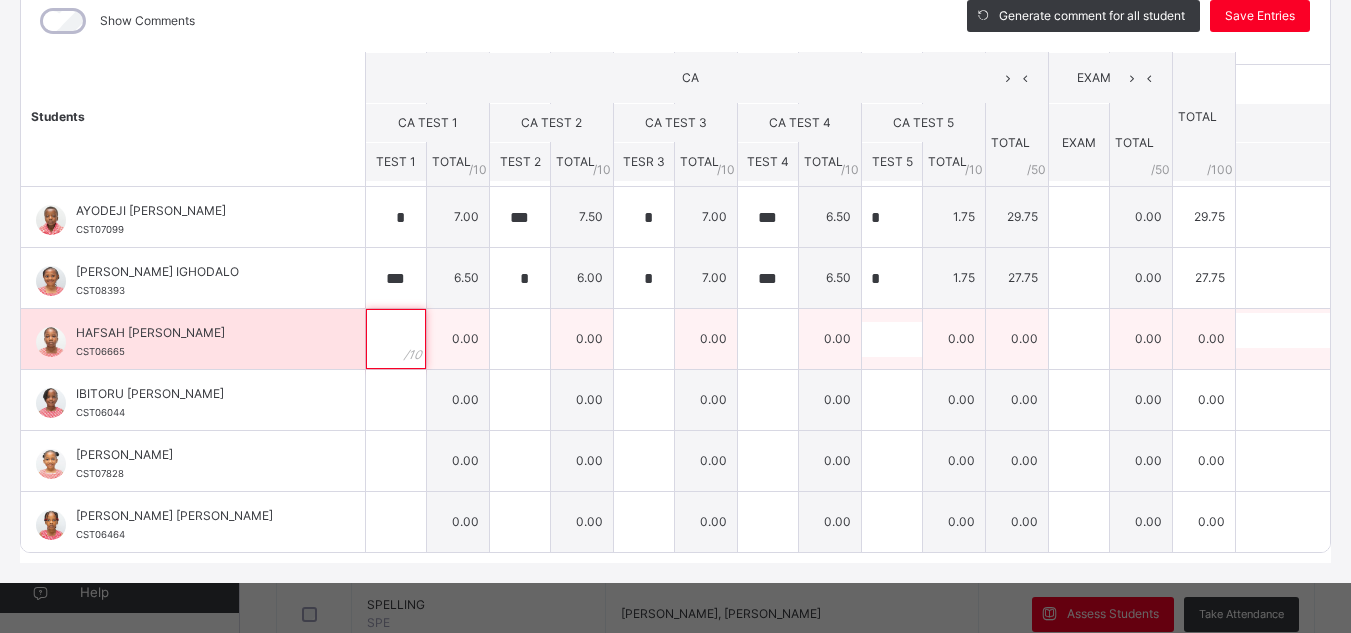 click at bounding box center [396, 339] 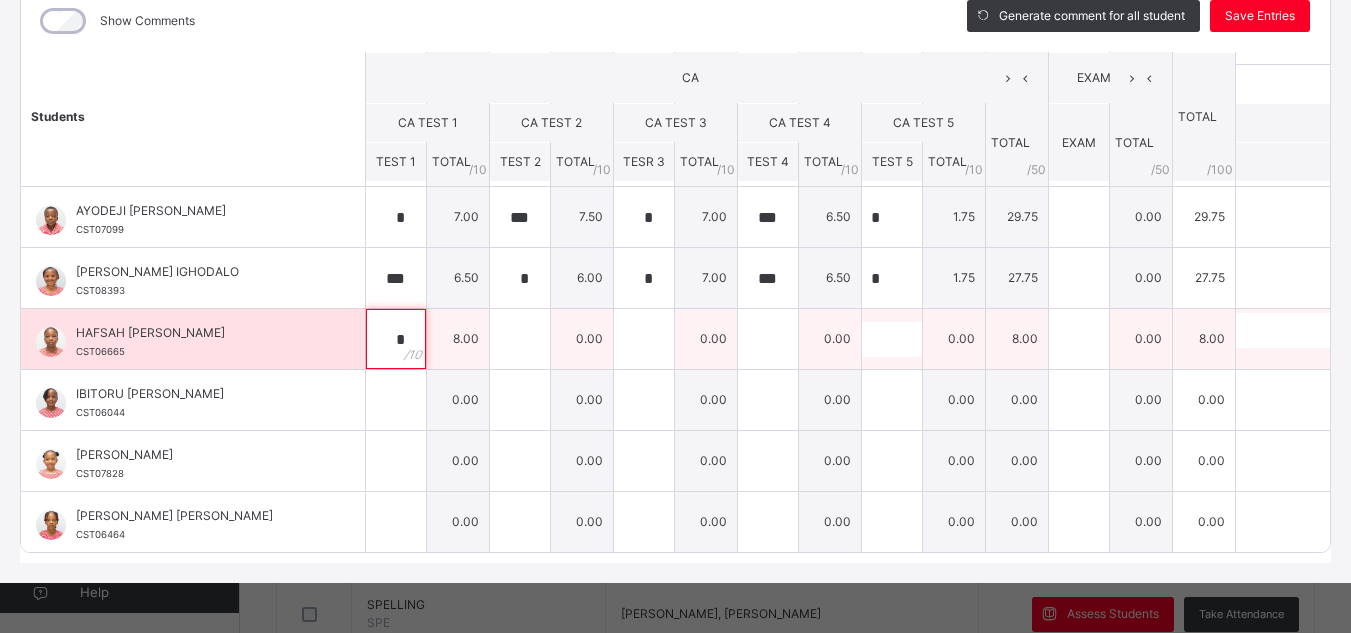 type on "*" 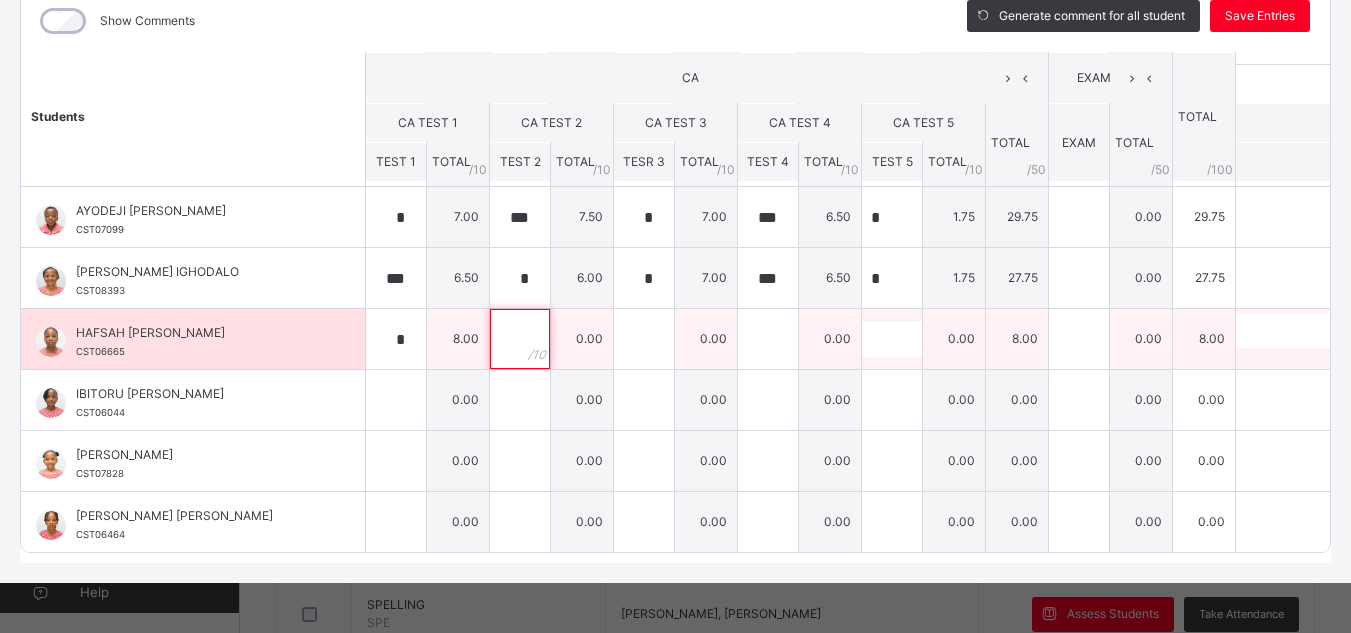 click at bounding box center (520, 339) 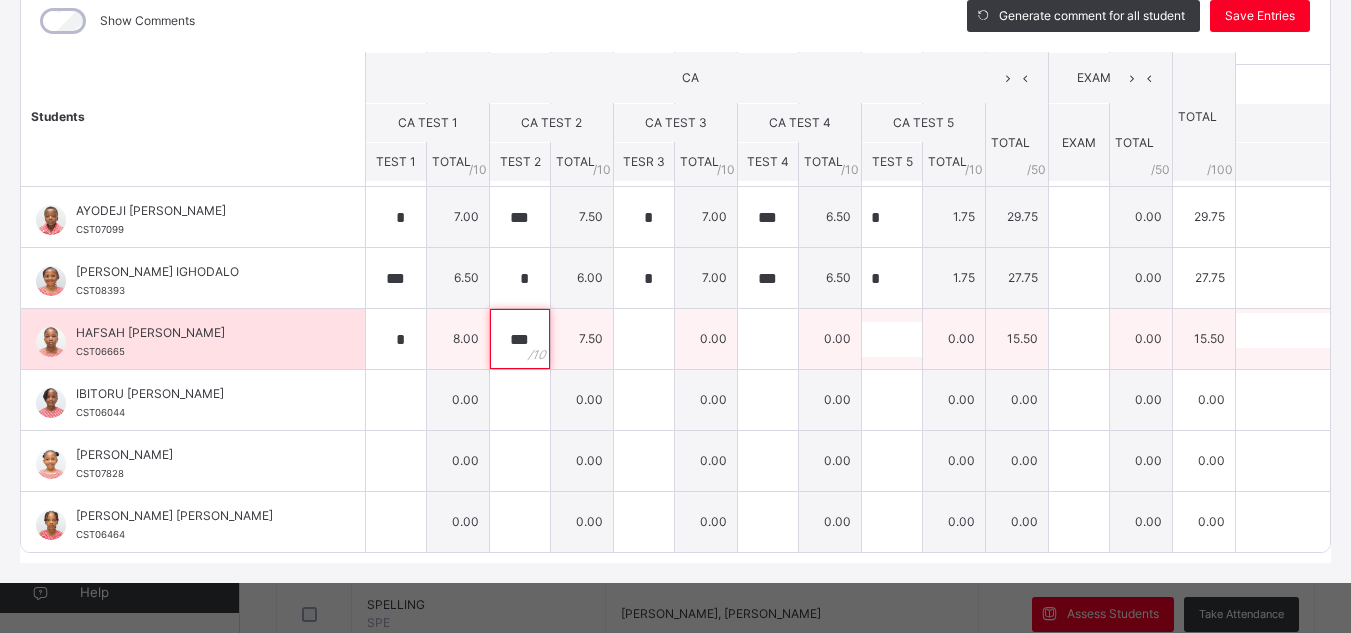 type on "***" 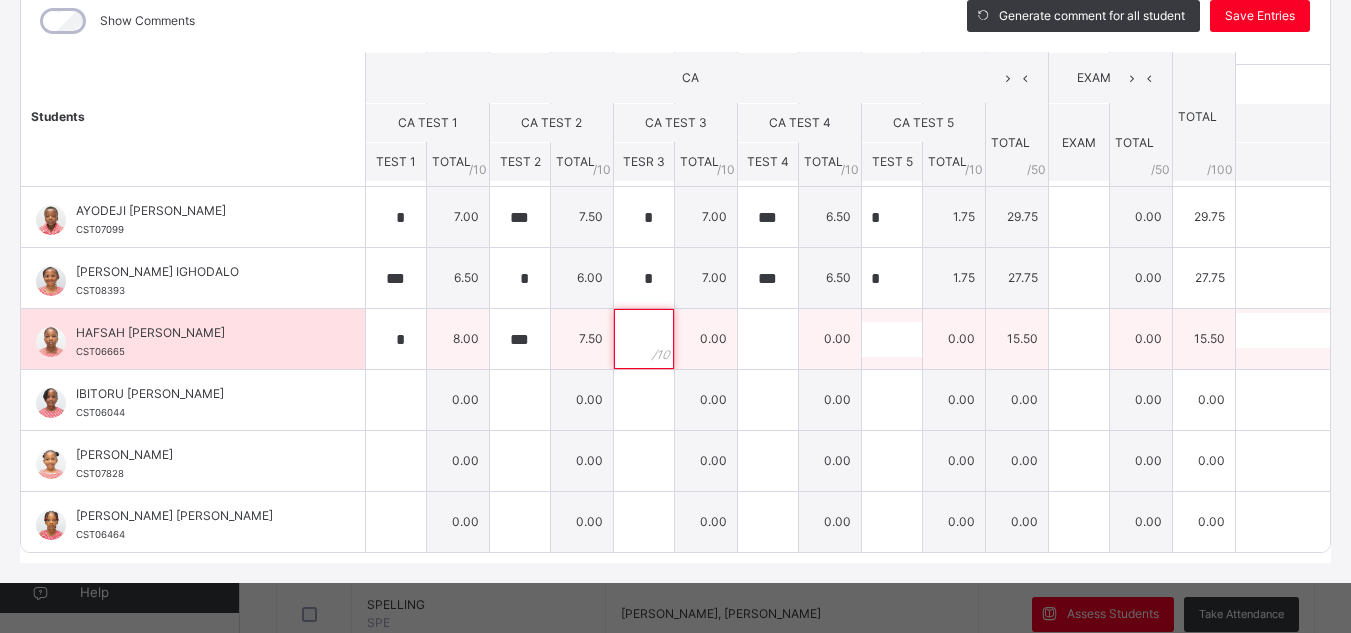 click at bounding box center [644, 339] 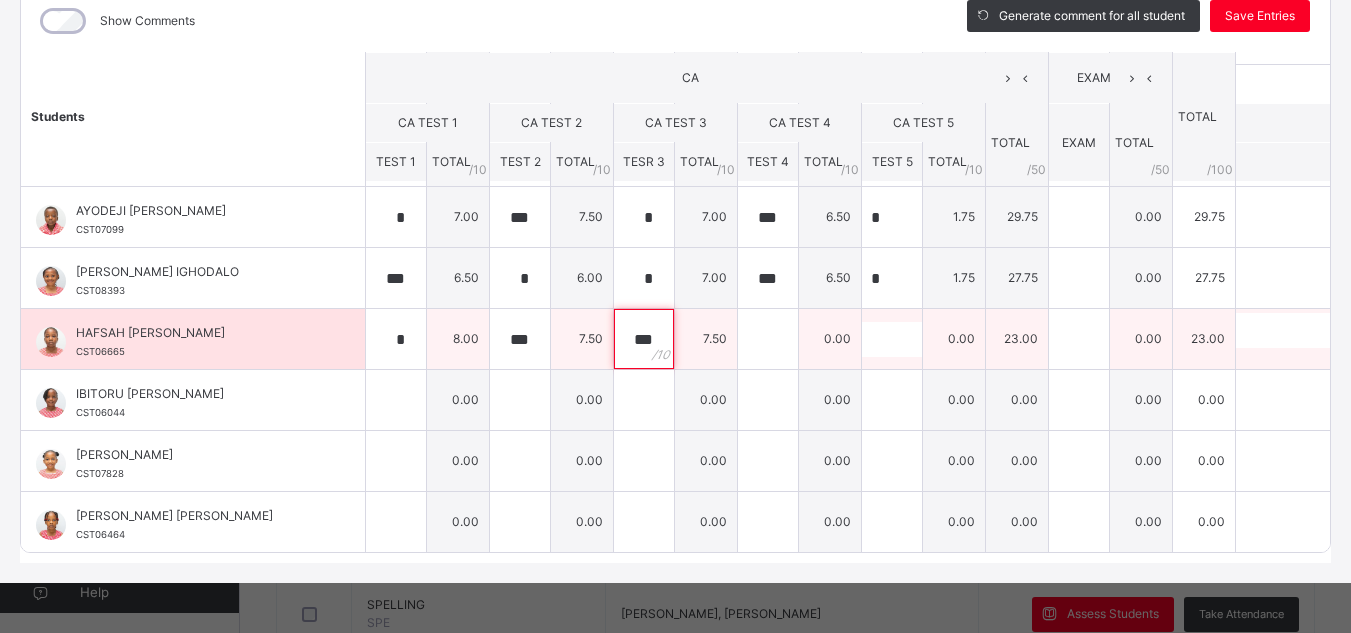 type on "***" 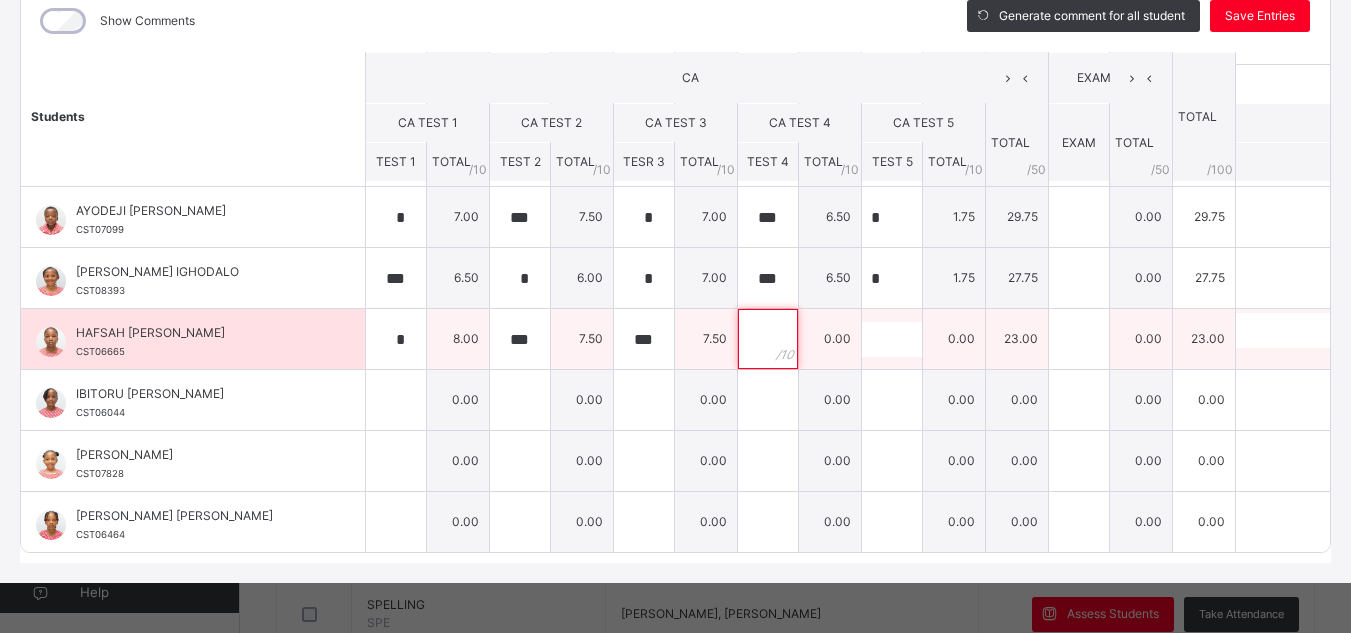 click at bounding box center [768, 339] 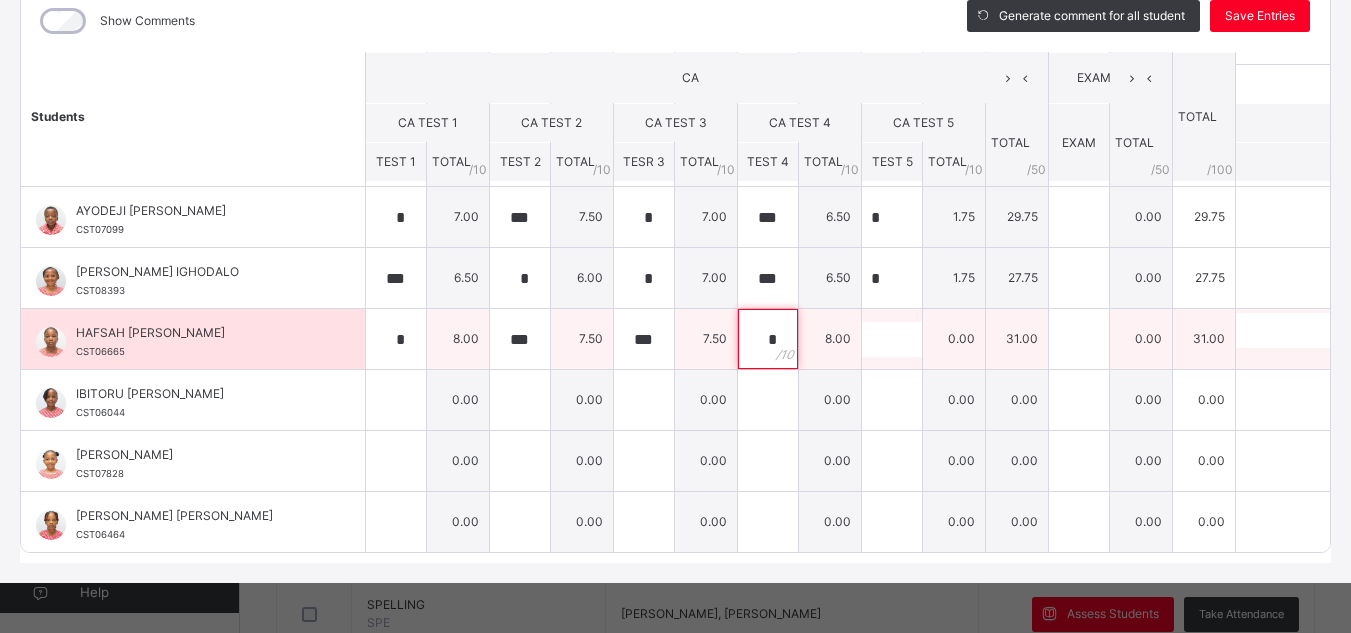 type on "*" 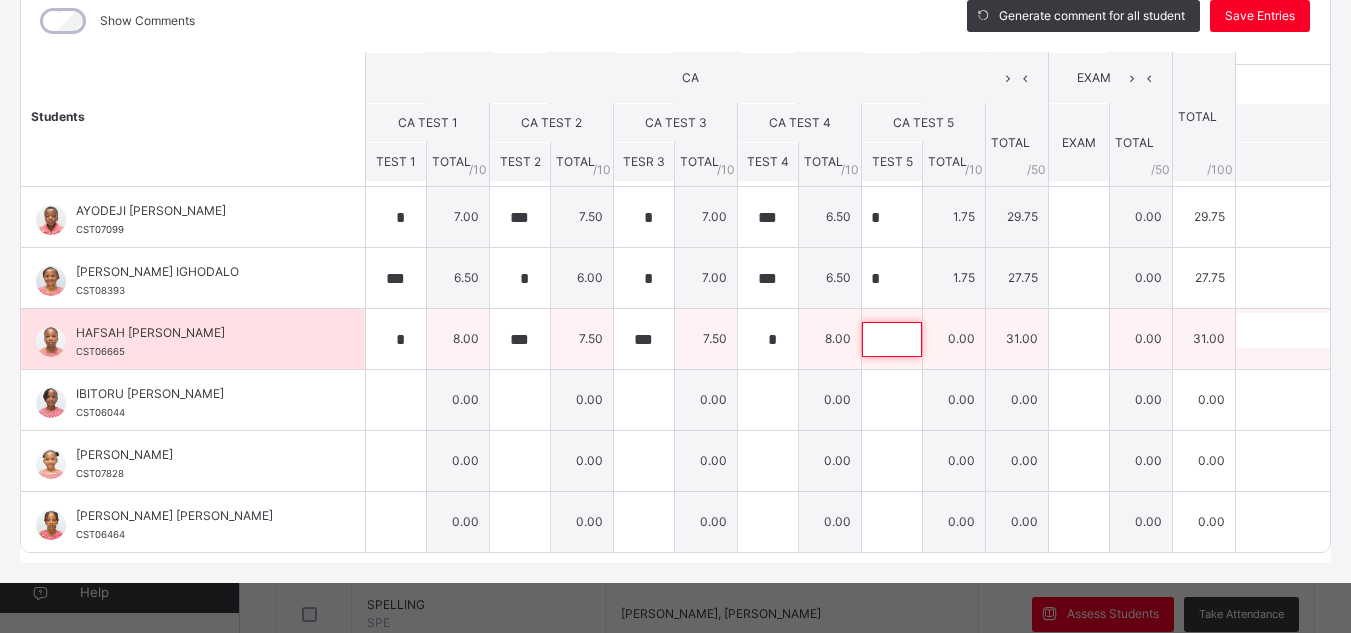 click at bounding box center [892, 339] 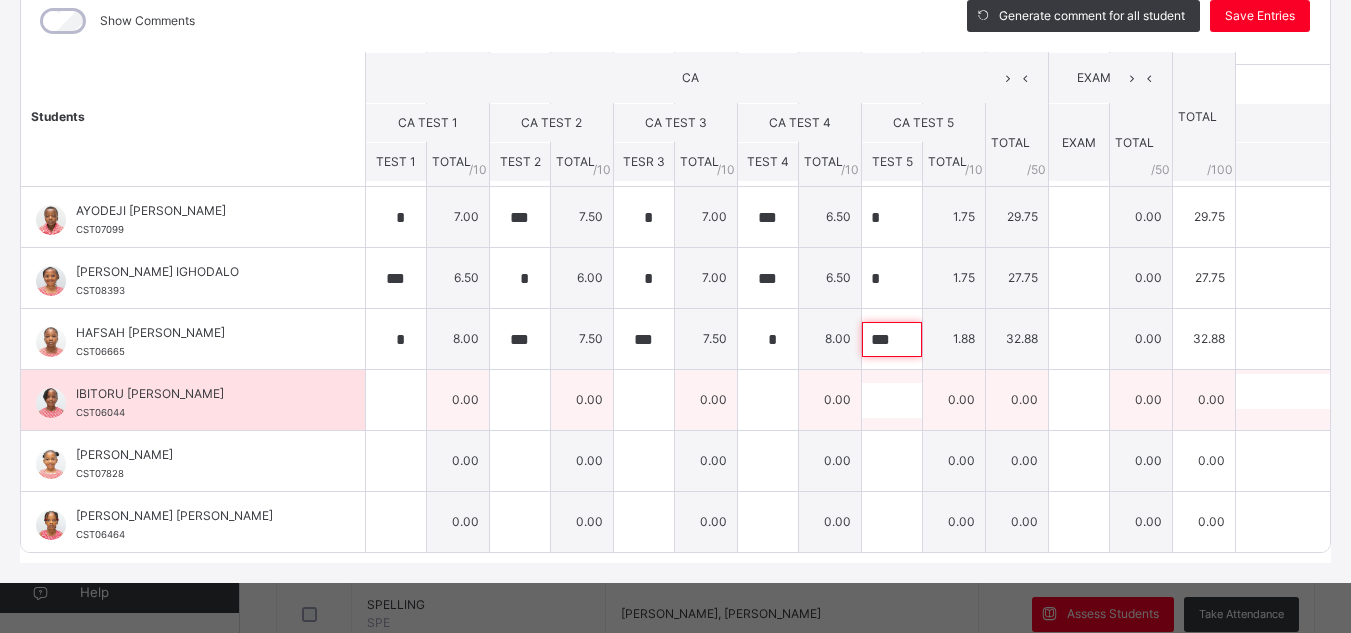 type on "***" 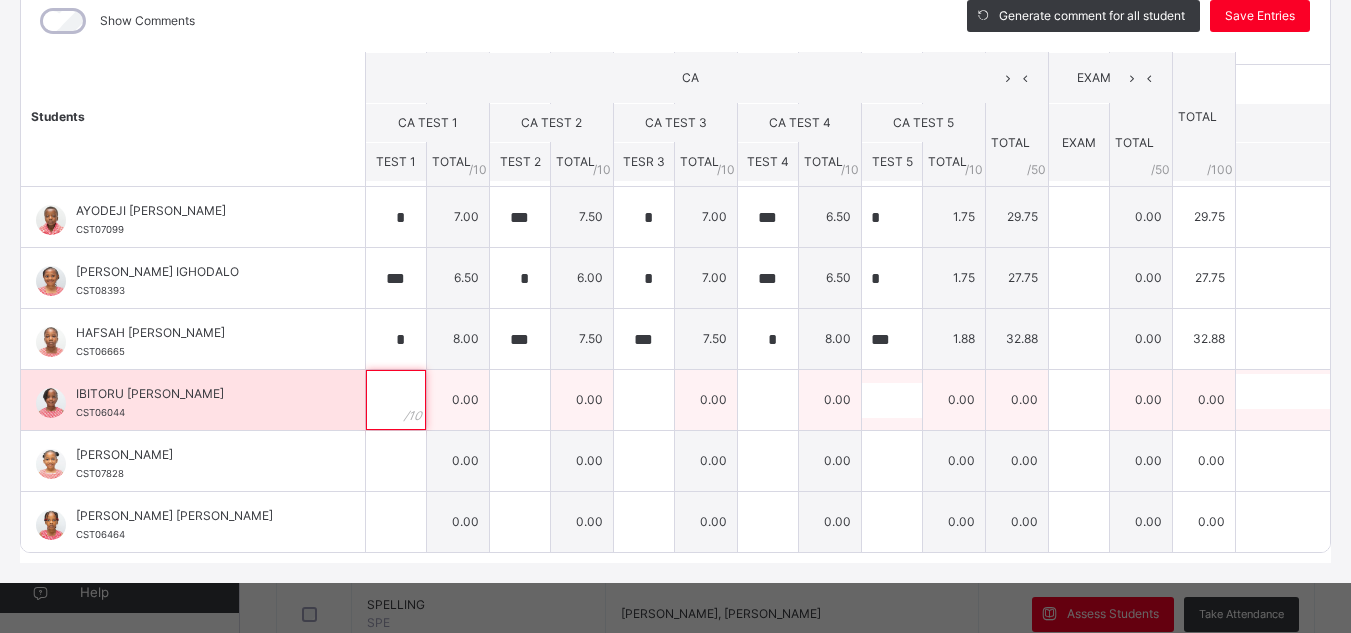 click at bounding box center (396, 400) 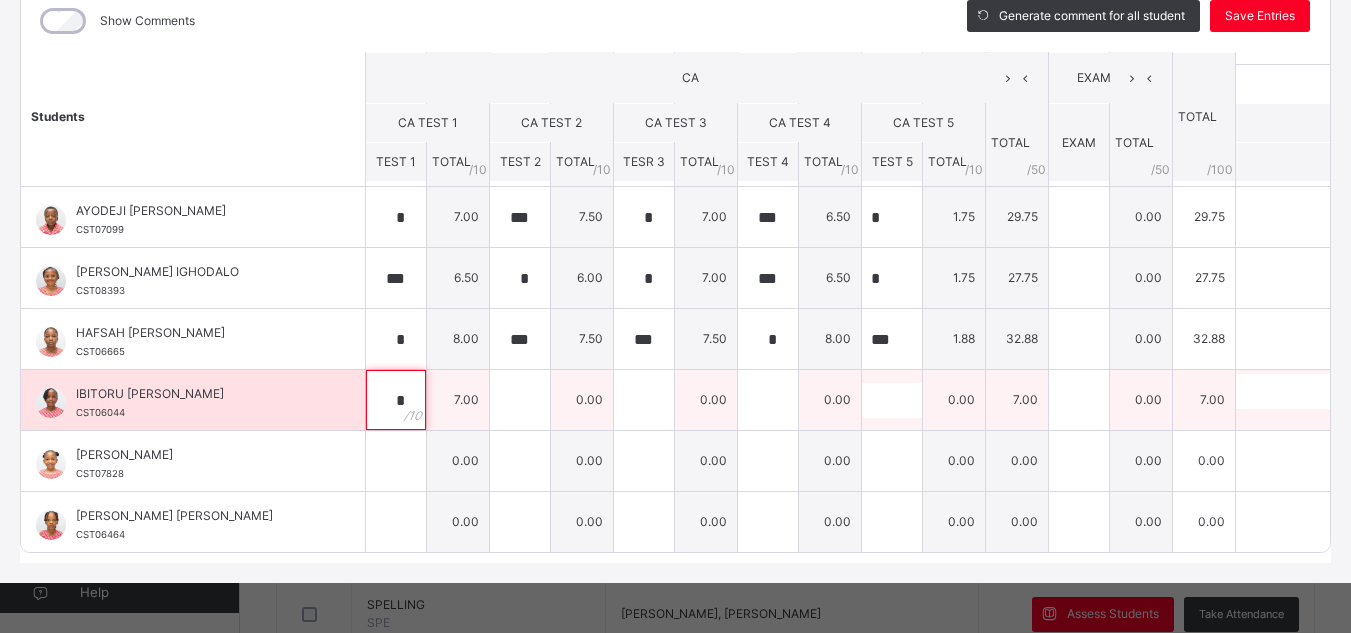 type on "*" 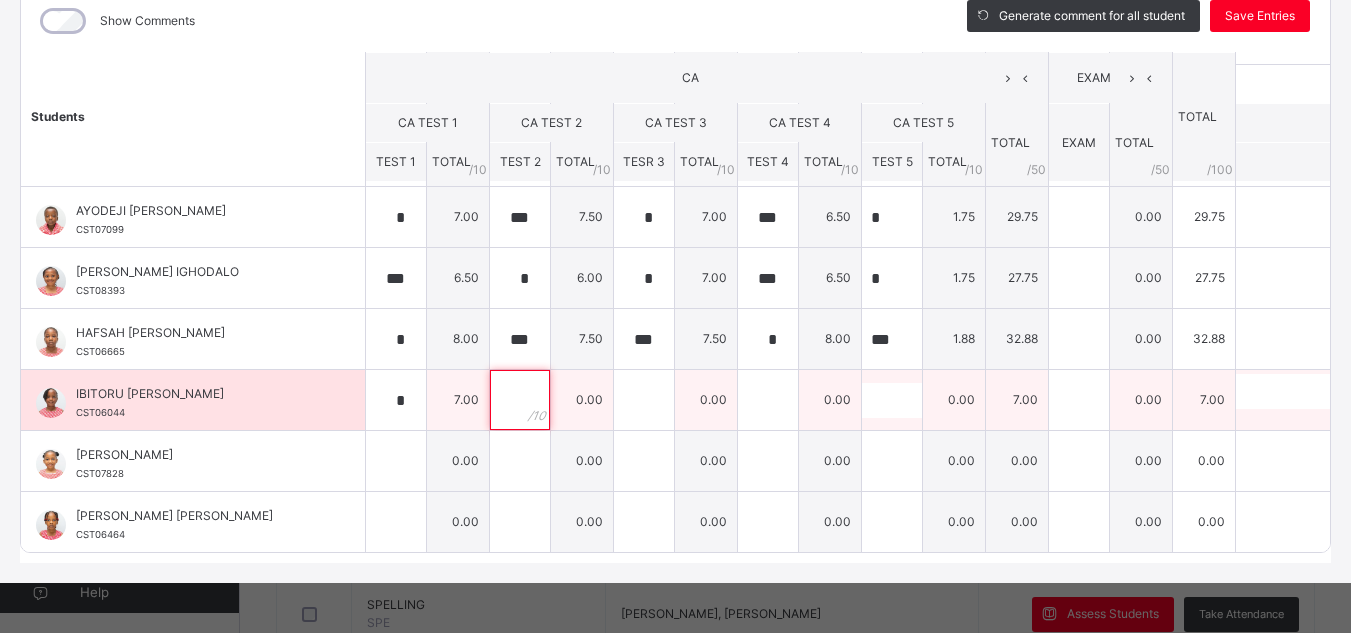 click at bounding box center [520, 400] 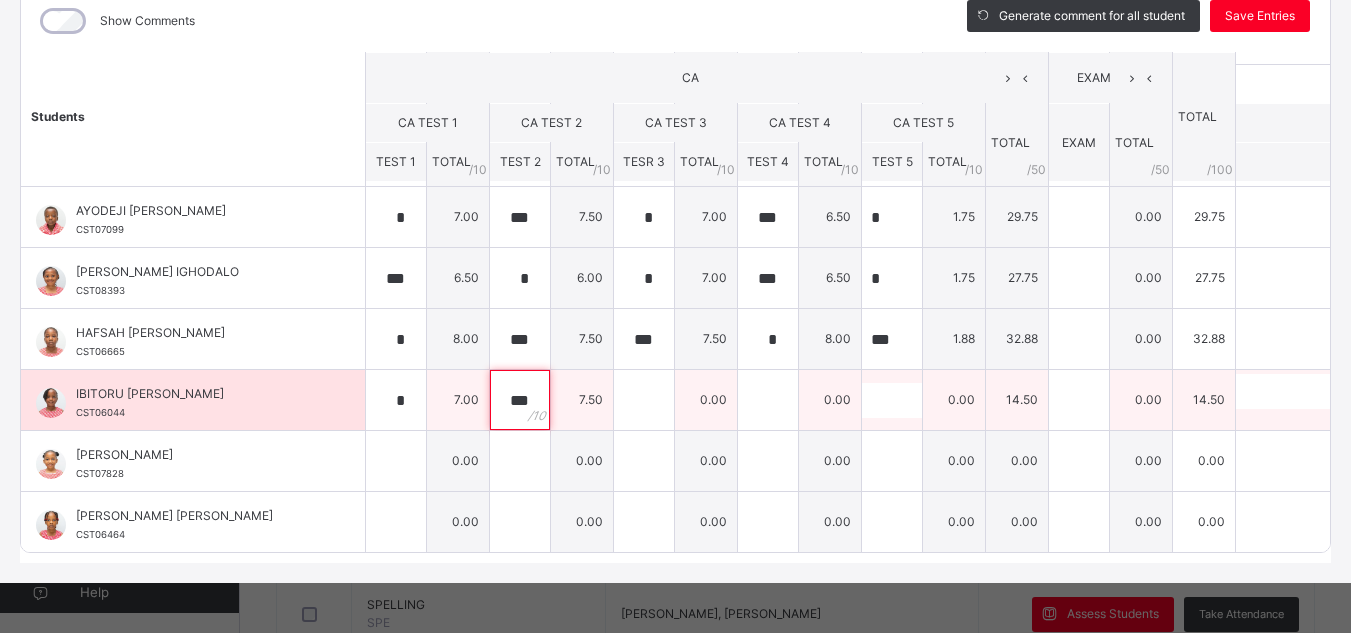 type on "***" 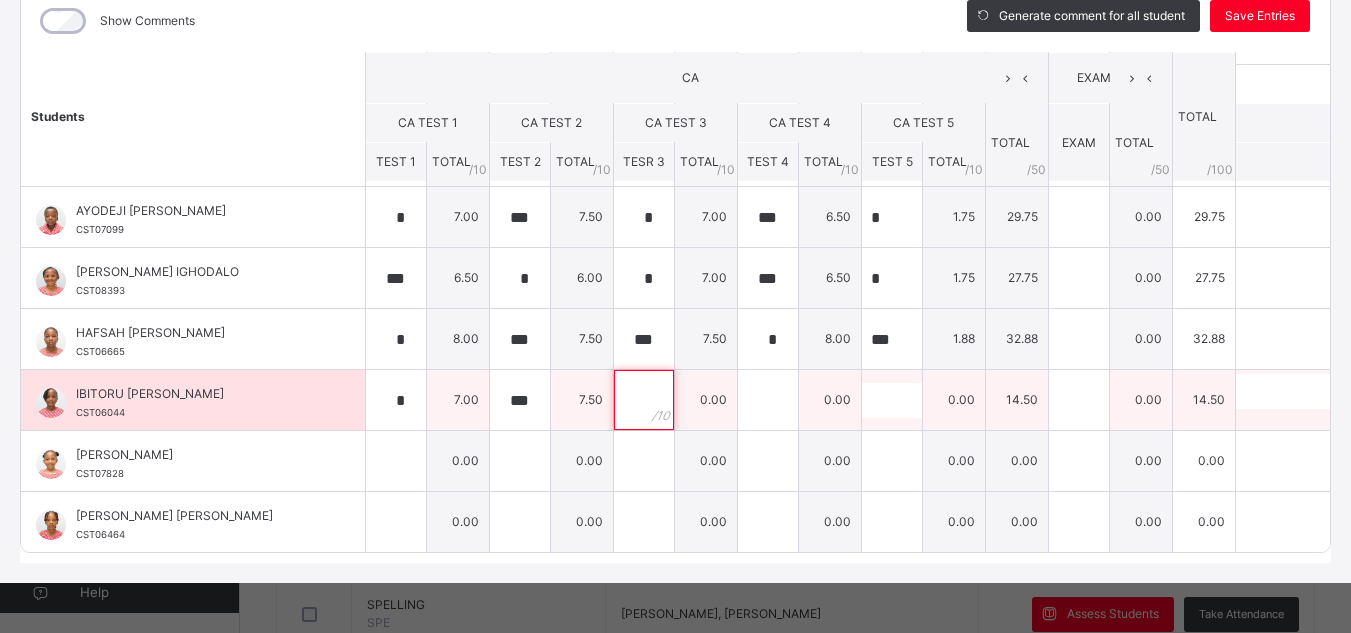 click at bounding box center (644, 400) 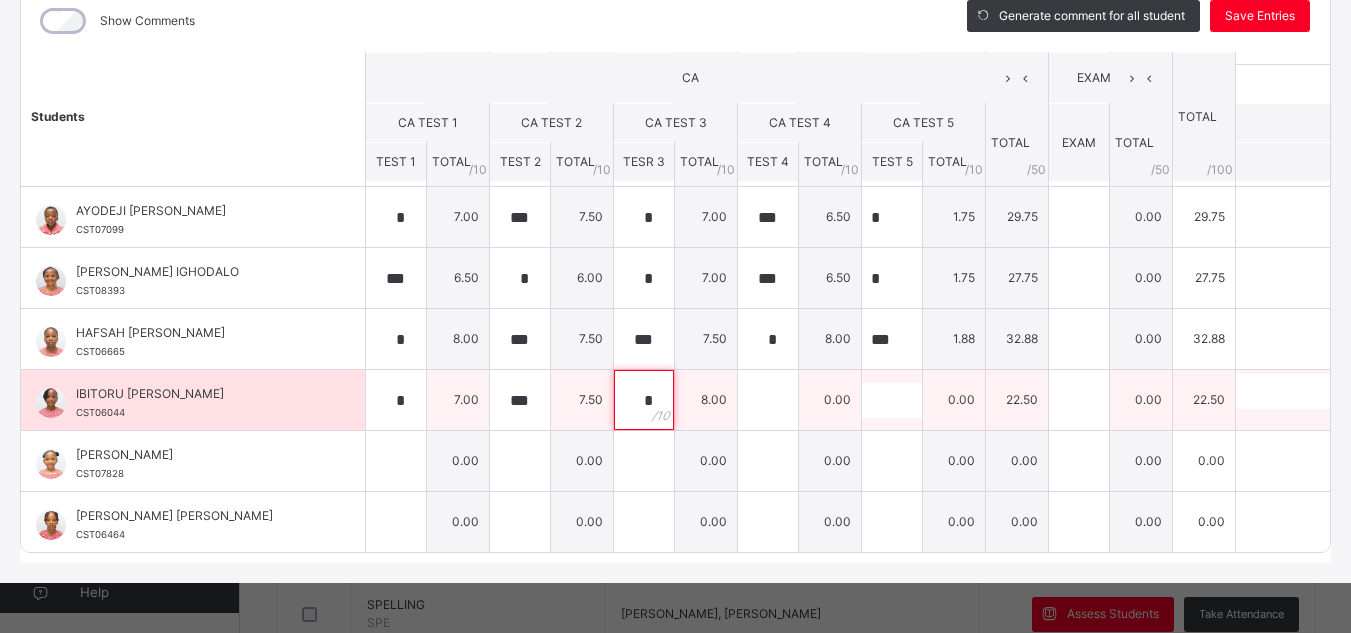 type on "*" 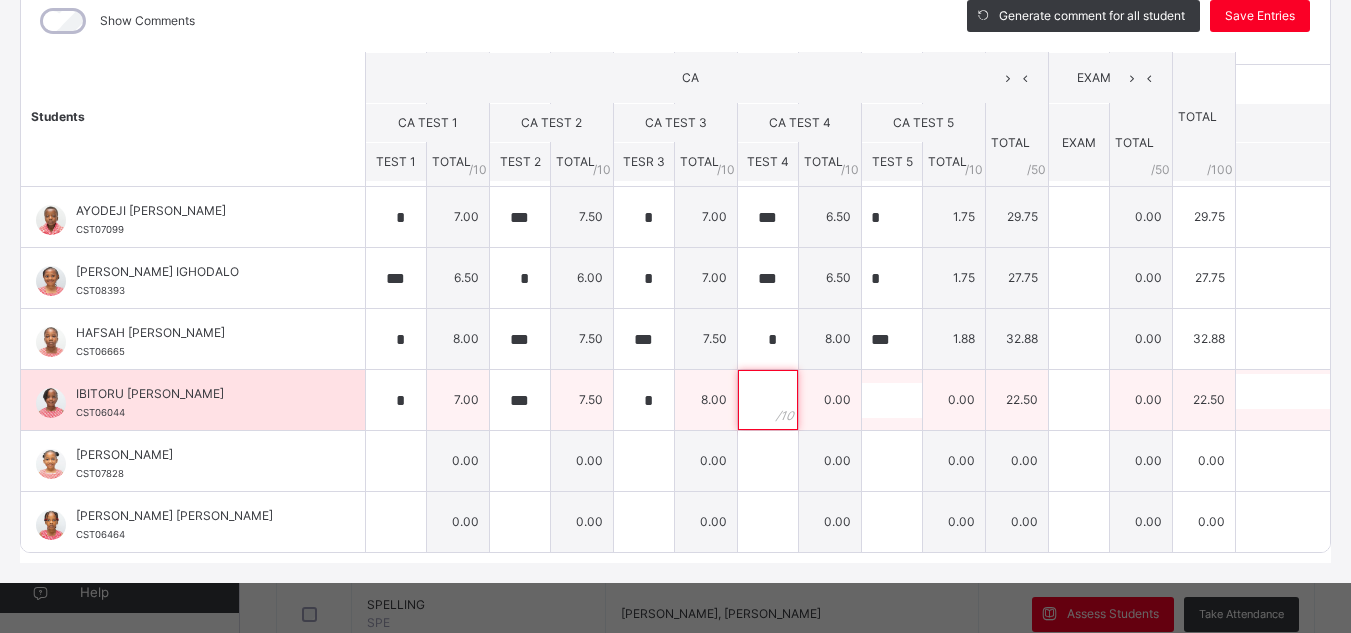 click at bounding box center (768, 400) 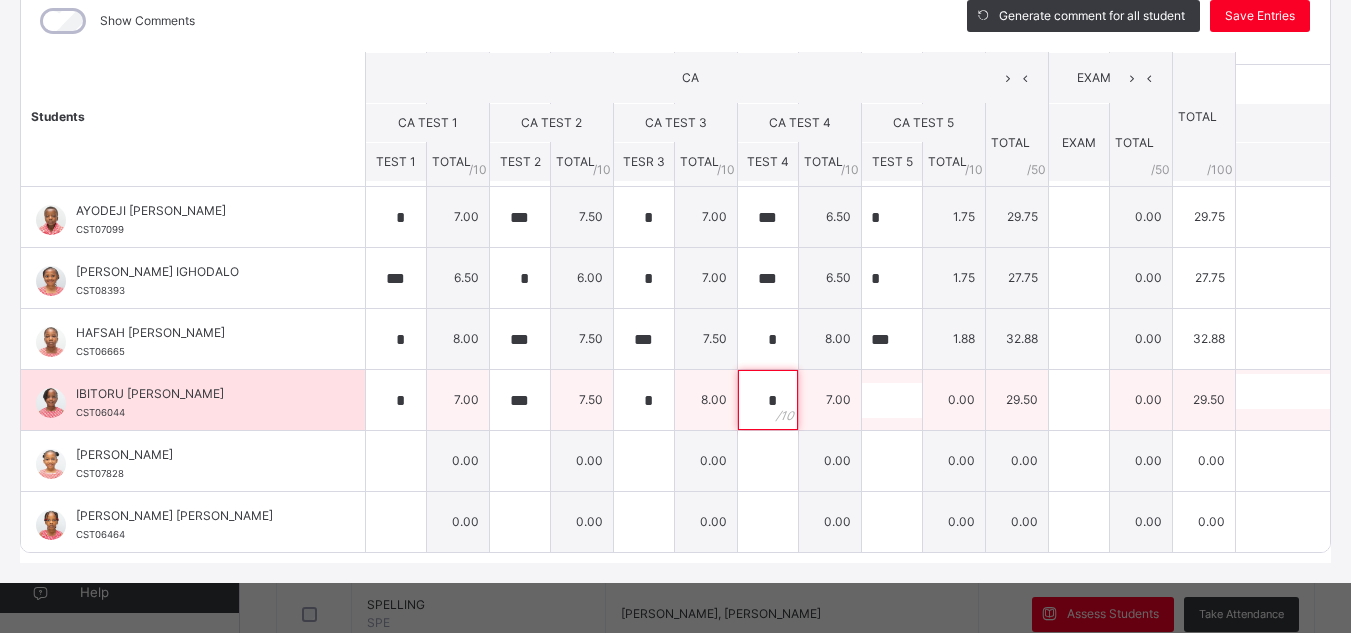 type on "*" 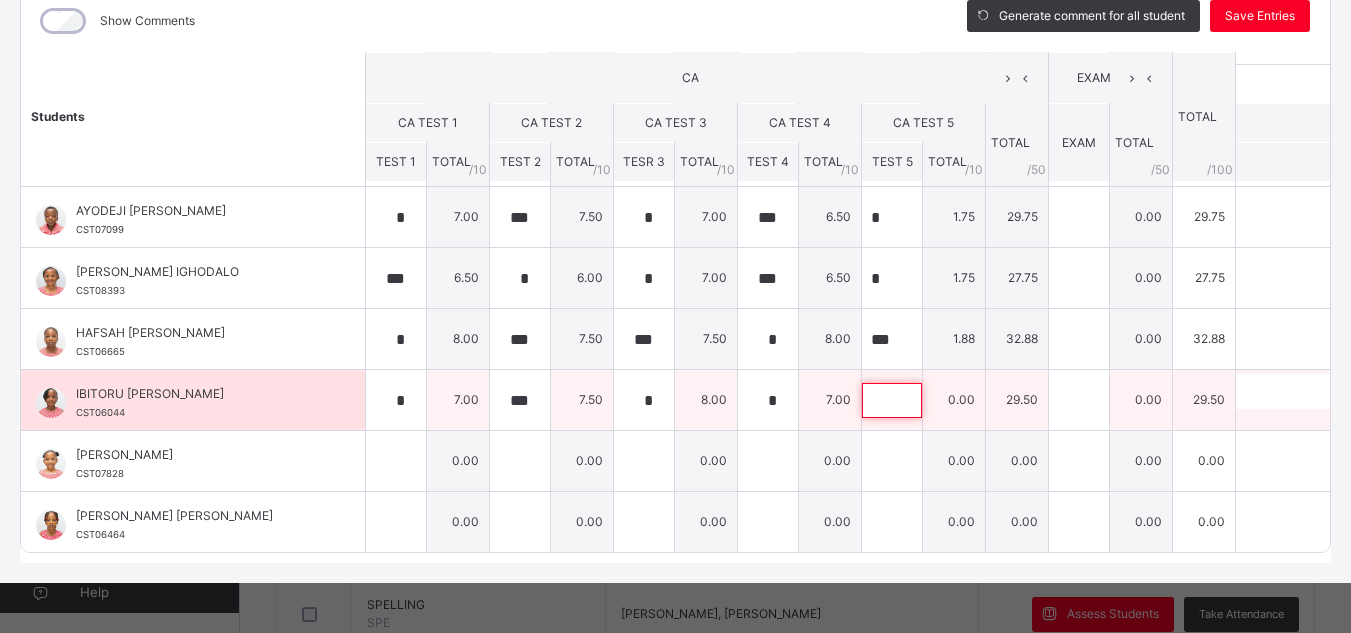 click at bounding box center (892, 400) 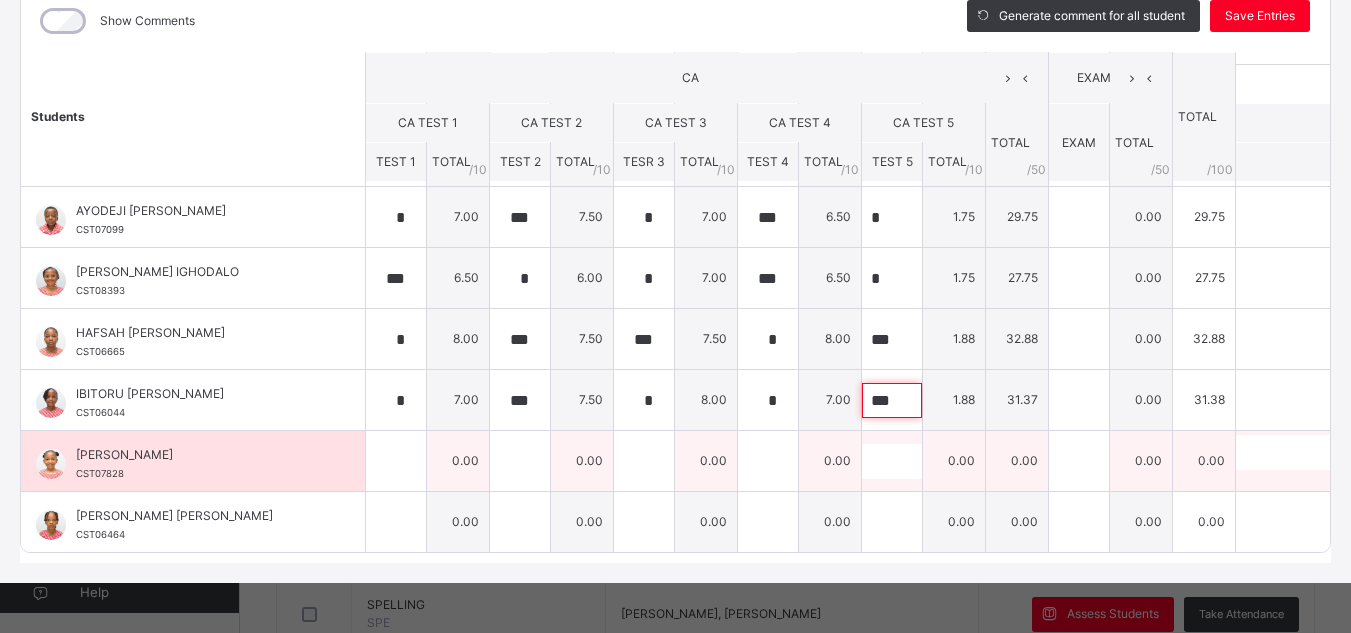 type on "***" 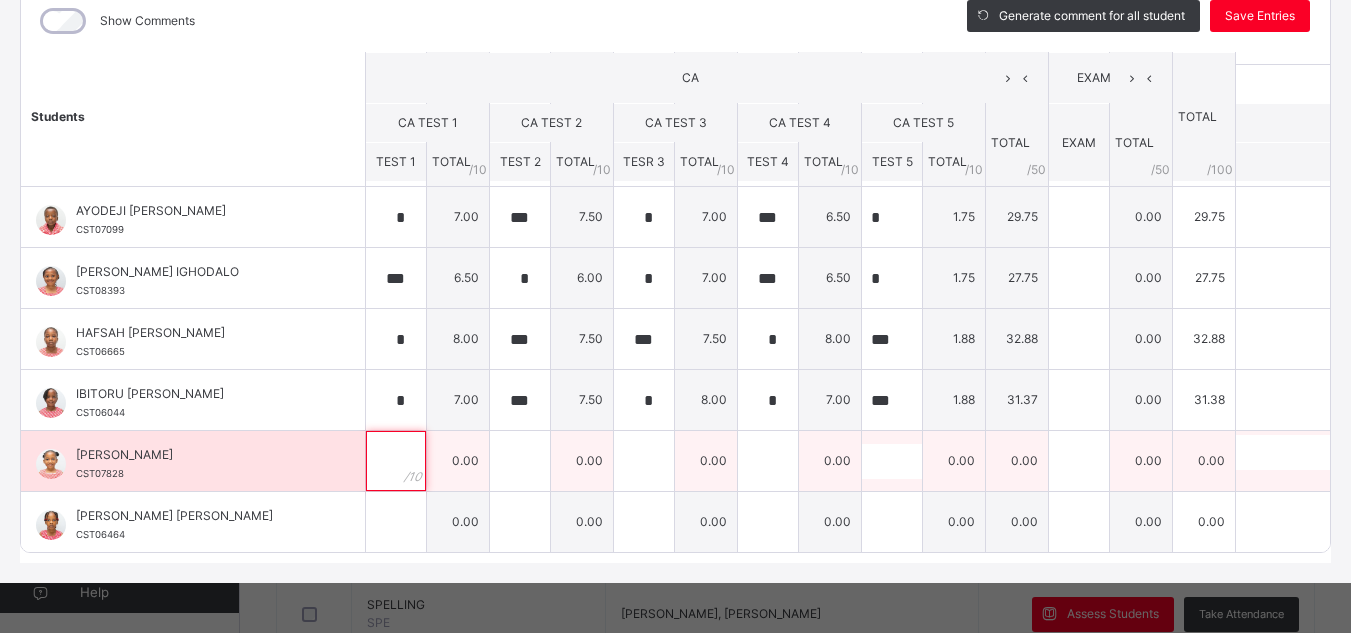 click at bounding box center (396, 461) 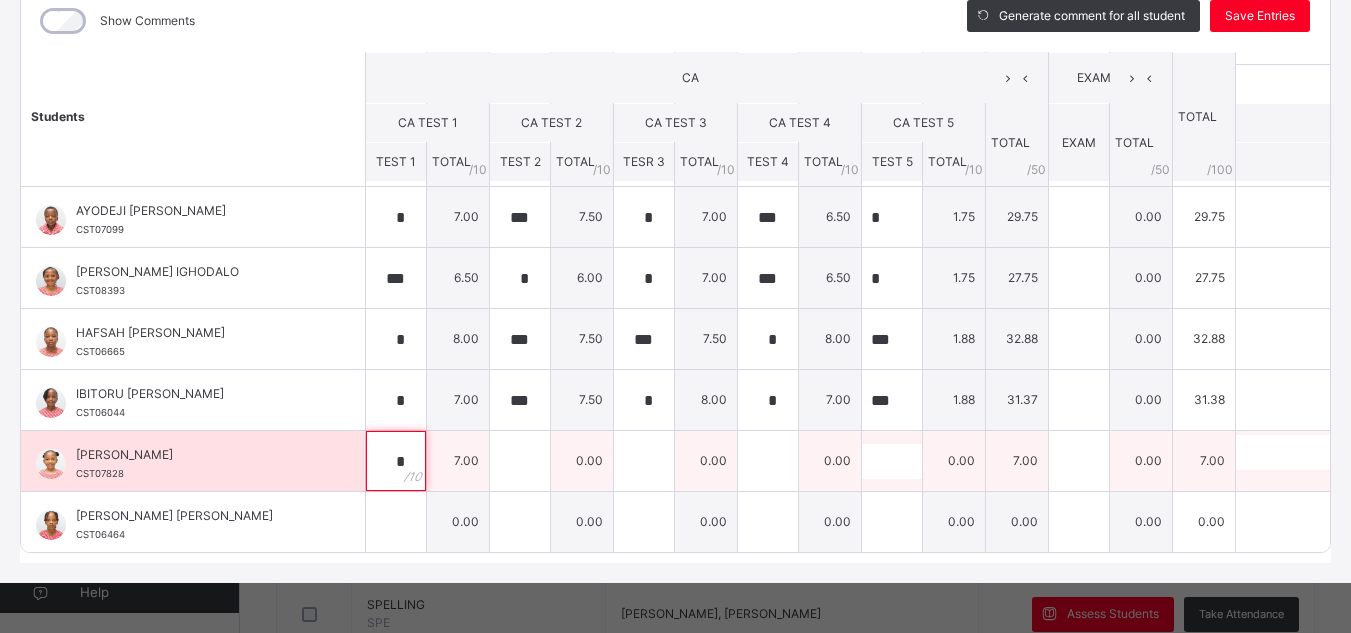 type on "*" 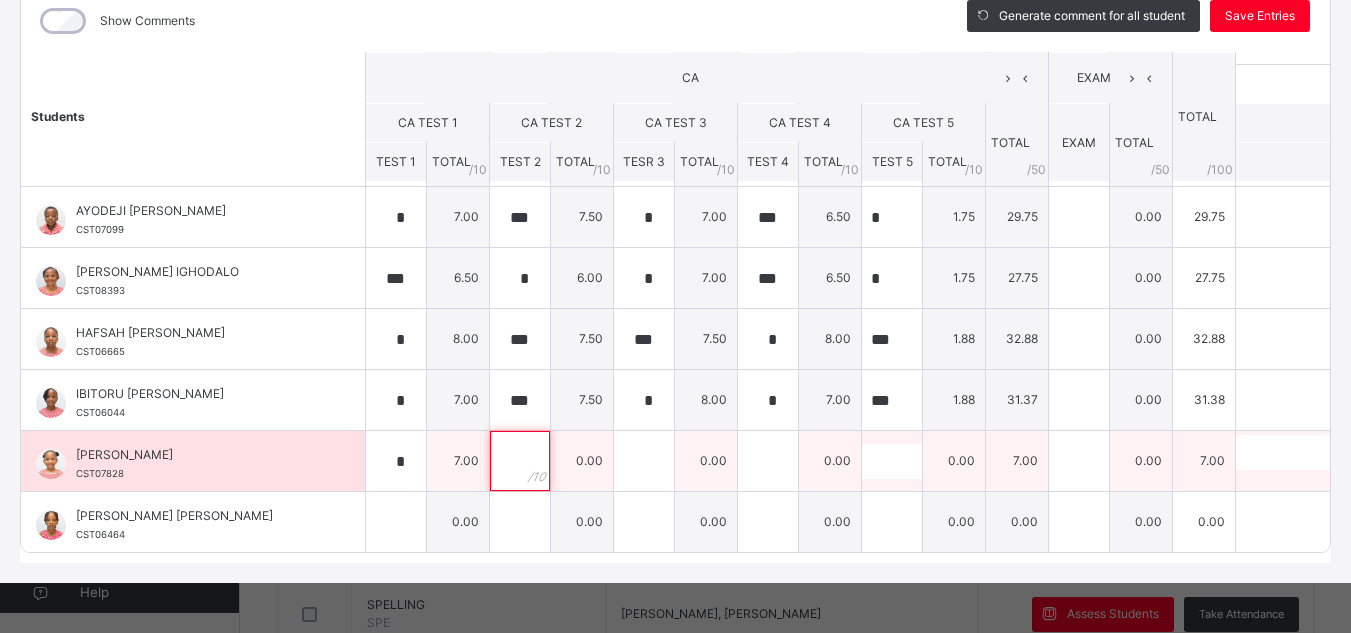 click at bounding box center (520, 461) 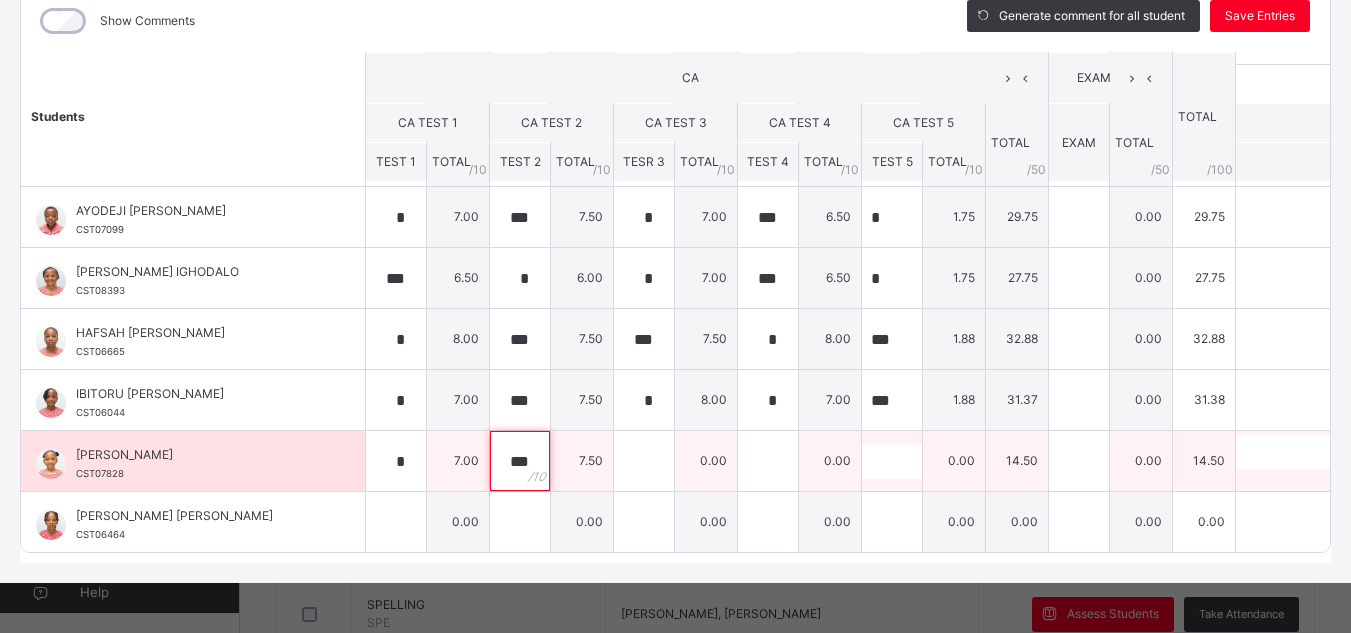 type on "***" 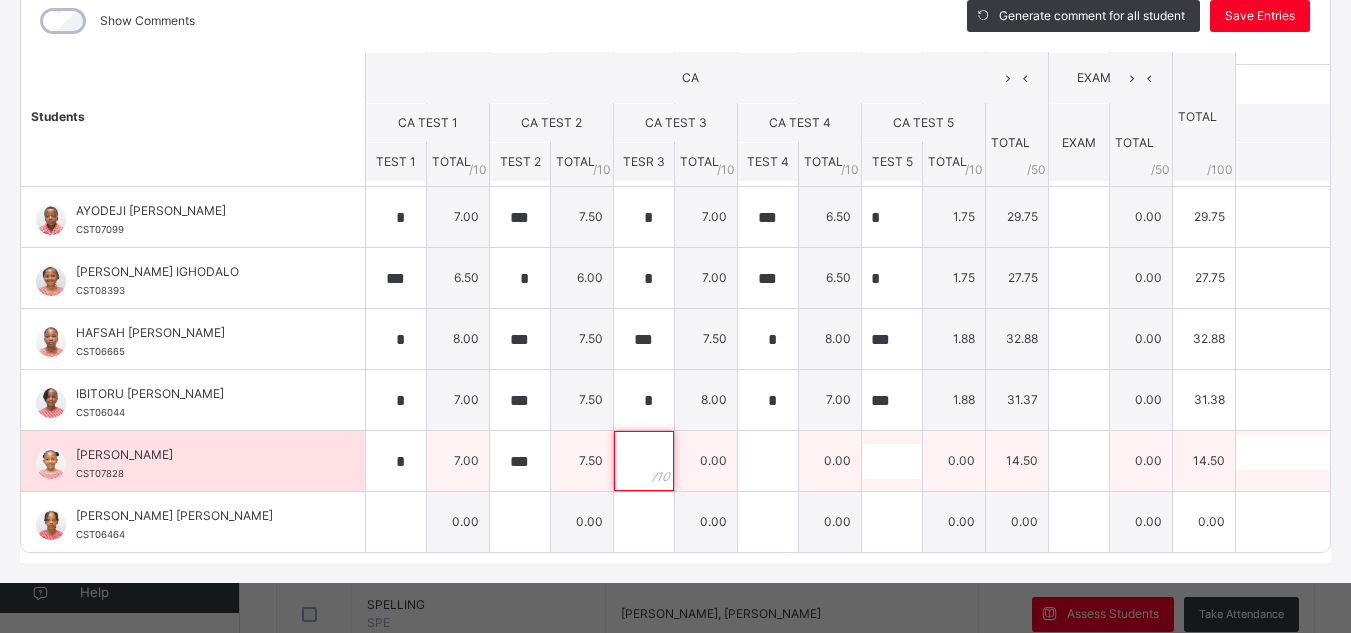 click at bounding box center [644, 461] 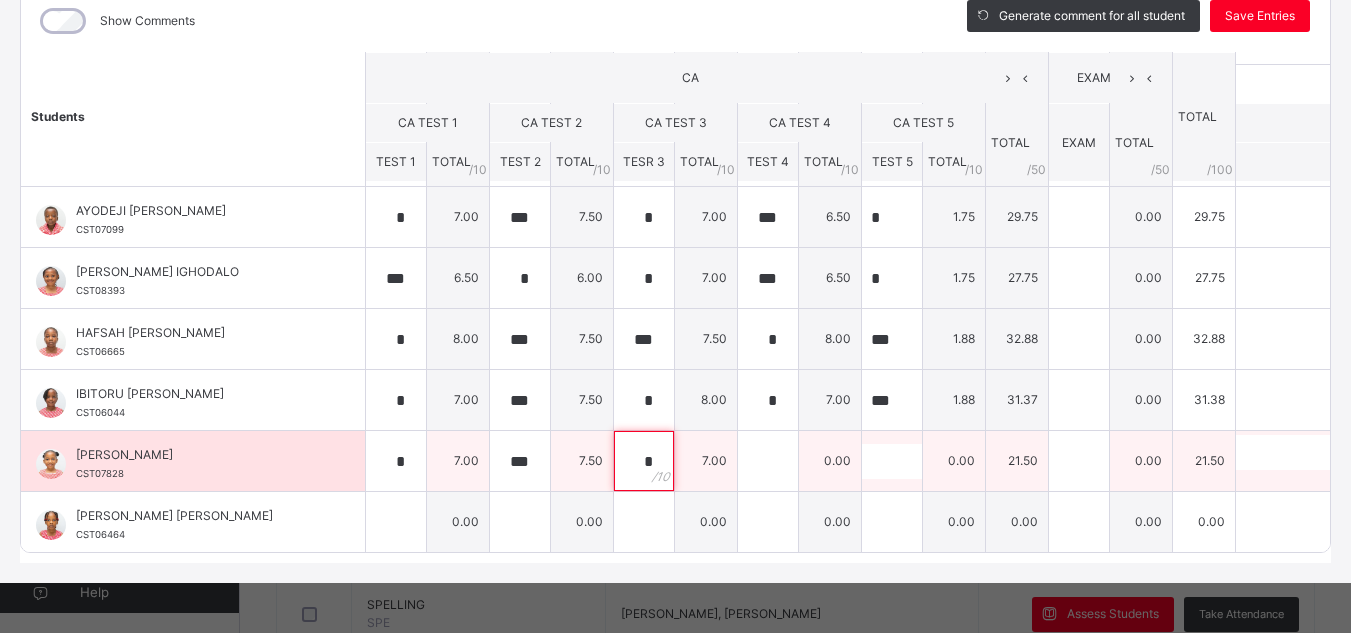 type on "*" 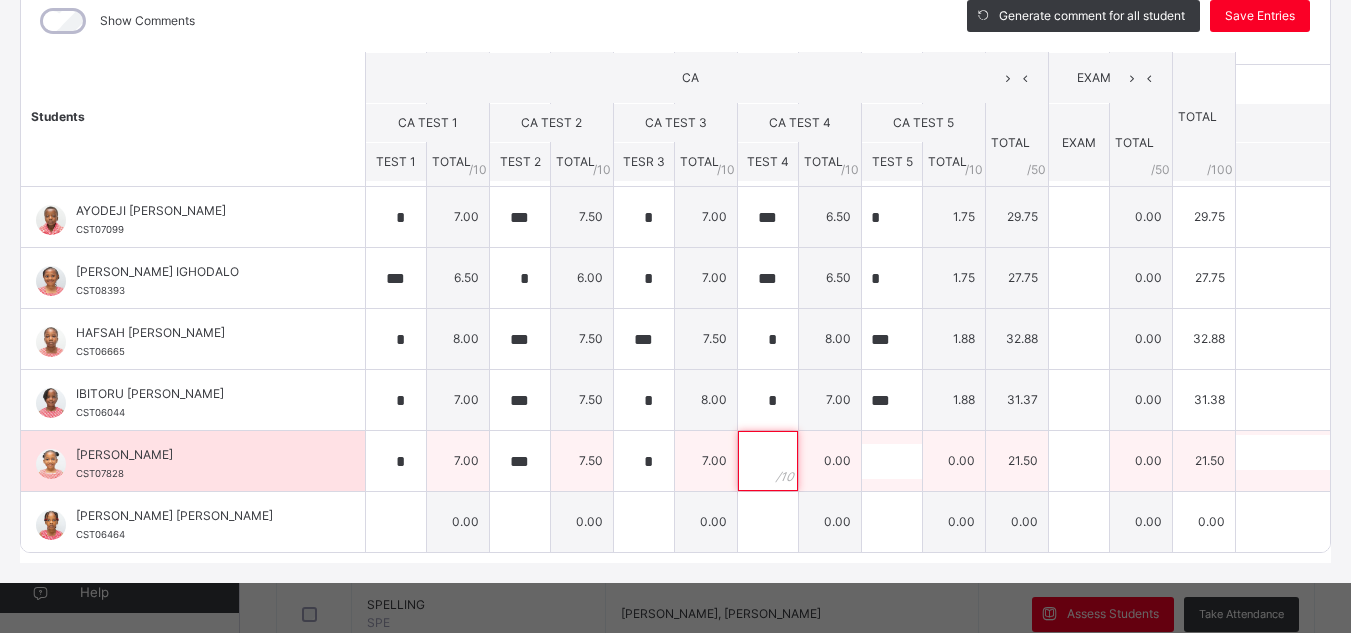 click at bounding box center [768, 461] 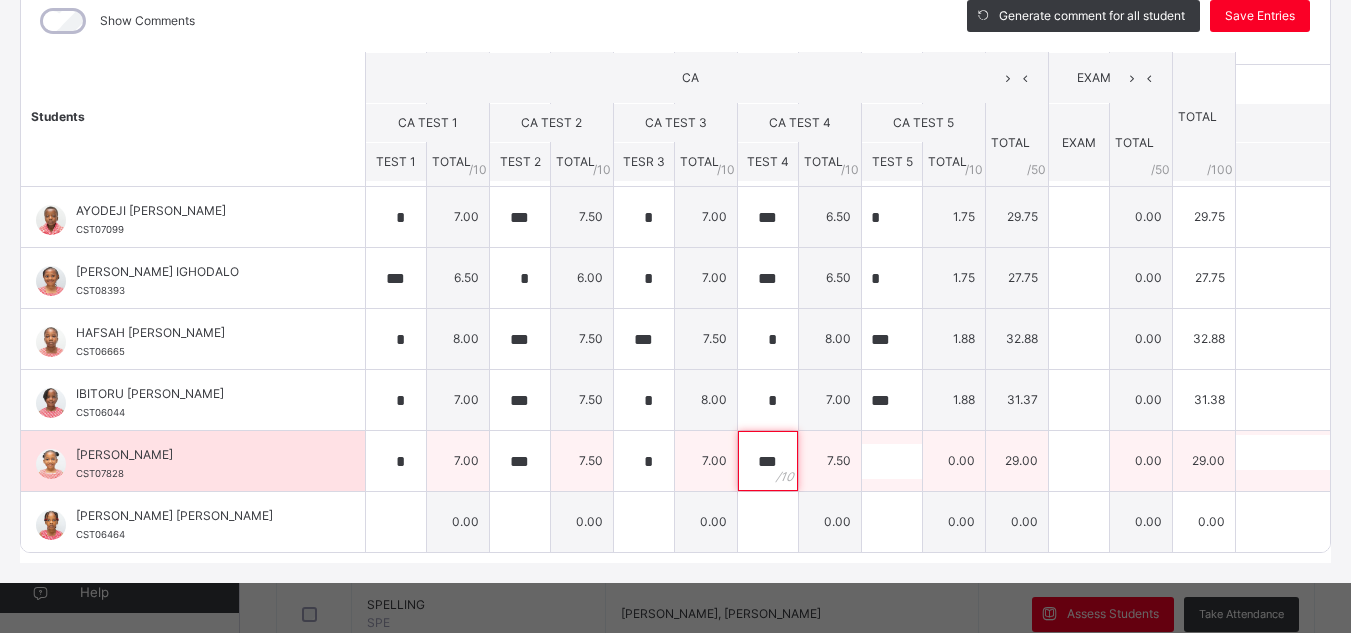 type on "***" 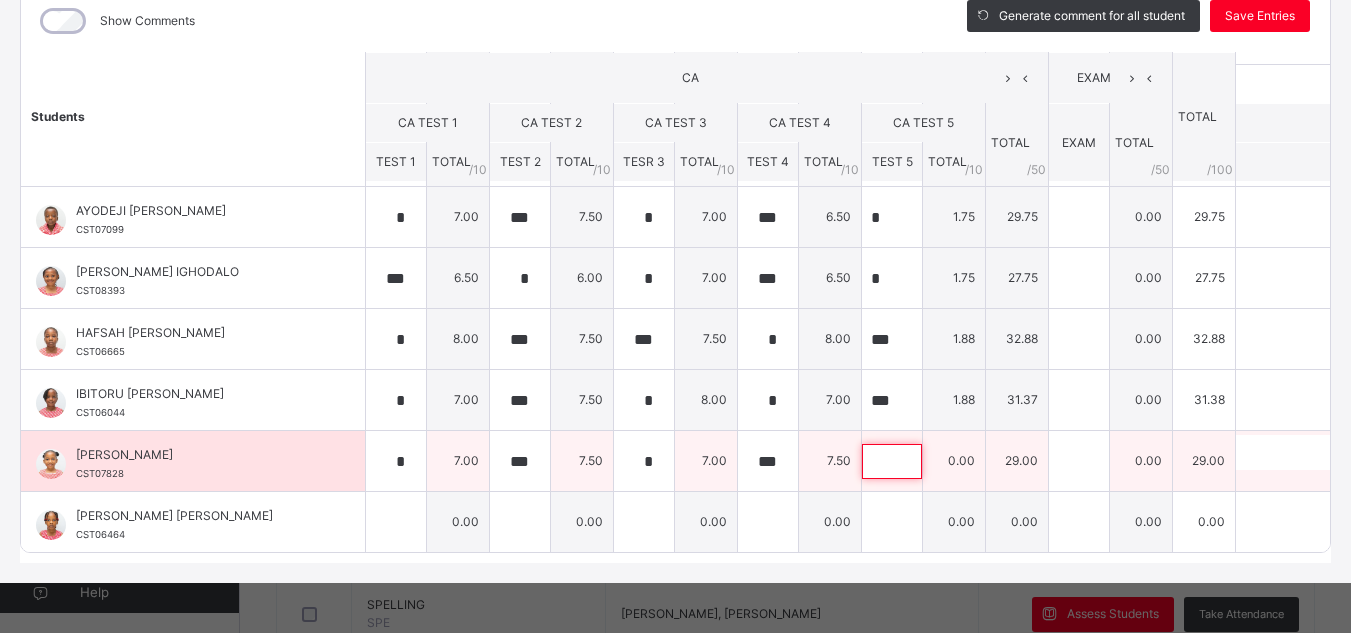 click at bounding box center (892, 461) 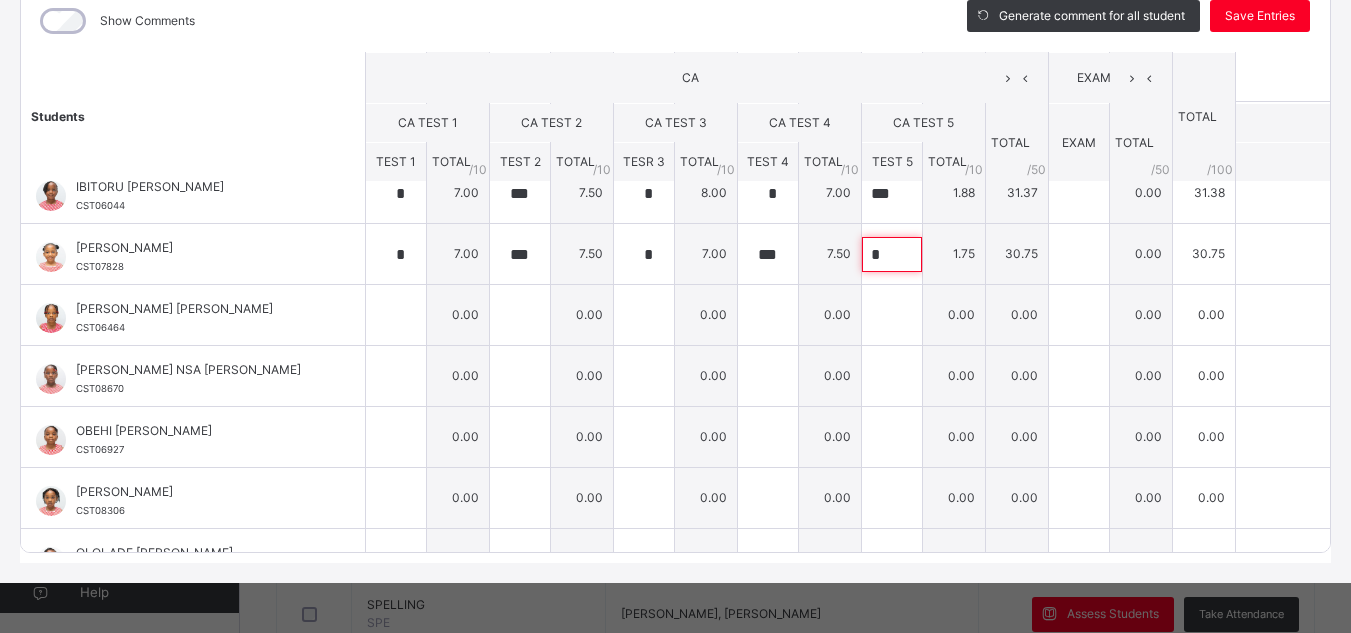 scroll, scrollTop: 581, scrollLeft: 0, axis: vertical 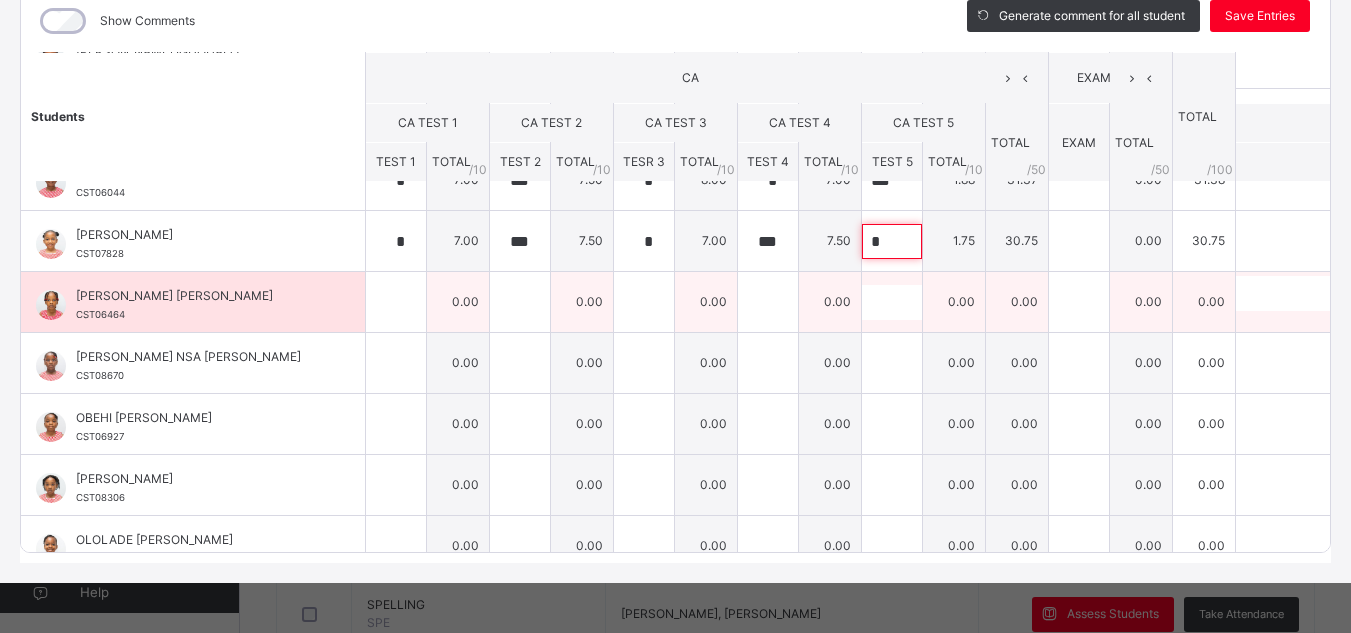 type on "*" 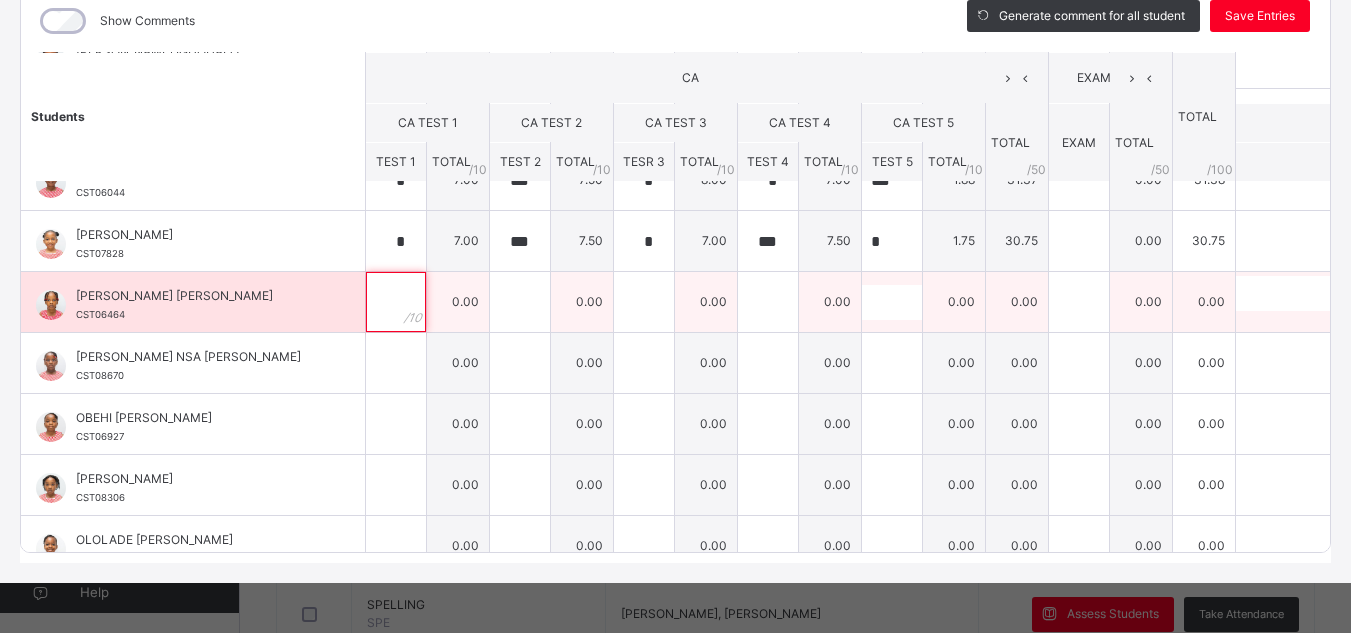 click at bounding box center [396, 302] 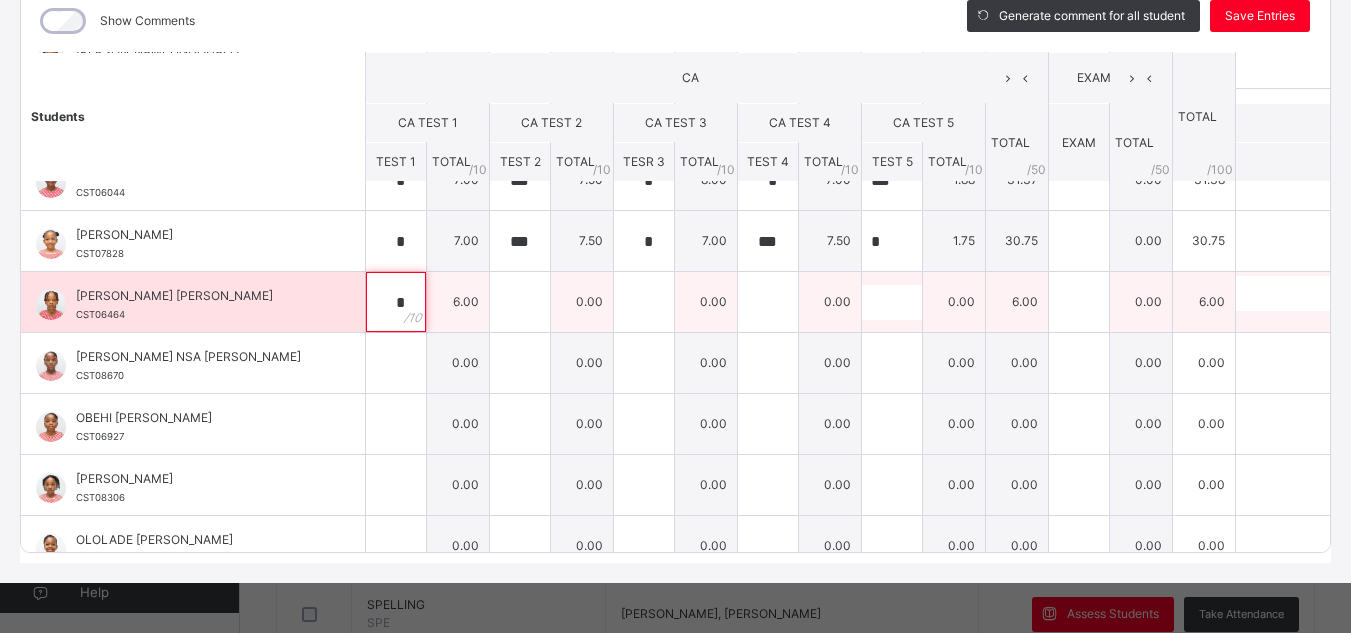 type on "*" 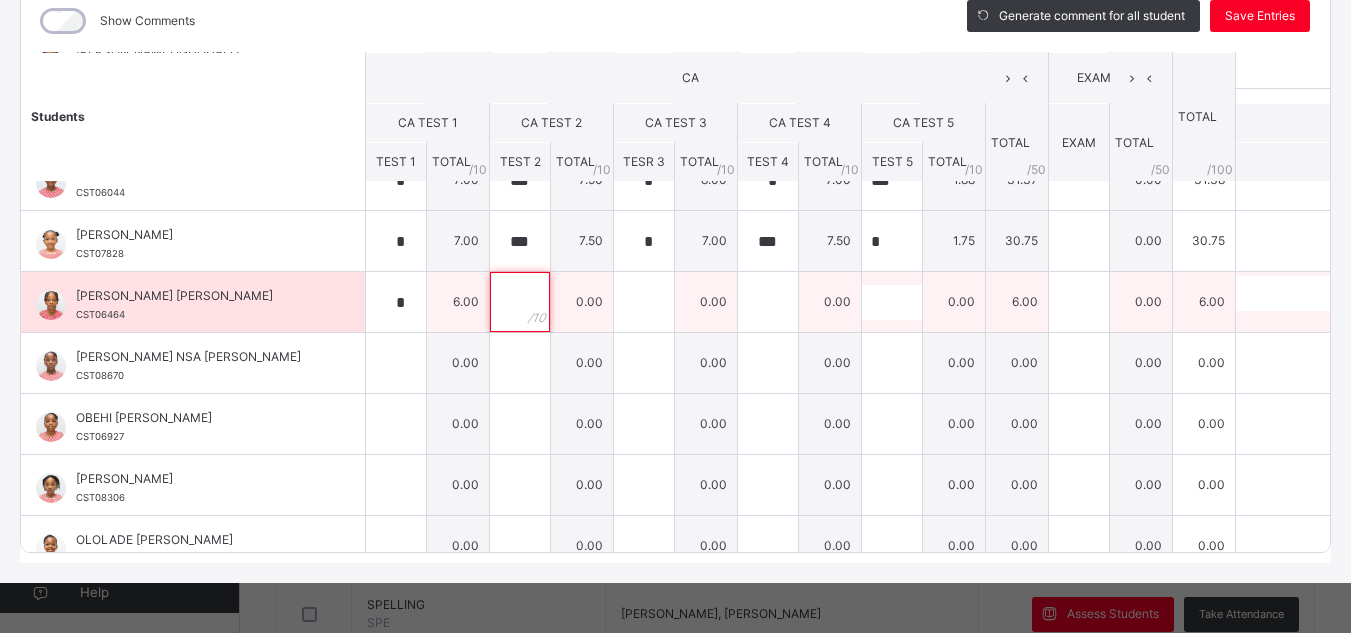 click at bounding box center (520, 302) 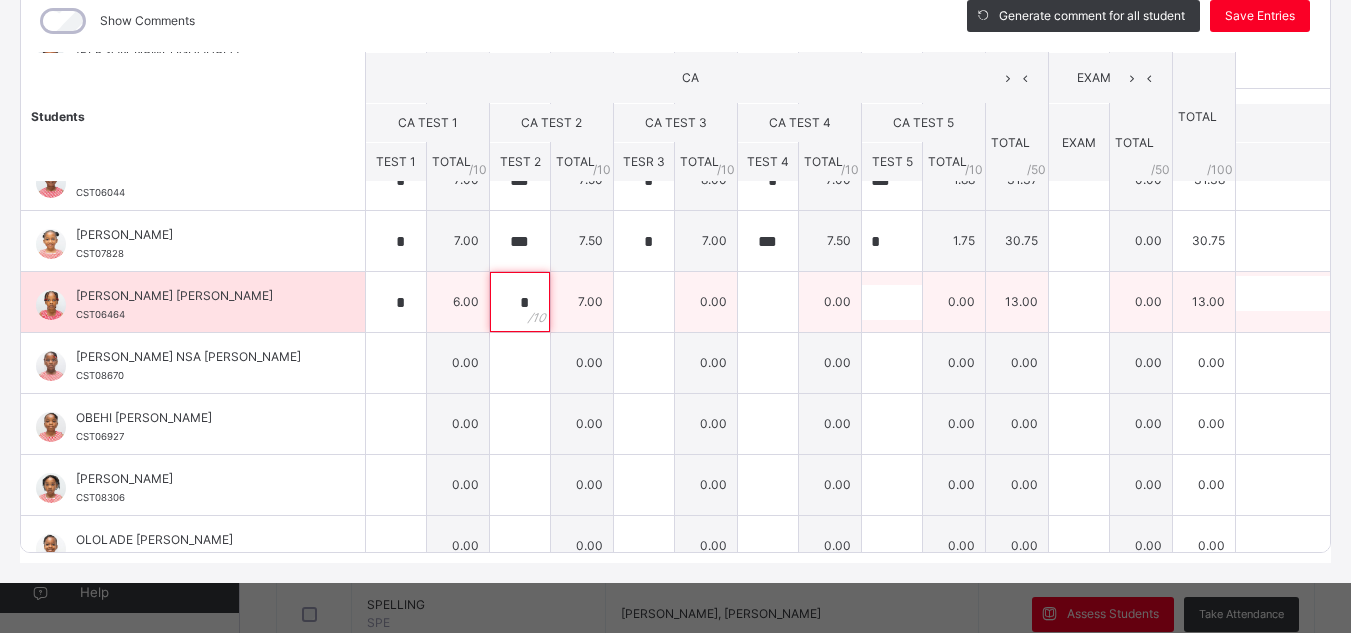 type on "*" 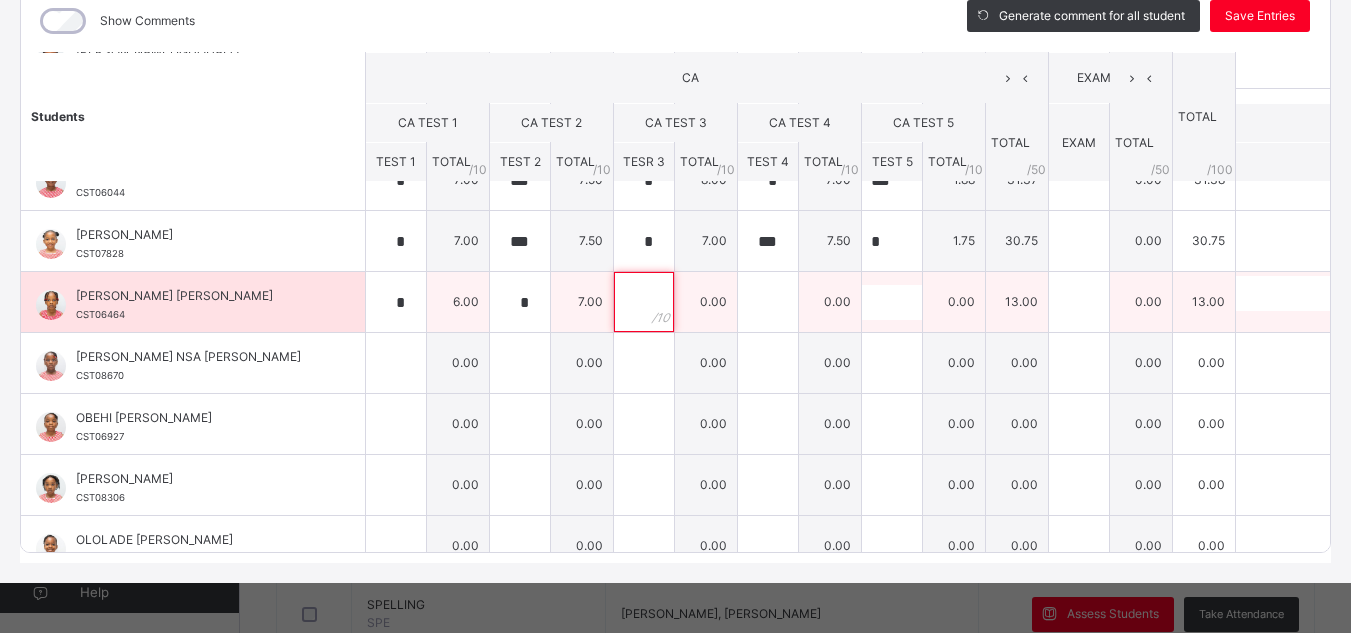 click at bounding box center (644, 302) 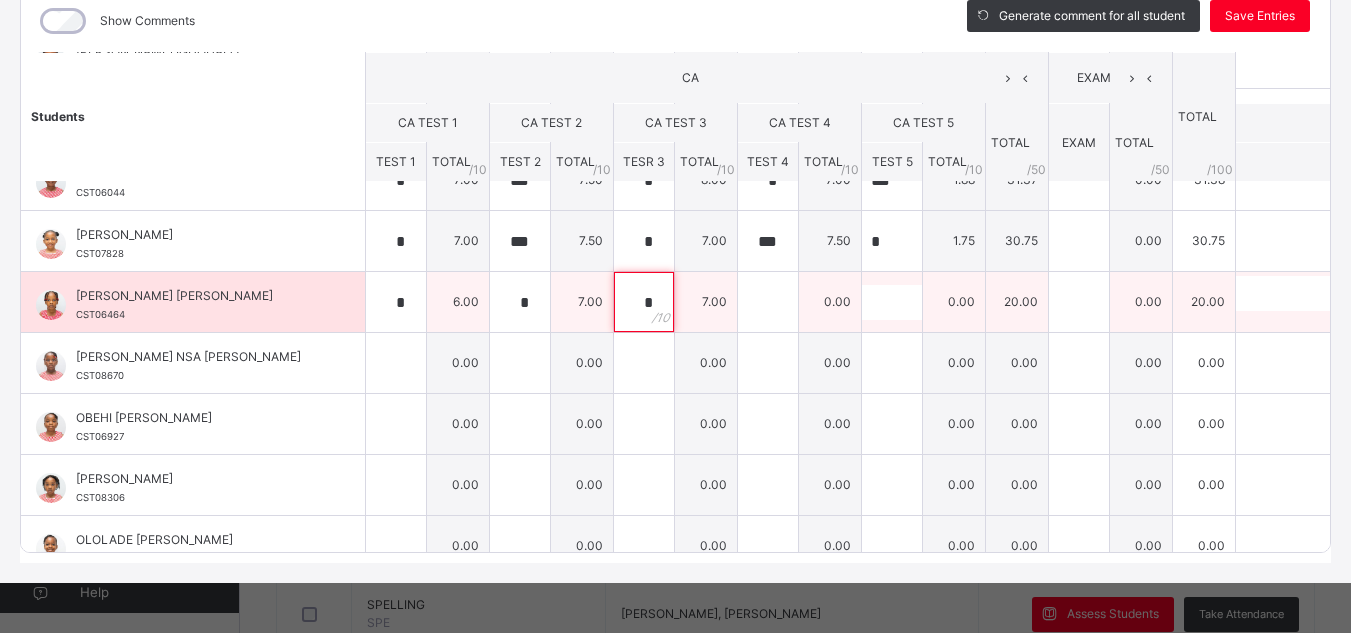 type on "*" 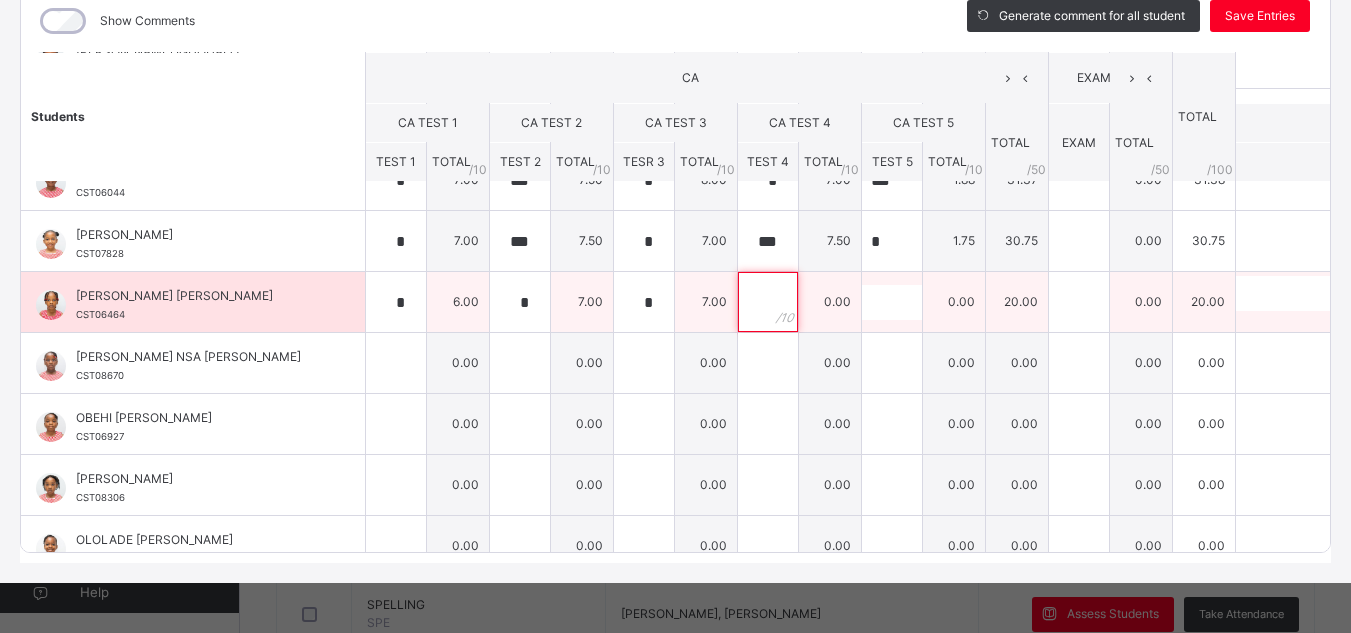 click at bounding box center (768, 302) 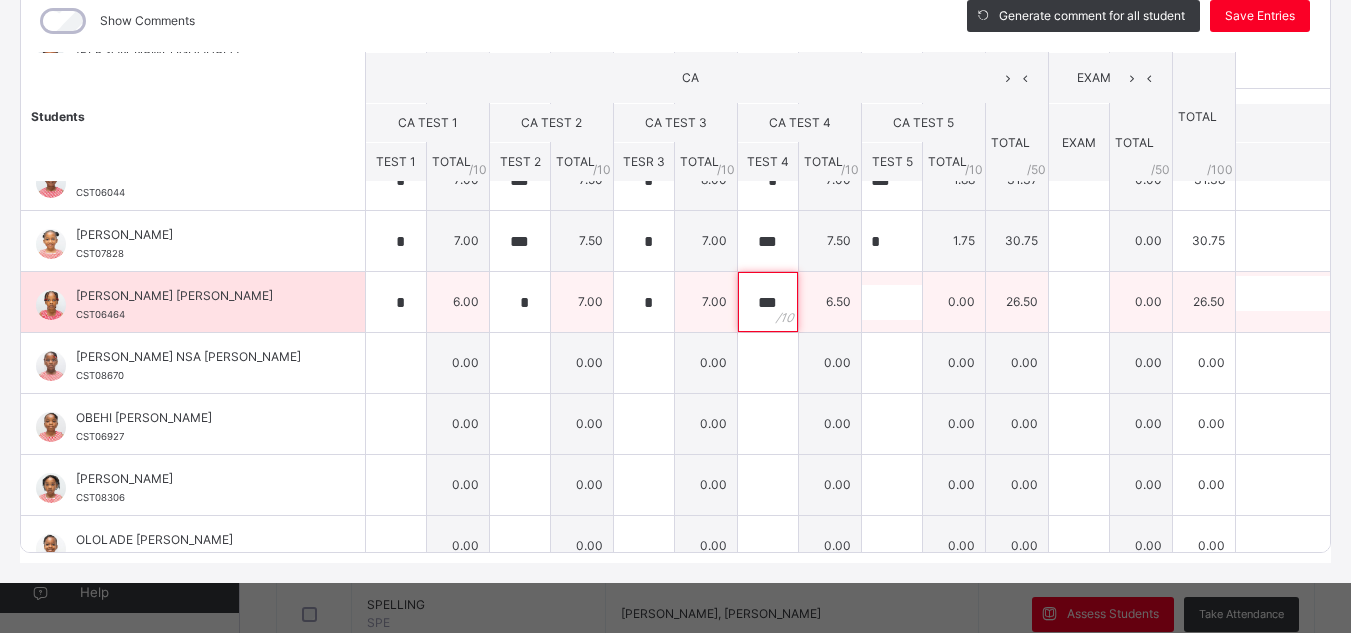 type on "***" 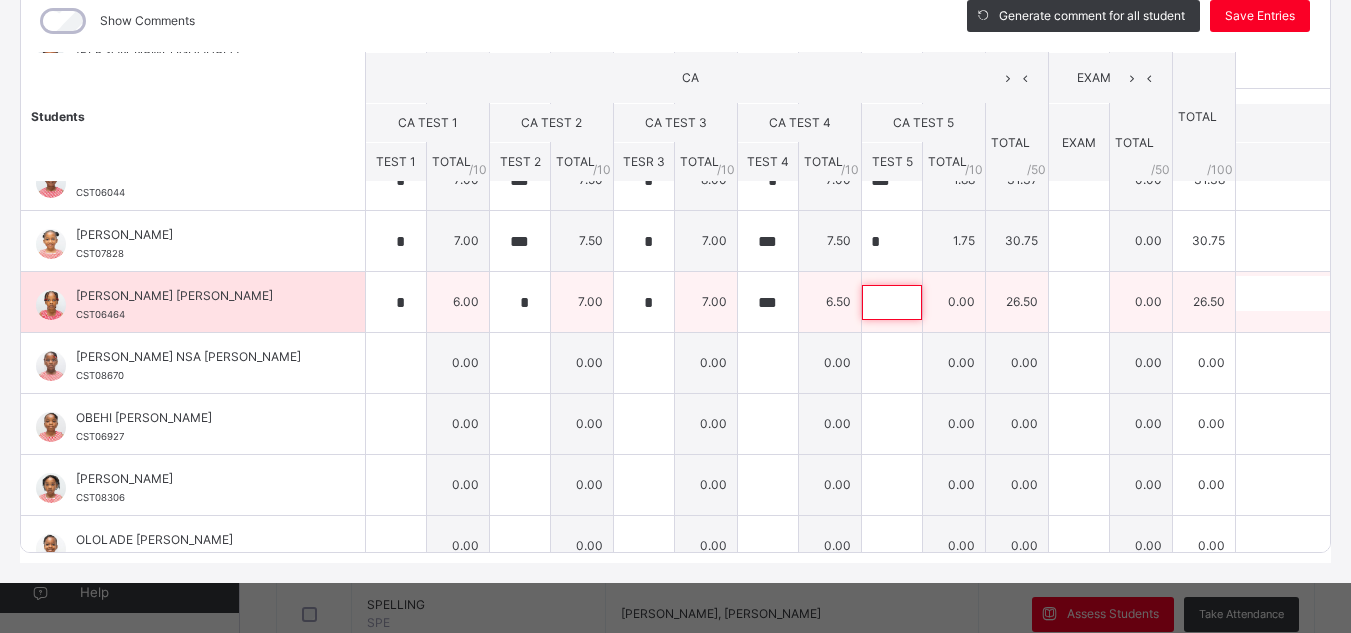 click at bounding box center [892, 302] 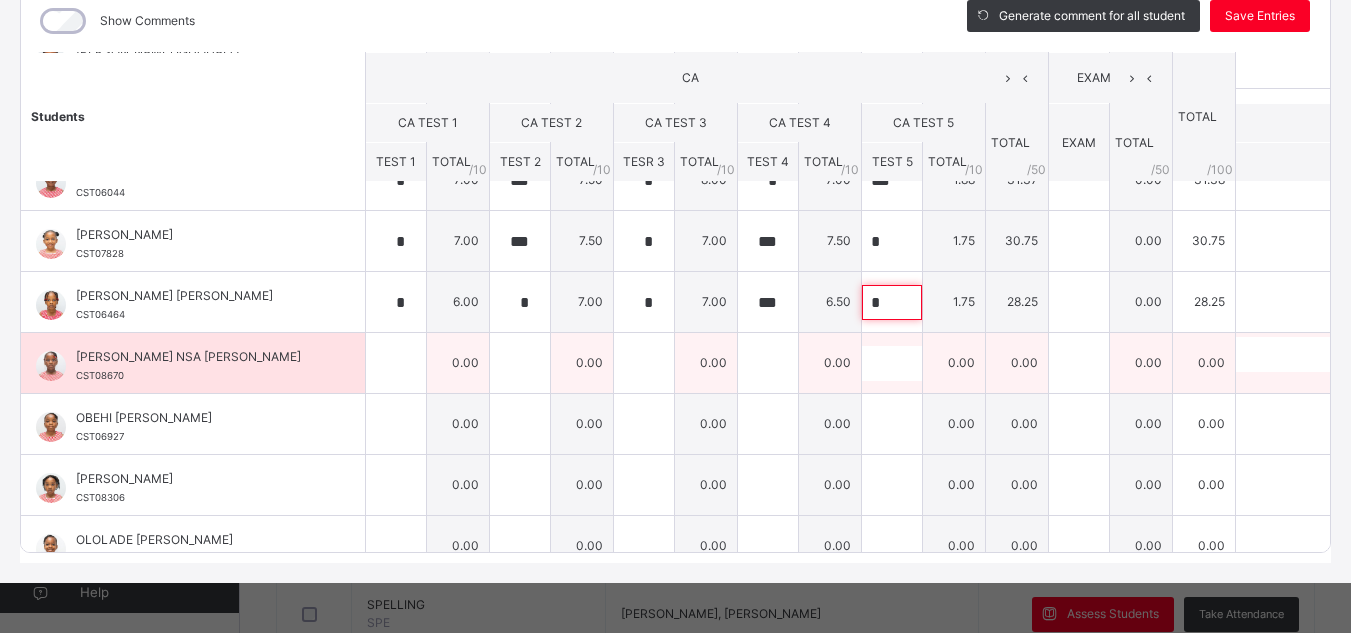 type on "*" 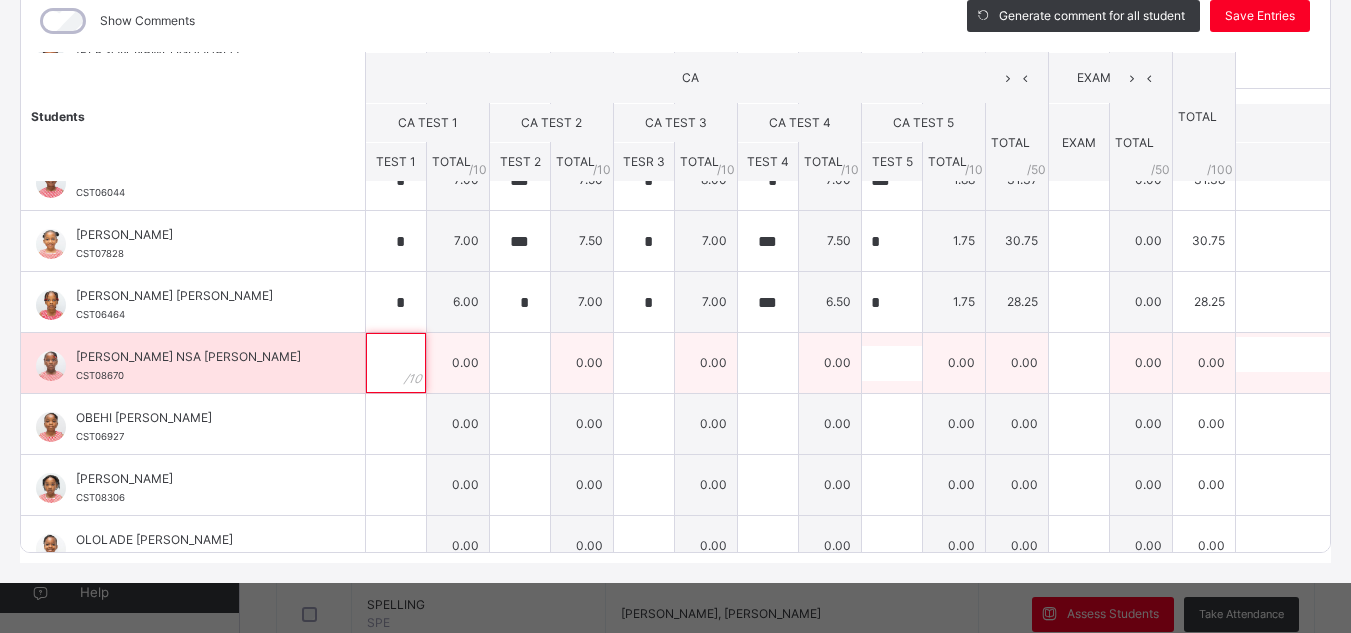 click at bounding box center [396, 363] 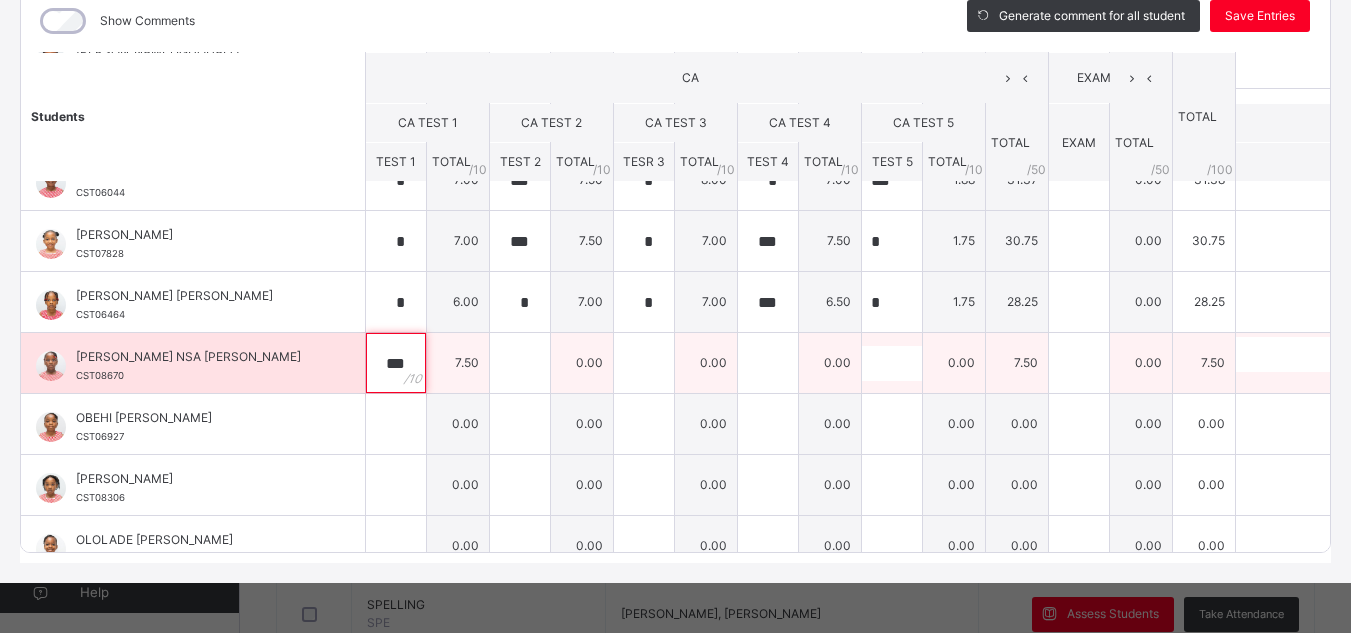 type on "***" 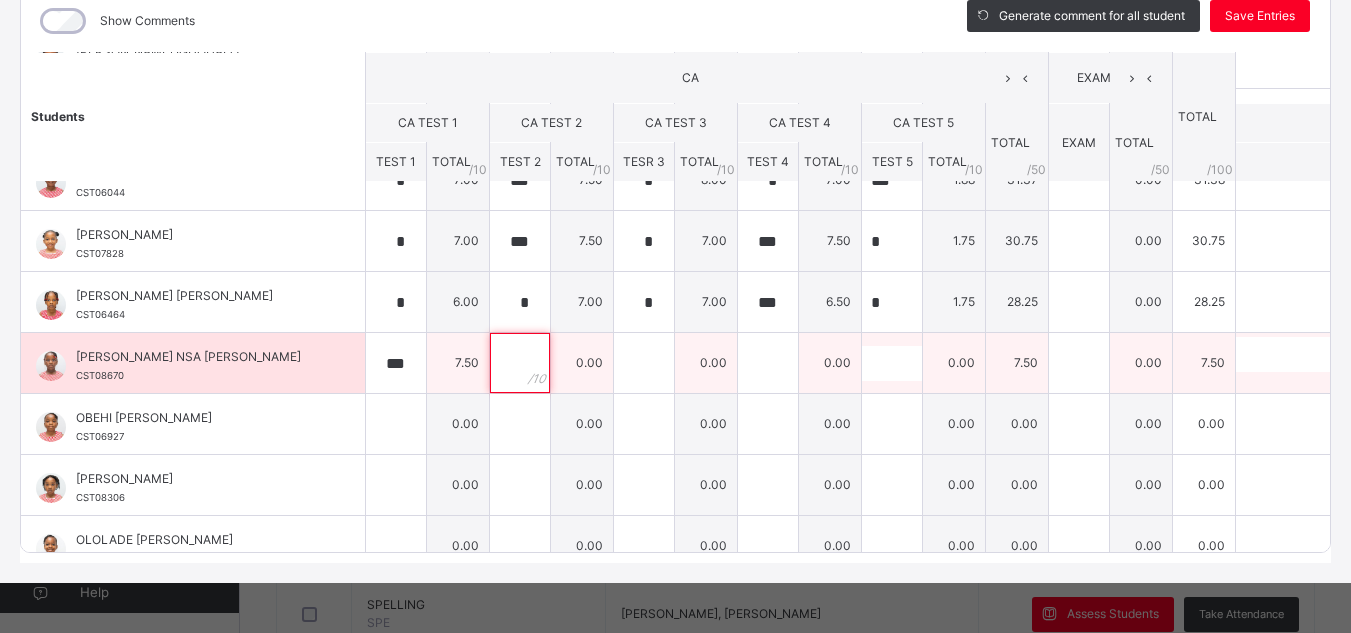 click at bounding box center (520, 363) 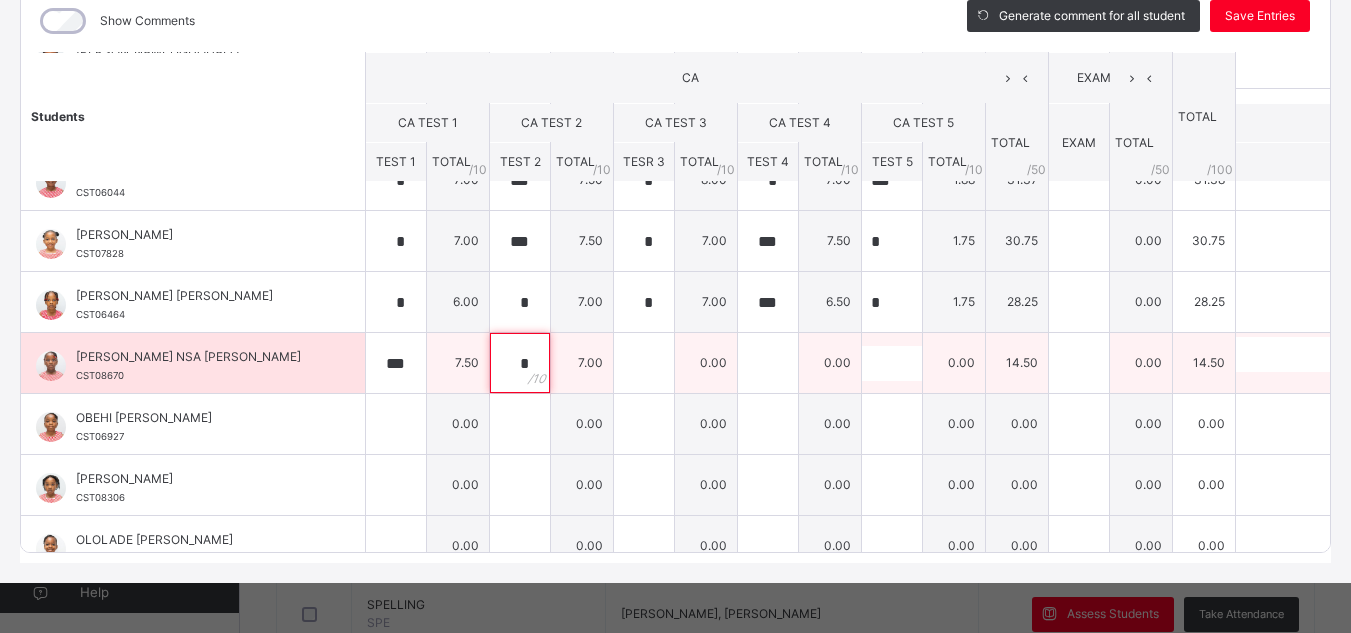 type on "*" 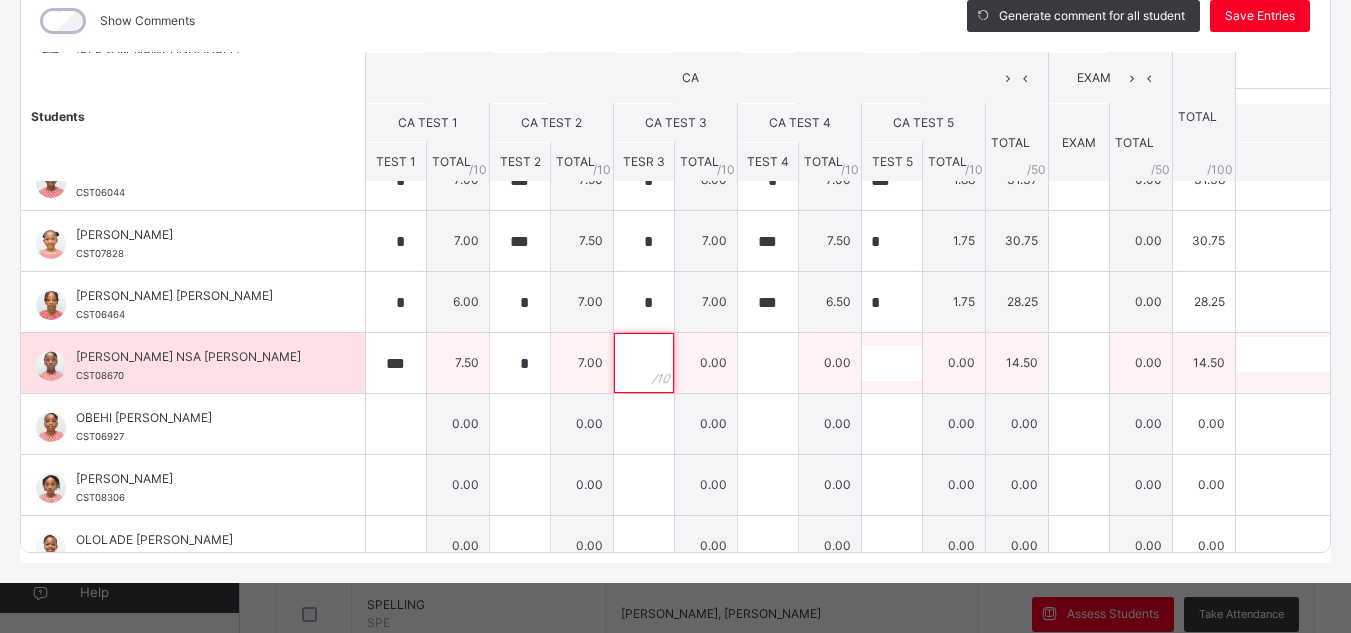 click at bounding box center [644, 363] 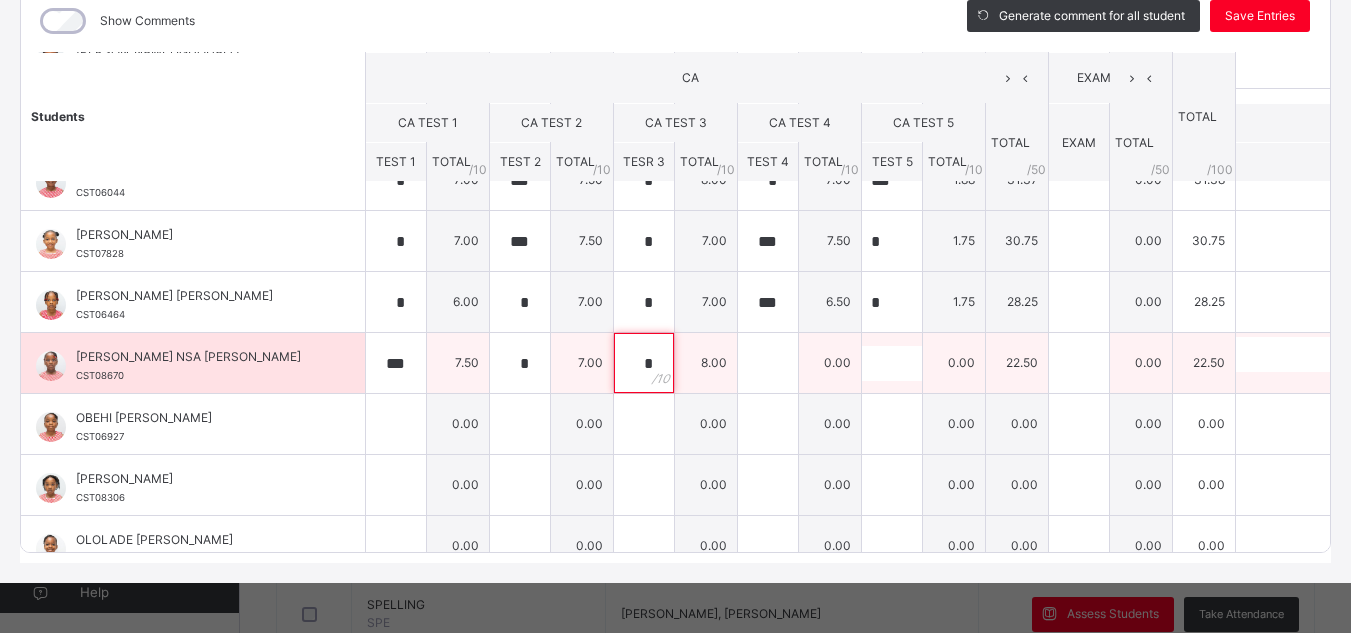 type on "*" 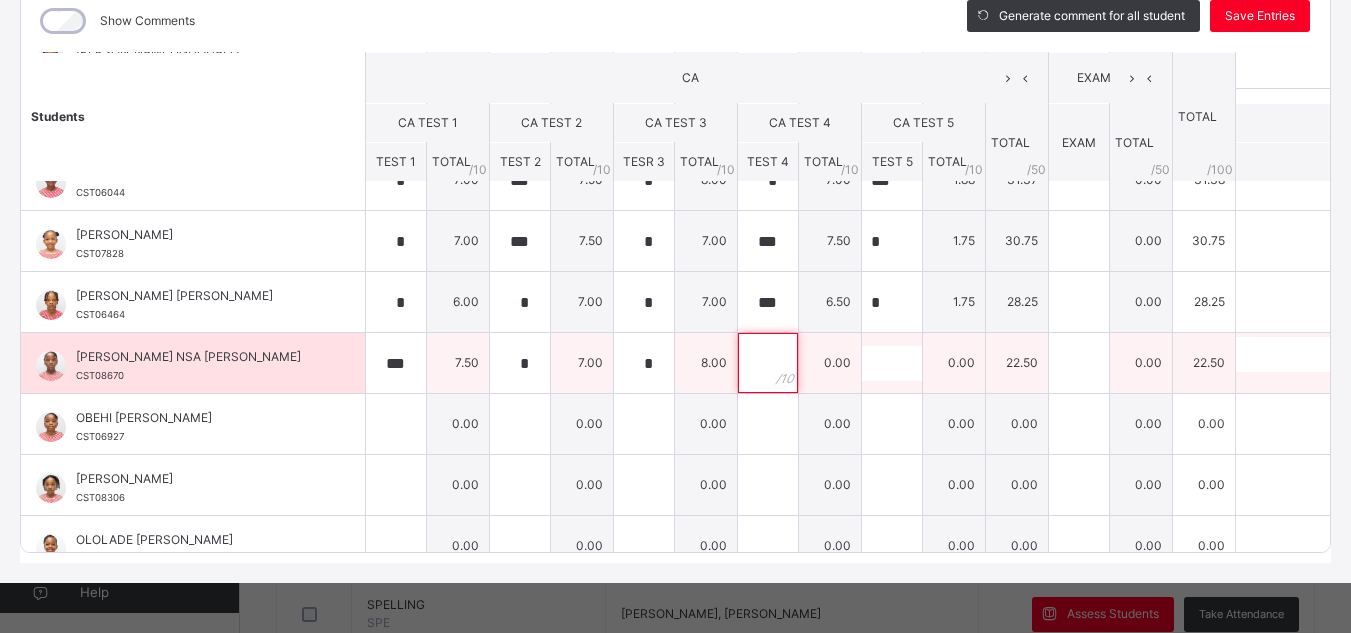 click at bounding box center (768, 363) 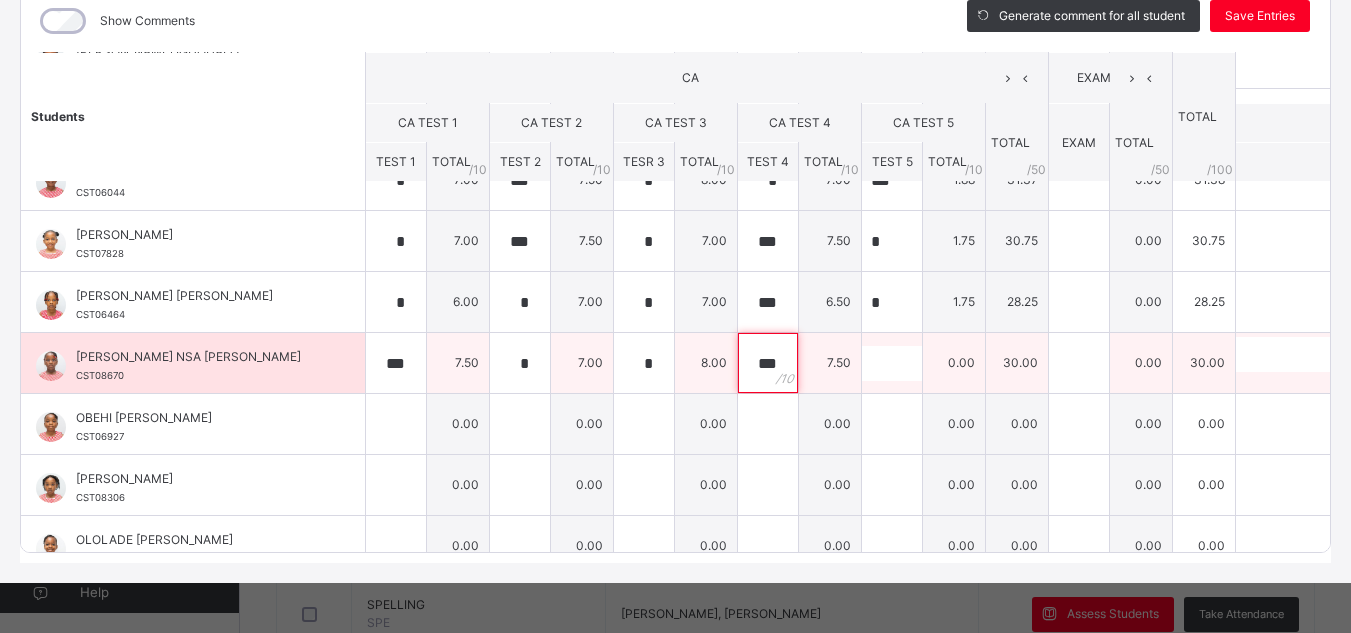 type on "***" 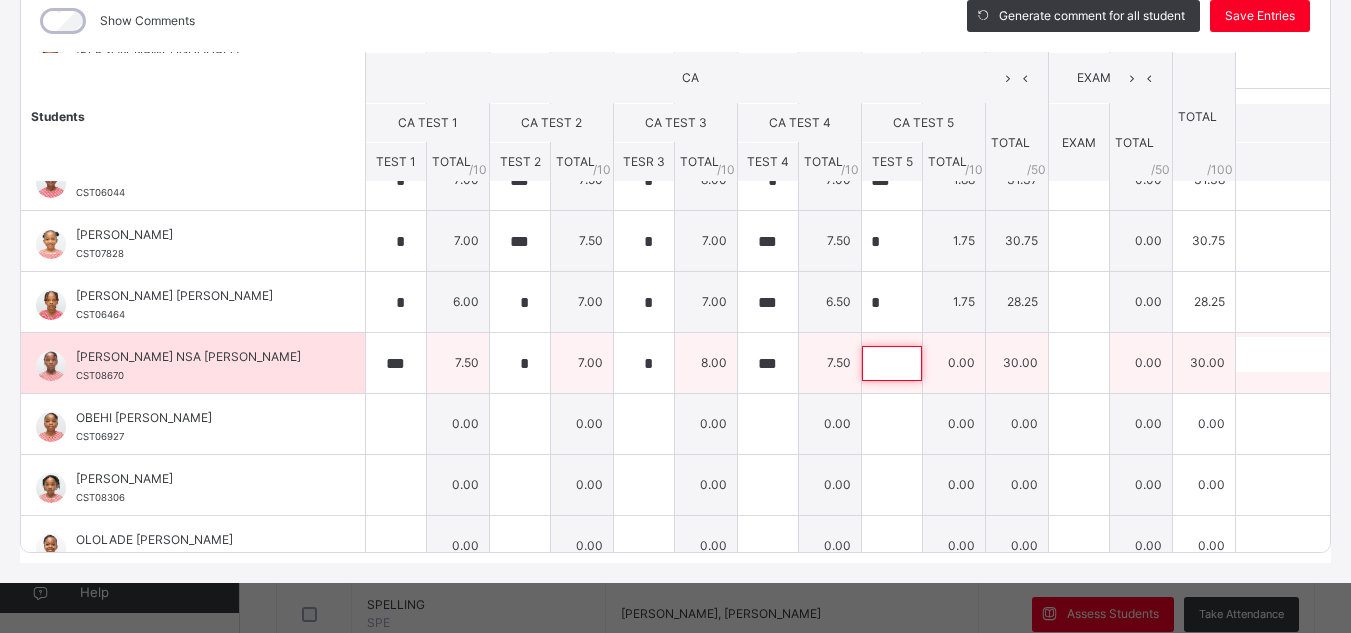 click at bounding box center [892, 363] 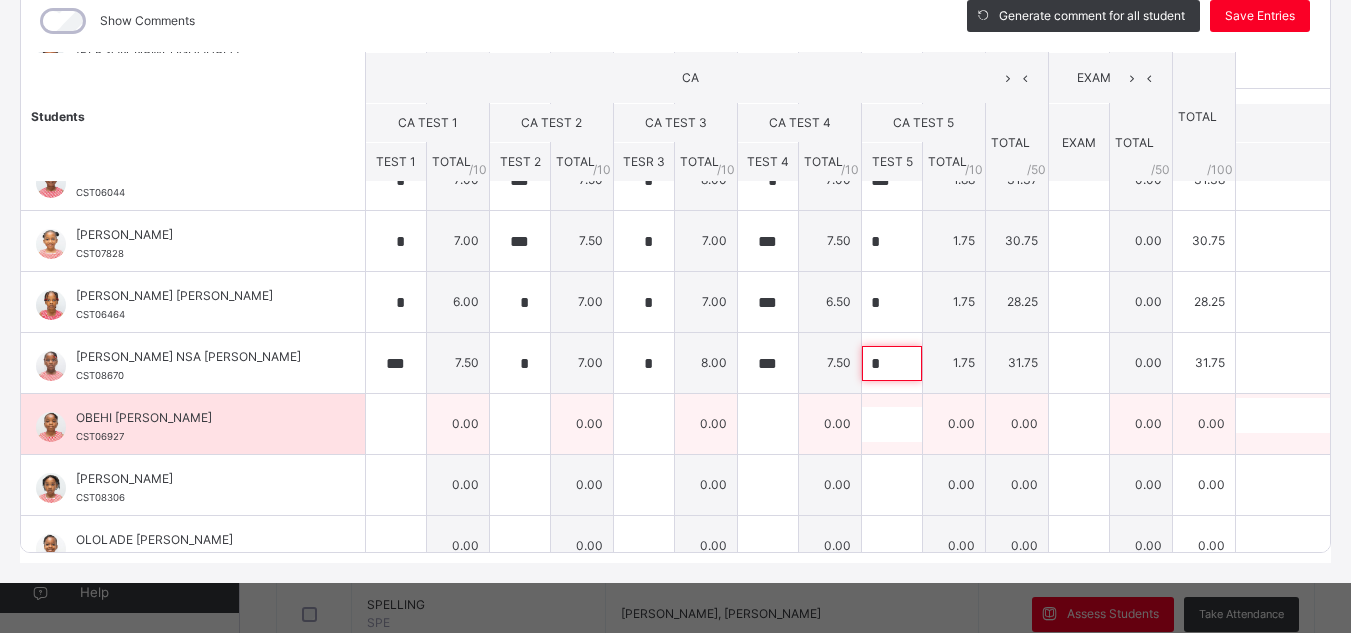 type on "*" 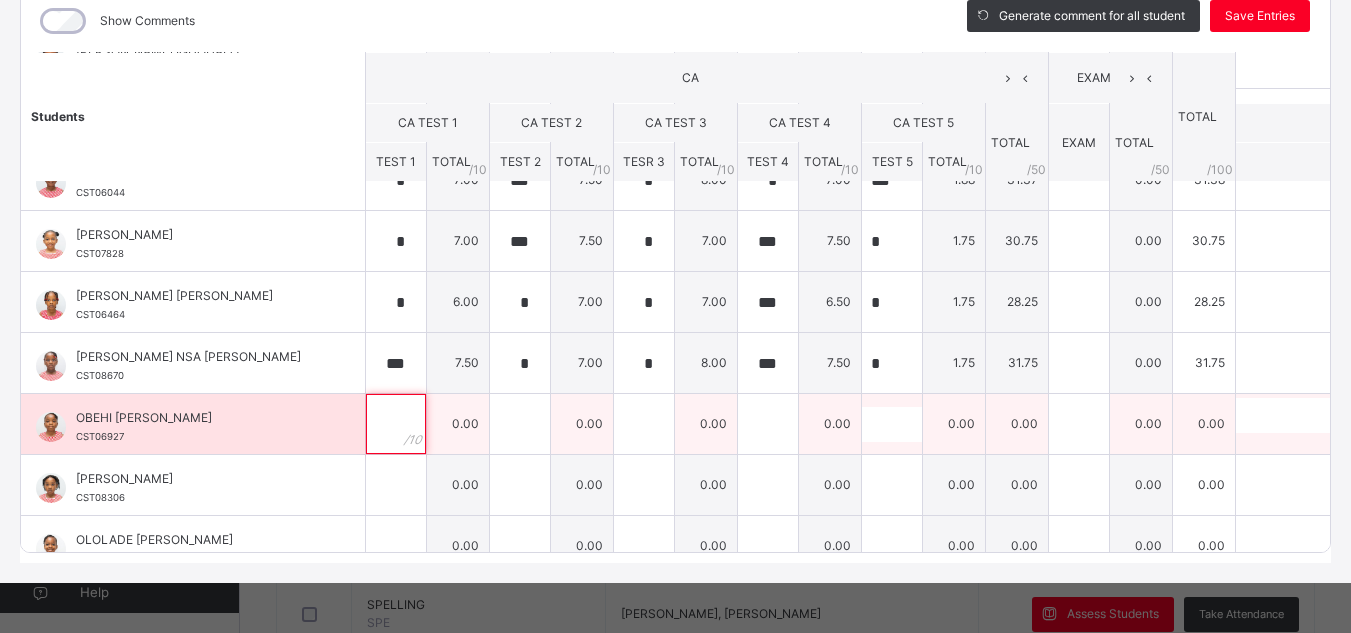 click at bounding box center (396, 424) 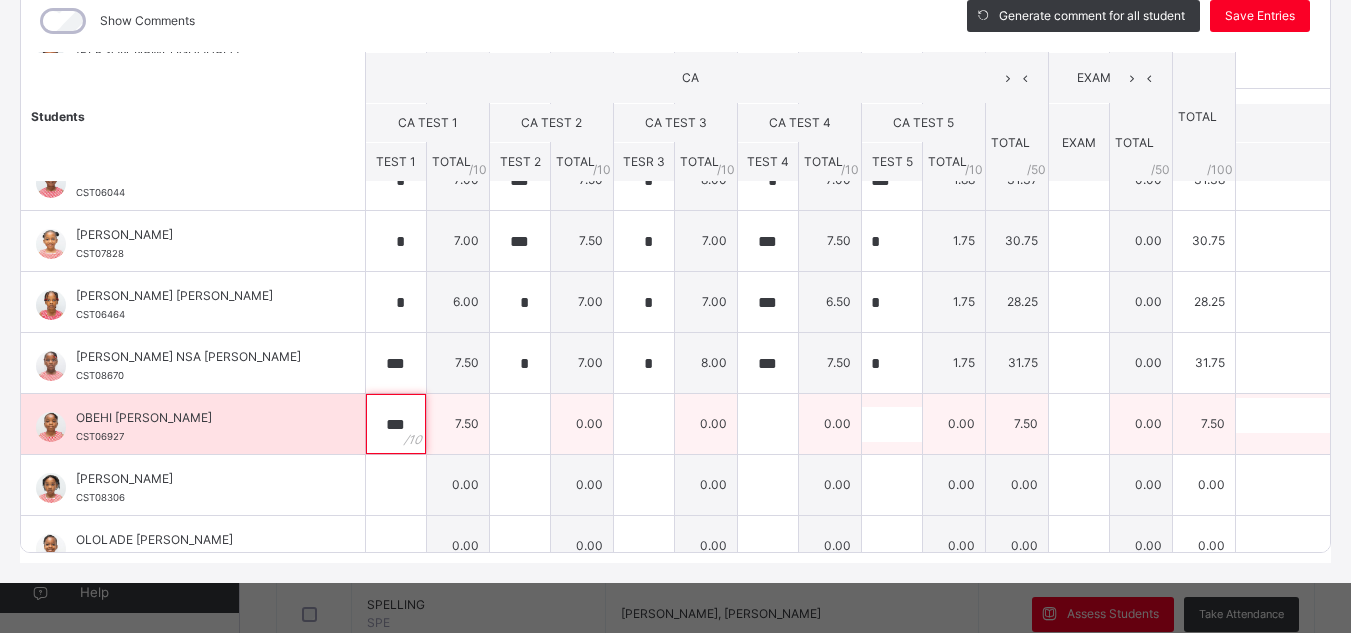 type on "***" 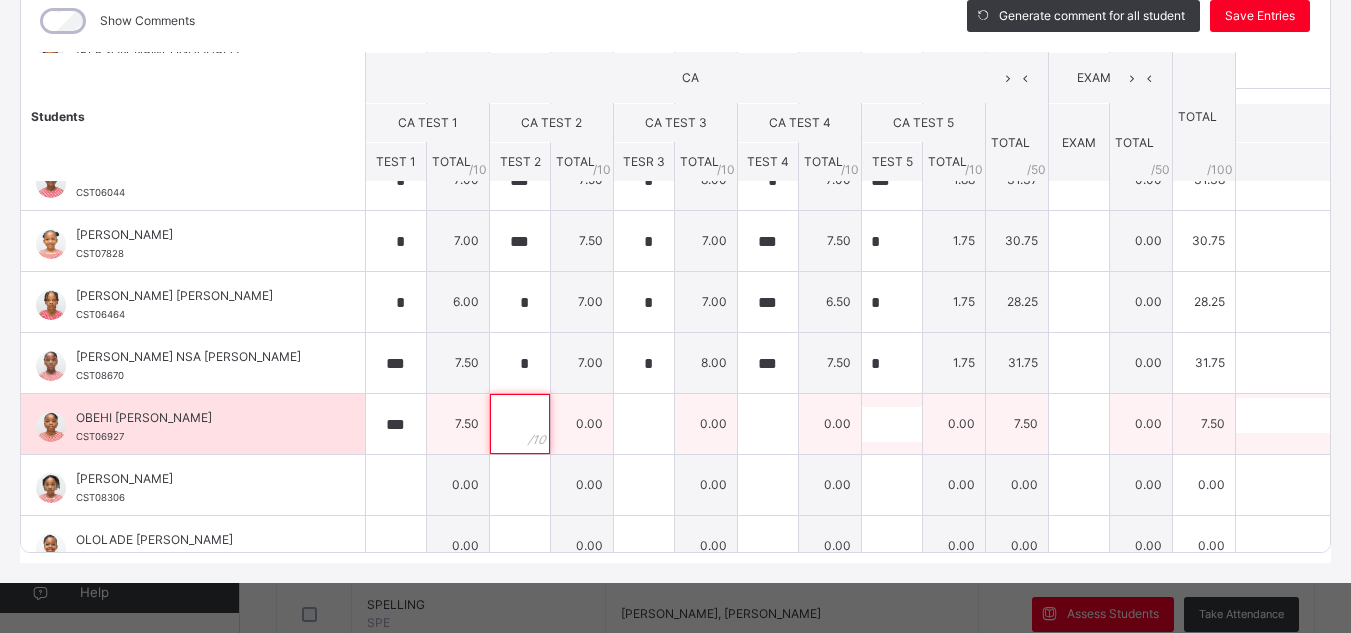 click at bounding box center (520, 424) 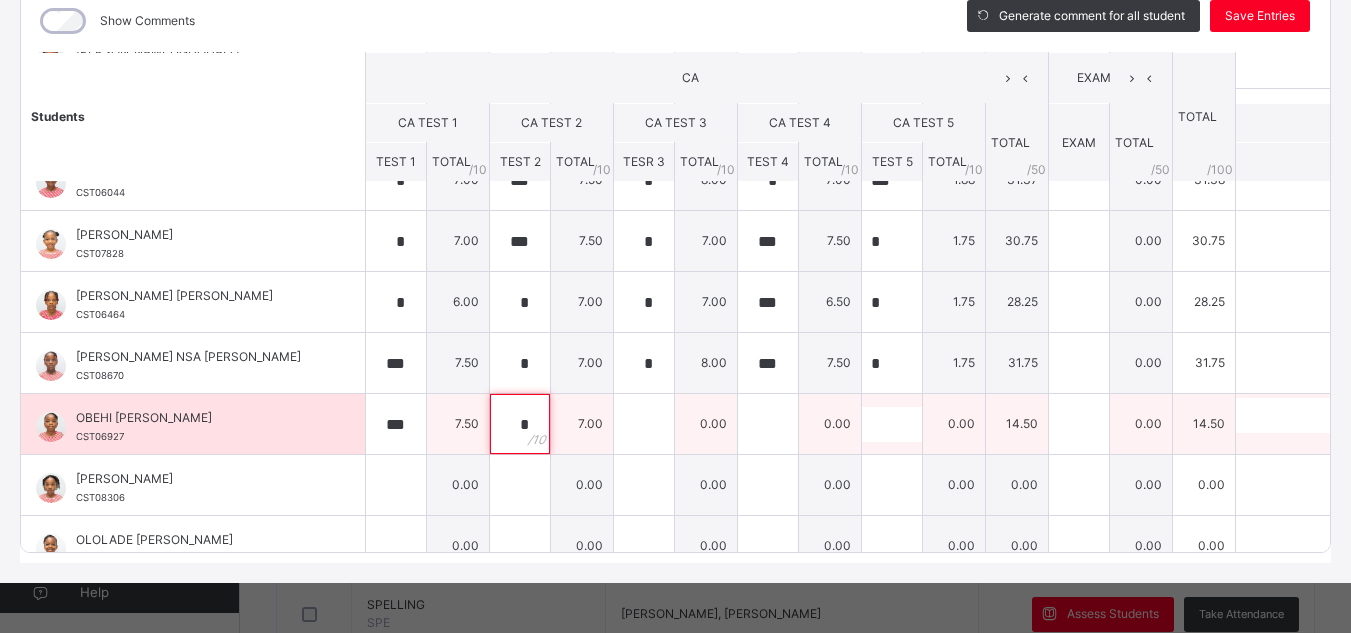 type on "*" 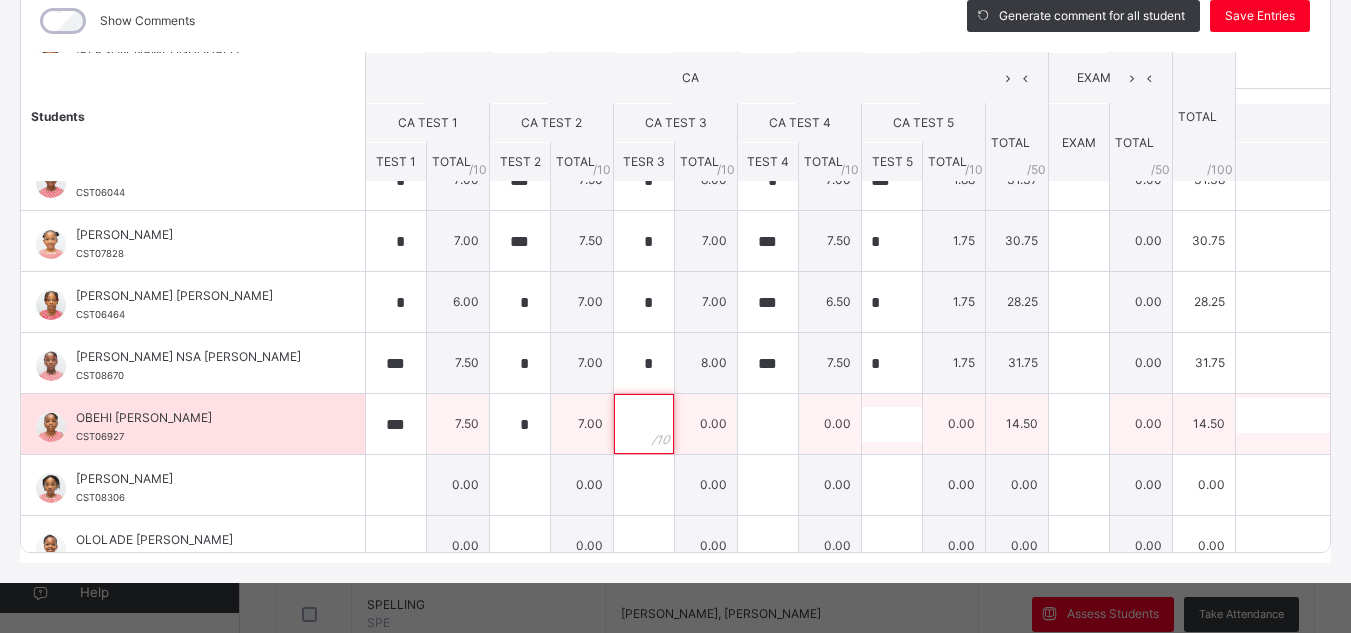 click at bounding box center [644, 424] 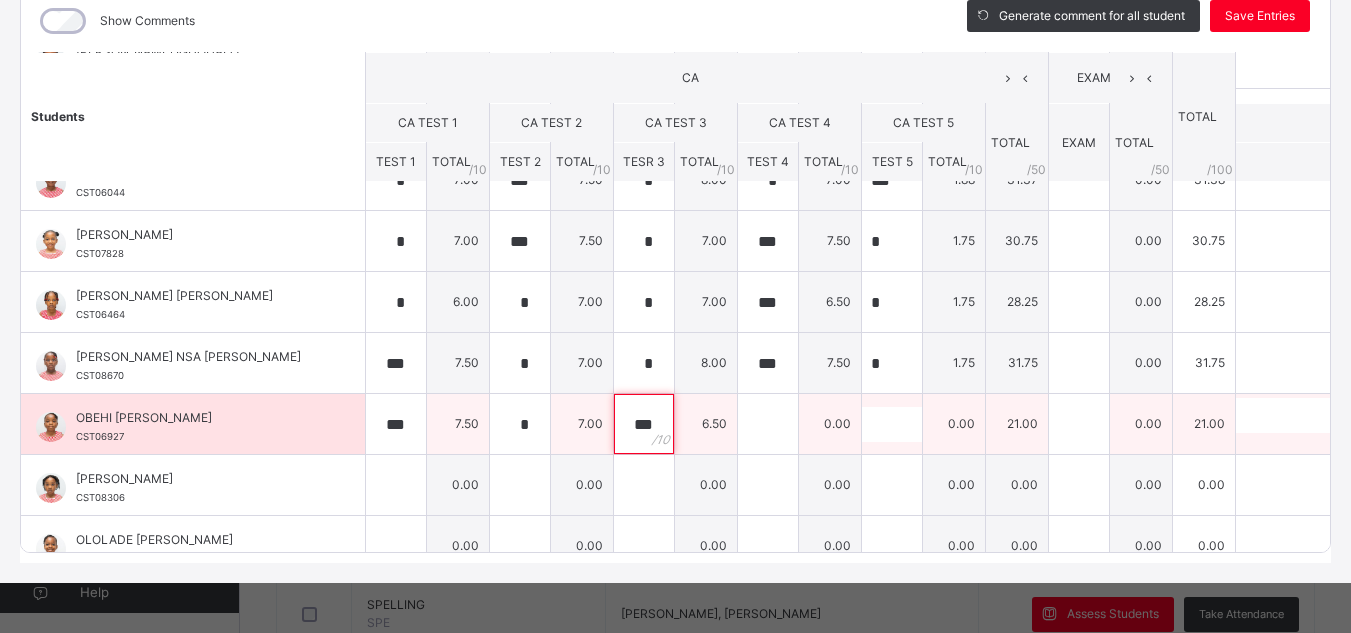 type on "***" 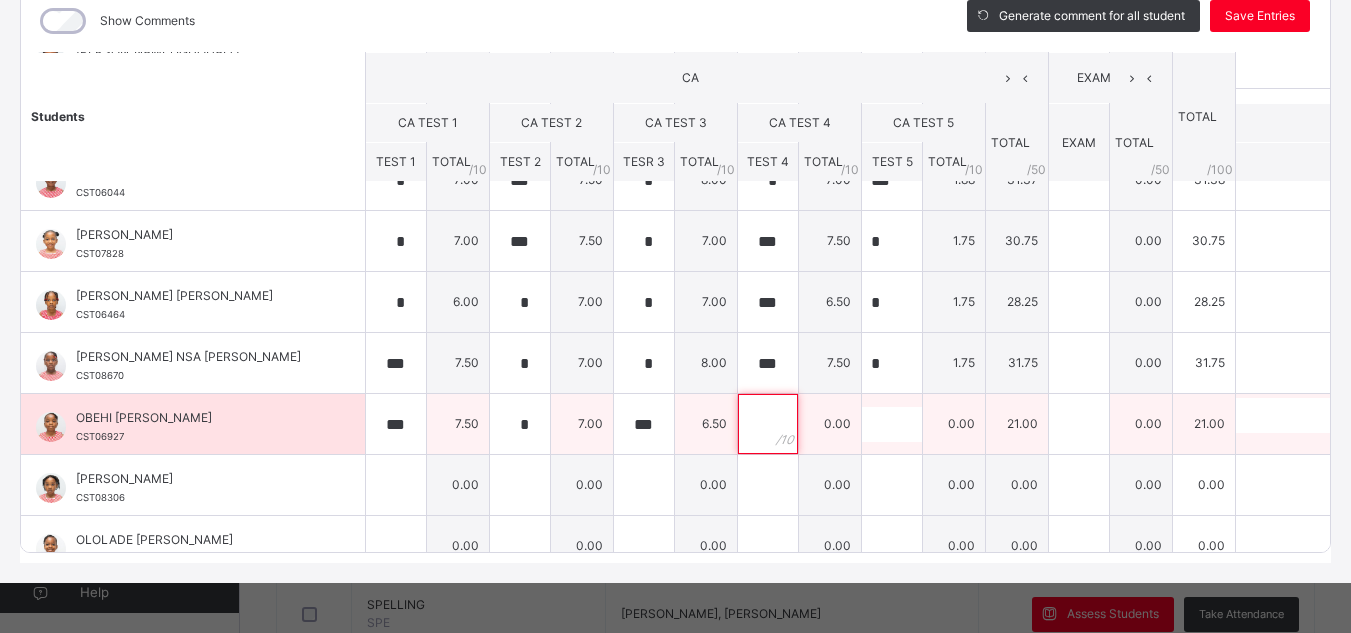 click at bounding box center [768, 424] 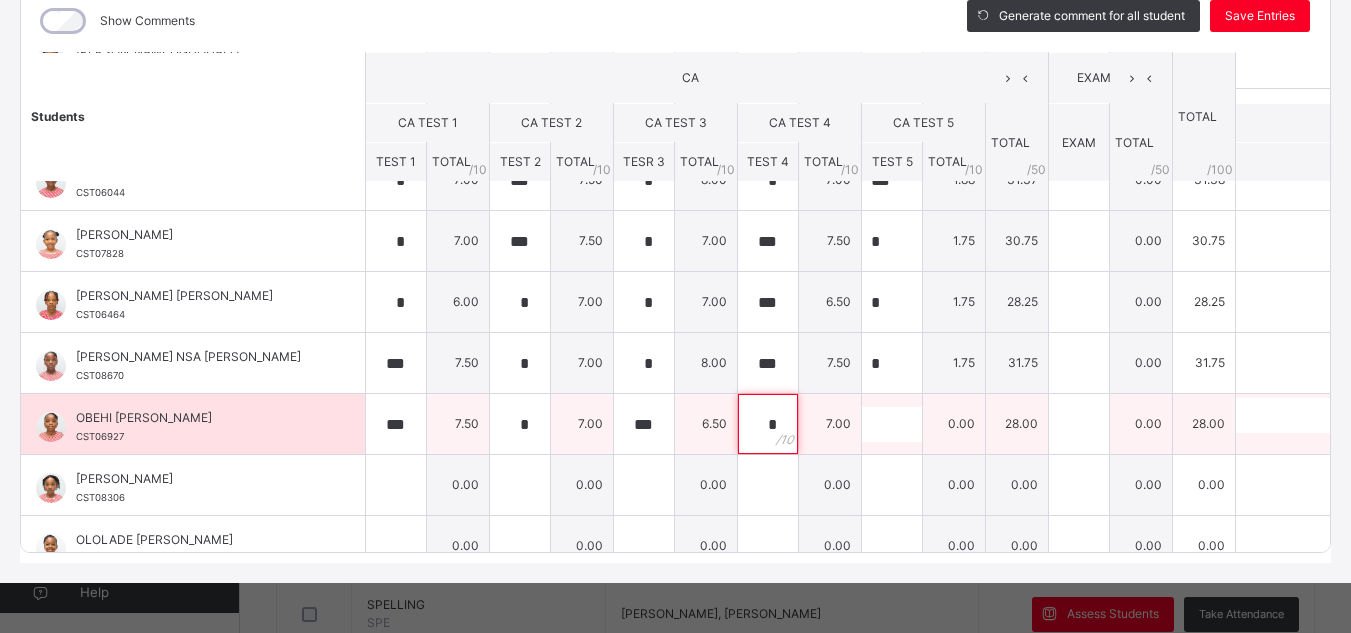 type on "*" 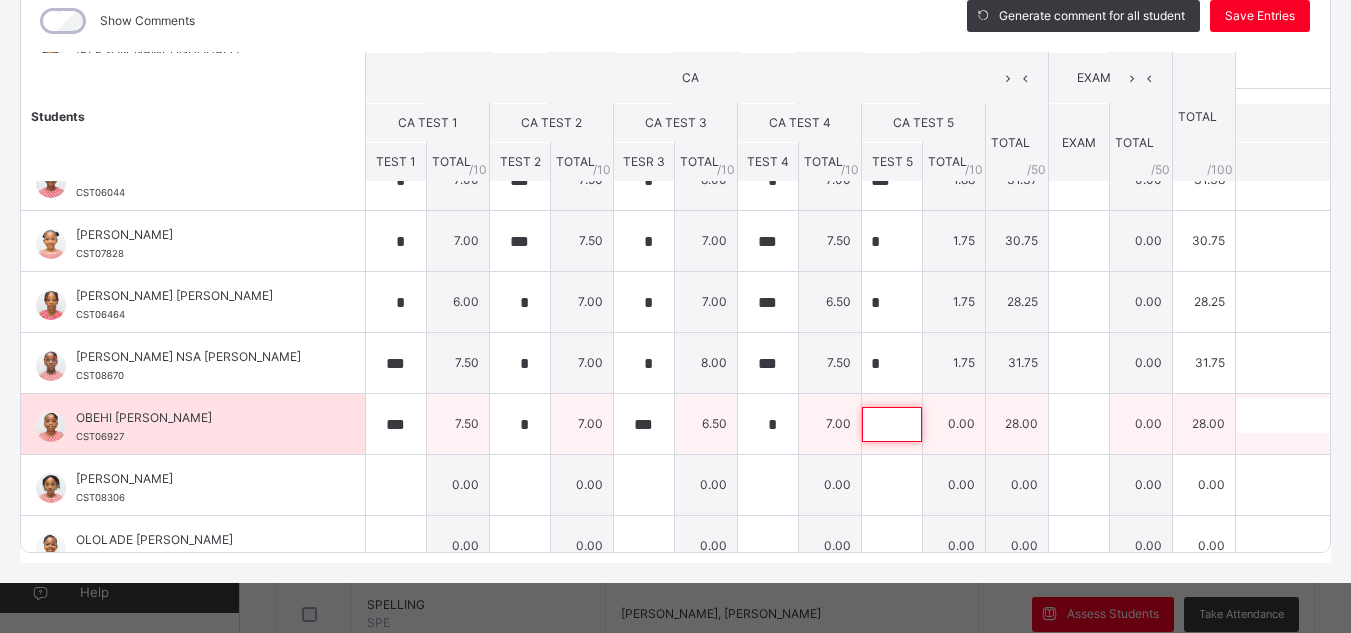 click at bounding box center [892, 424] 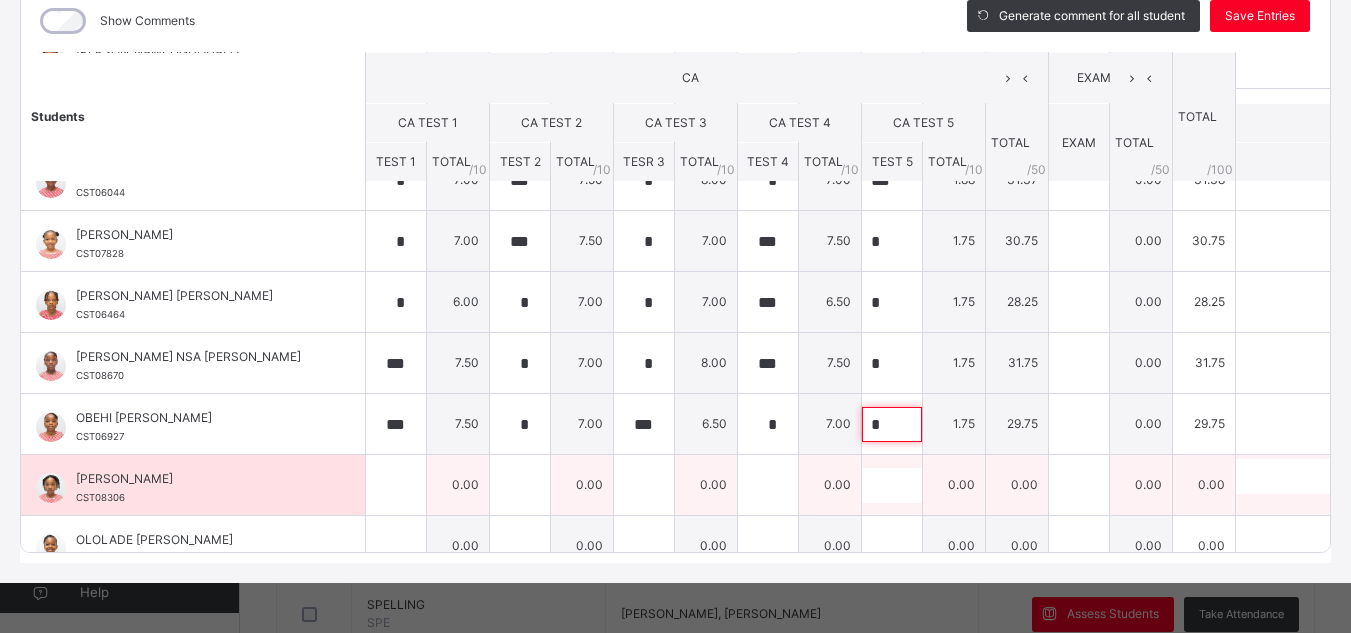 type on "*" 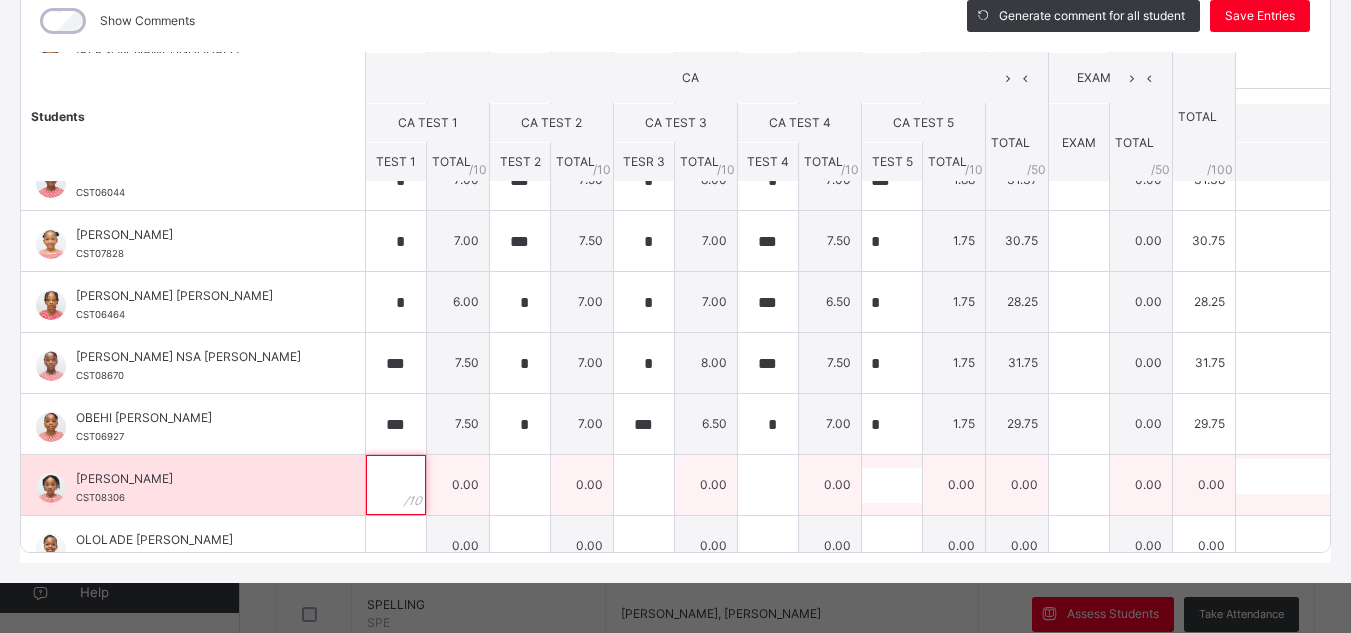 click at bounding box center [396, 485] 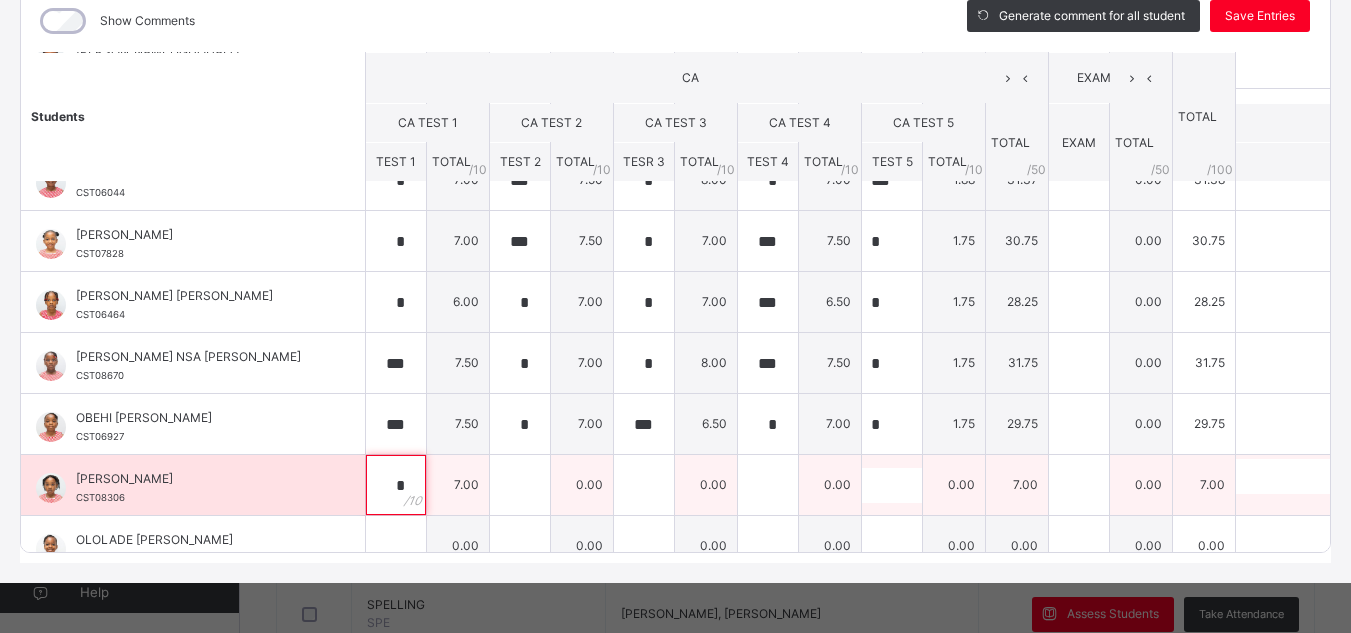 type on "*" 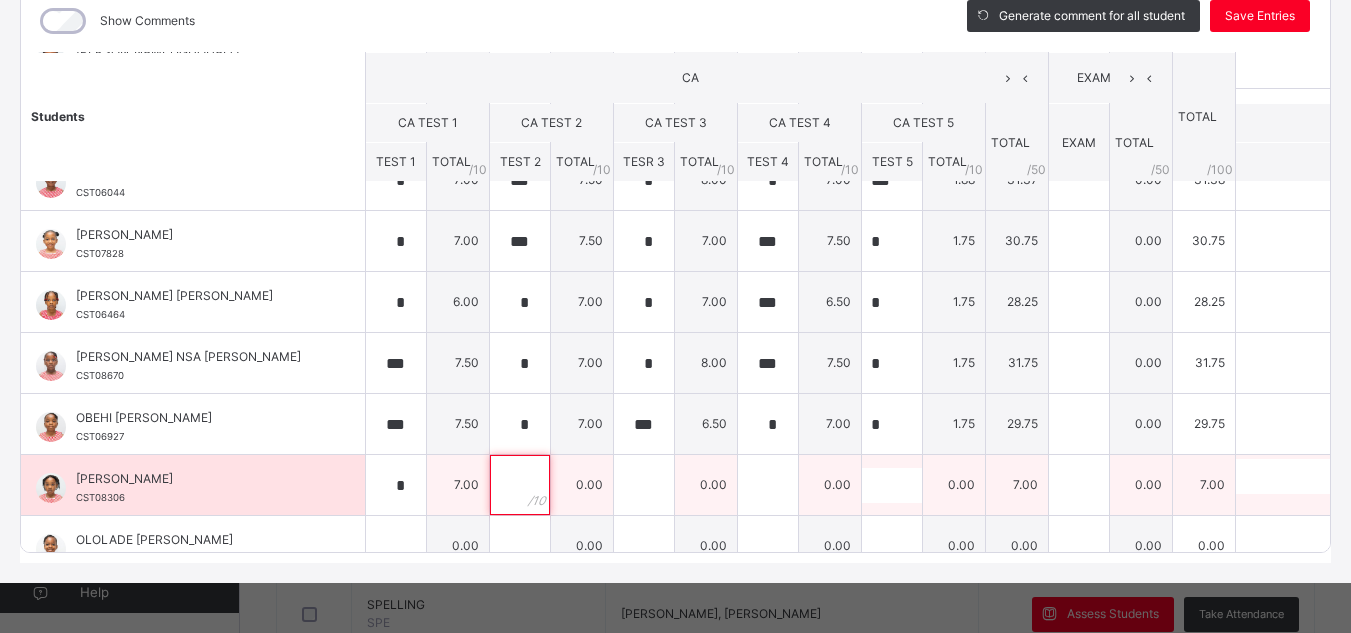 click at bounding box center (520, 485) 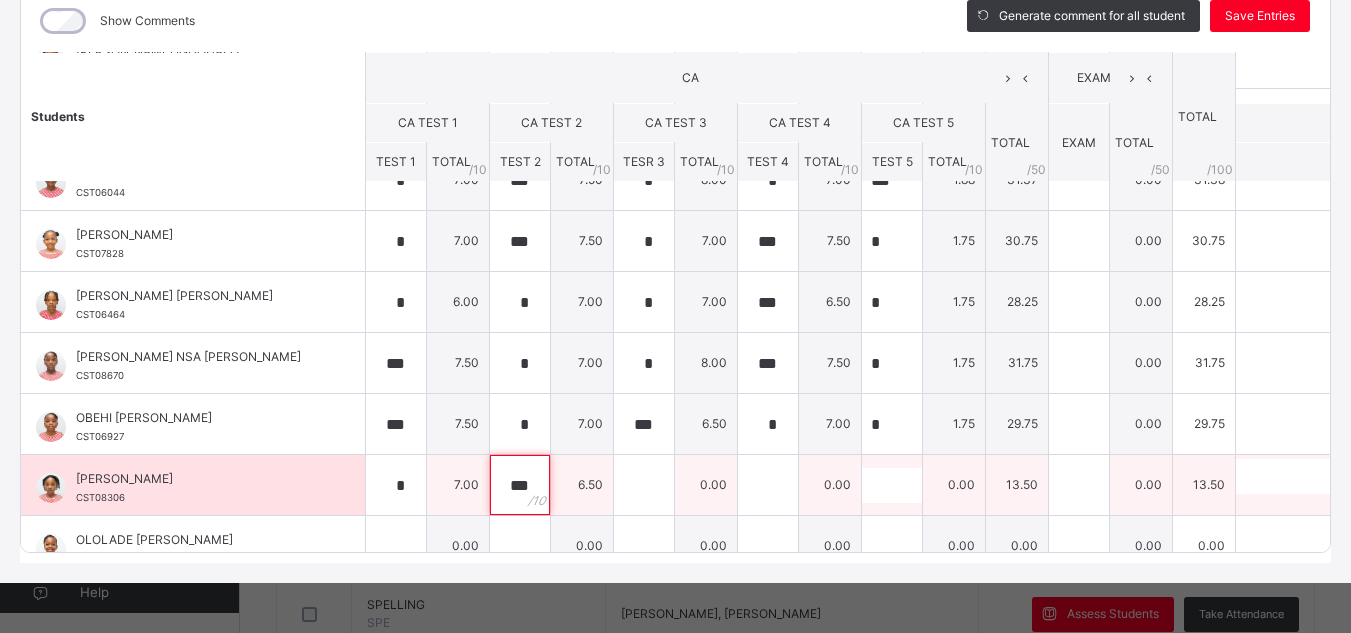 type on "***" 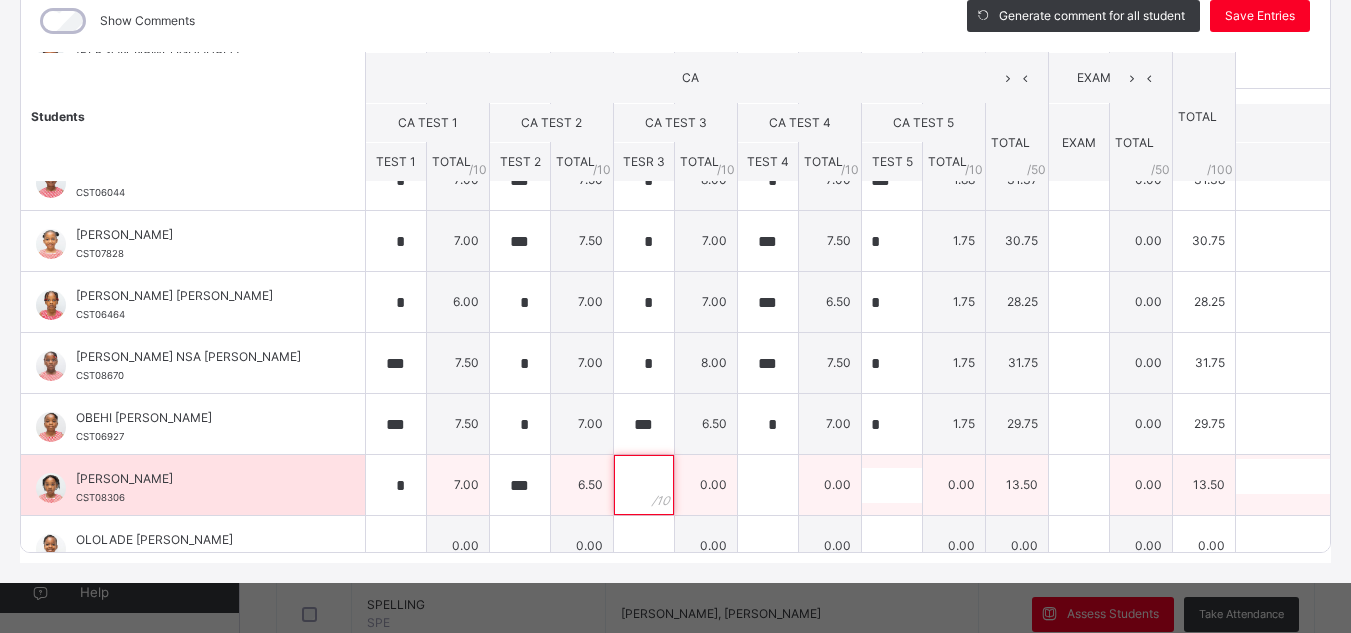 click at bounding box center (644, 485) 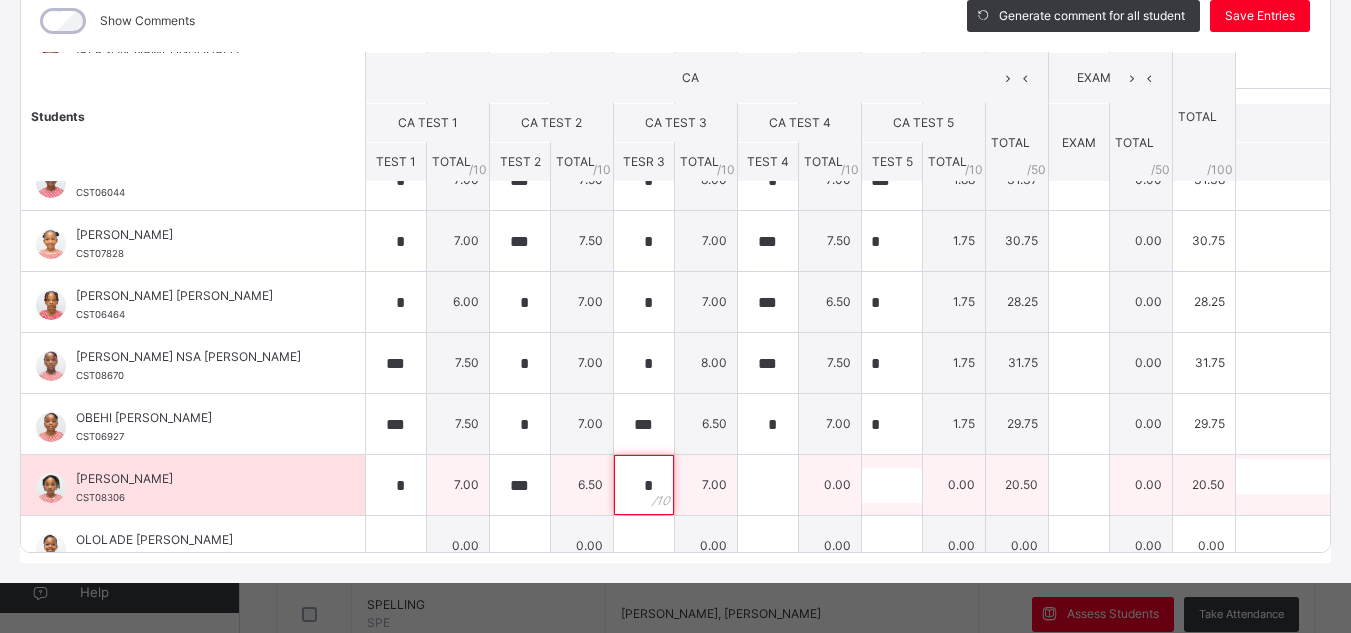 type on "*" 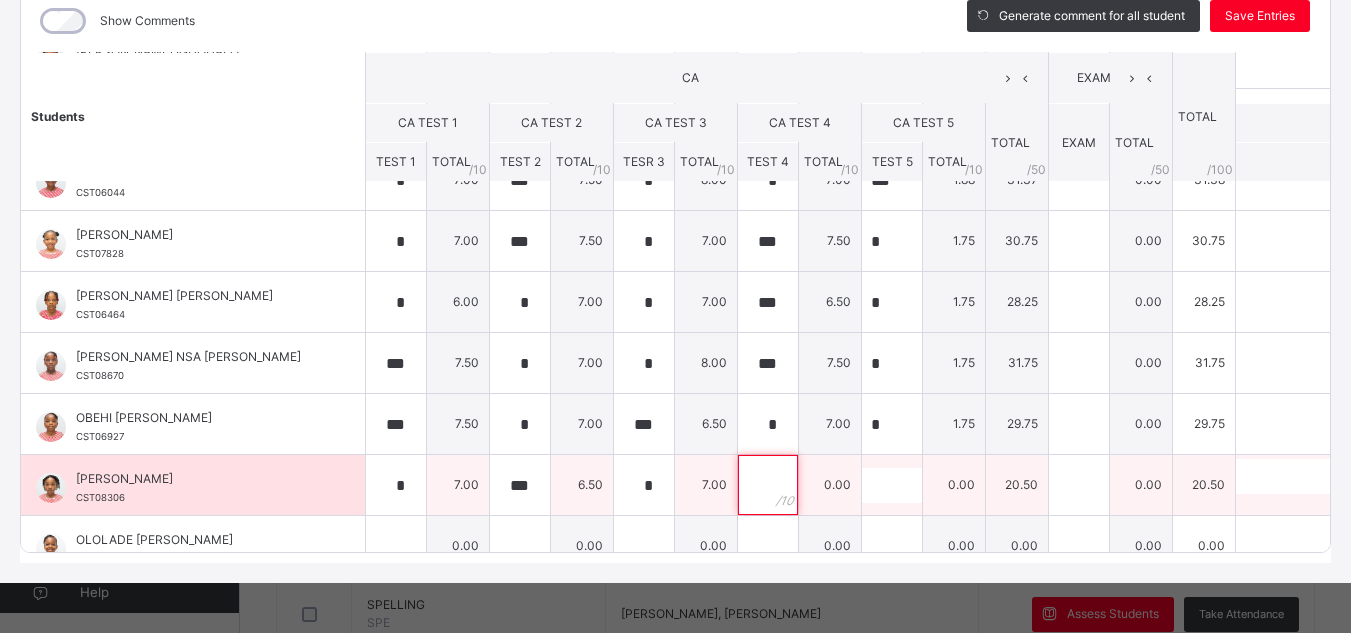 click at bounding box center (768, 485) 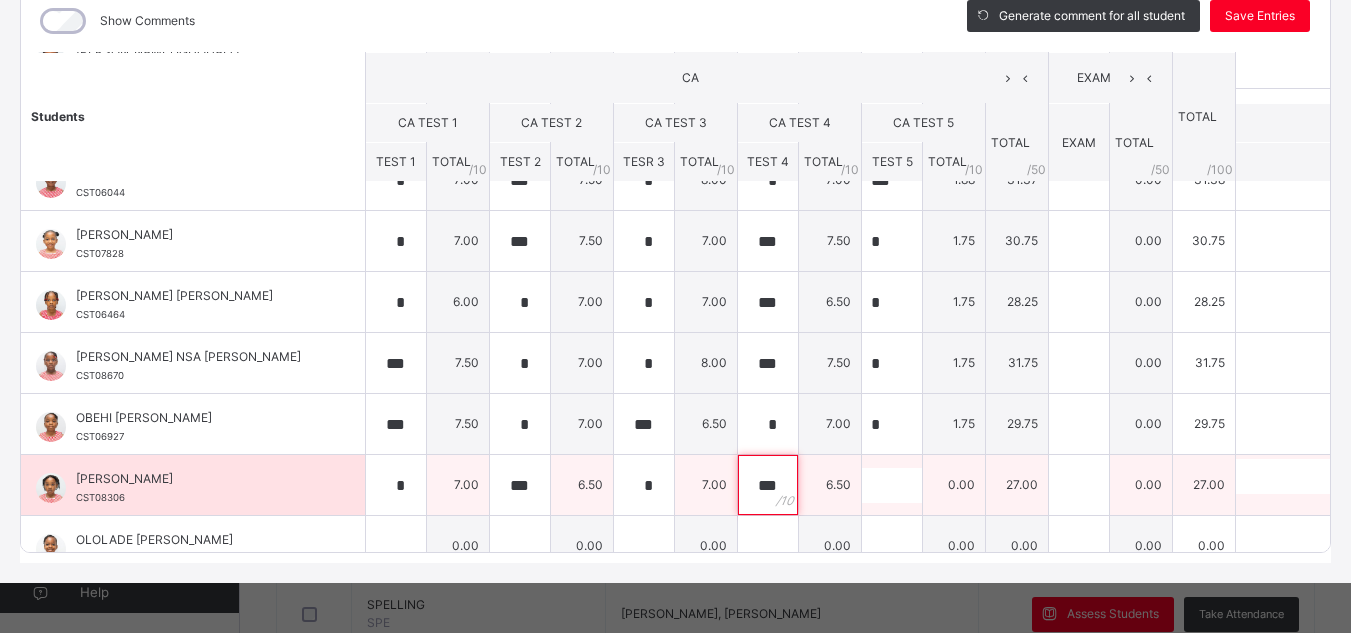 type on "***" 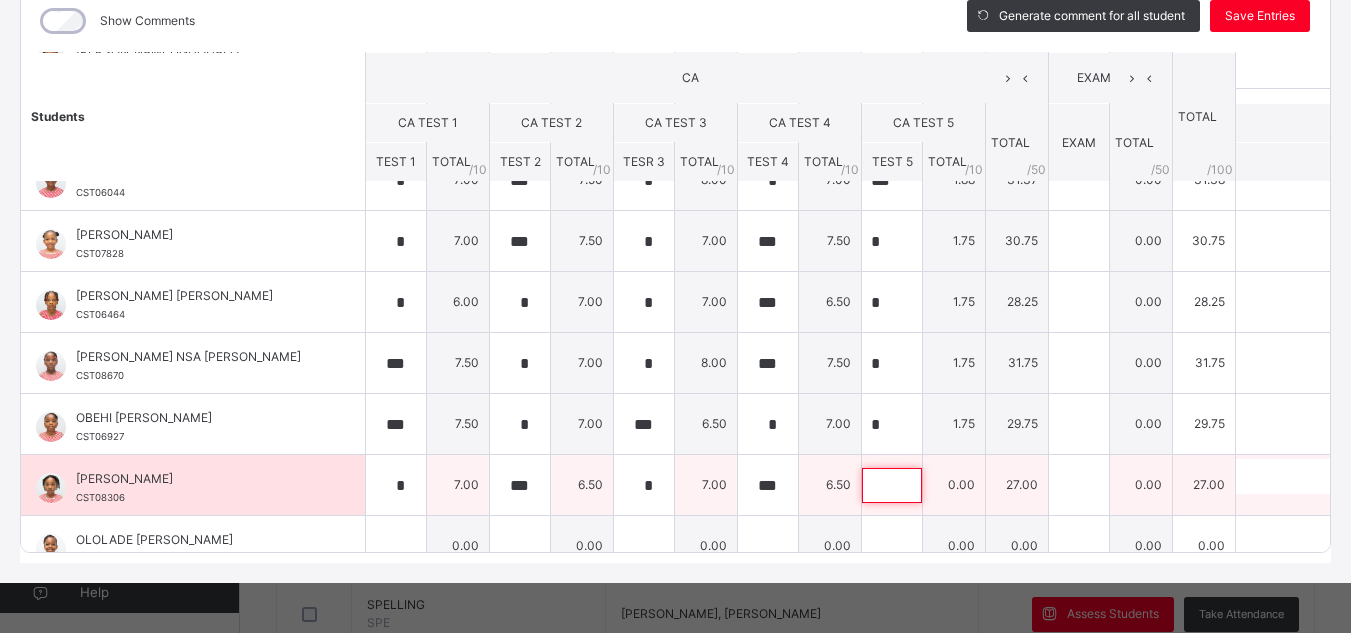 click at bounding box center (892, 485) 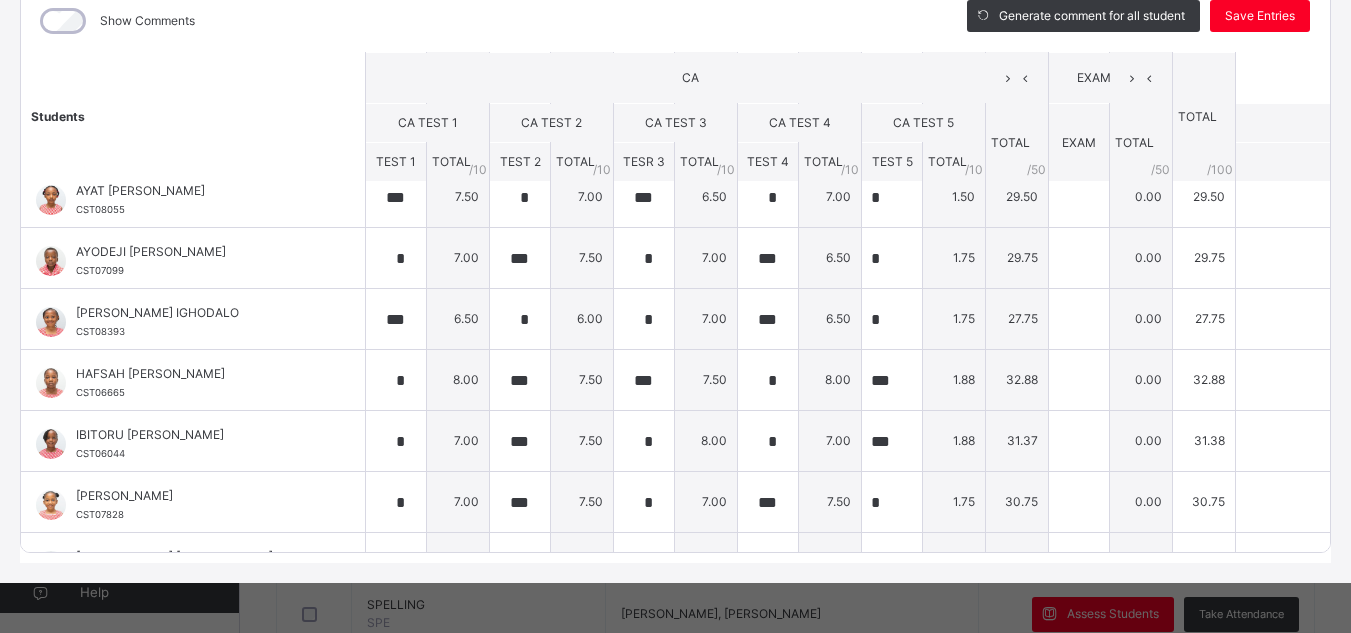 scroll, scrollTop: 326, scrollLeft: 0, axis: vertical 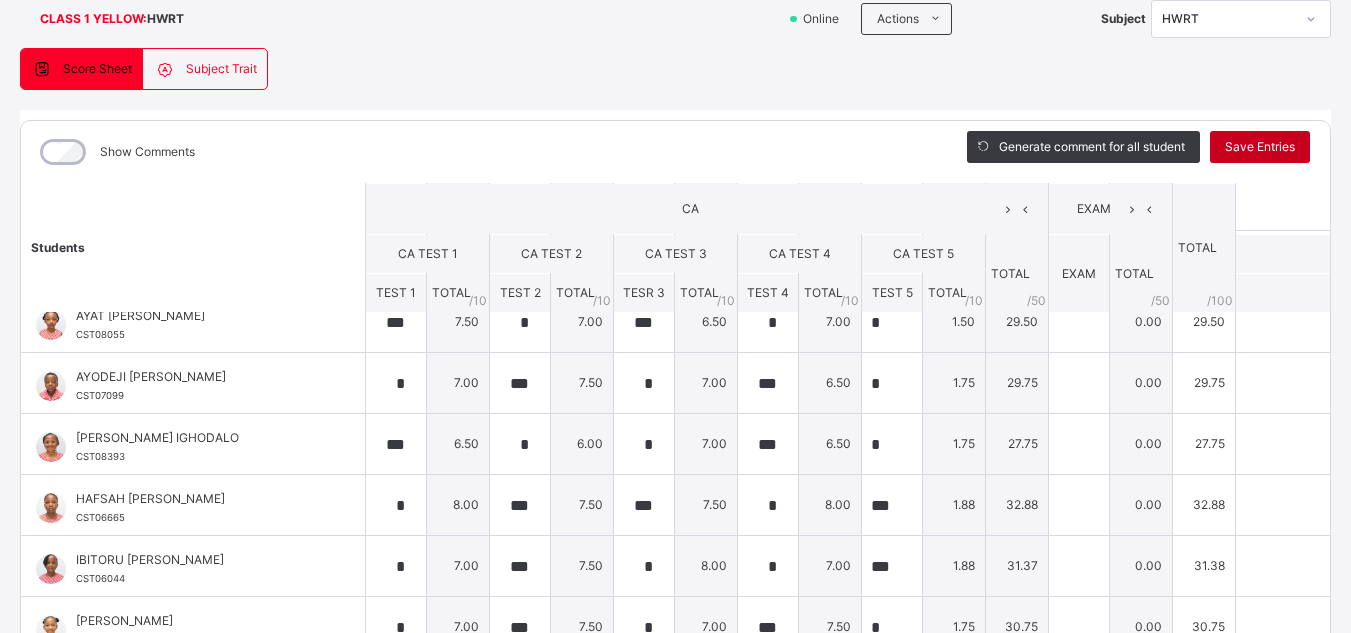 type on "***" 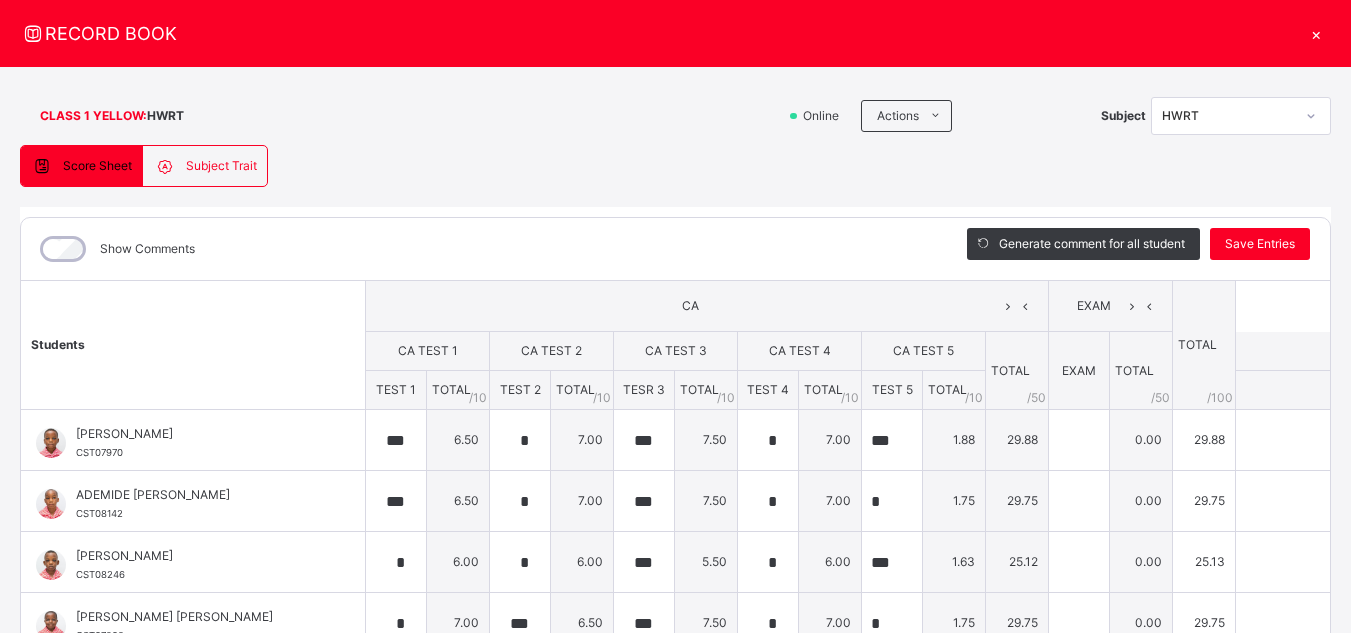 scroll, scrollTop: 40, scrollLeft: 0, axis: vertical 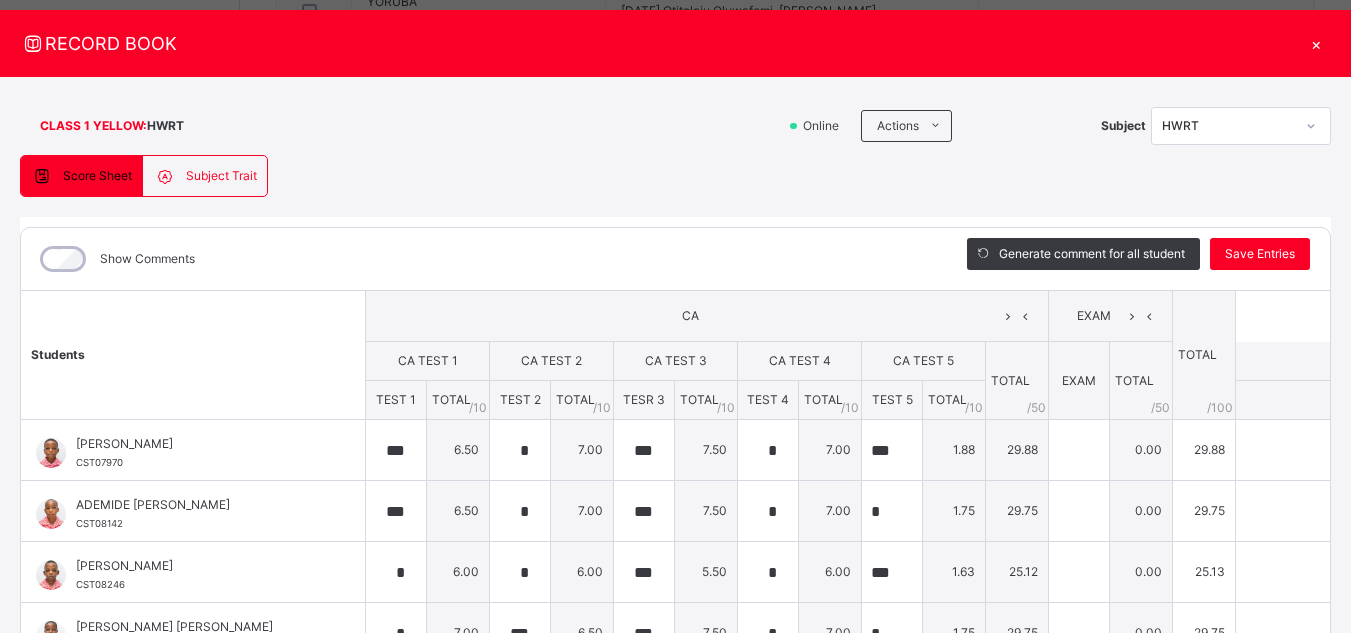 click on "×" at bounding box center (1316, 43) 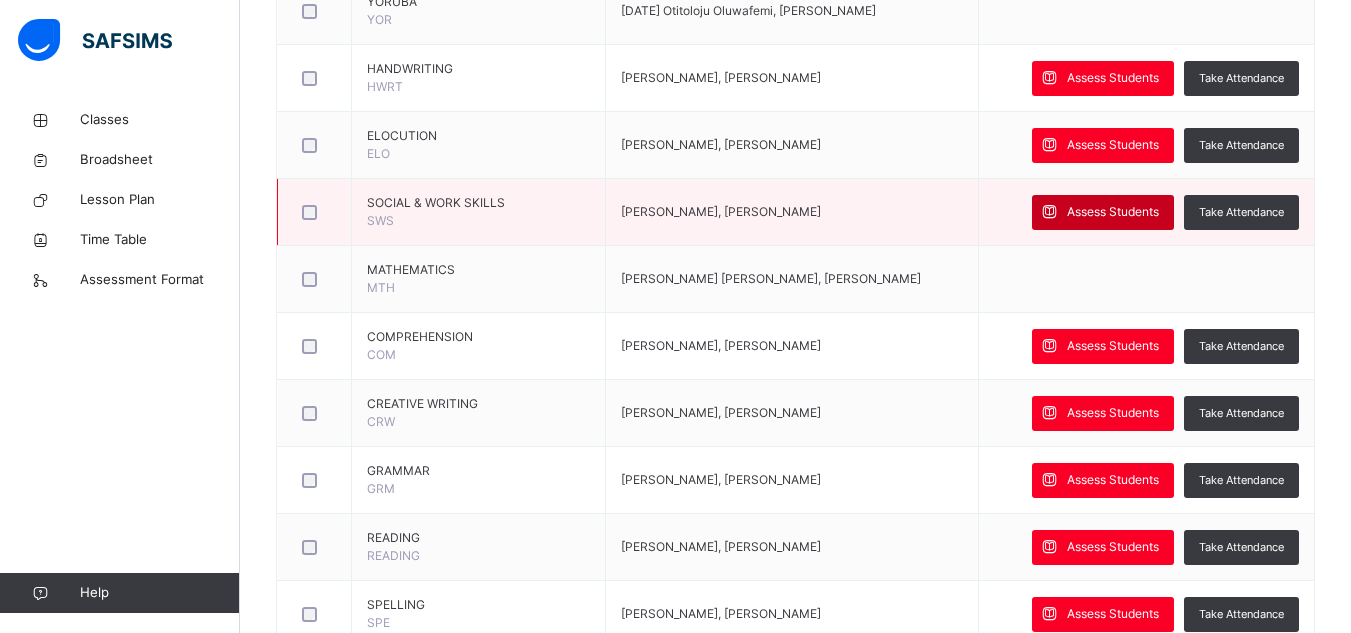 click on "Assess Students" at bounding box center (1113, 212) 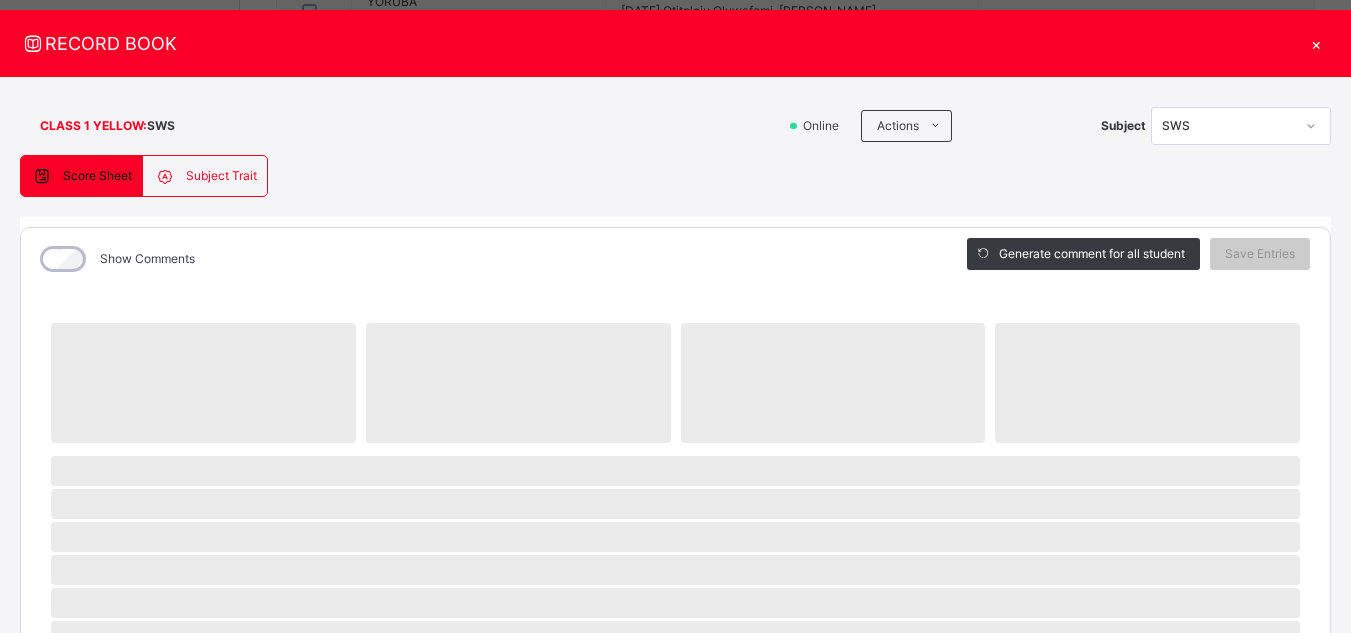 click on "×" at bounding box center (1316, 43) 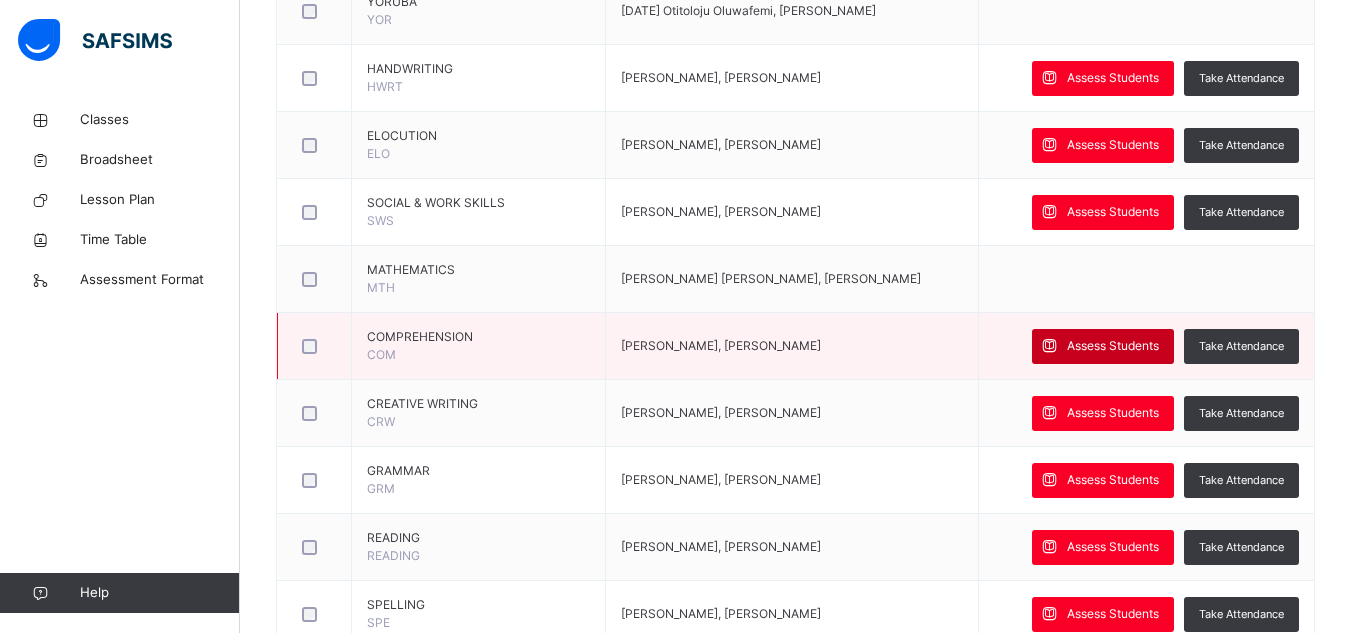 click on "Assess Students" at bounding box center [1113, 346] 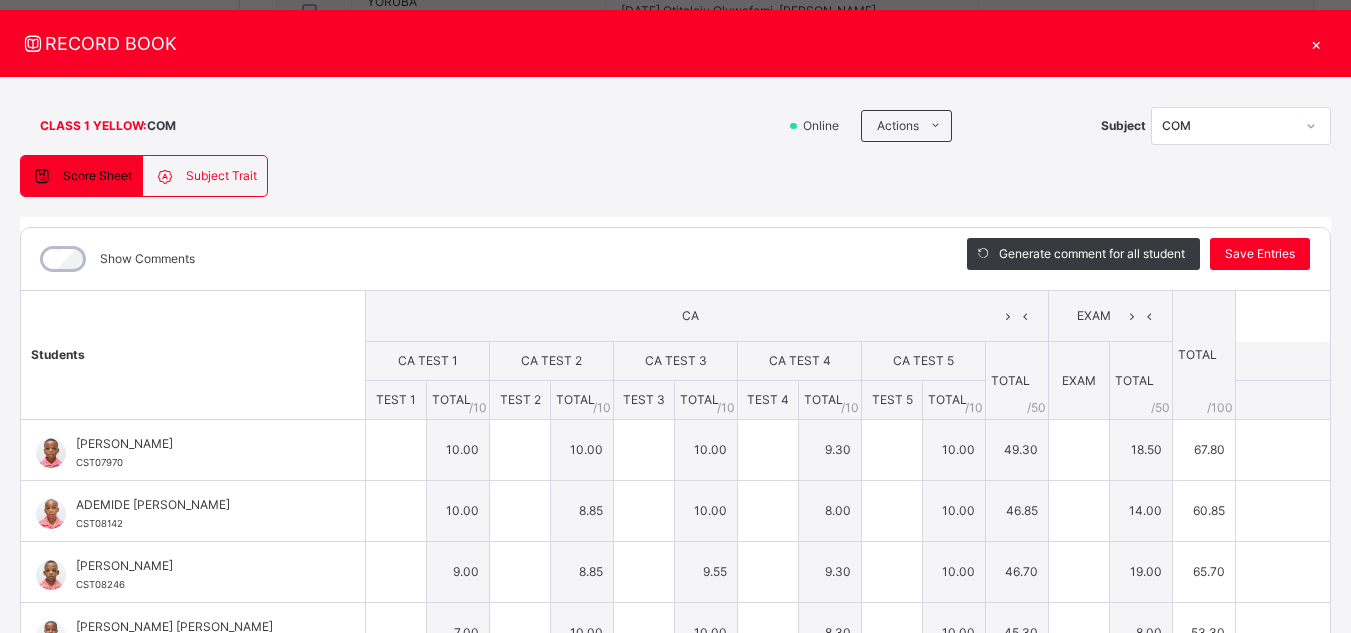 type on "**" 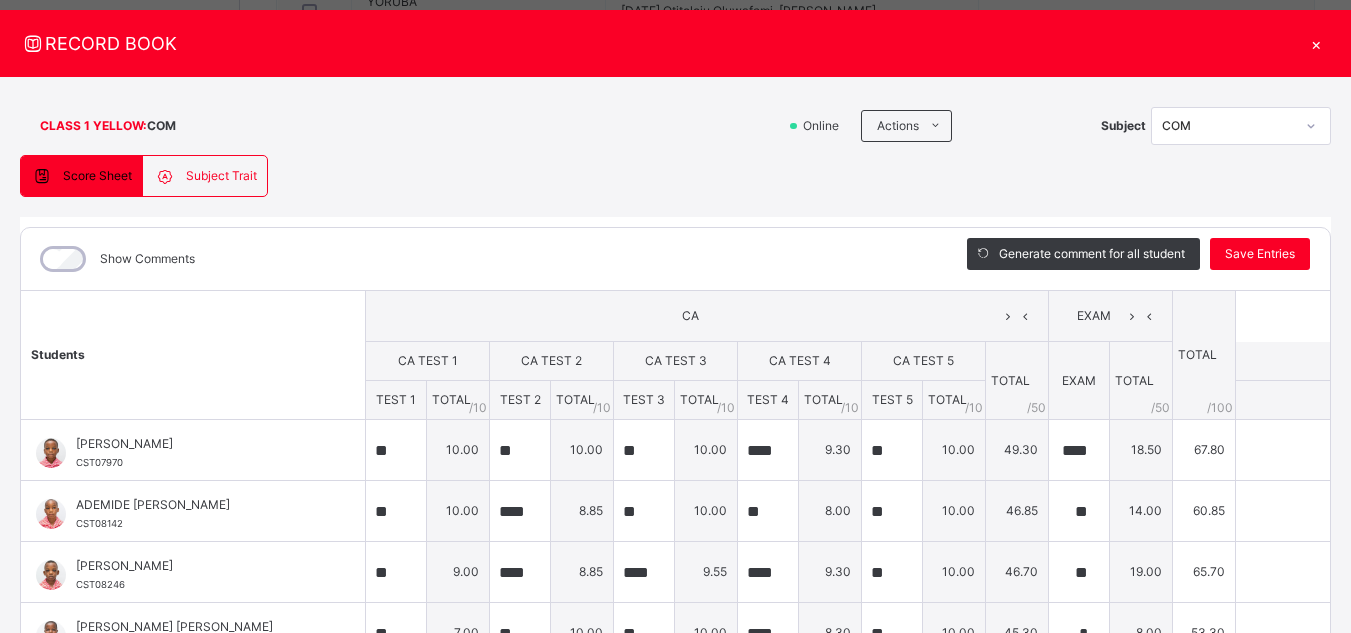 type on "****" 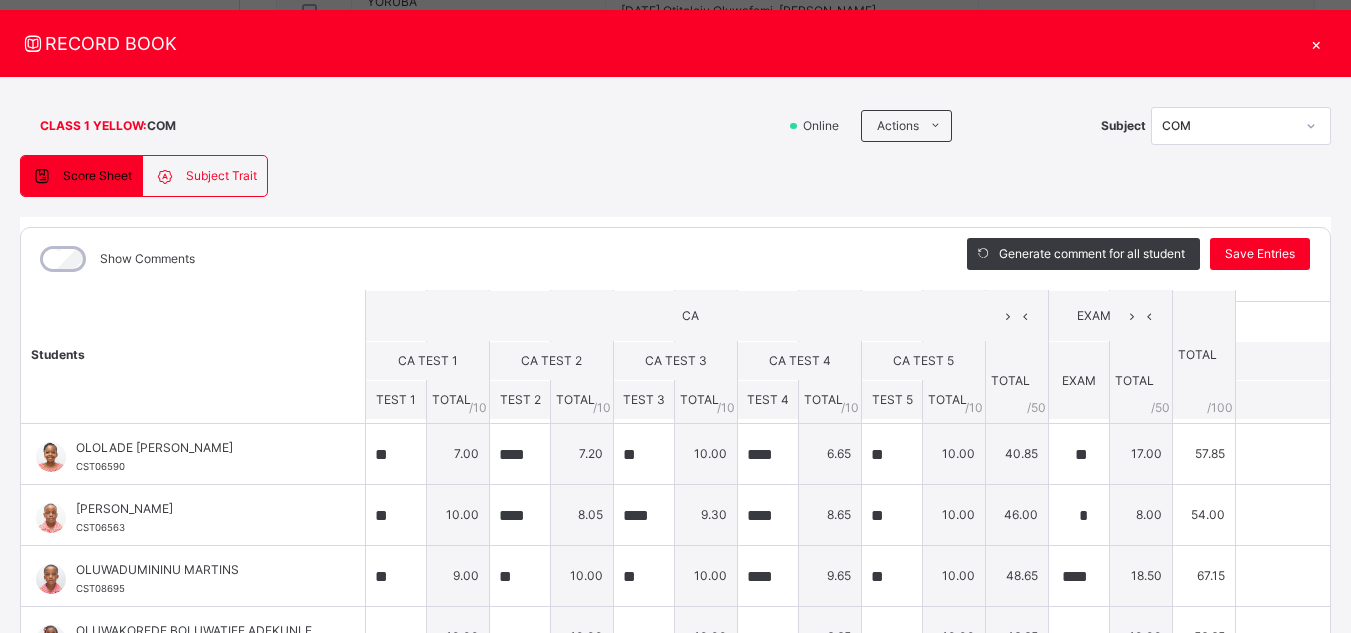 scroll, scrollTop: 926, scrollLeft: 0, axis: vertical 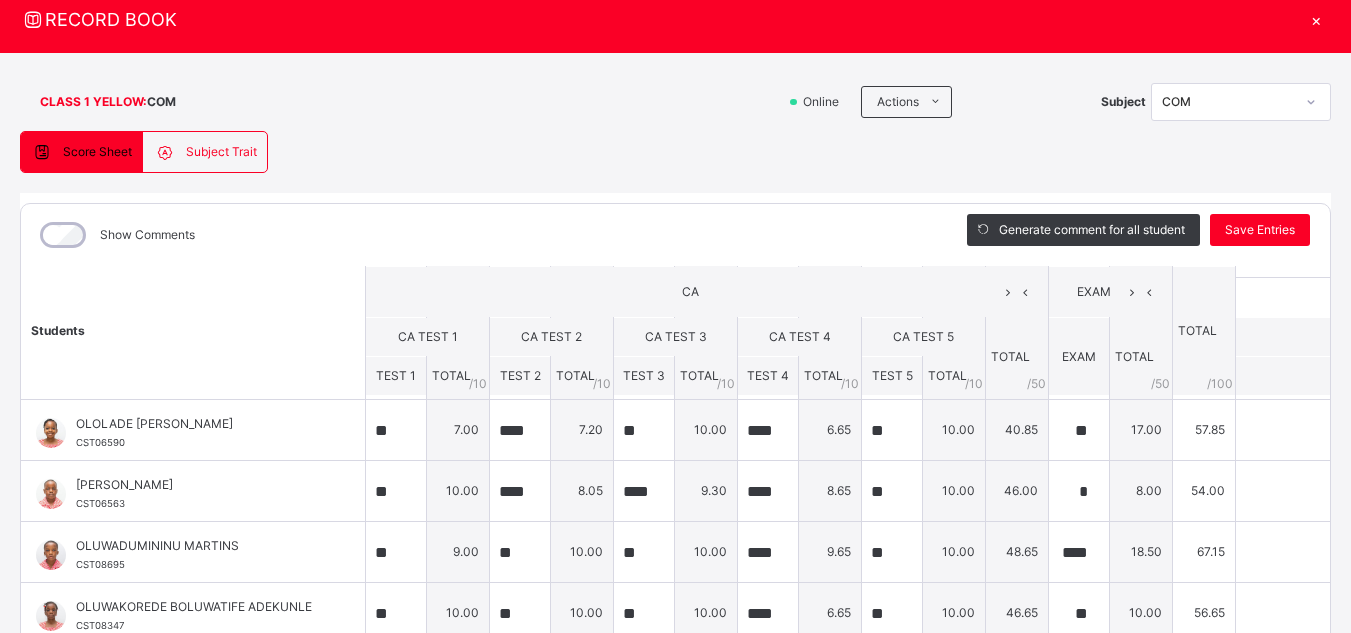click 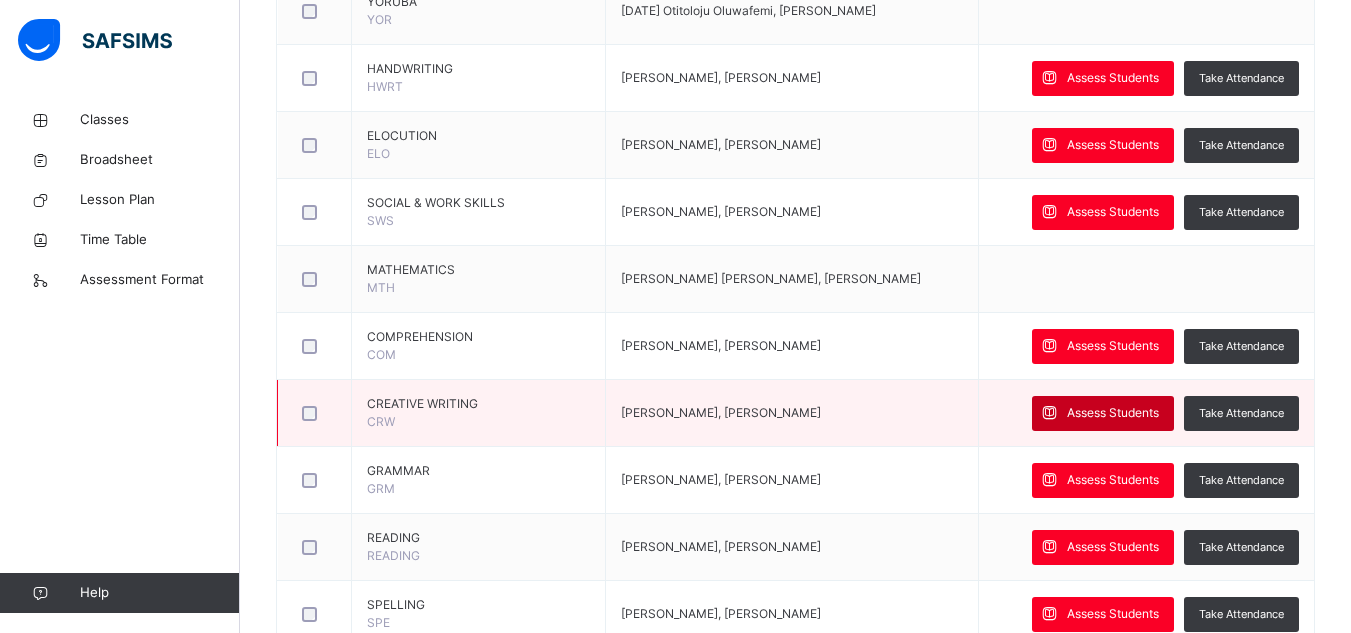 click on "Assess Students" at bounding box center (1113, 413) 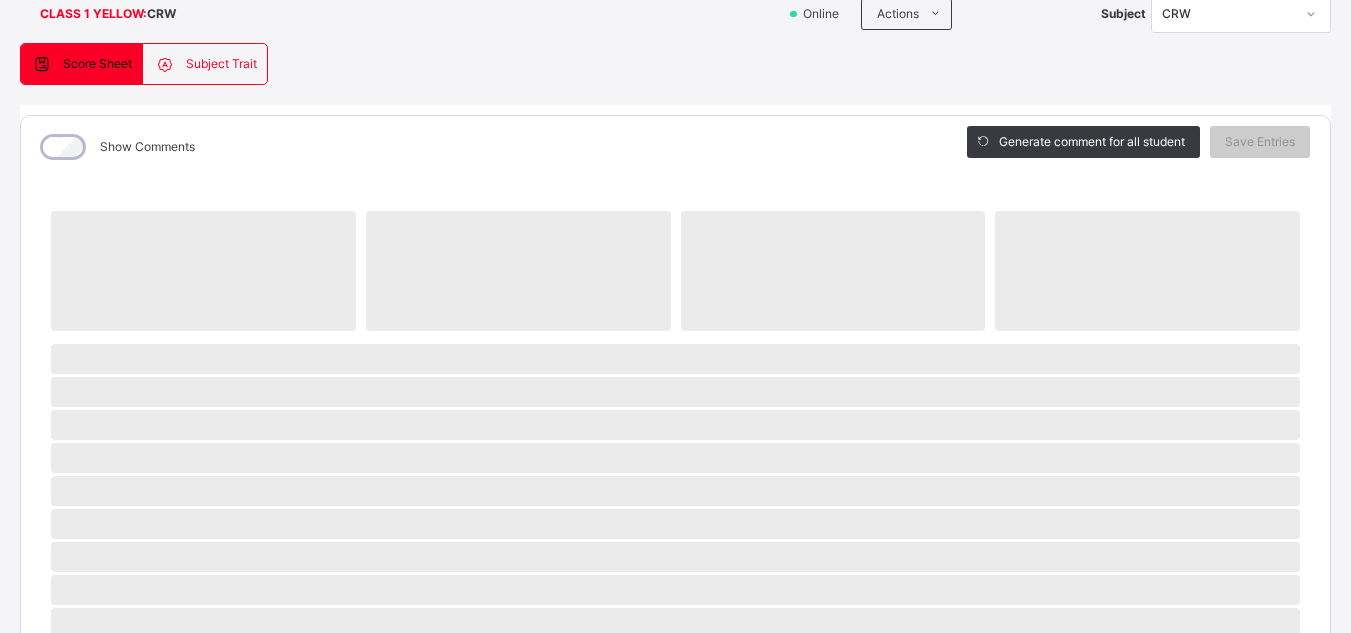 scroll, scrollTop: 169, scrollLeft: 0, axis: vertical 